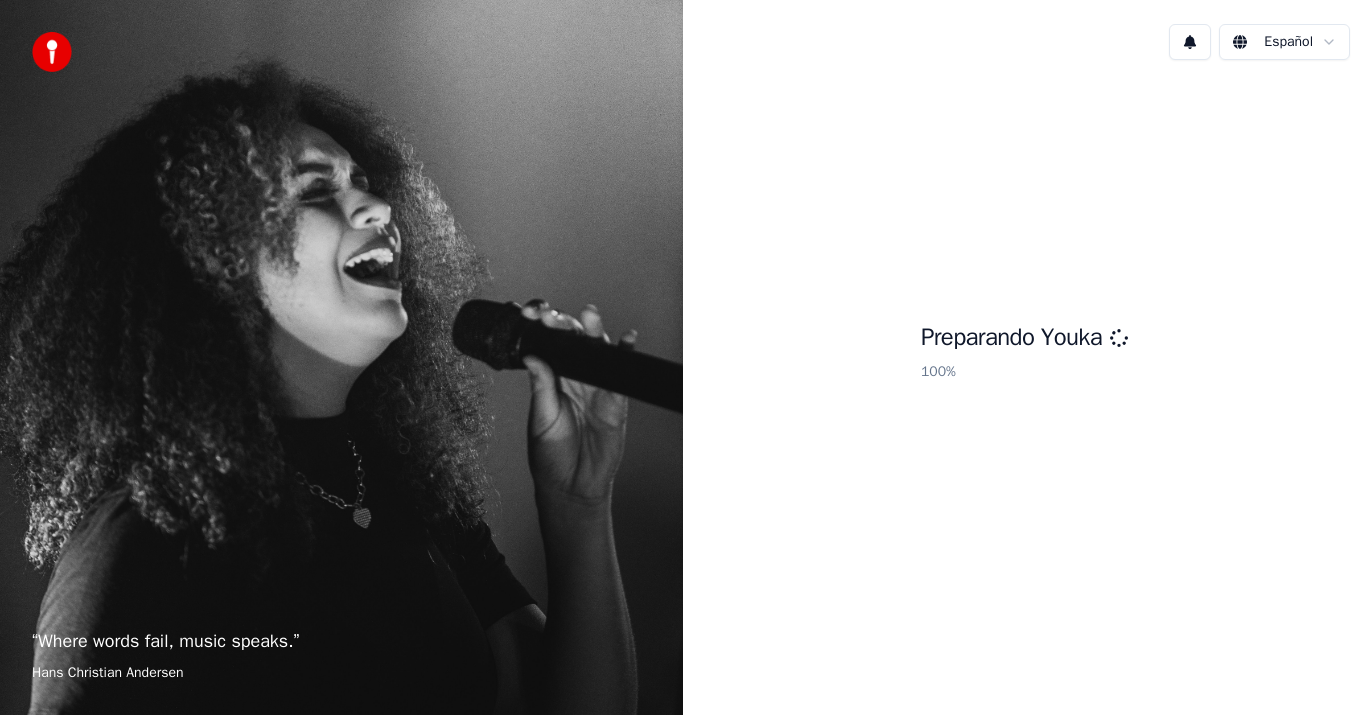 scroll, scrollTop: 0, scrollLeft: 0, axis: both 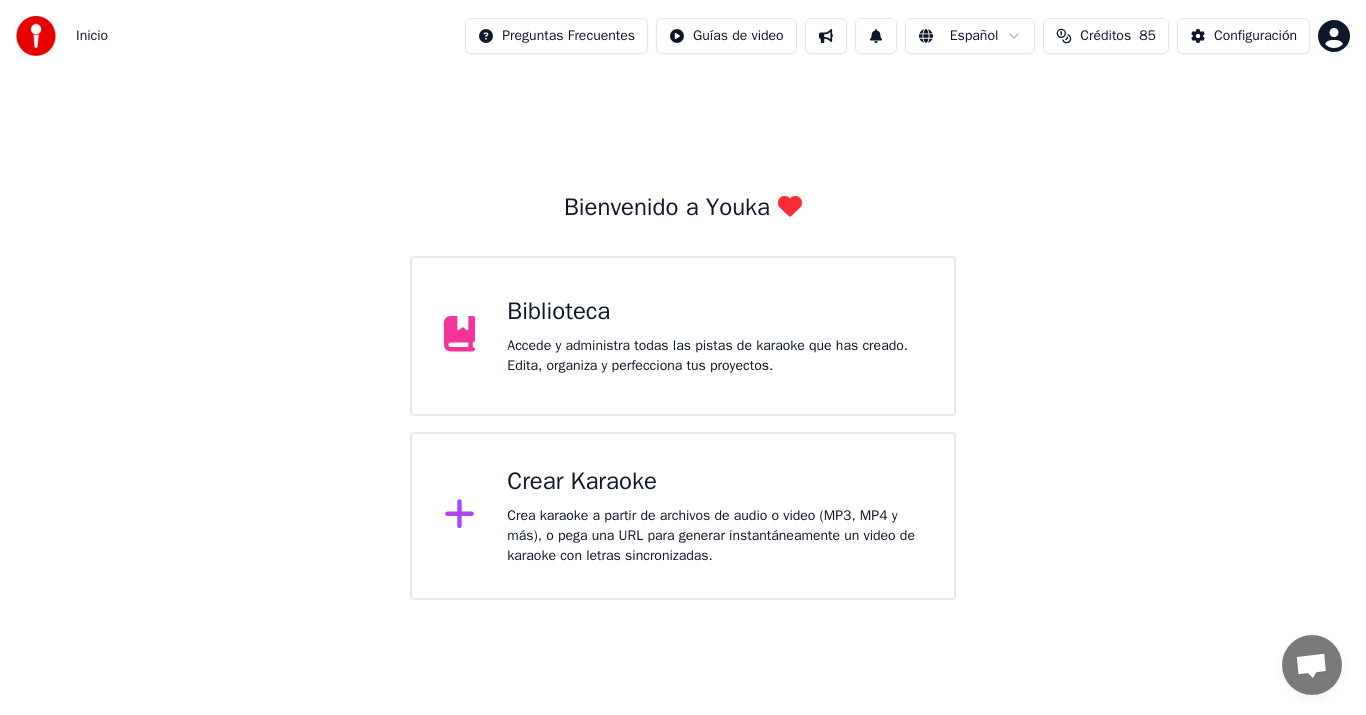 click on "Accede y administra todas las pistas de karaoke que has creado. Edita, organiza y perfecciona tus proyectos." at bounding box center [714, 356] 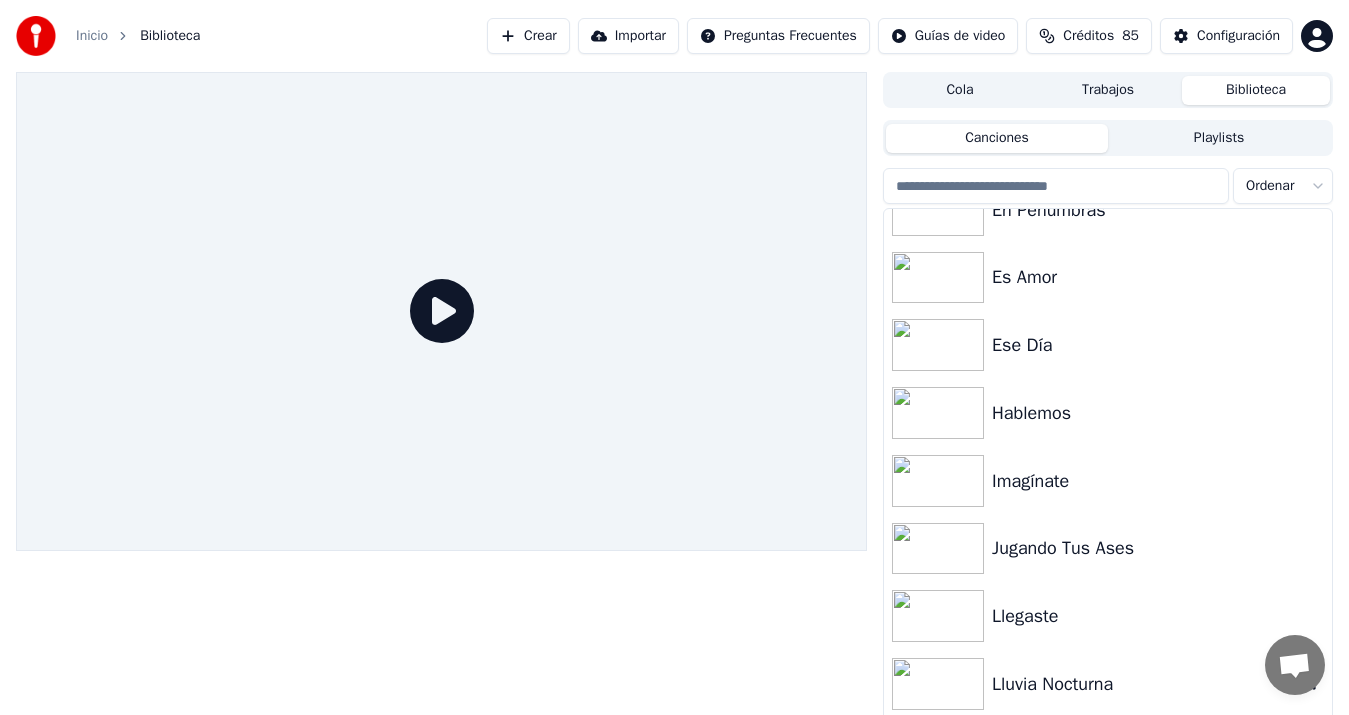 scroll, scrollTop: 845, scrollLeft: 0, axis: vertical 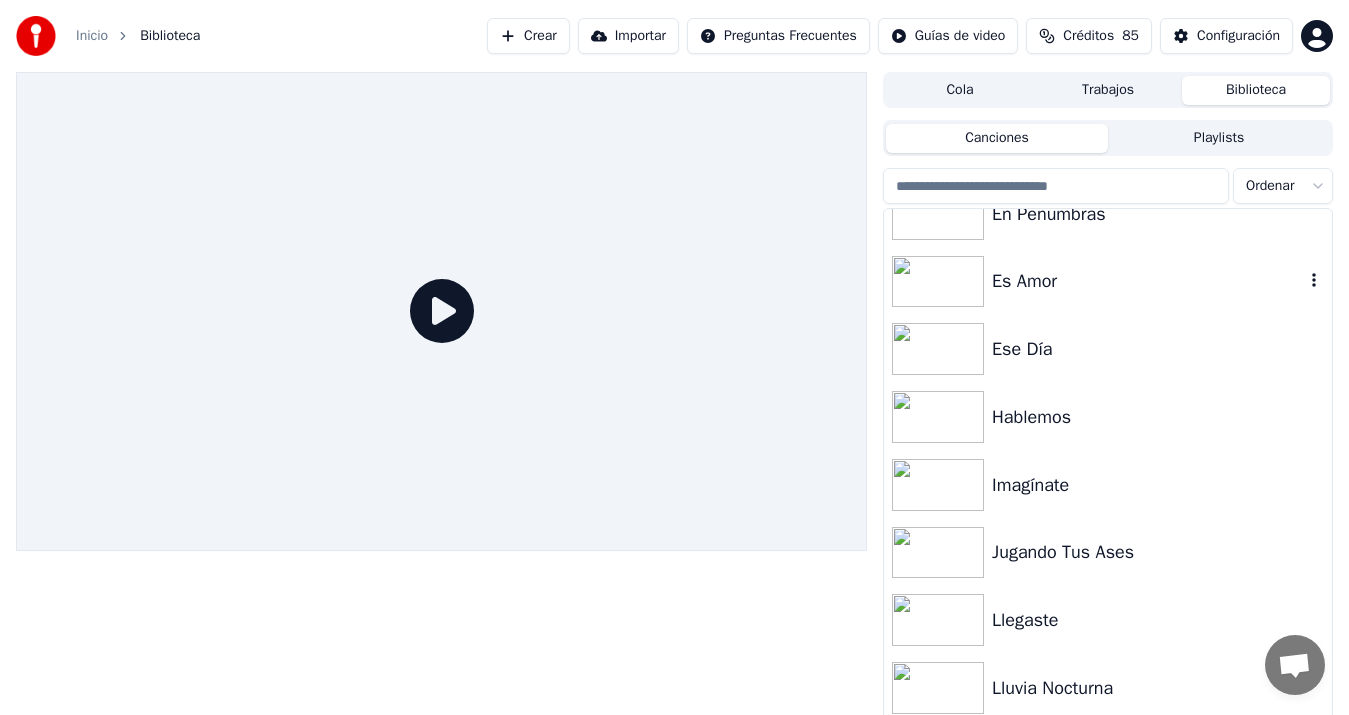 click on "Es Amor" at bounding box center (1148, 281) 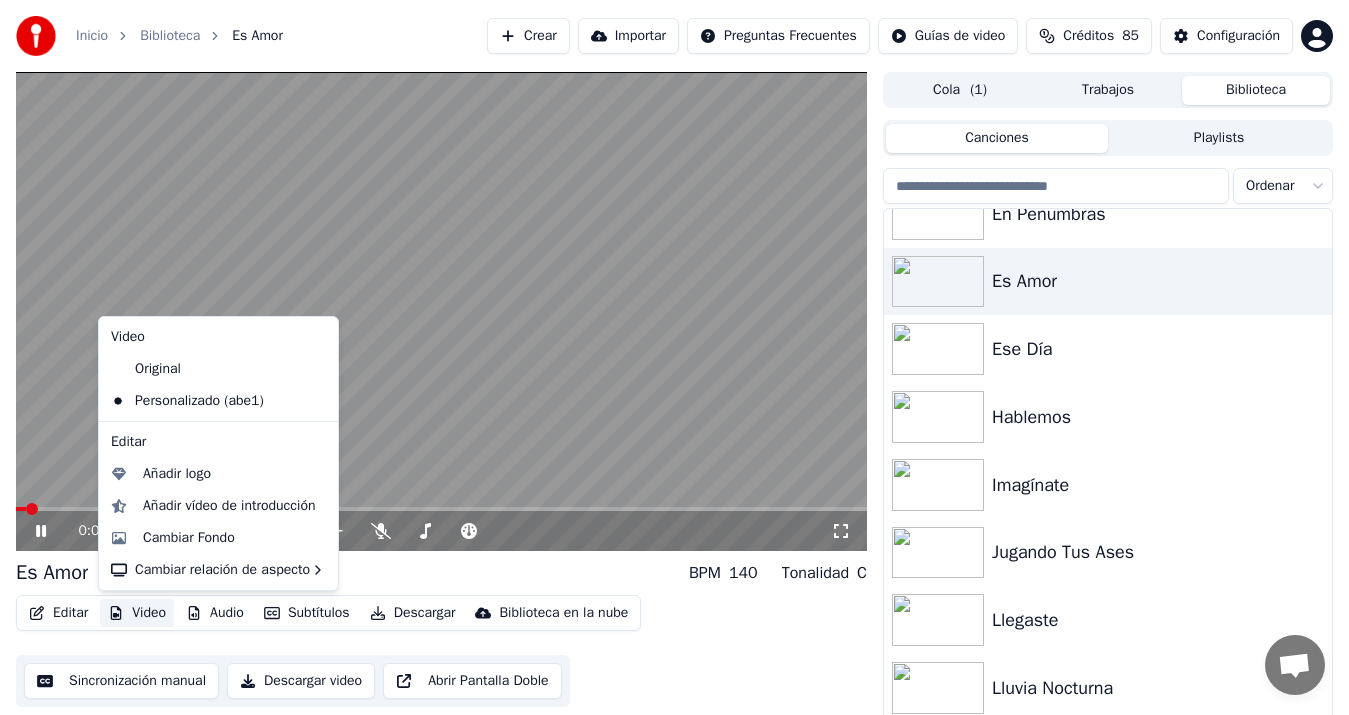 click on "Video" at bounding box center (137, 613) 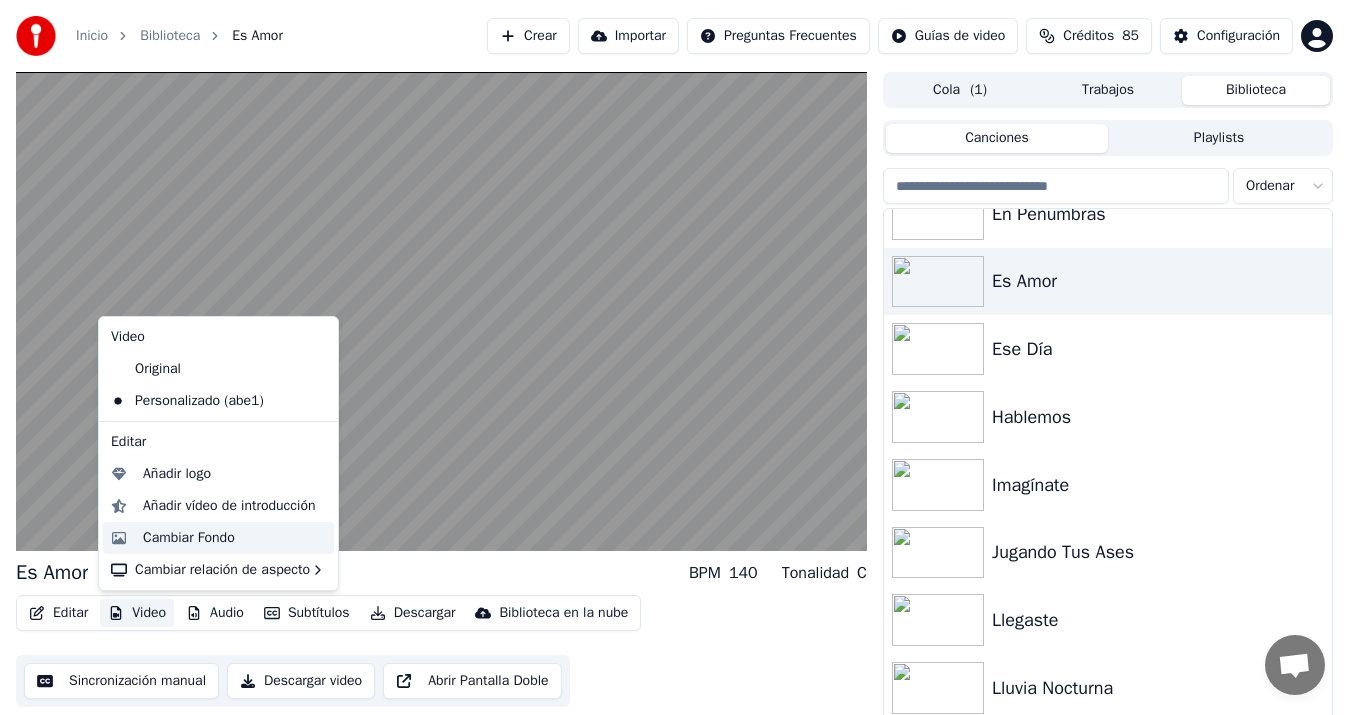 click on "Cambiar Fondo" at bounding box center (189, 538) 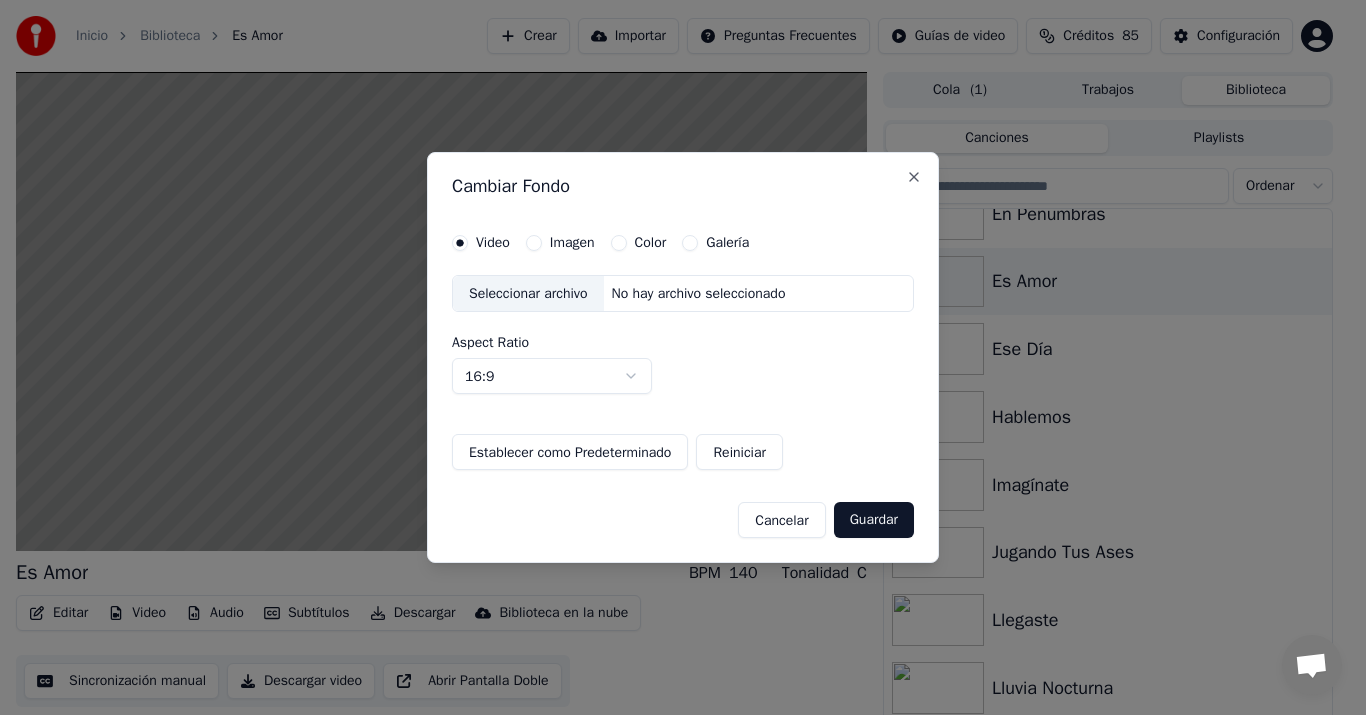 click on "Video Imagen Color Galería Seleccionar archivo No hay archivo seleccionado Aspect Ratio 16:9 **** **** *** *** *** Establecer como Predeterminado Reiniciar" at bounding box center (683, 353) 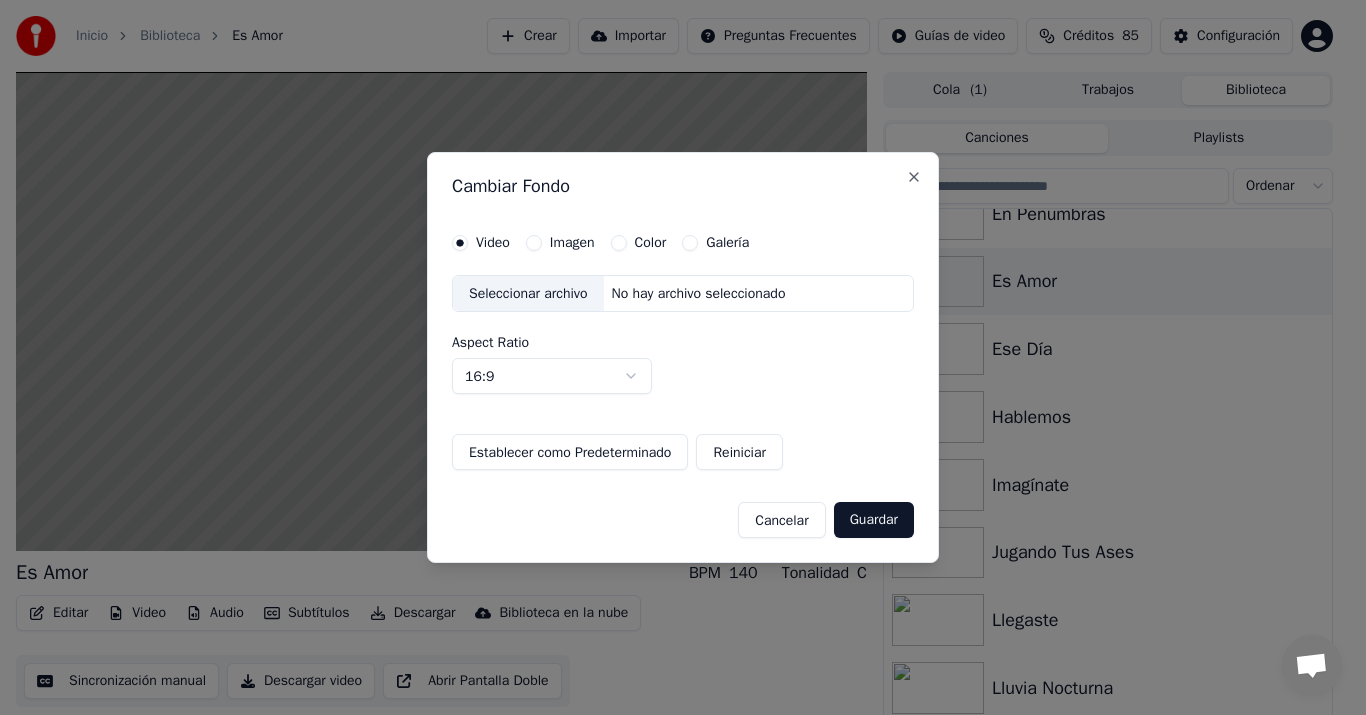 click on "Cambiar Fondo Video Imagen Color Galería Seleccionar archivo No hay archivo seleccionado Aspect Ratio 16:9 **** **** *** *** *** Establecer como Predeterminado Reiniciar Cancelar Guardar Close" at bounding box center [683, 358] 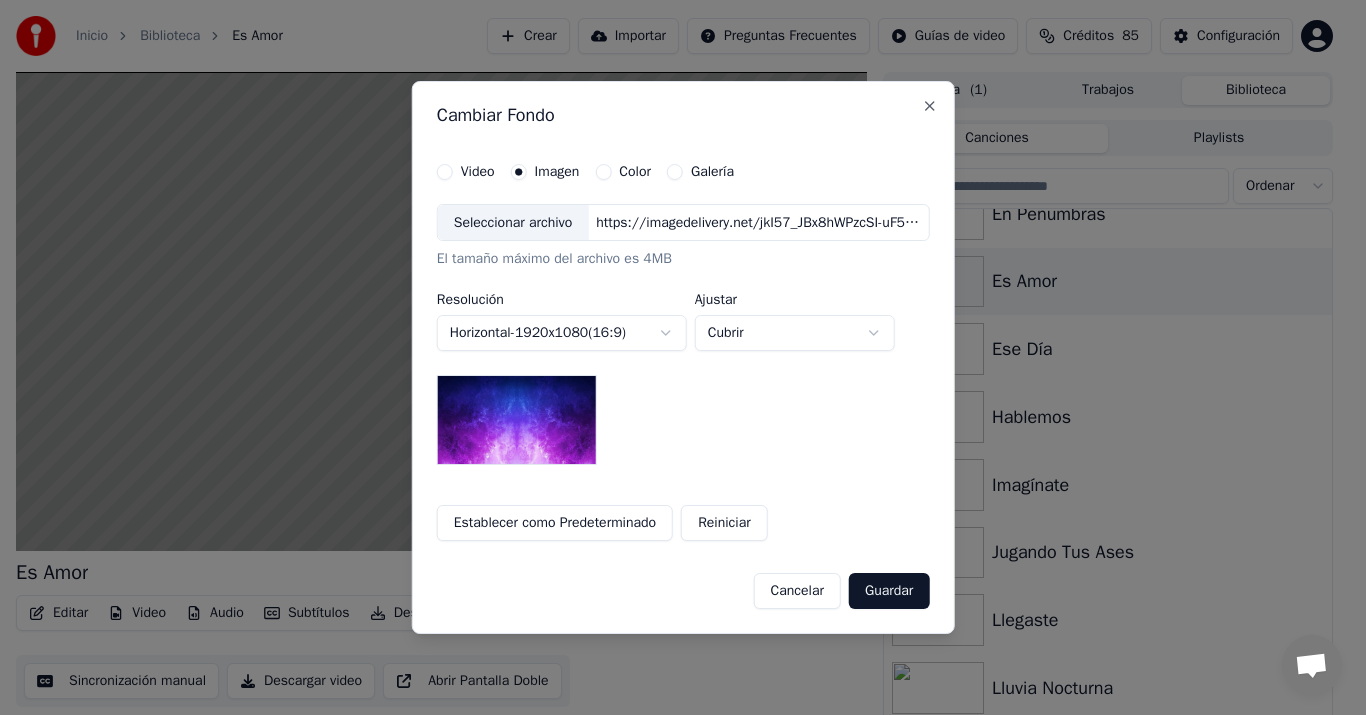 click on "Seleccionar archivo" at bounding box center [513, 223] 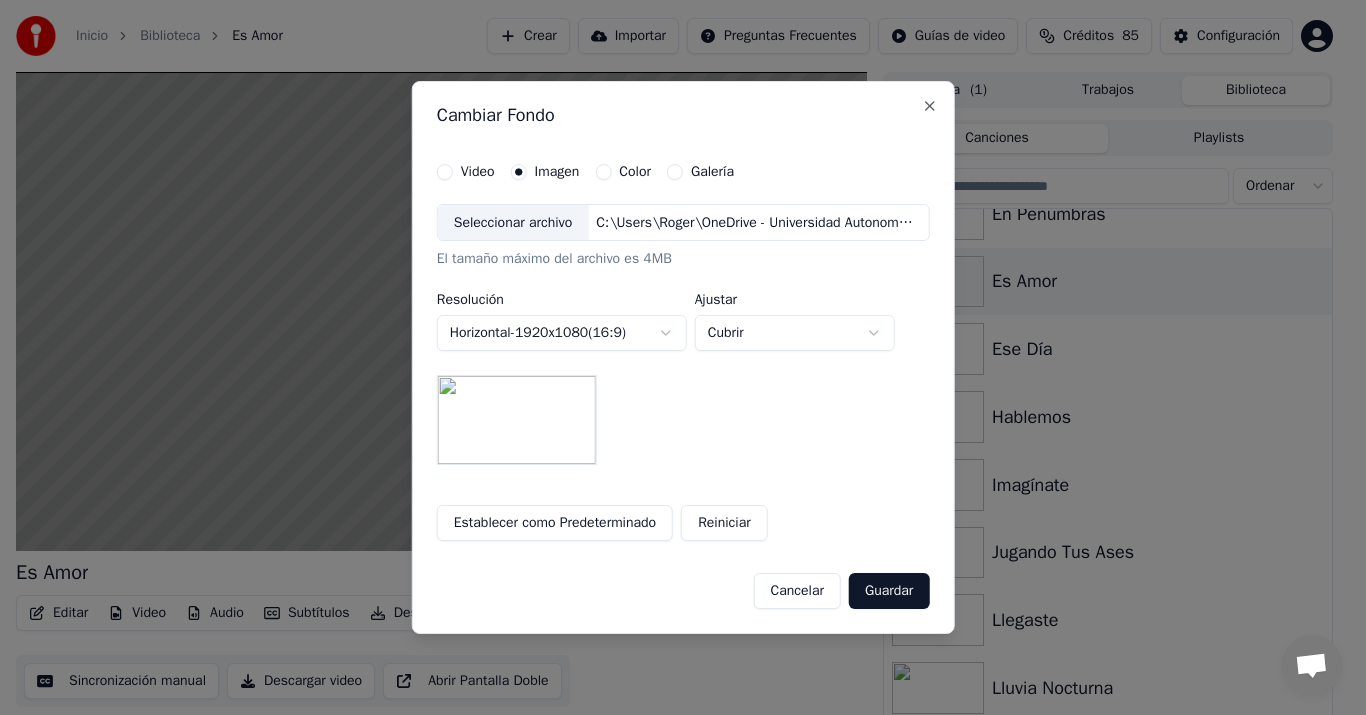 click on "Guardar" at bounding box center (889, 591) 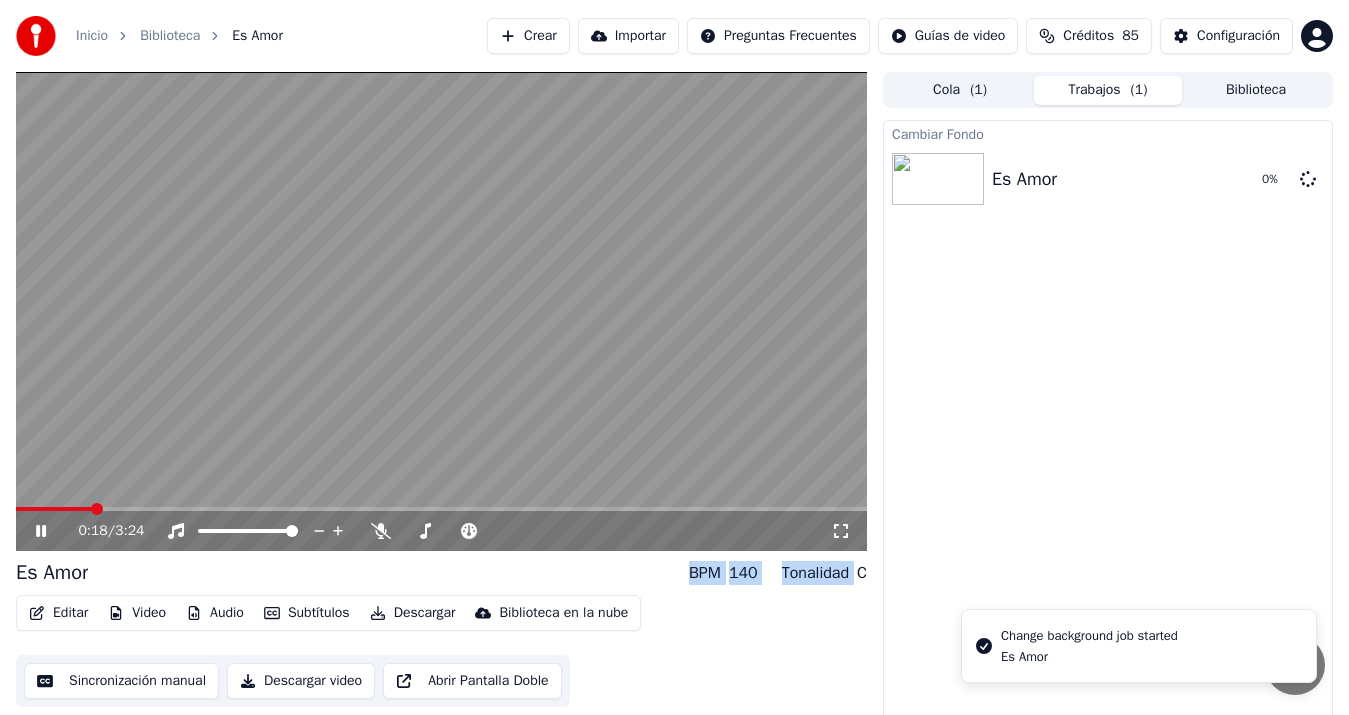 drag, startPoint x: 859, startPoint y: 584, endPoint x: 622, endPoint y: 462, distance: 266.55768 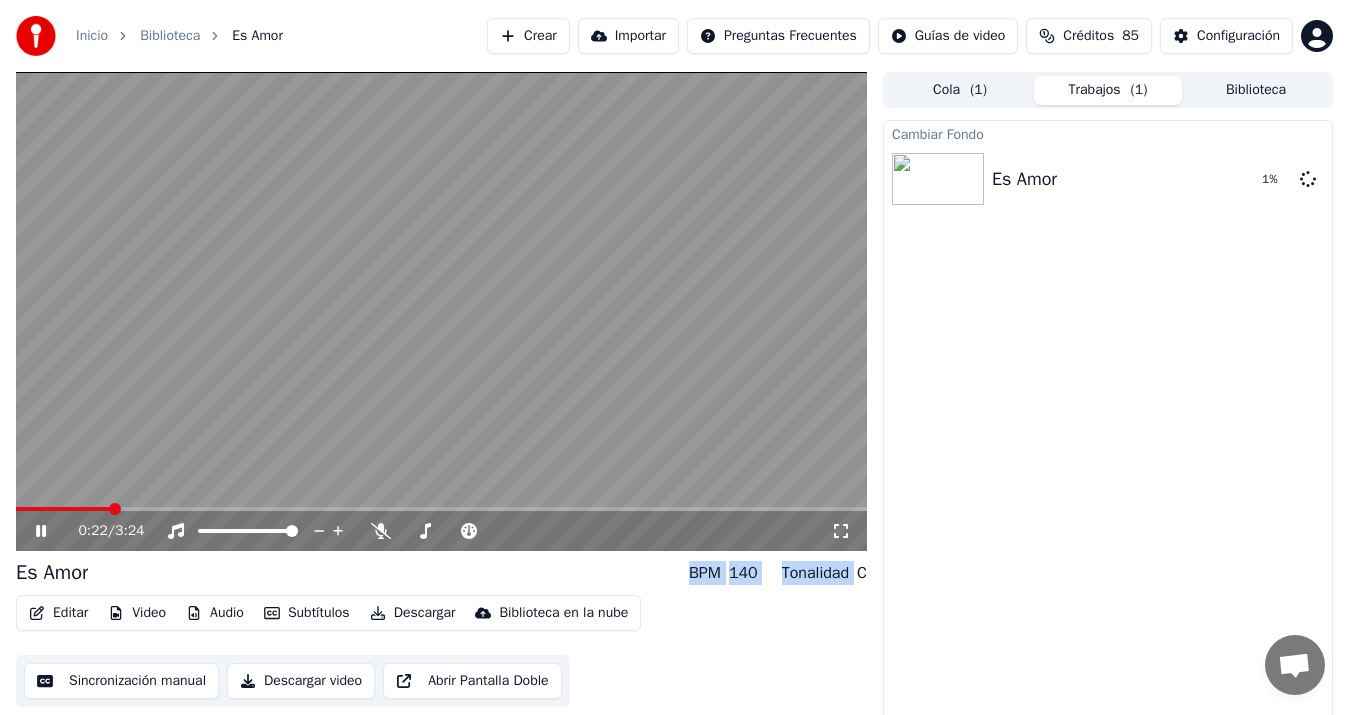 click 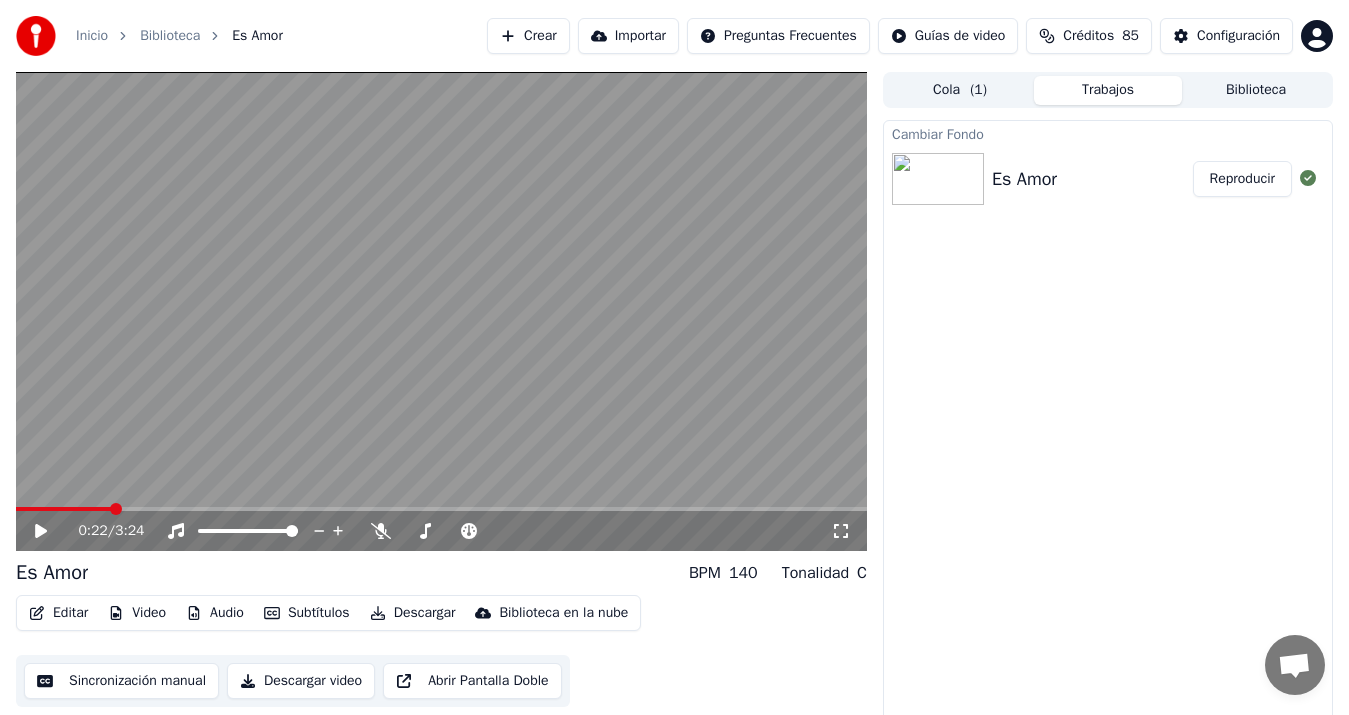 click on "Reproducir" at bounding box center [1242, 179] 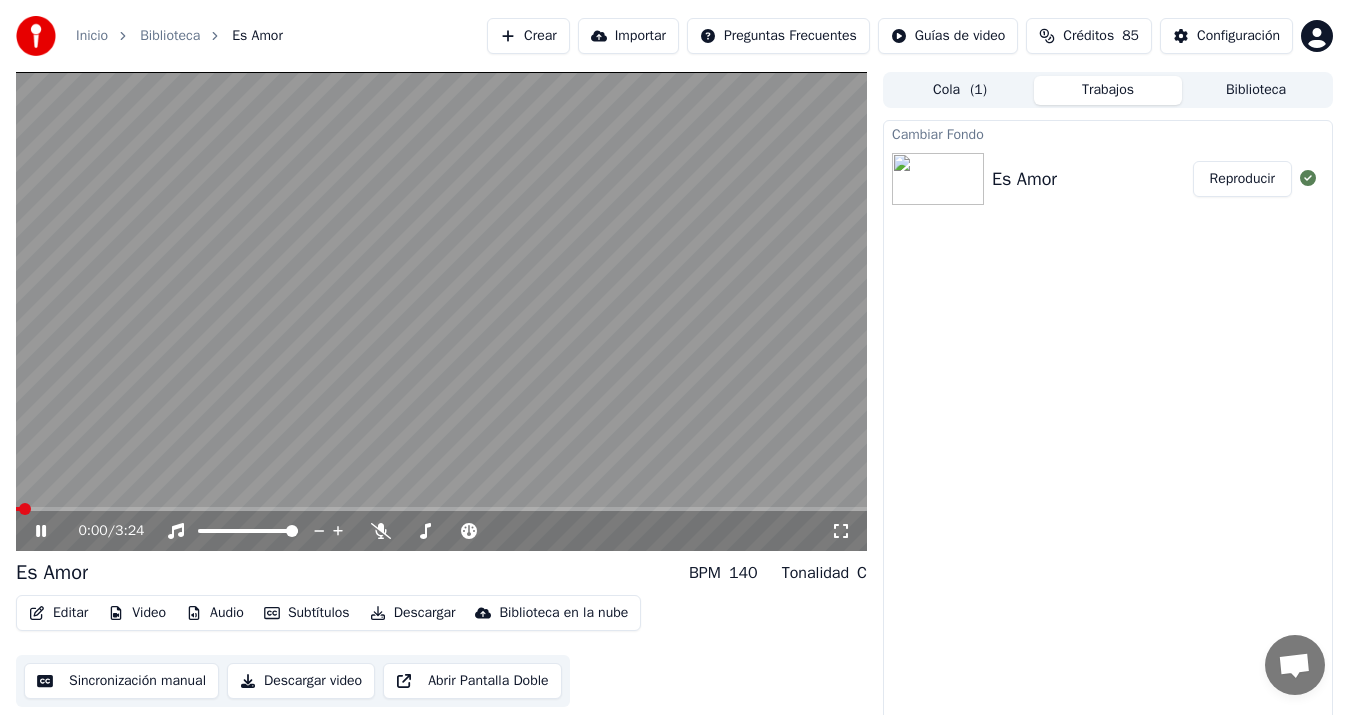 click on "Sincronización manual" at bounding box center [121, 681] 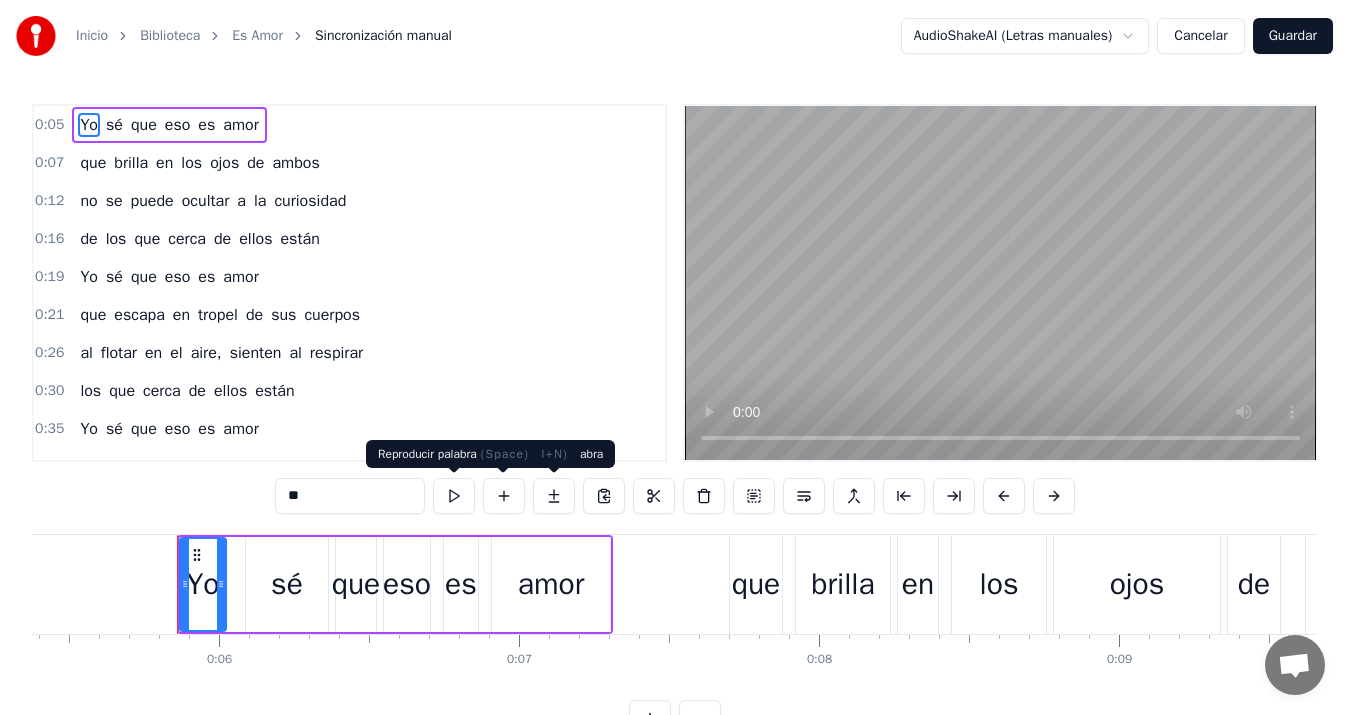 scroll, scrollTop: 0, scrollLeft: 1658, axis: horizontal 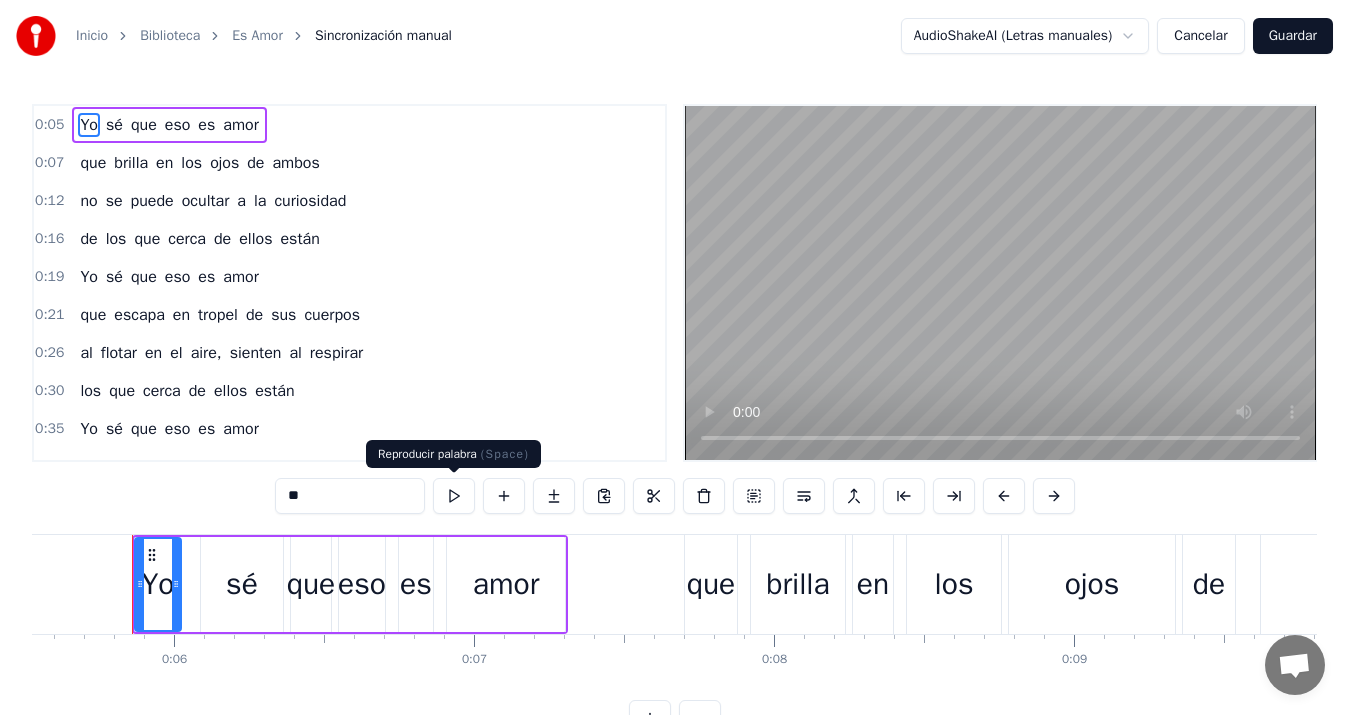 click at bounding box center (454, 496) 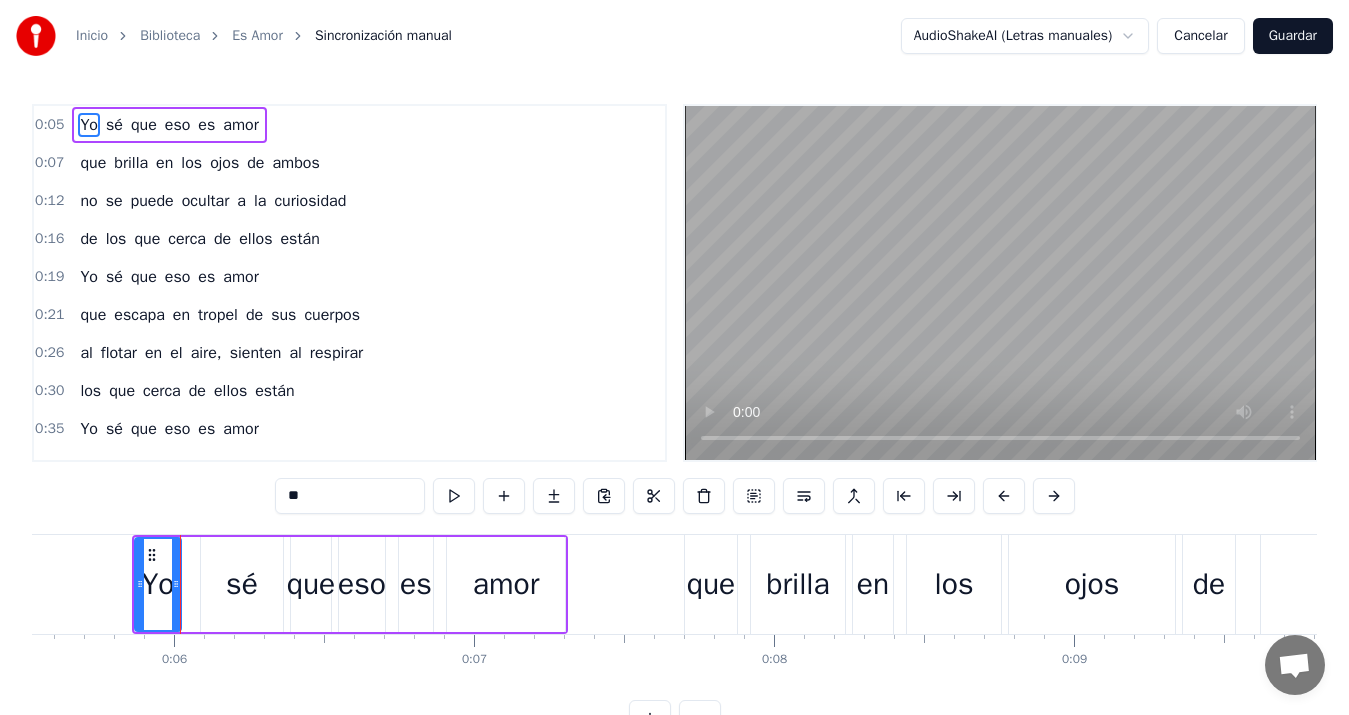 click at bounding box center (454, 496) 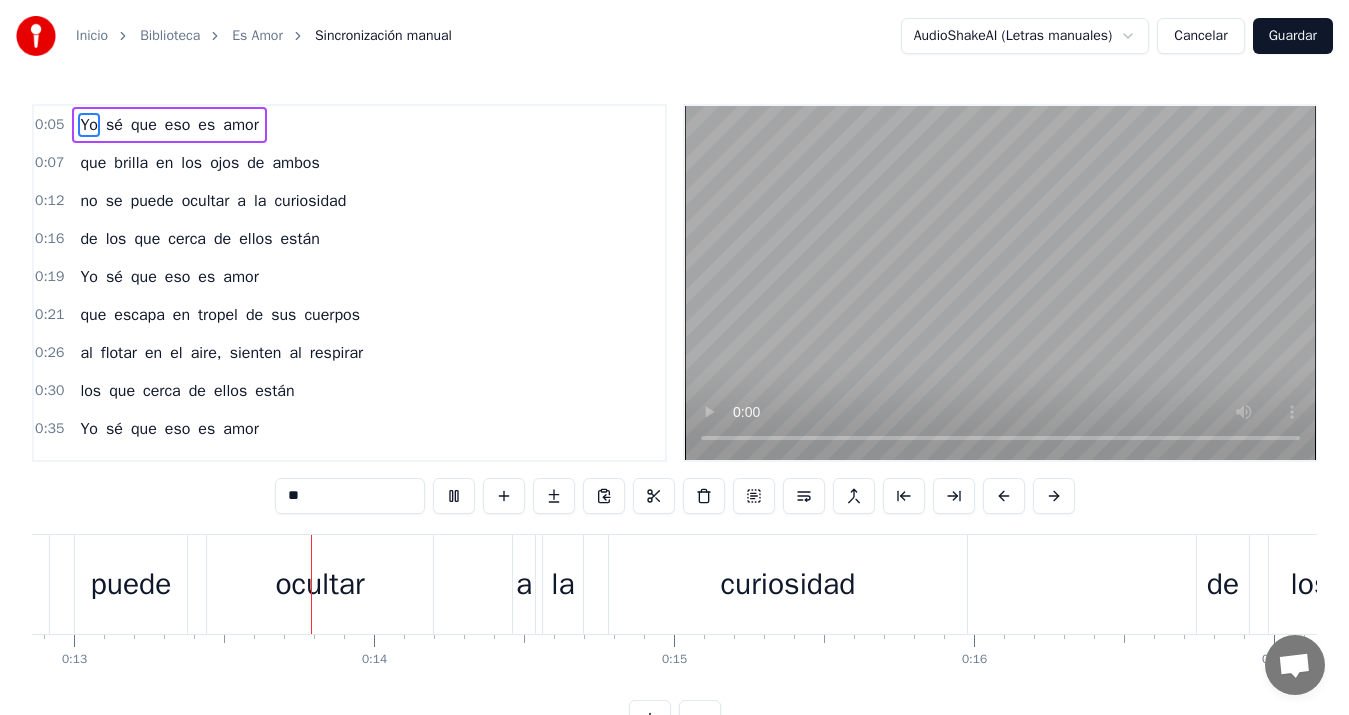 scroll, scrollTop: 0, scrollLeft: 3919, axis: horizontal 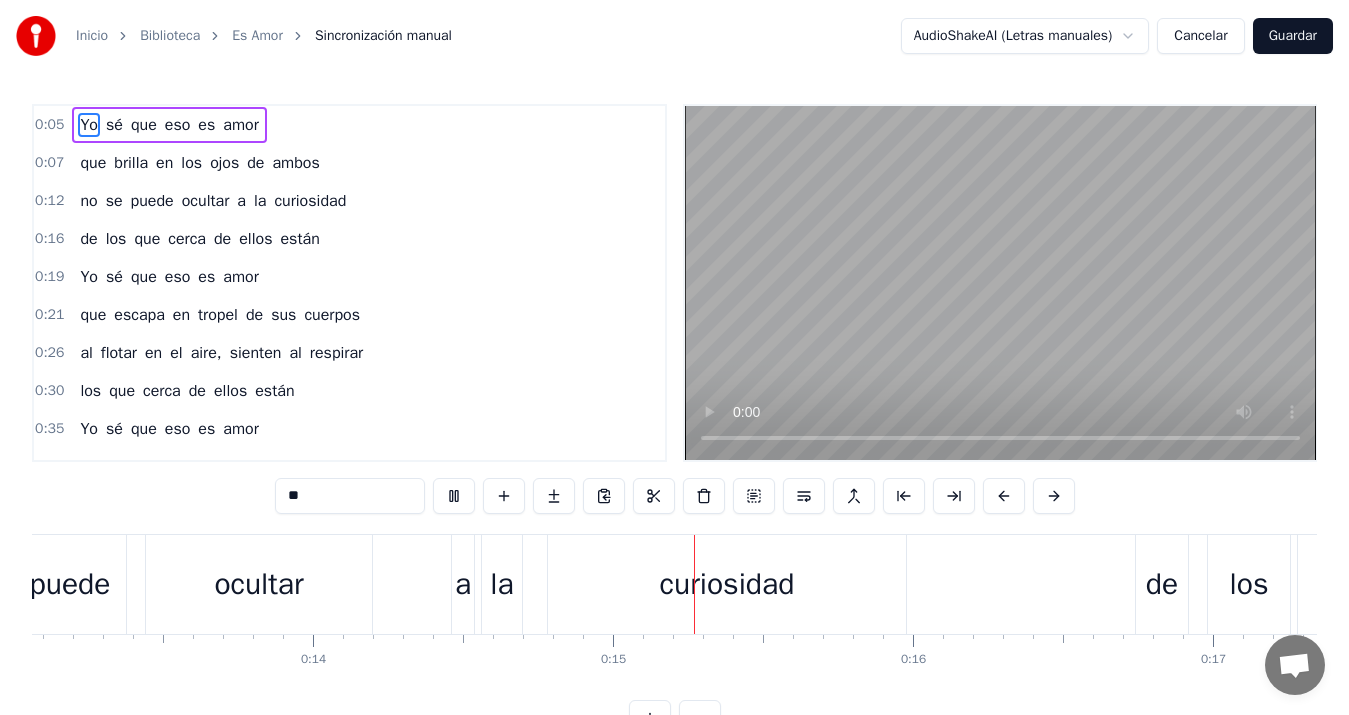 click on "Cancelar" at bounding box center [1200, 36] 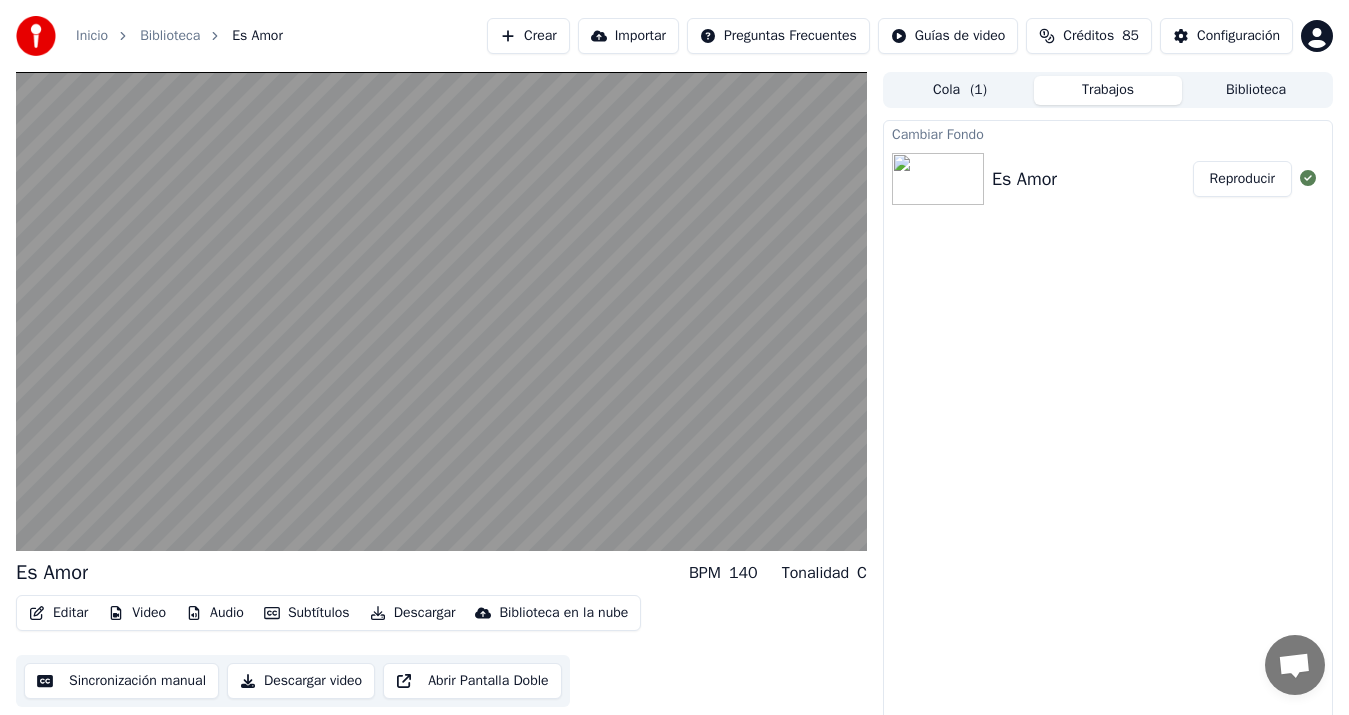 click on "Biblioteca" at bounding box center (1256, 90) 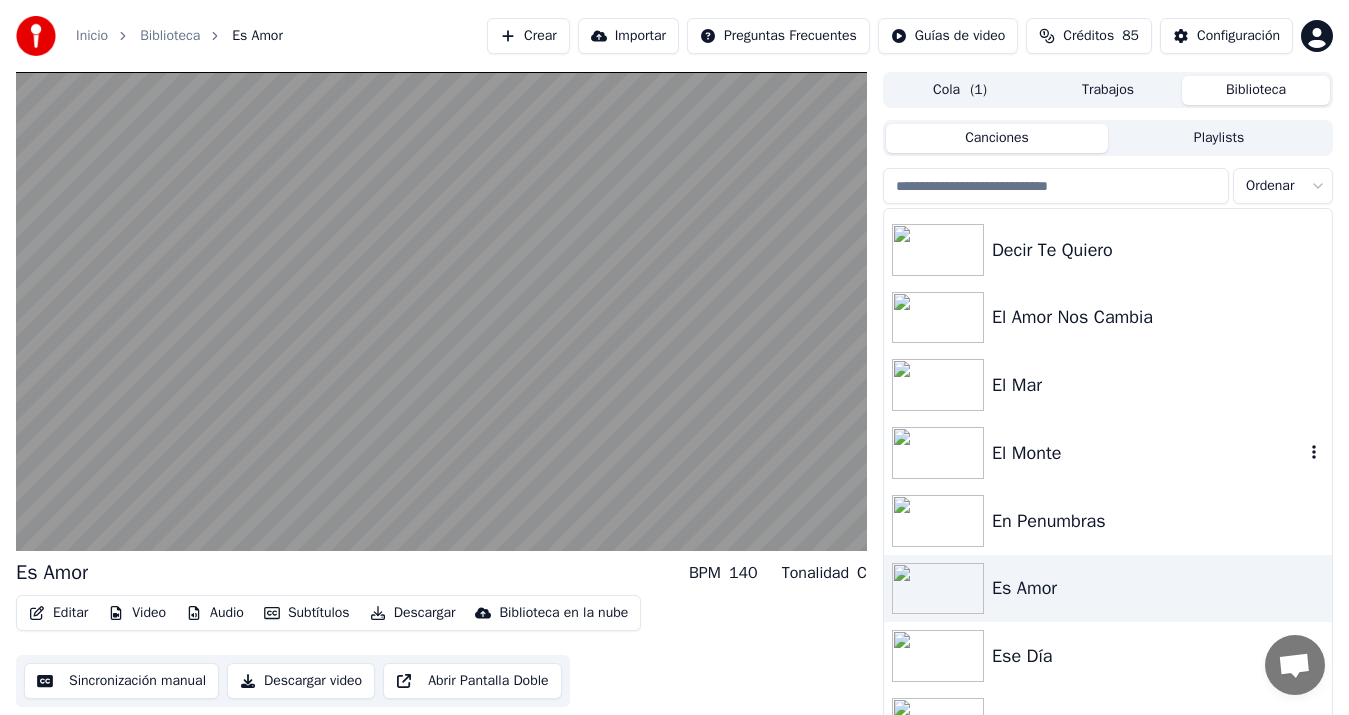 scroll, scrollTop: 592, scrollLeft: 0, axis: vertical 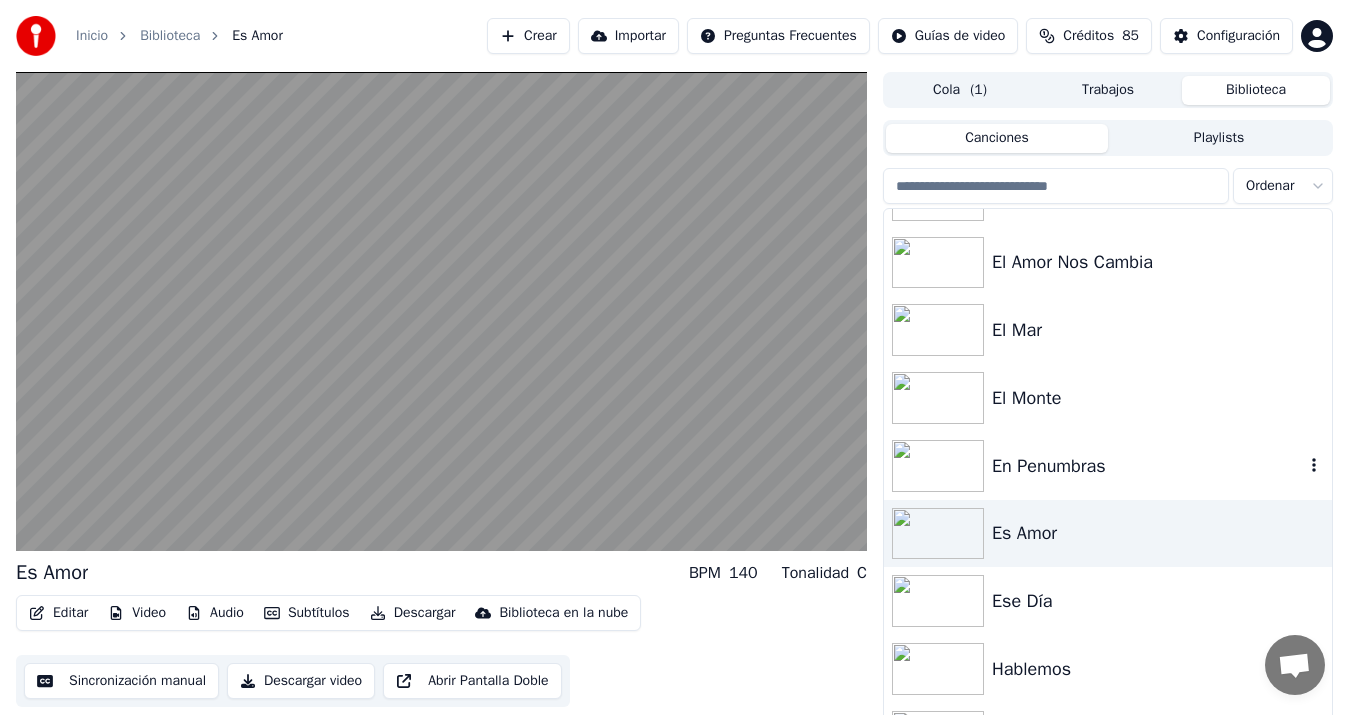 click on "En Penumbras" at bounding box center (1108, 466) 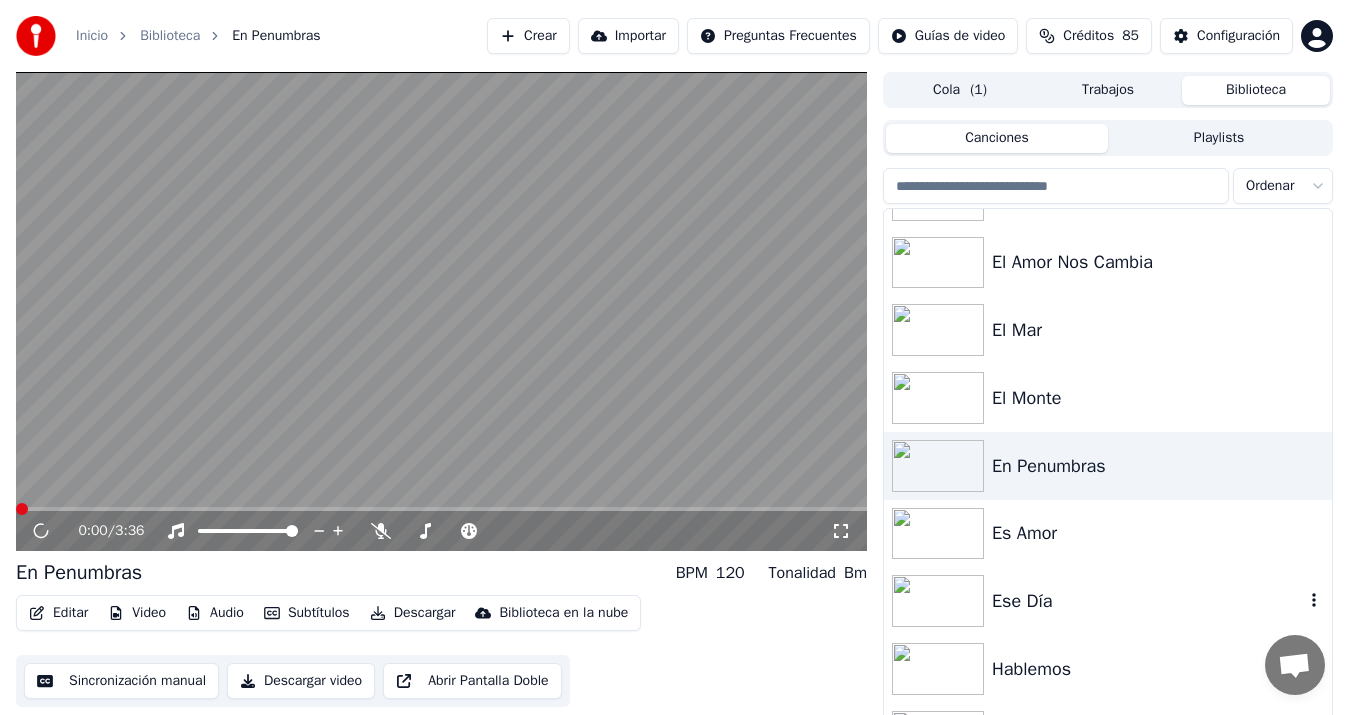 click on "Ese Día" at bounding box center (1148, 601) 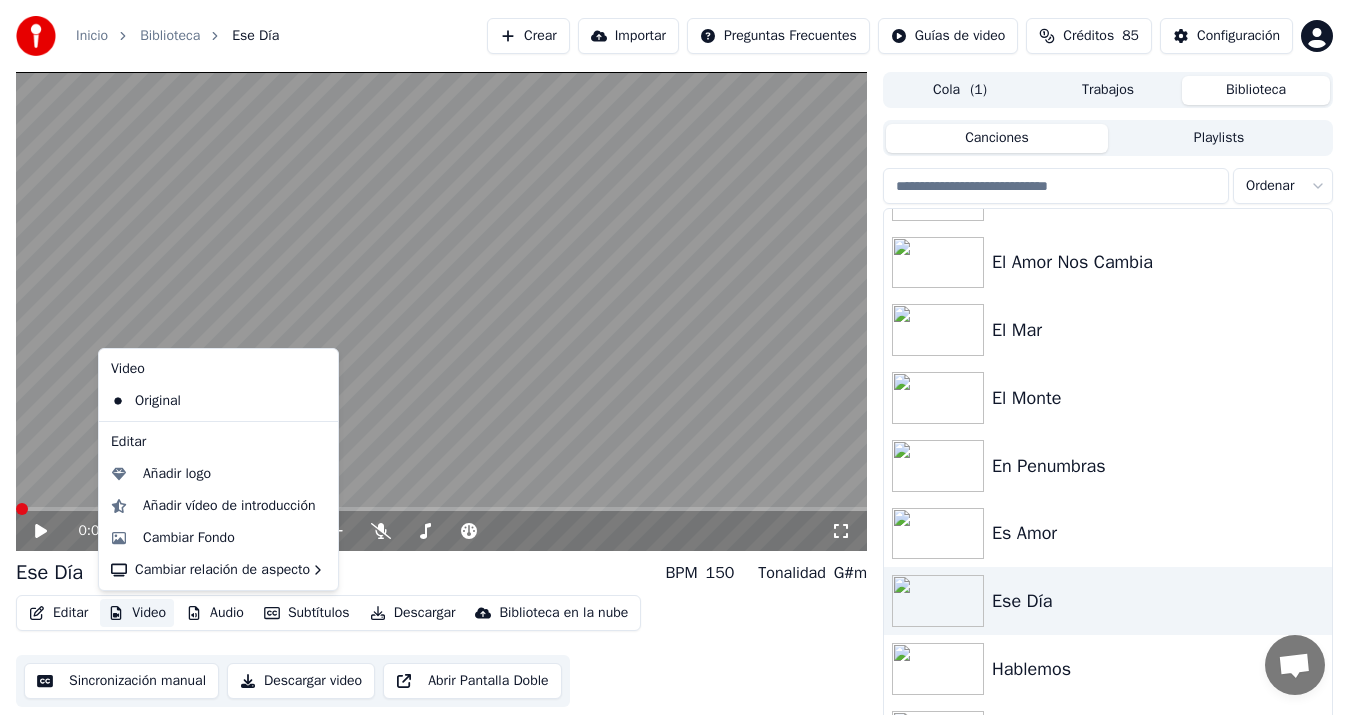click on "Video" at bounding box center (137, 613) 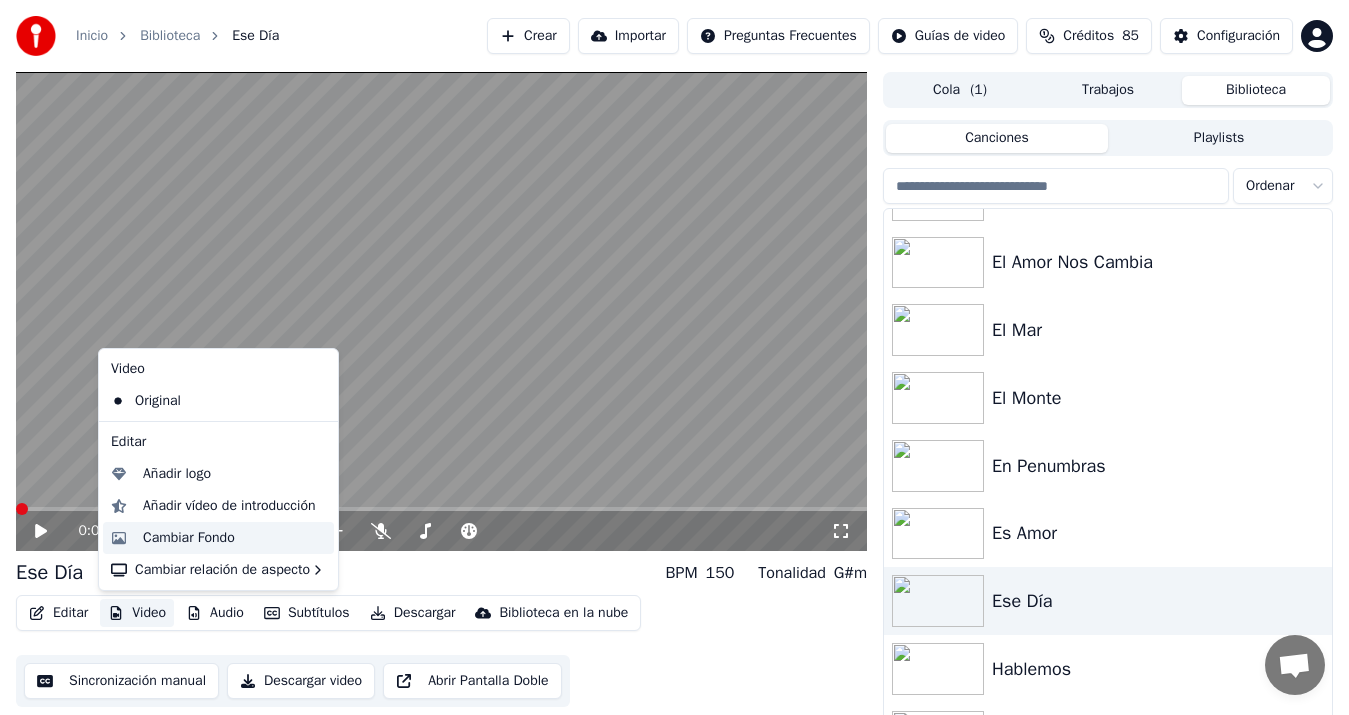 click on "Cambiar Fondo" at bounding box center [189, 538] 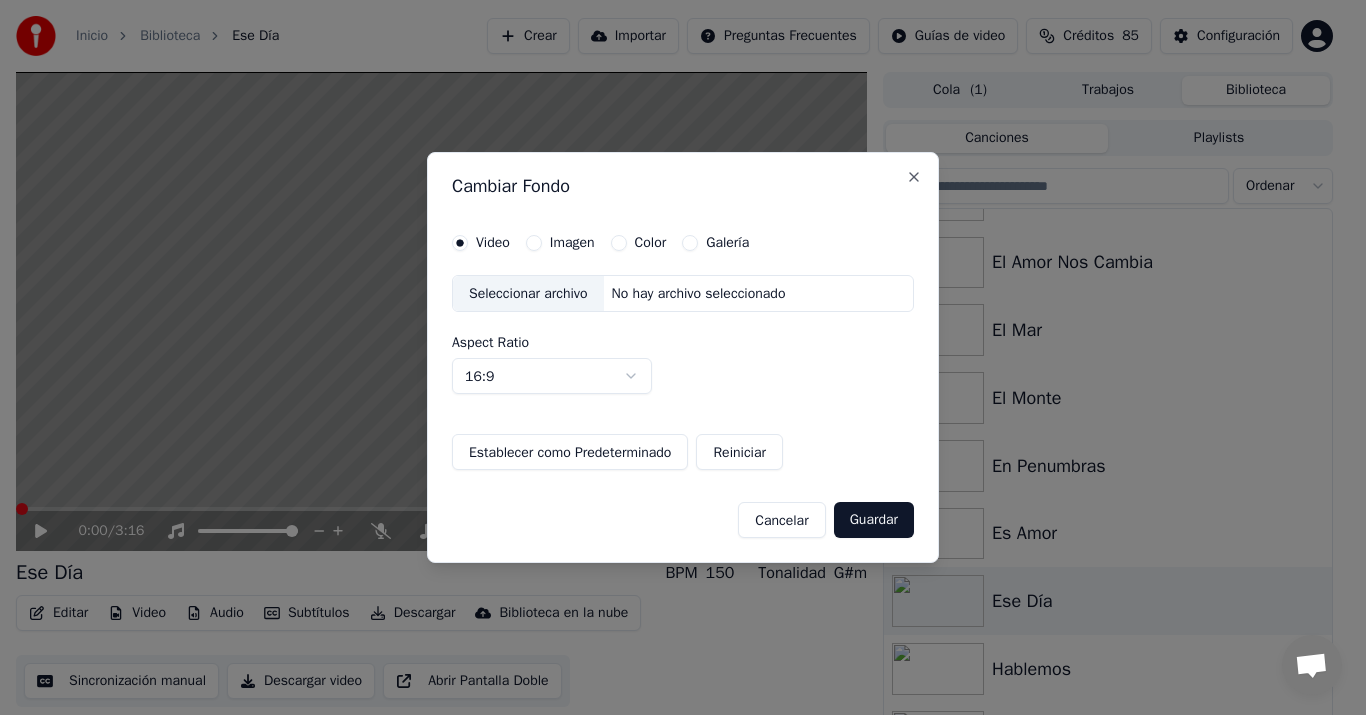 click on "Imagen" at bounding box center (572, 243) 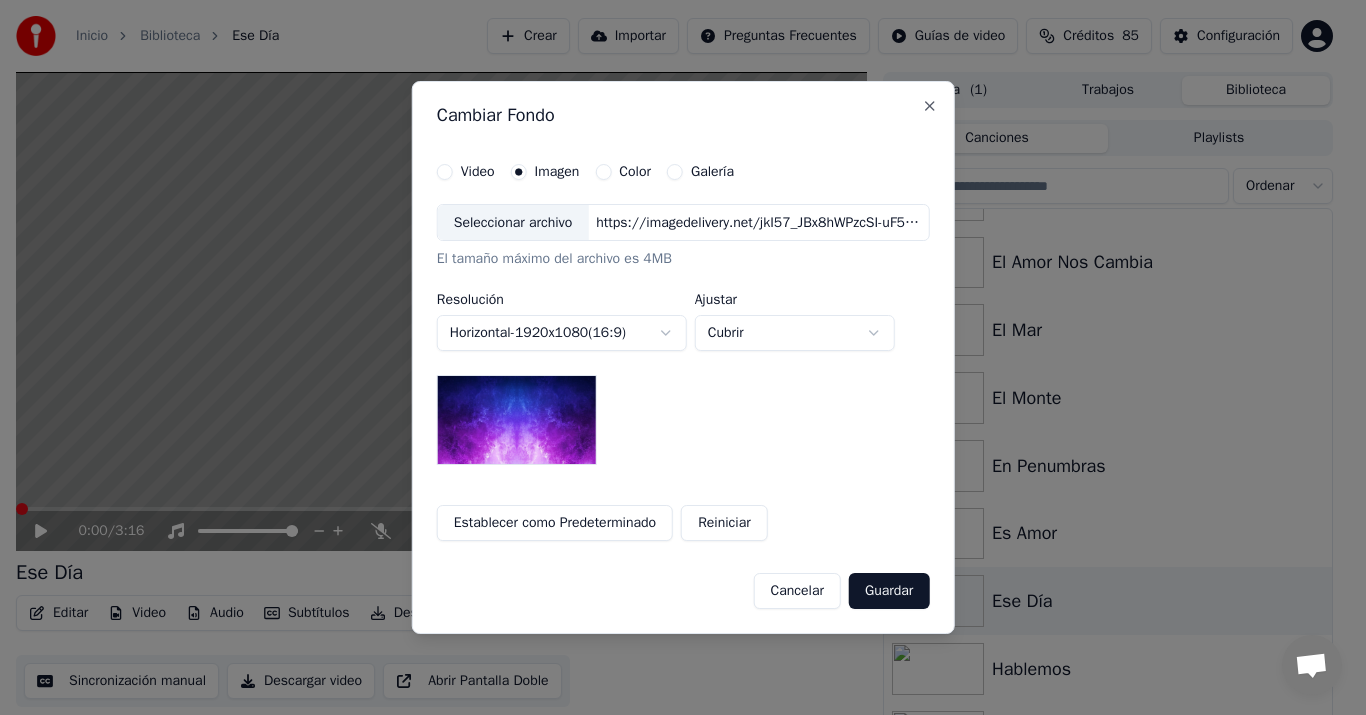 click on "Seleccionar archivo" at bounding box center [513, 223] 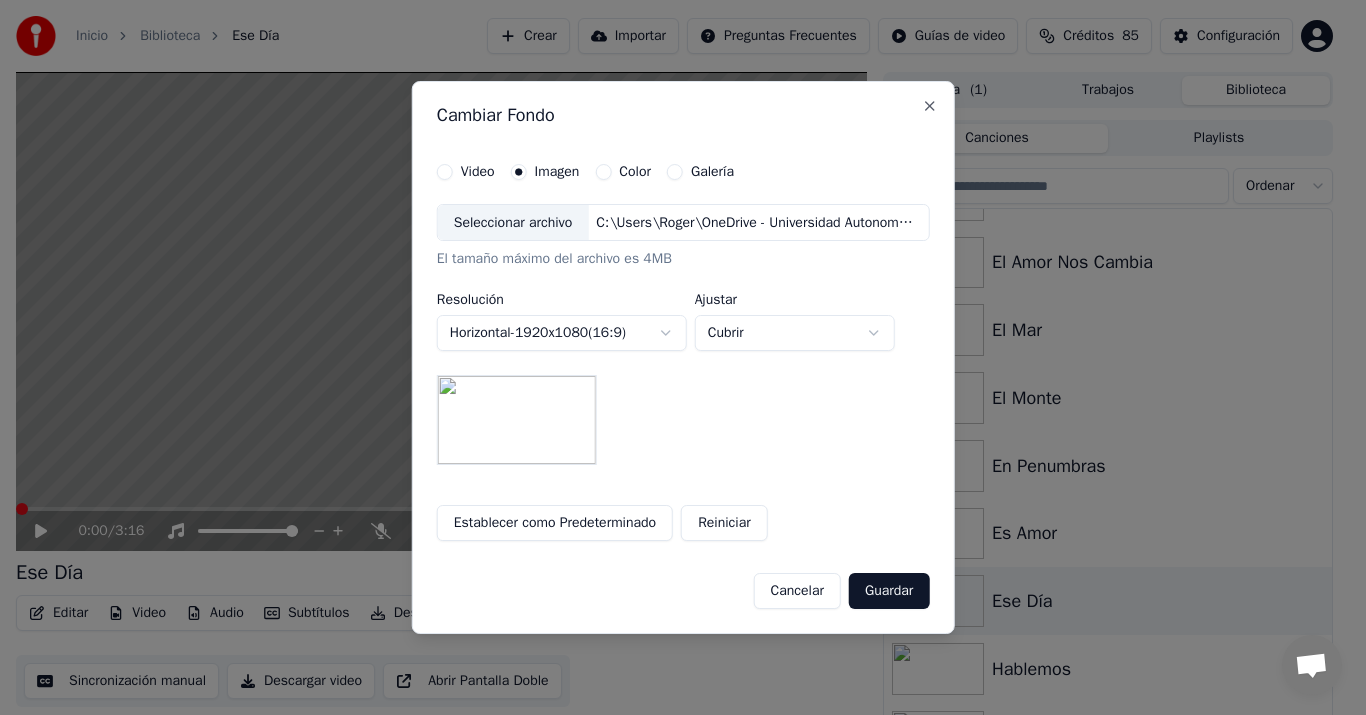 click on "Guardar" at bounding box center (889, 591) 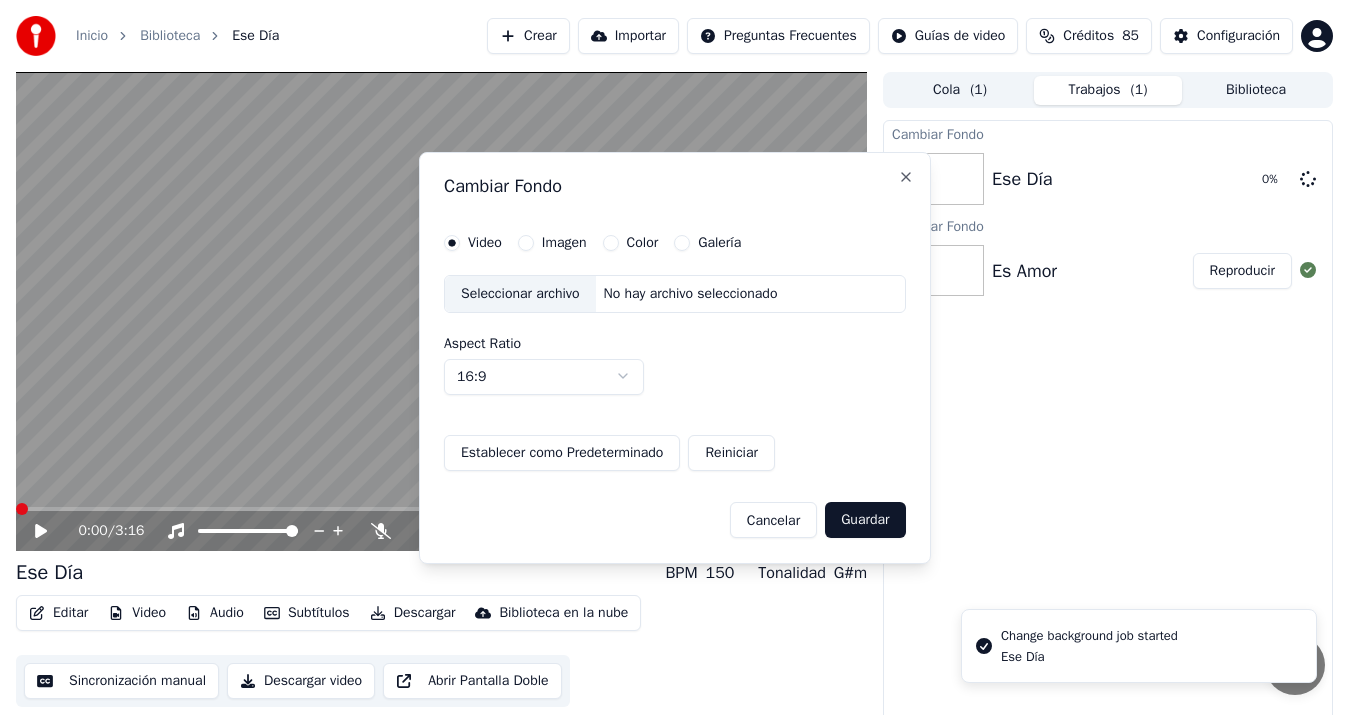 click on "Inicio Biblioteca Ese Día Crear Importar Preguntas Frecuentes Guías de video Créditos 85 Configuración 0:00  /  3:16 Ese Día BPM 150 Tonalidad G#m Editar Video Audio Subtítulos Descargar Biblioteca en la nube Sincronización manual Descargar video Abrir Pantalla Doble Cola ( 1 ) Trabajos ( 1 ) Biblioteca Cambiar Fondo Ese Día 0 % Cambiar Fondo Es Amor Reproducir Change background job started Ese Día Conversación Adam de Youka Desktop Más canales Continuar en Correo electrónico Red fuera de línea. Reconectando... Por ahora no se pueden recibir ni enviar mensajes. Youka Desktop ¡Hola! ¿En qué te puedo ayudar?  Jueves, 3 Julio puedo cambiar el tono de la canción? 3/7/2025 Viernes, 4 Julio Adam Por supuesto, tienes control de tono en el reproductor cerca del volumen. 4/7/2025 Enviar un archivo Insertar un emoji Enviar un archivo Grabar mensaje de audio We run on Crisp Cambiar Fondo Video Imagen Color Galería Seleccionar archivo No hay archivo seleccionado Aspect Ratio 16:9 **** **** *** *** ***" at bounding box center [674, 357] 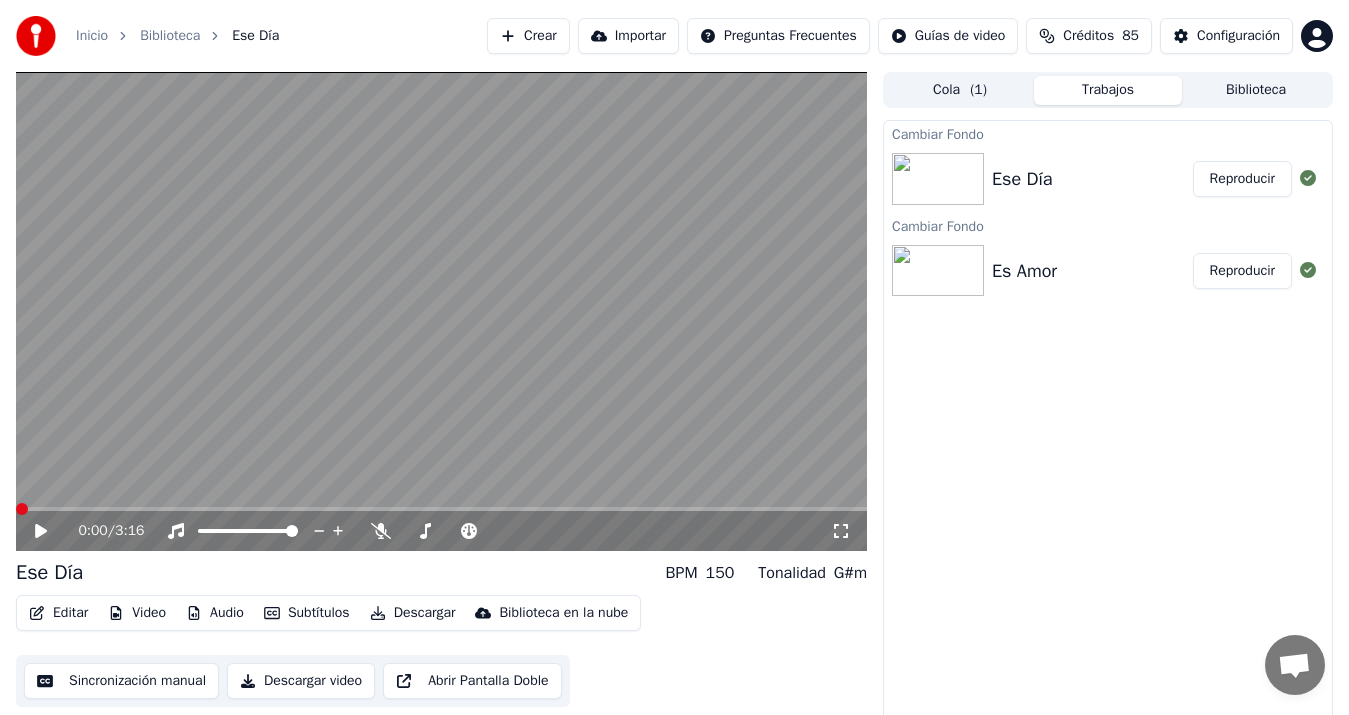 click on "Reproducir" at bounding box center [1242, 179] 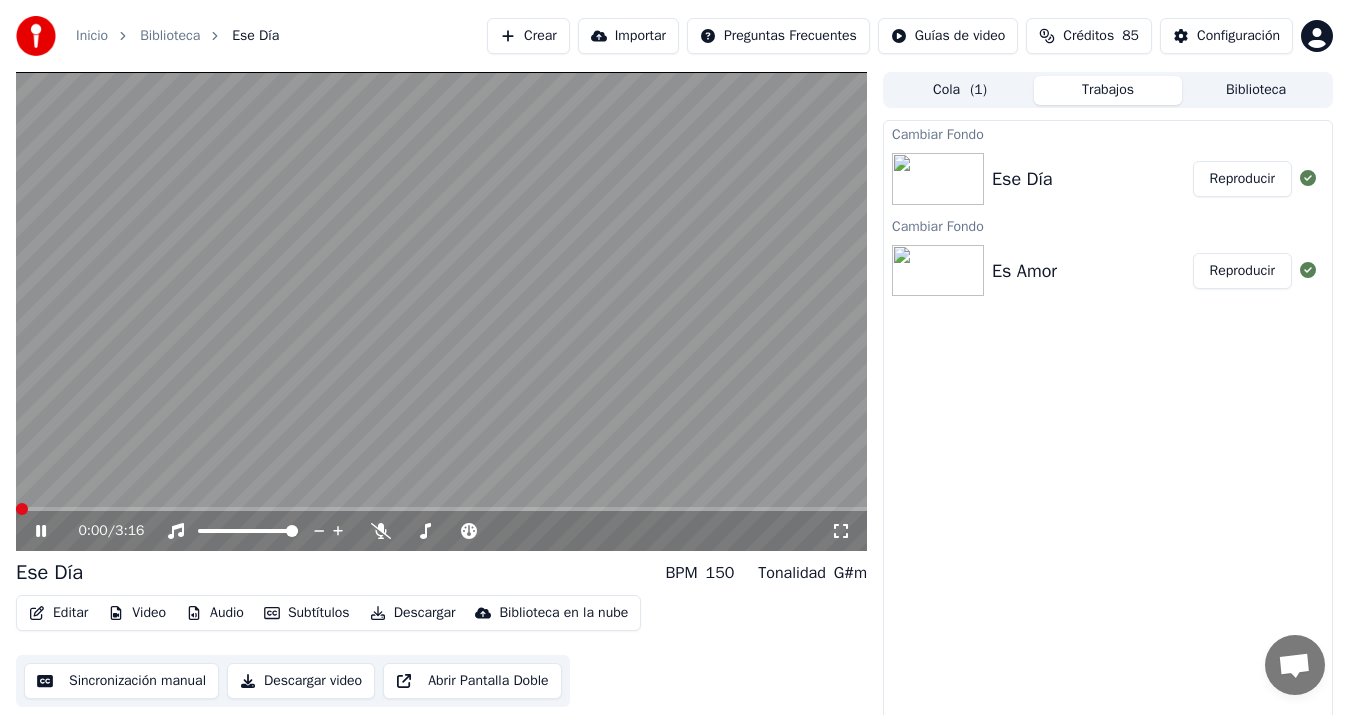 click on "Sincronización manual" at bounding box center [121, 681] 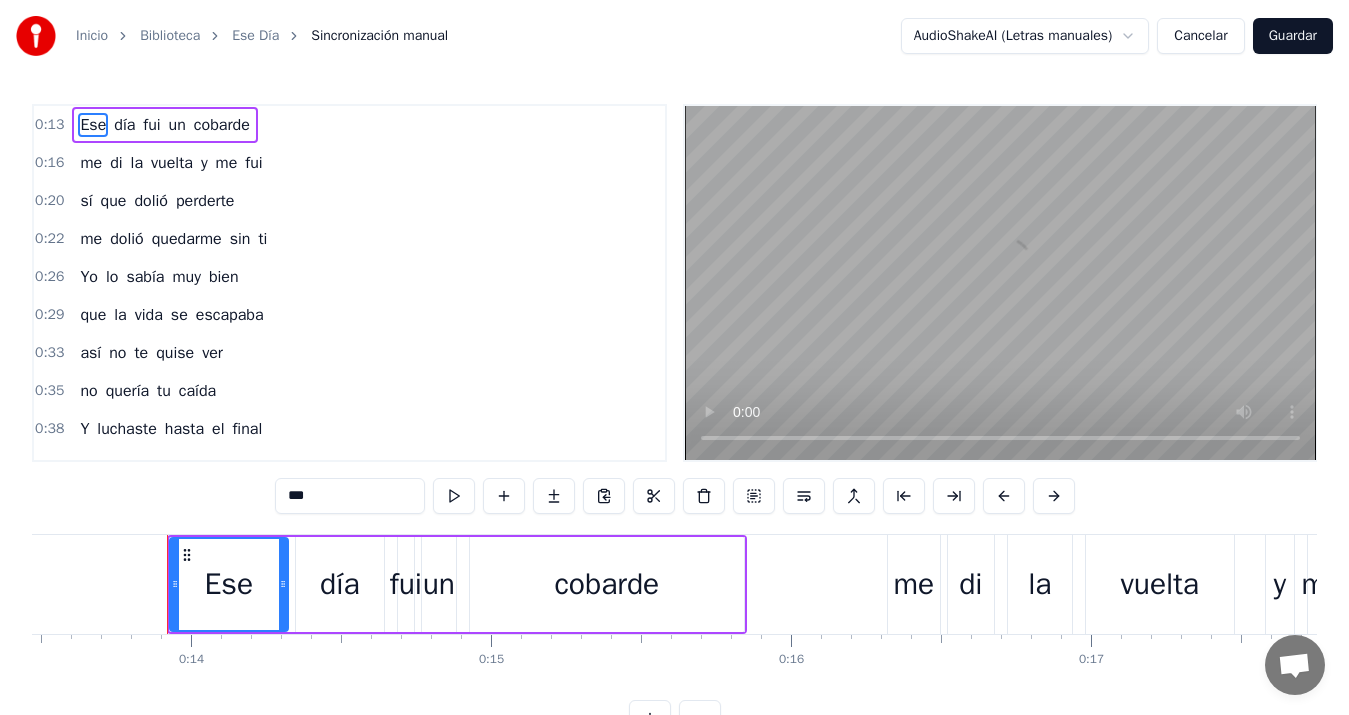 scroll, scrollTop: 0, scrollLeft: 4075, axis: horizontal 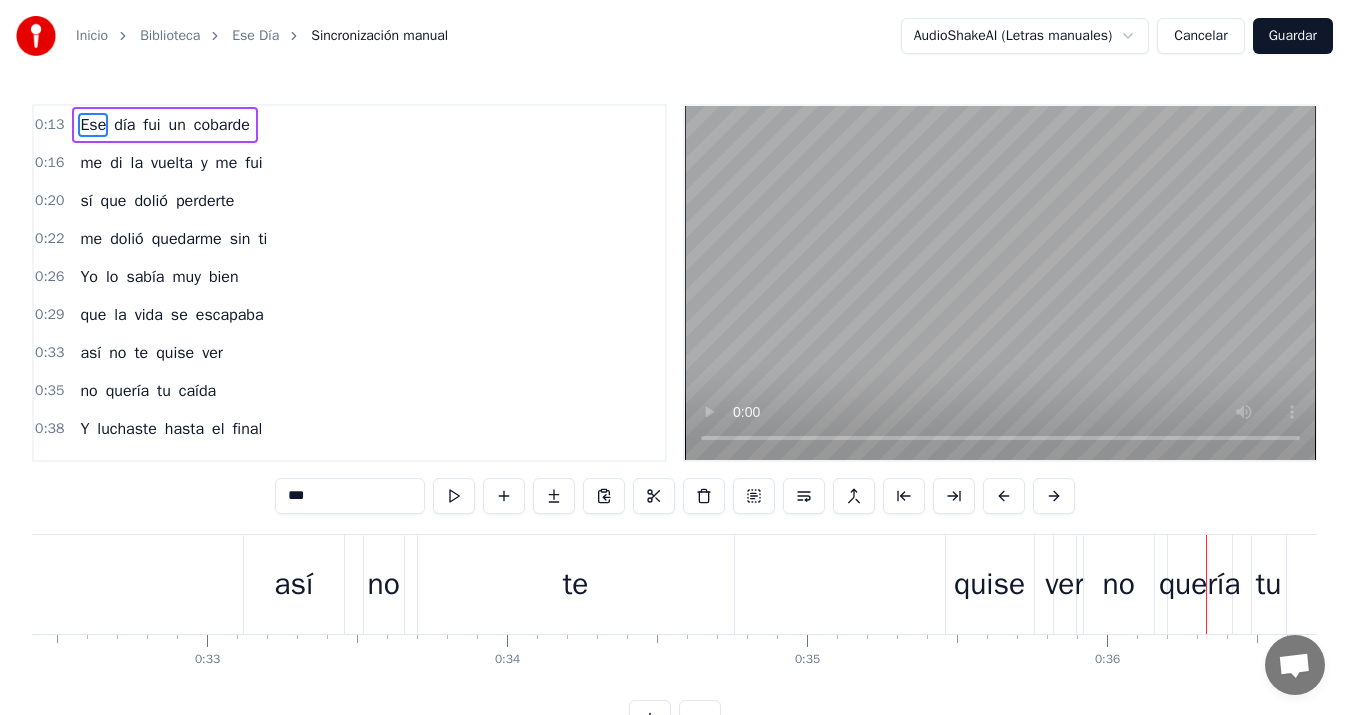 click on "te" at bounding box center (576, 584) 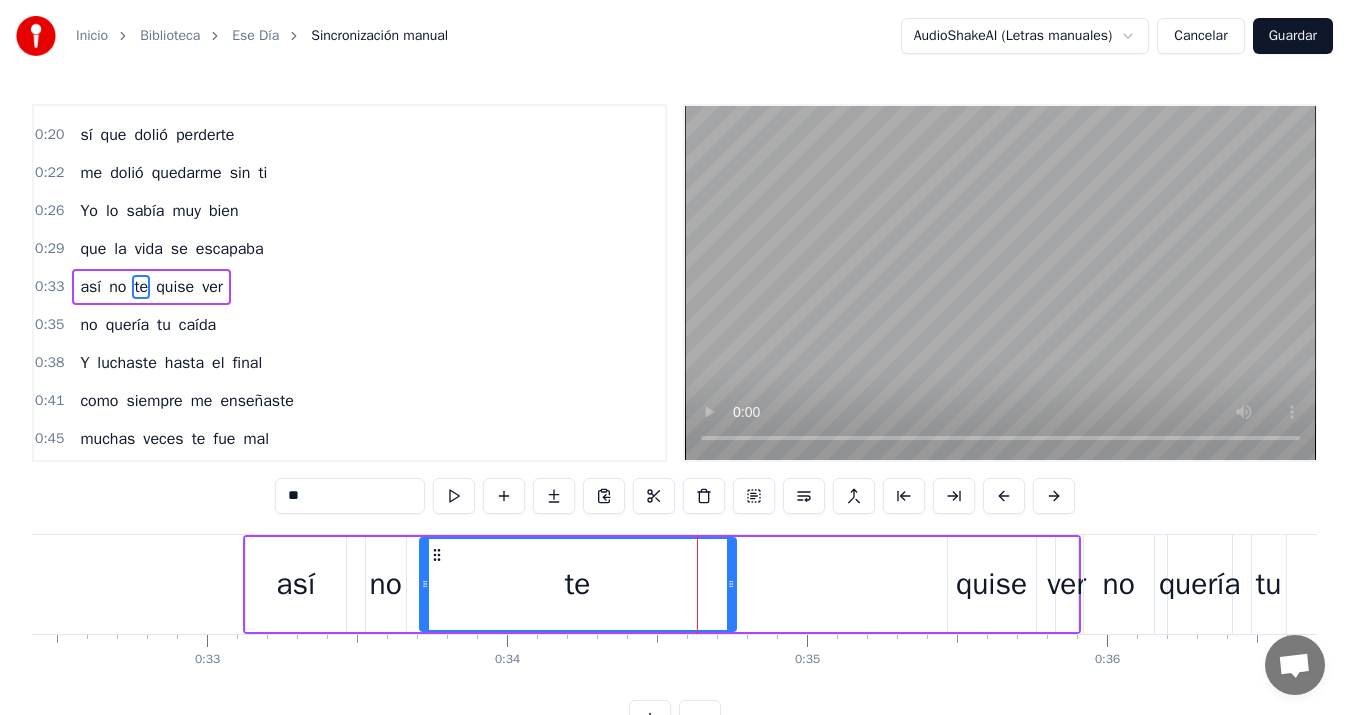 scroll, scrollTop: 70, scrollLeft: 0, axis: vertical 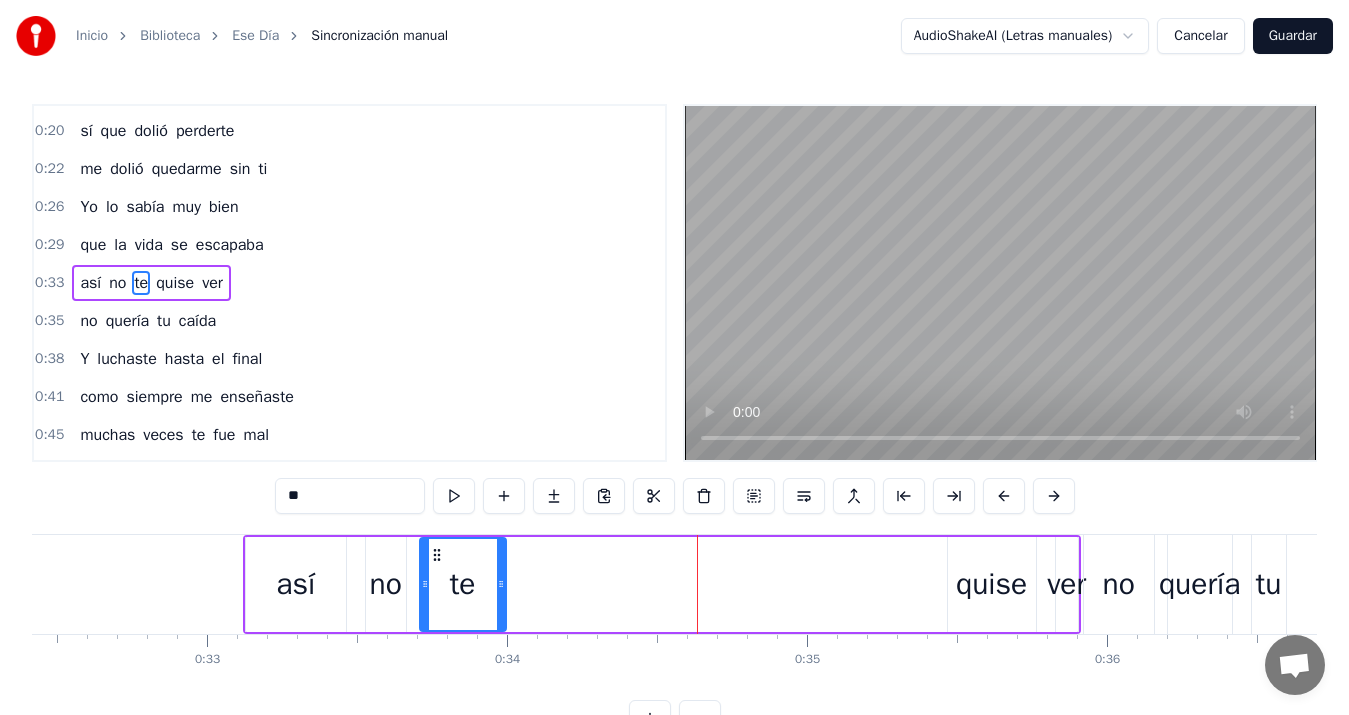 drag, startPoint x: 732, startPoint y: 579, endPoint x: 502, endPoint y: 569, distance: 230.21729 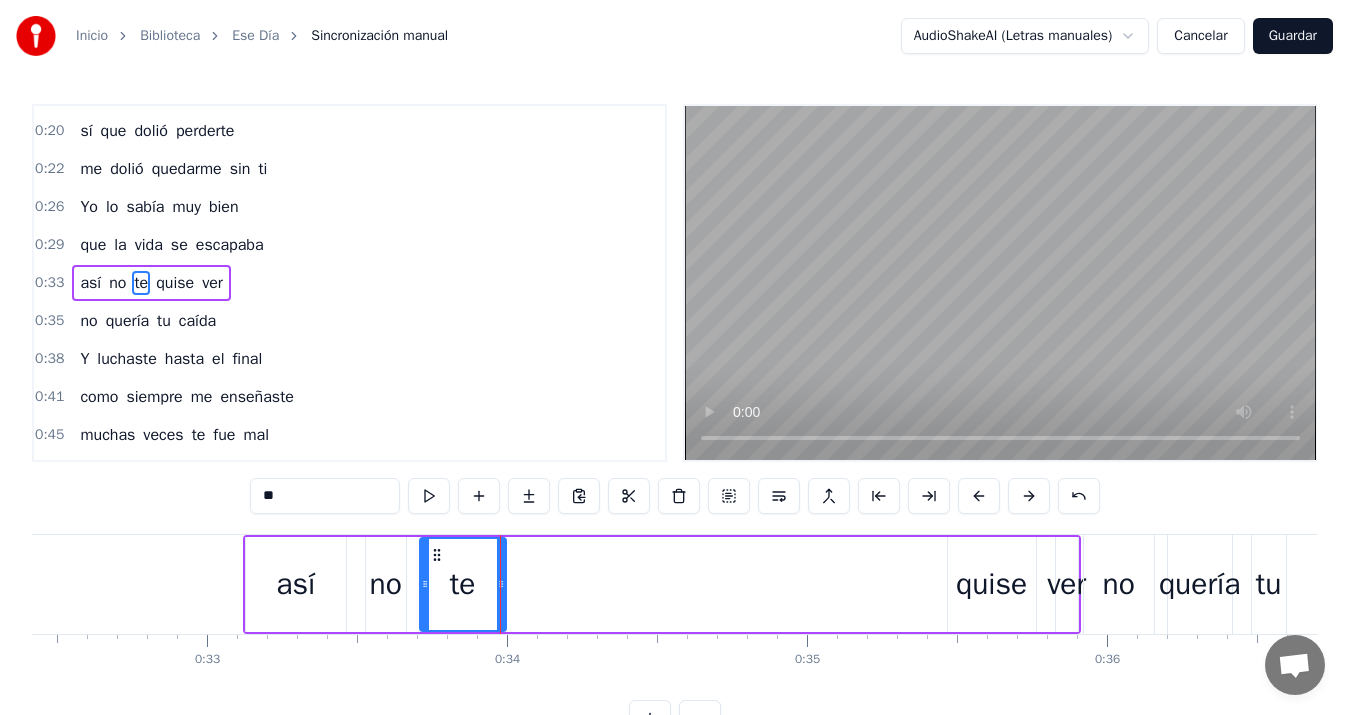 click on "quise" at bounding box center (991, 584) 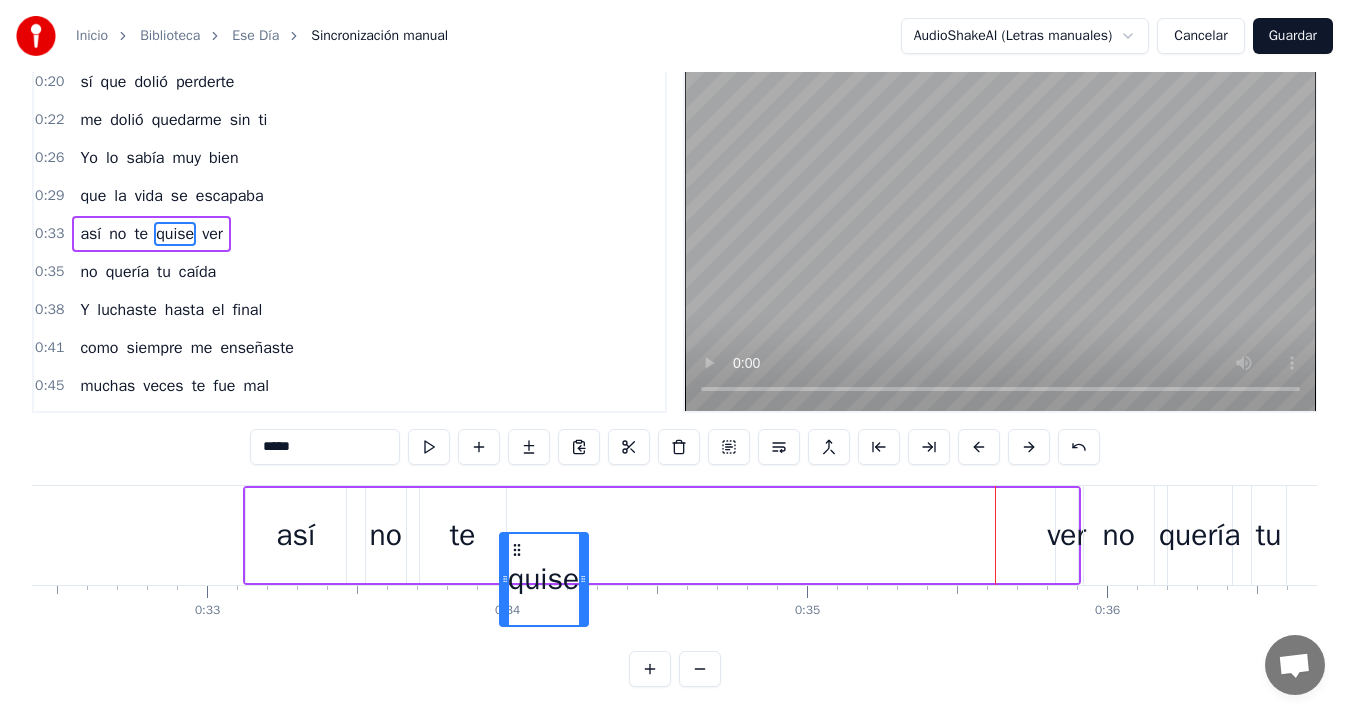 scroll, scrollTop: 55, scrollLeft: 0, axis: vertical 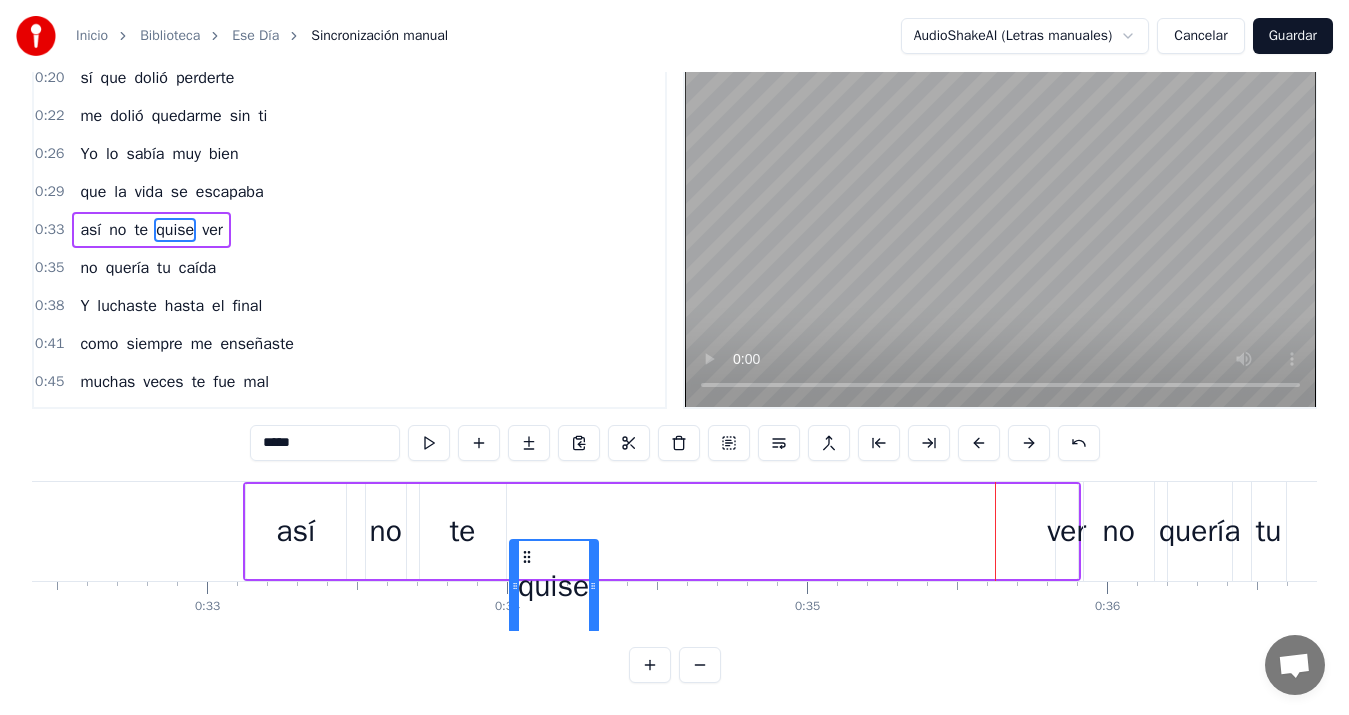 drag, startPoint x: 965, startPoint y: 552, endPoint x: 527, endPoint y: 502, distance: 440.84464 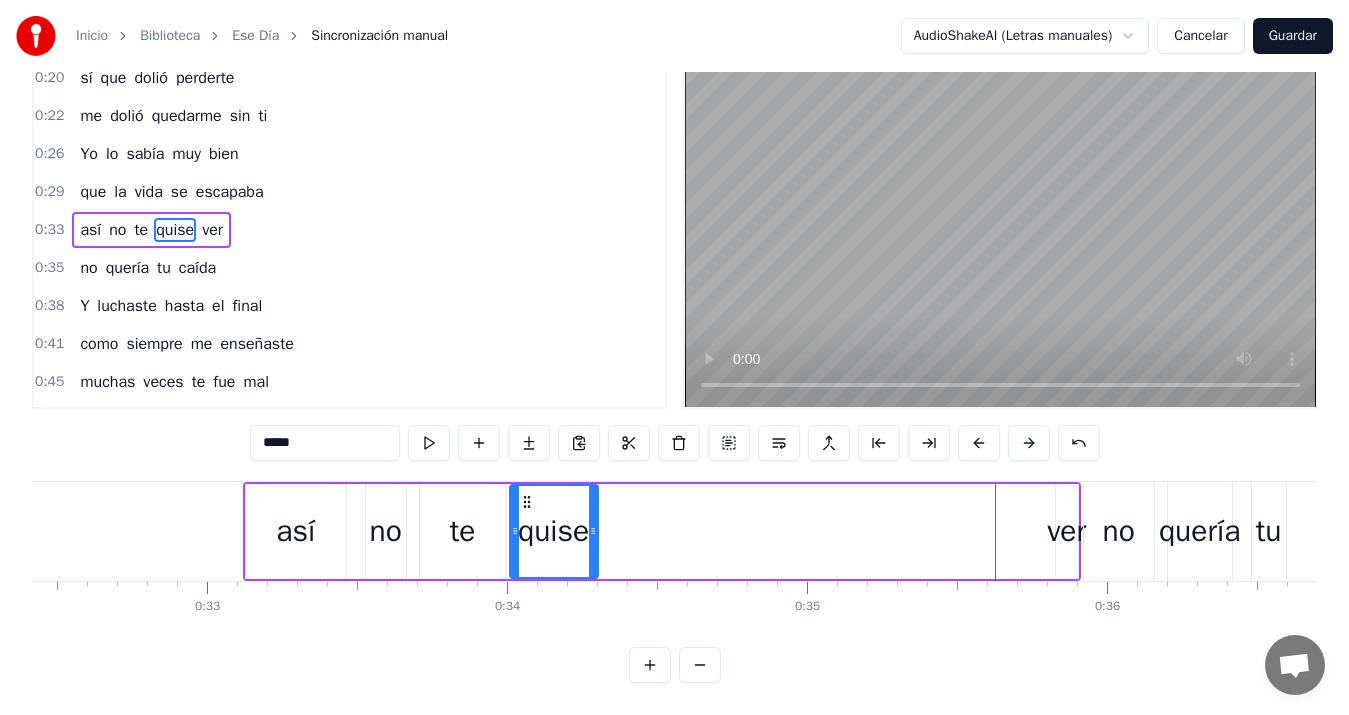 click on "así no te quise ver" at bounding box center [662, 531] 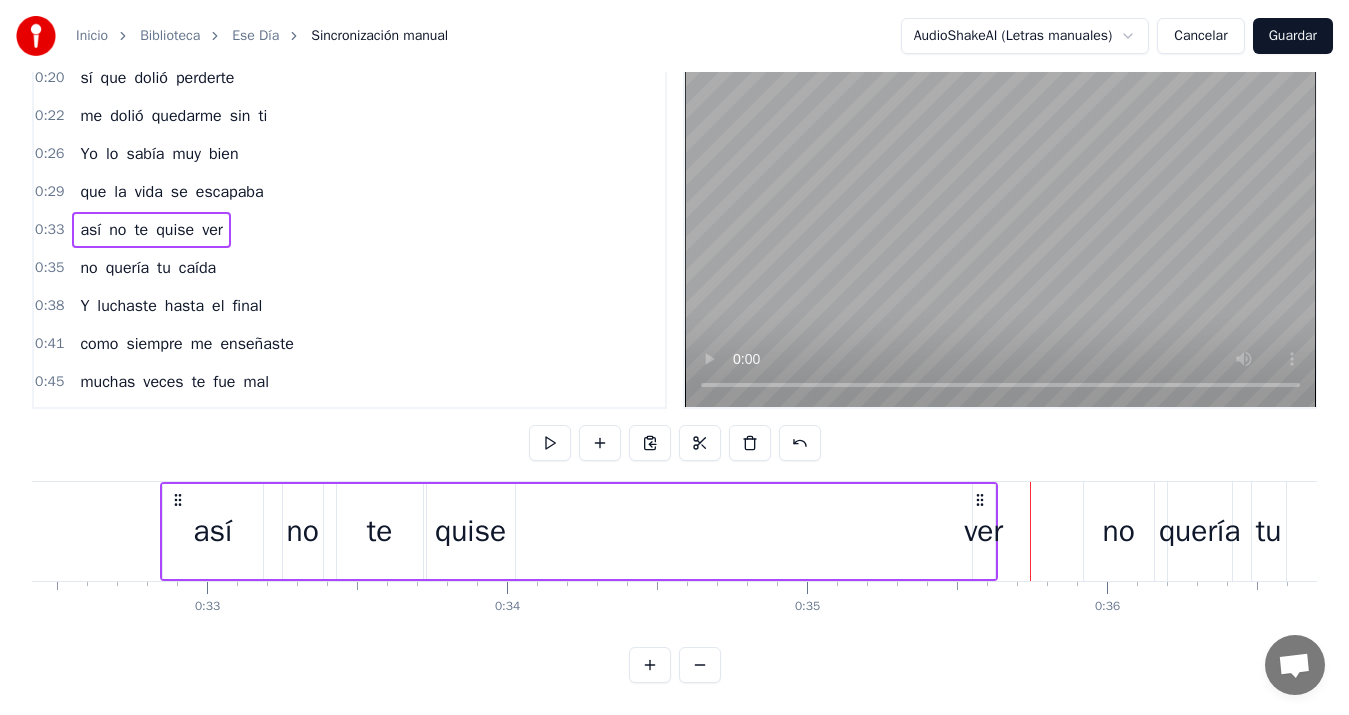 drag, startPoint x: 1062, startPoint y: 496, endPoint x: 979, endPoint y: 512, distance: 84.5281 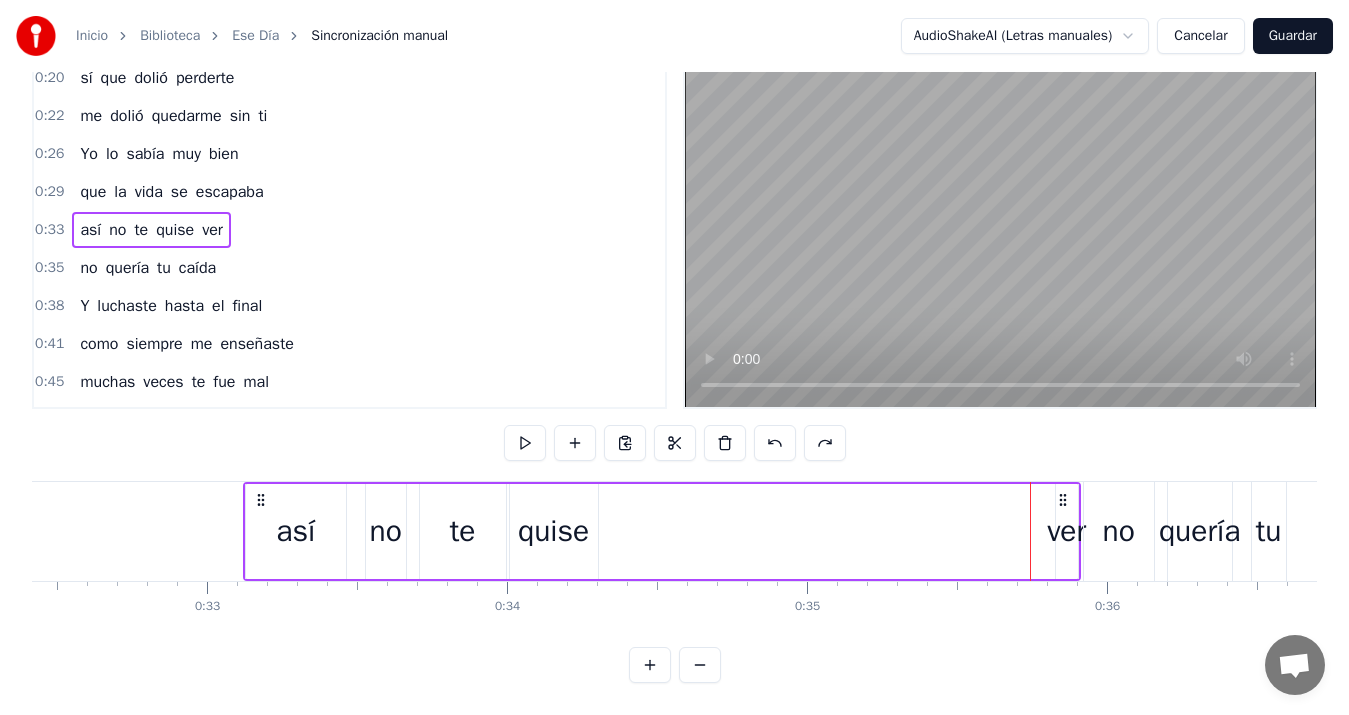 click 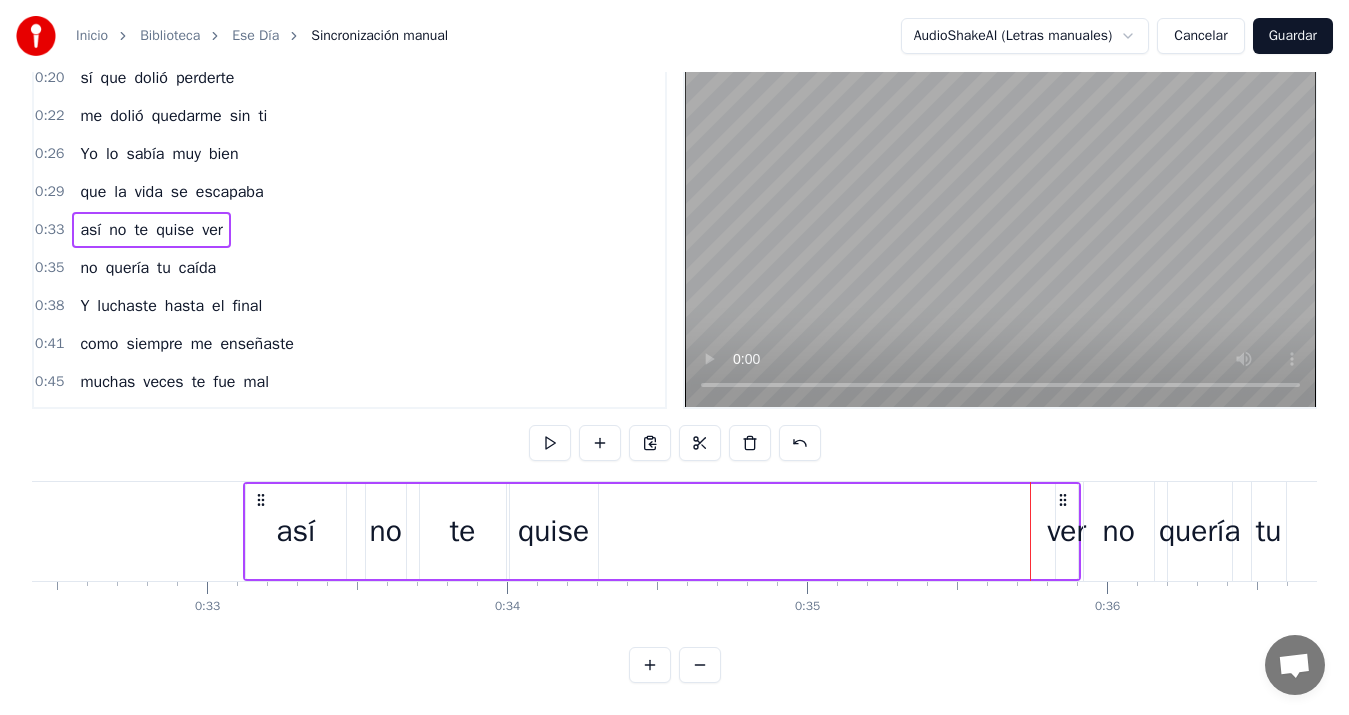 click on "ver" at bounding box center (1066, 531) 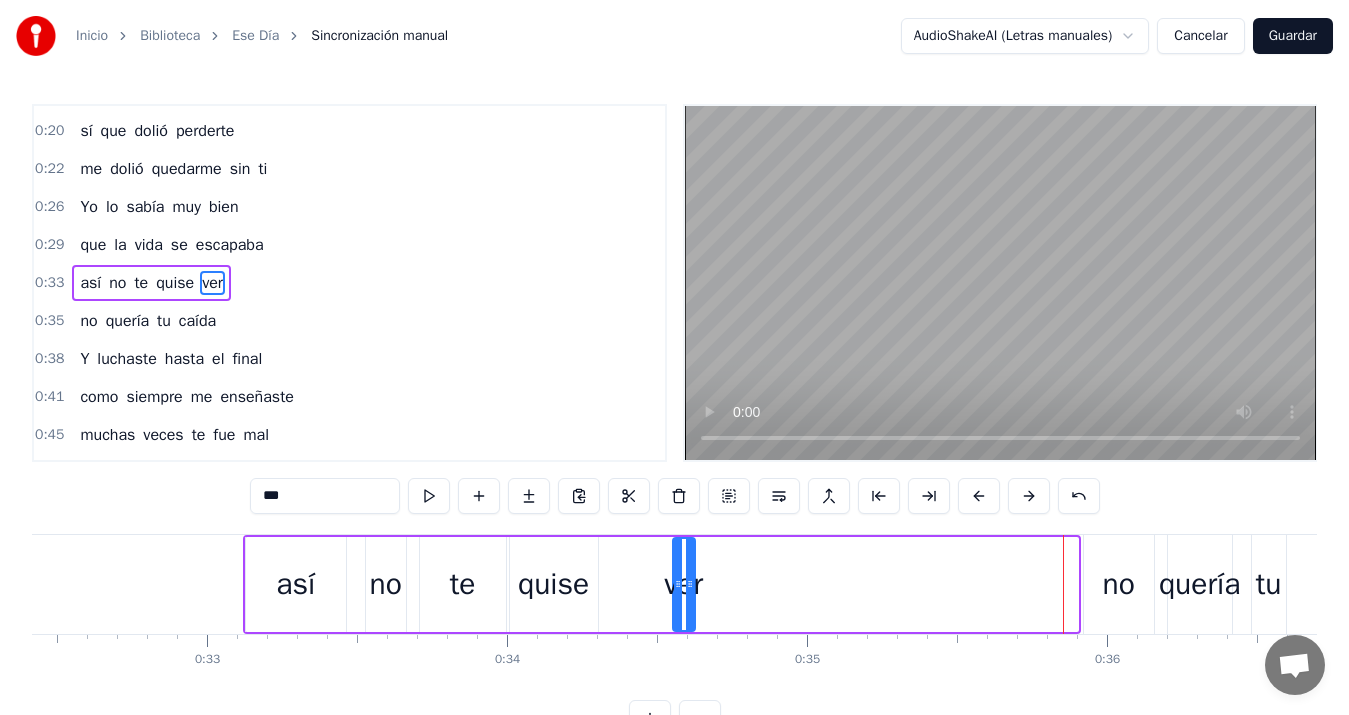 drag, startPoint x: 1065, startPoint y: 547, endPoint x: 682, endPoint y: 573, distance: 383.8815 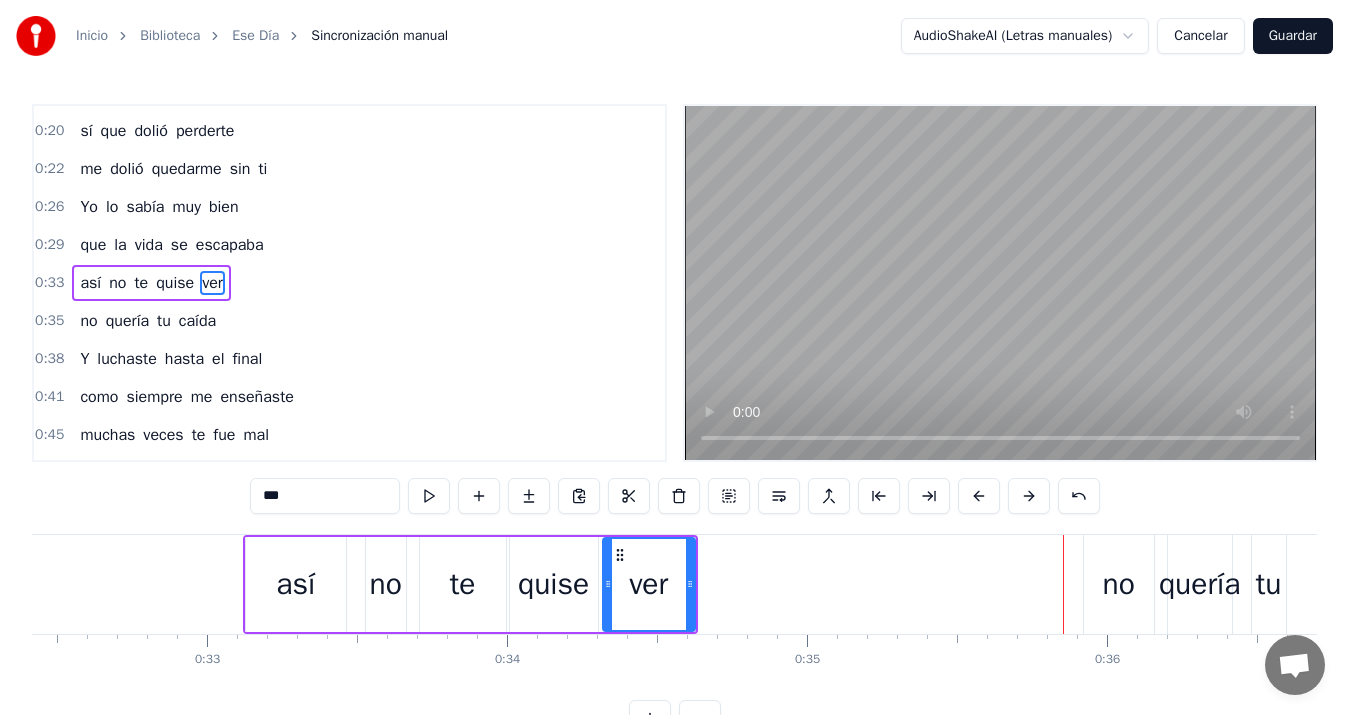 drag, startPoint x: 678, startPoint y: 585, endPoint x: 608, endPoint y: 593, distance: 70.45566 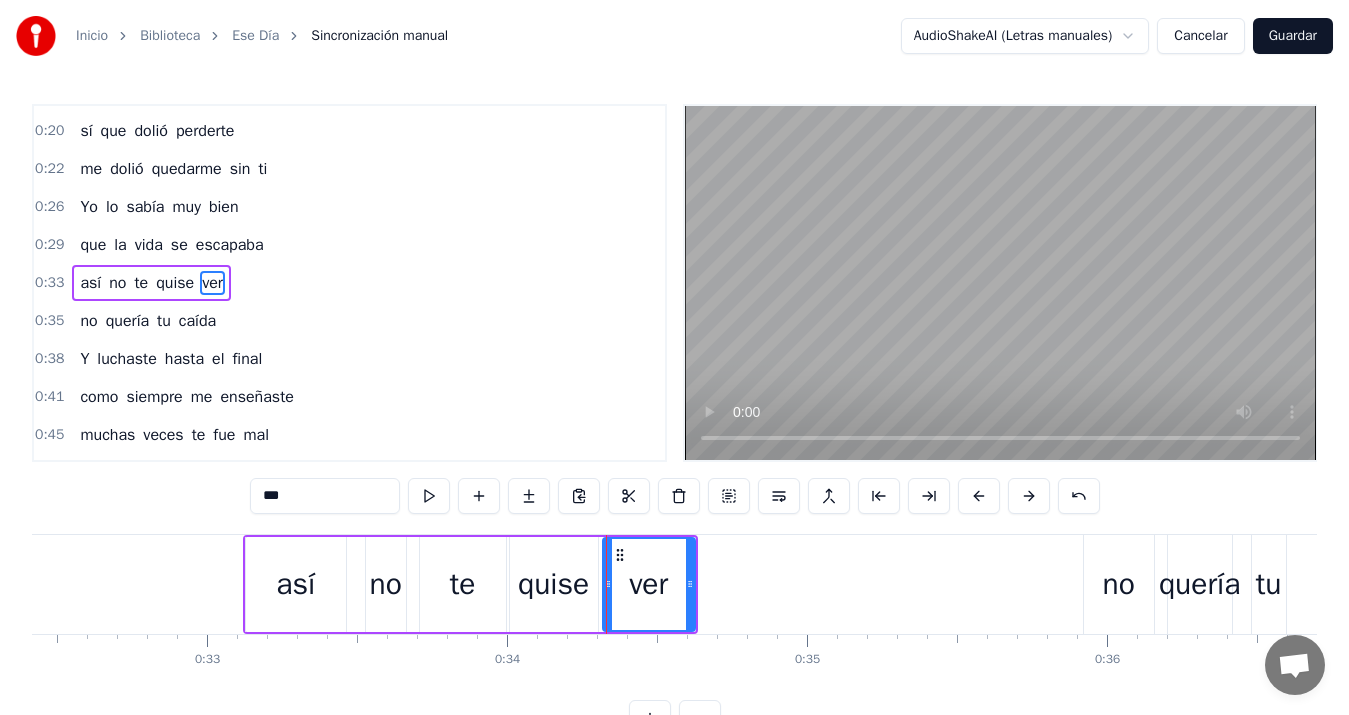click on "no" at bounding box center [1119, 584] 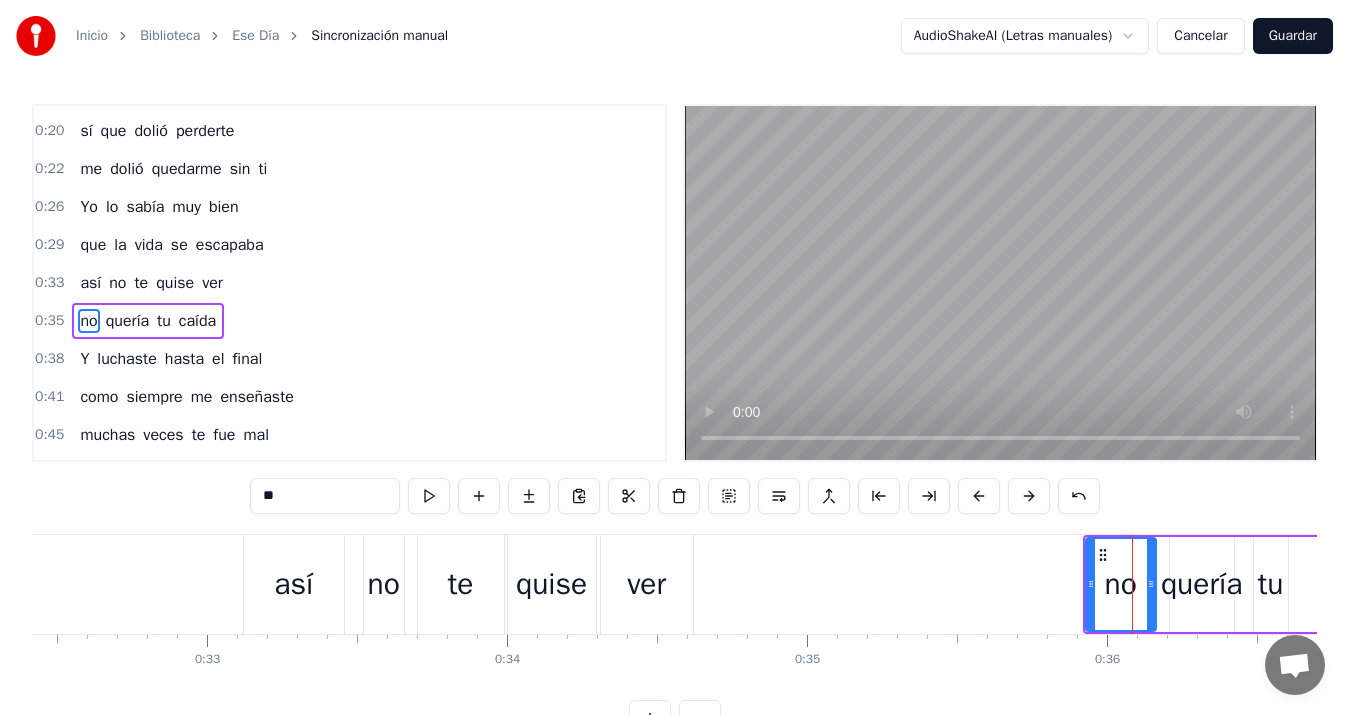 scroll, scrollTop: 108, scrollLeft: 0, axis: vertical 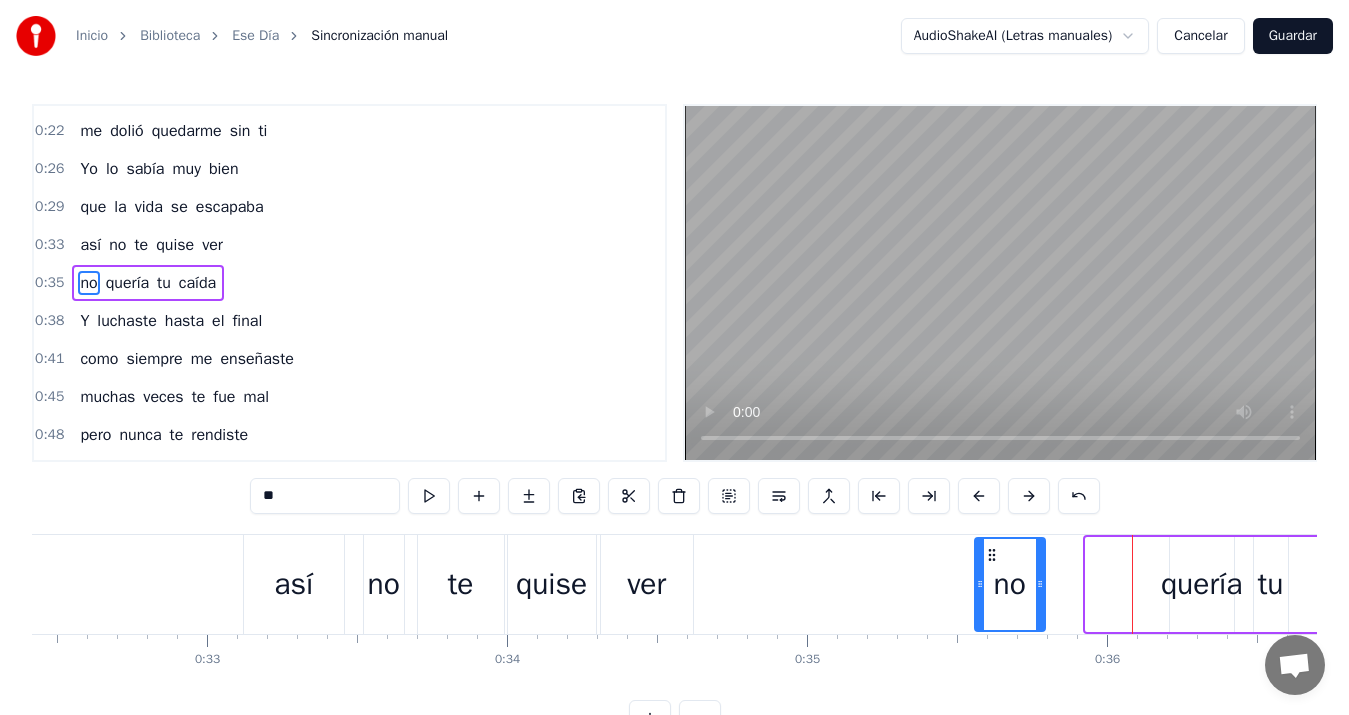 drag, startPoint x: 1104, startPoint y: 555, endPoint x: 993, endPoint y: 567, distance: 111.64677 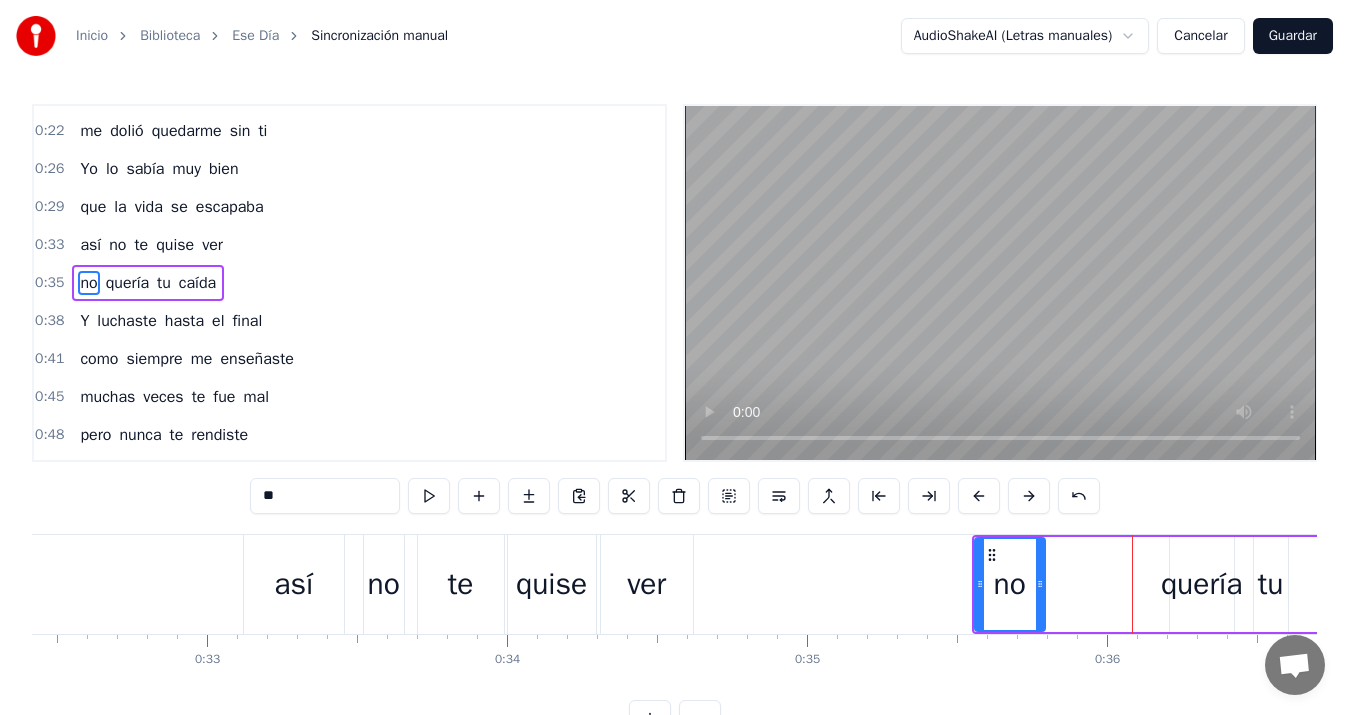 type 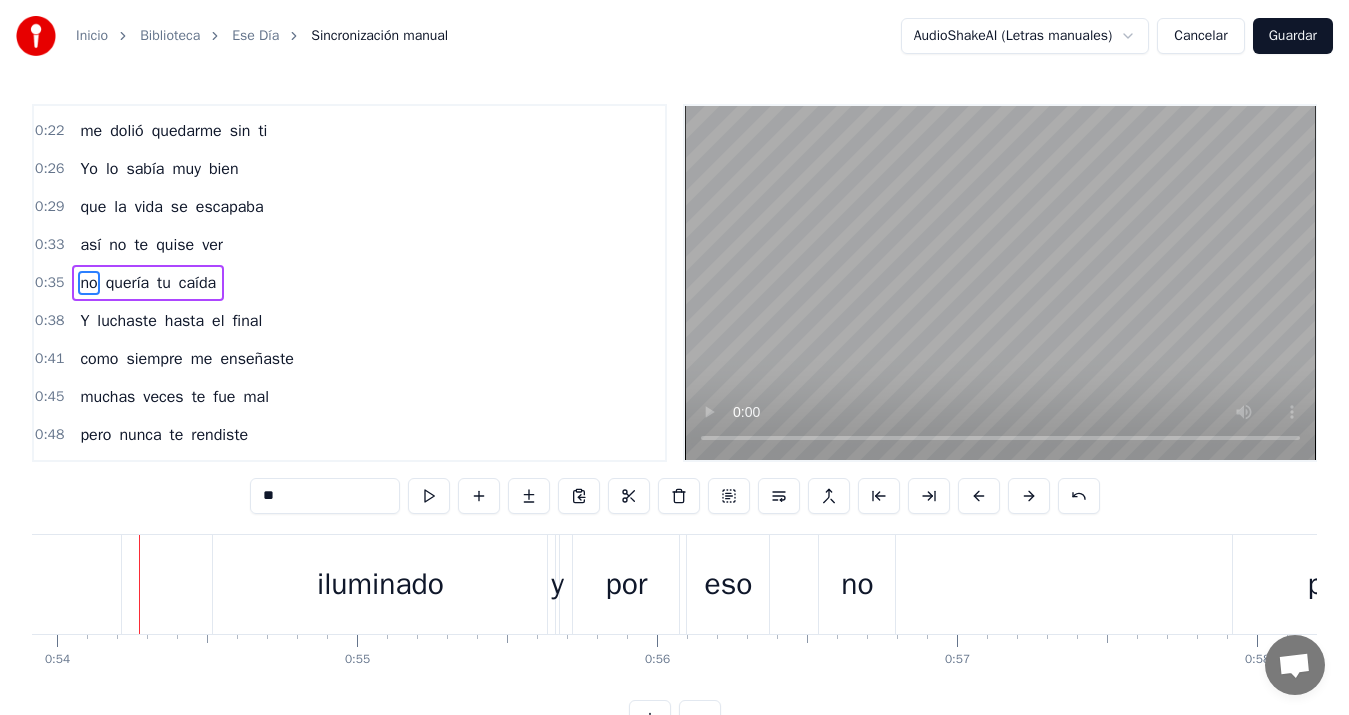 scroll, scrollTop: 0, scrollLeft: 16181, axis: horizontal 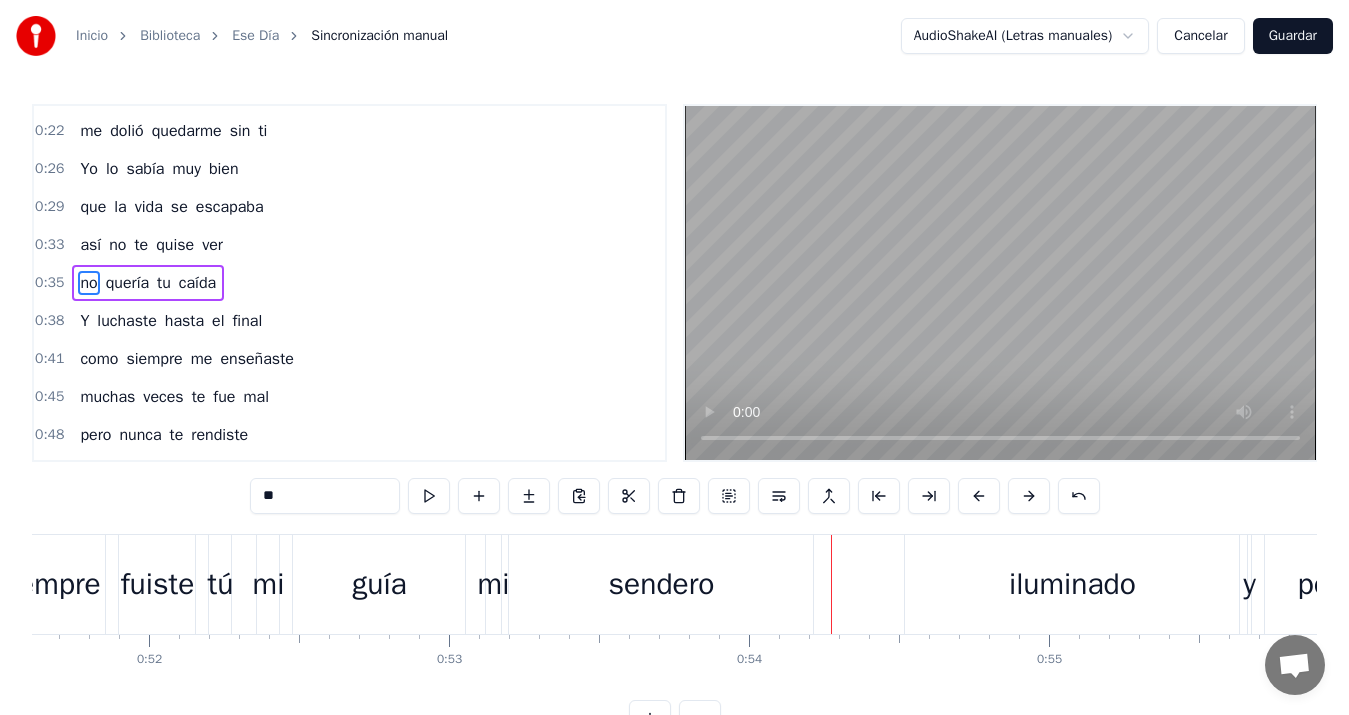 click on "iluminado" at bounding box center [1072, 584] 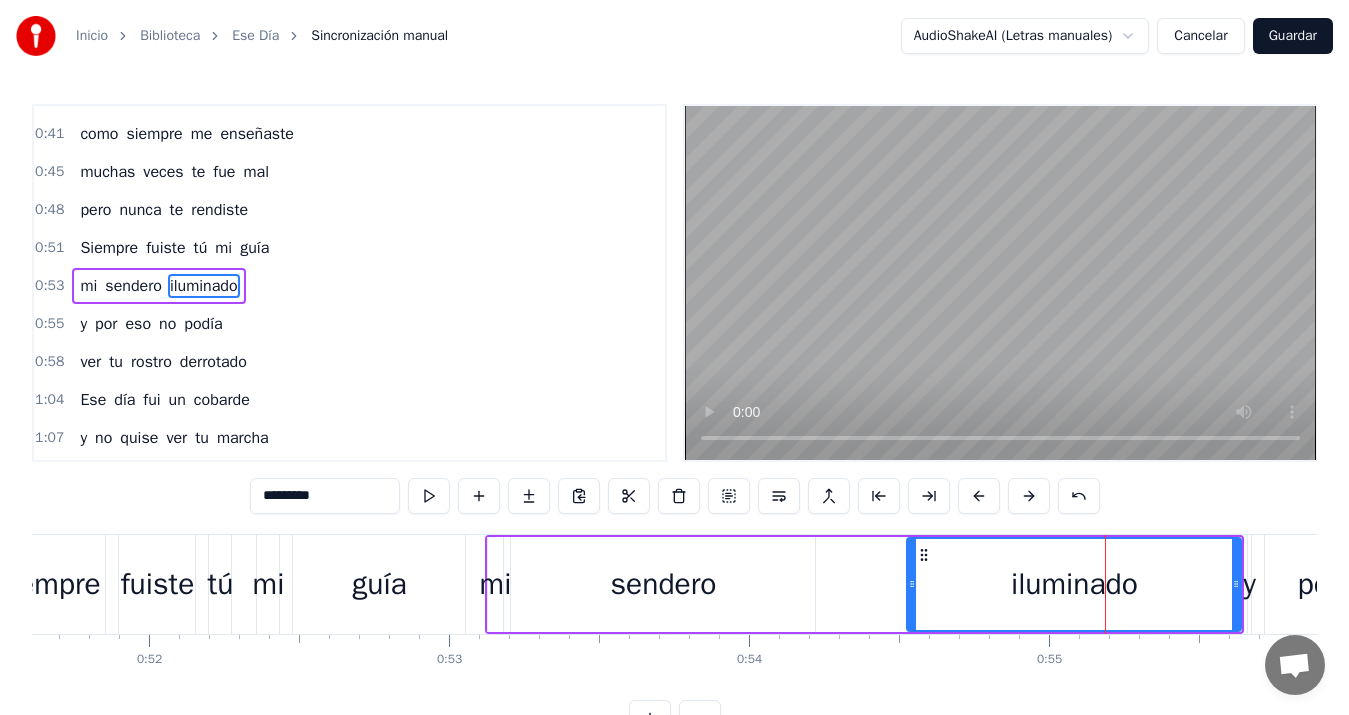 scroll, scrollTop: 336, scrollLeft: 0, axis: vertical 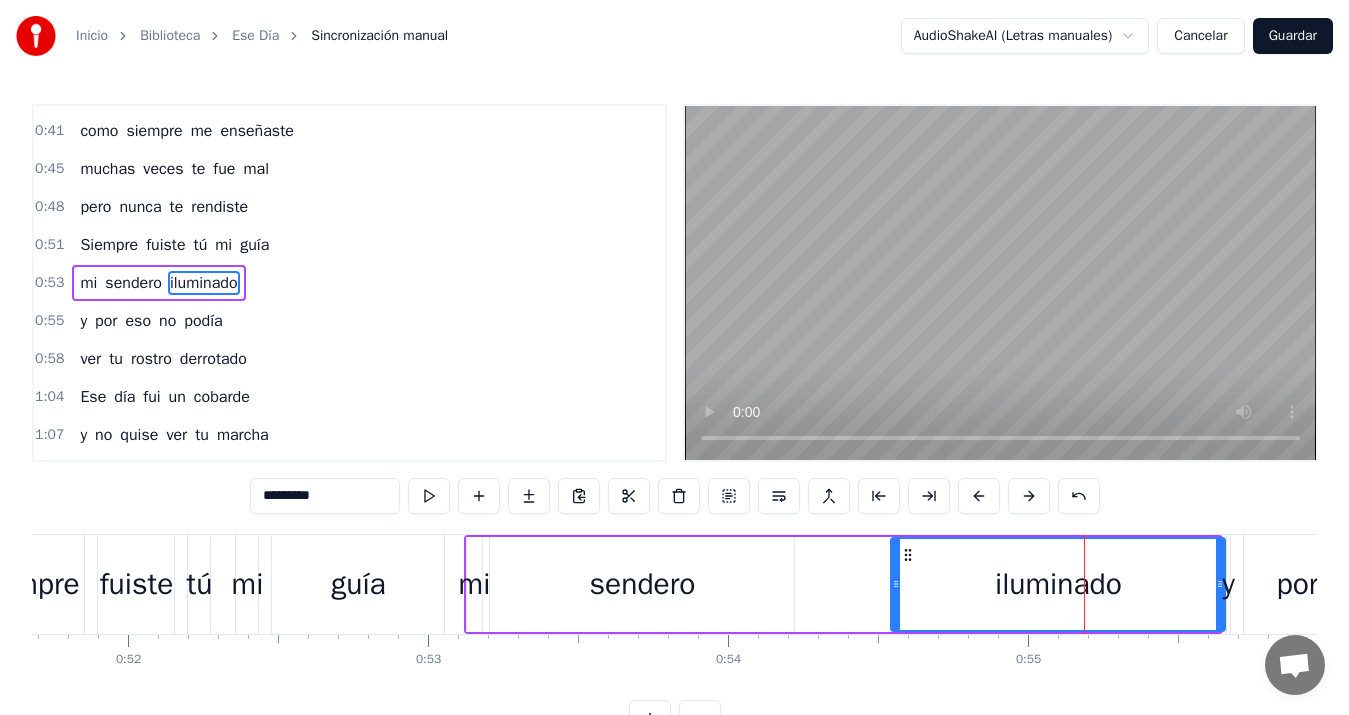 drag, startPoint x: 923, startPoint y: 555, endPoint x: 907, endPoint y: 557, distance: 16.124516 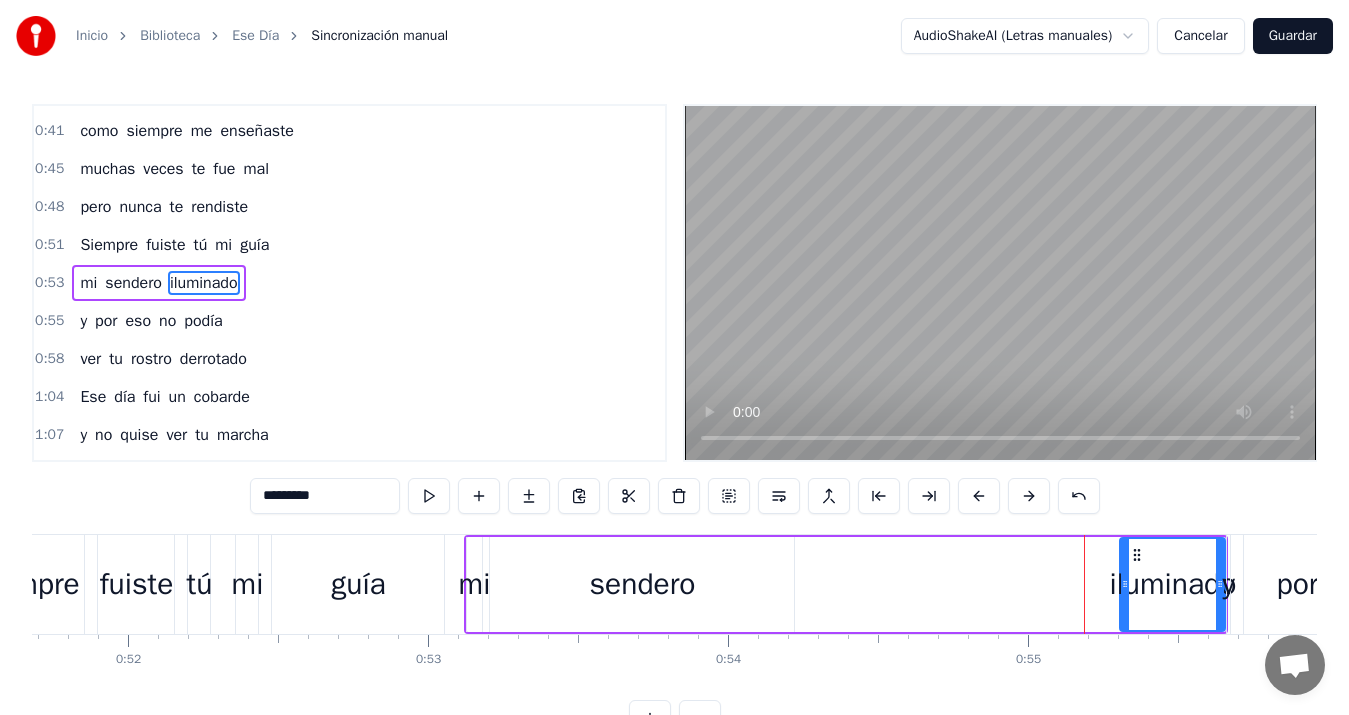 drag, startPoint x: 893, startPoint y: 585, endPoint x: 1122, endPoint y: 578, distance: 229.10696 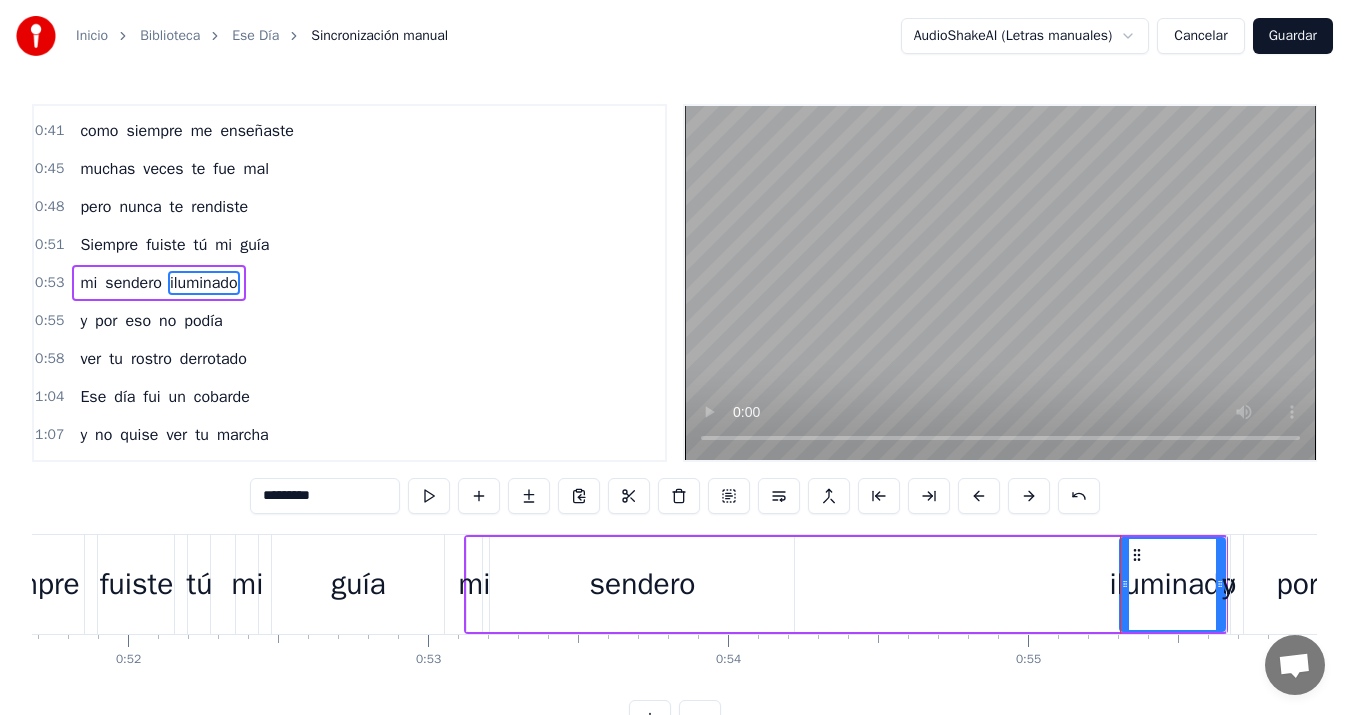 click on "sendero" at bounding box center (642, 584) 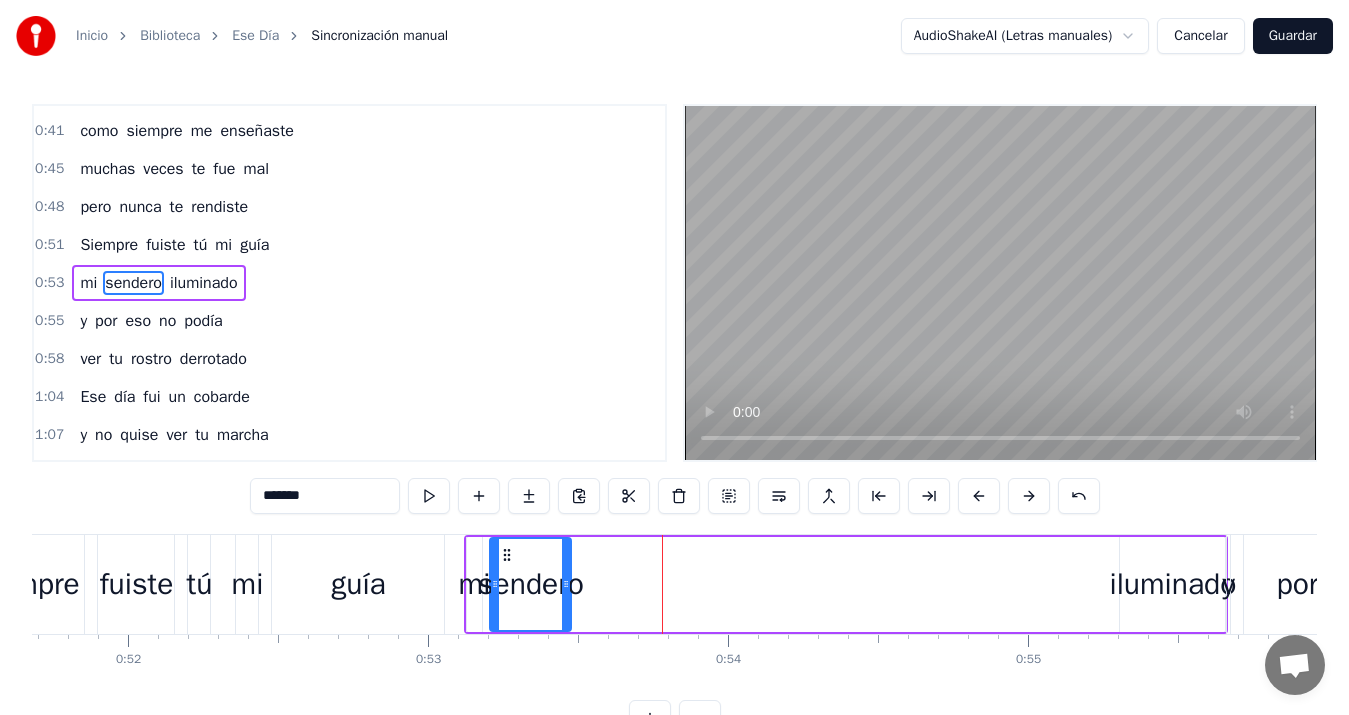 drag, startPoint x: 791, startPoint y: 582, endPoint x: 577, endPoint y: 571, distance: 214.28252 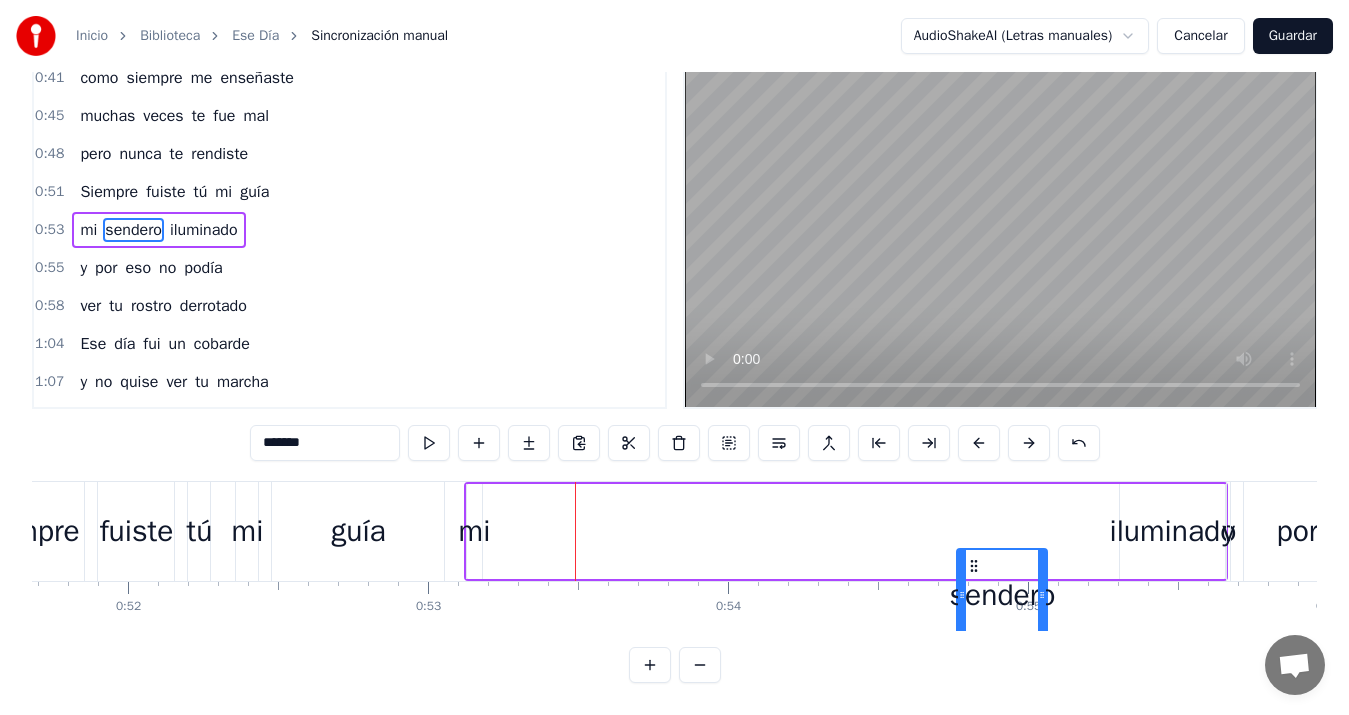 scroll, scrollTop: 64, scrollLeft: 0, axis: vertical 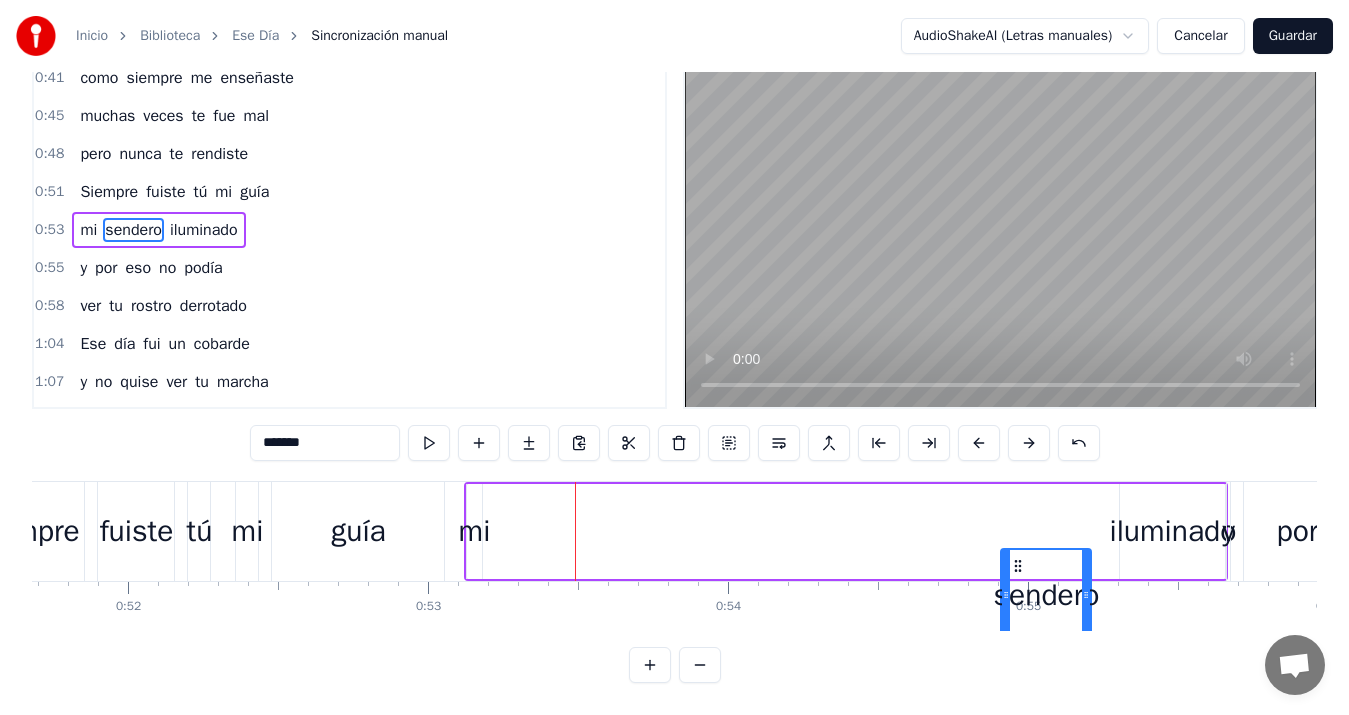 drag, startPoint x: 506, startPoint y: 556, endPoint x: 1017, endPoint y: 459, distance: 520.125 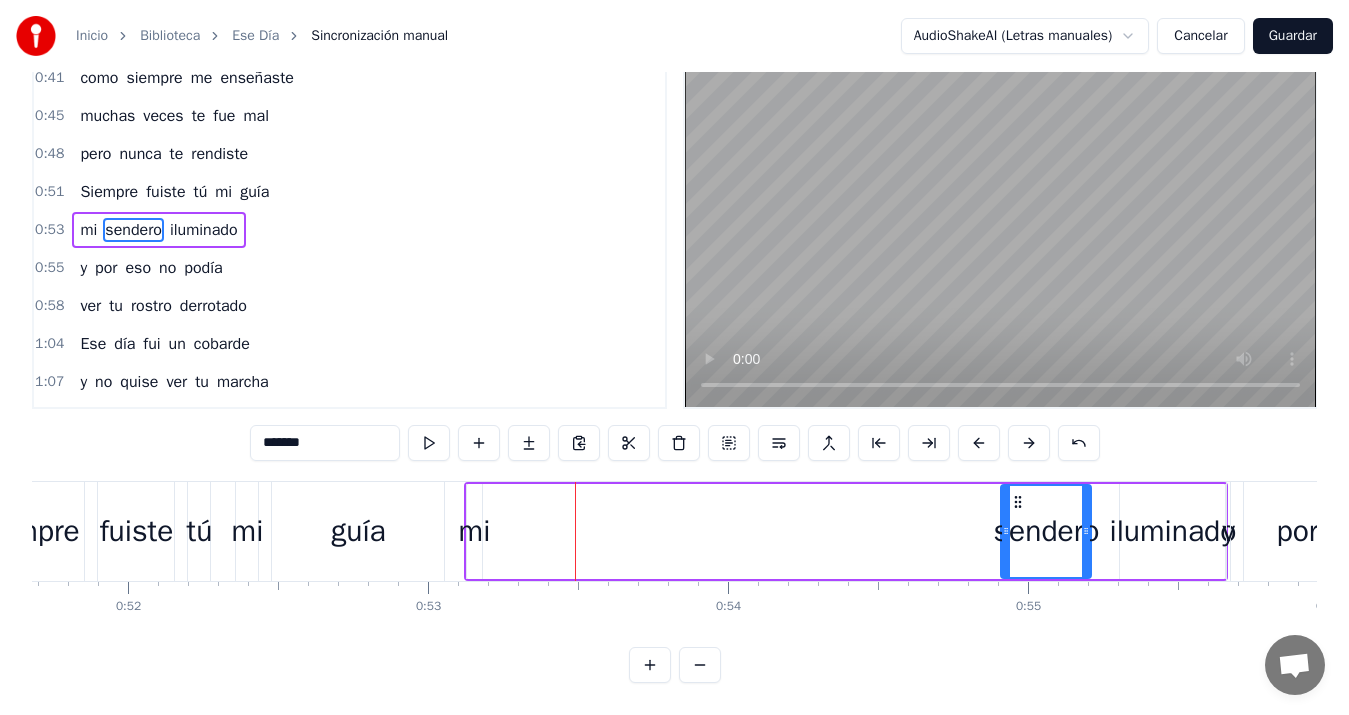 click on "mi sendero iluminado" at bounding box center (846, 531) 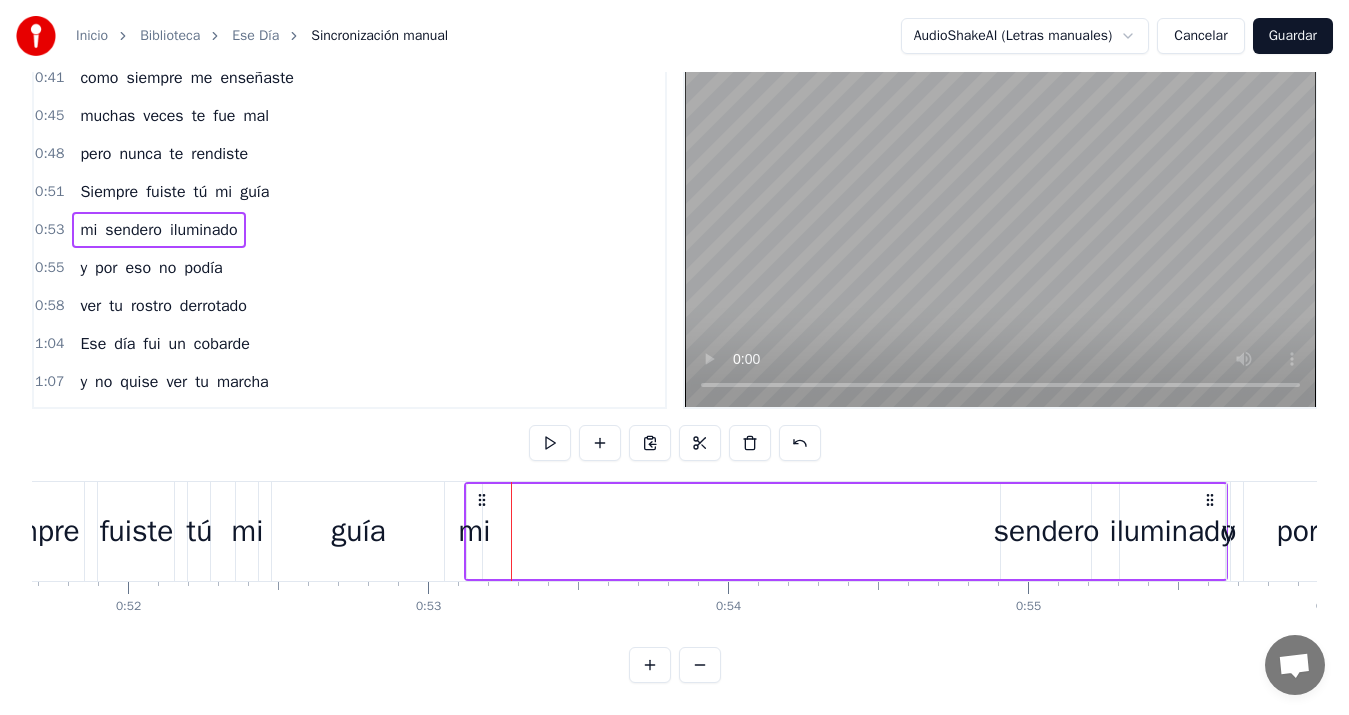 click 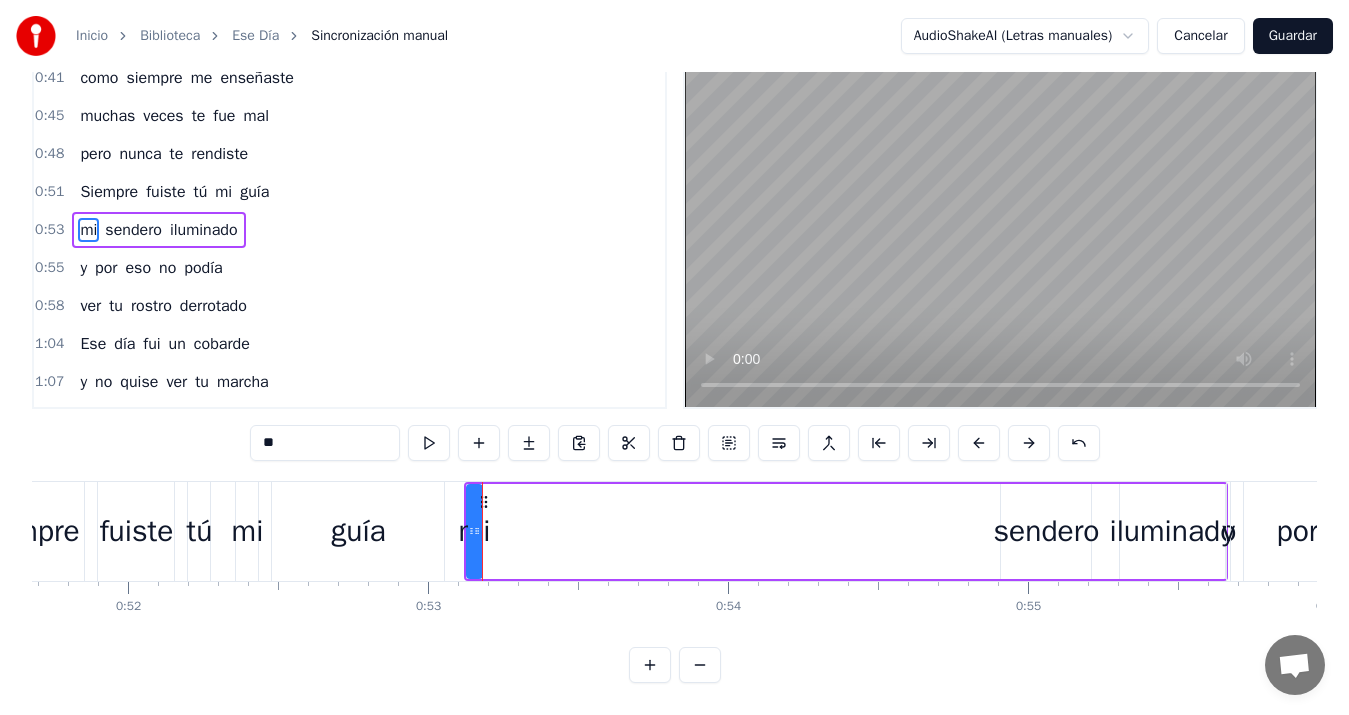 scroll, scrollTop: 0, scrollLeft: 0, axis: both 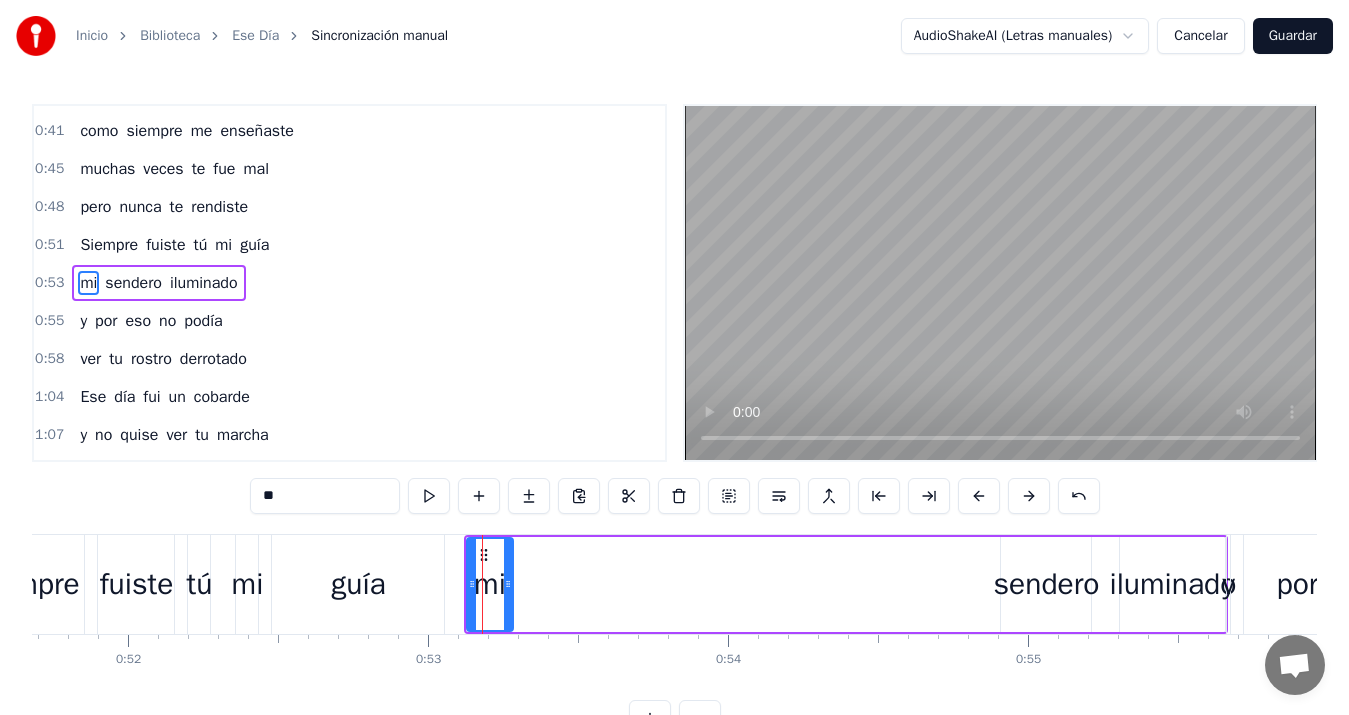 drag, startPoint x: 477, startPoint y: 584, endPoint x: 508, endPoint y: 593, distance: 32.280025 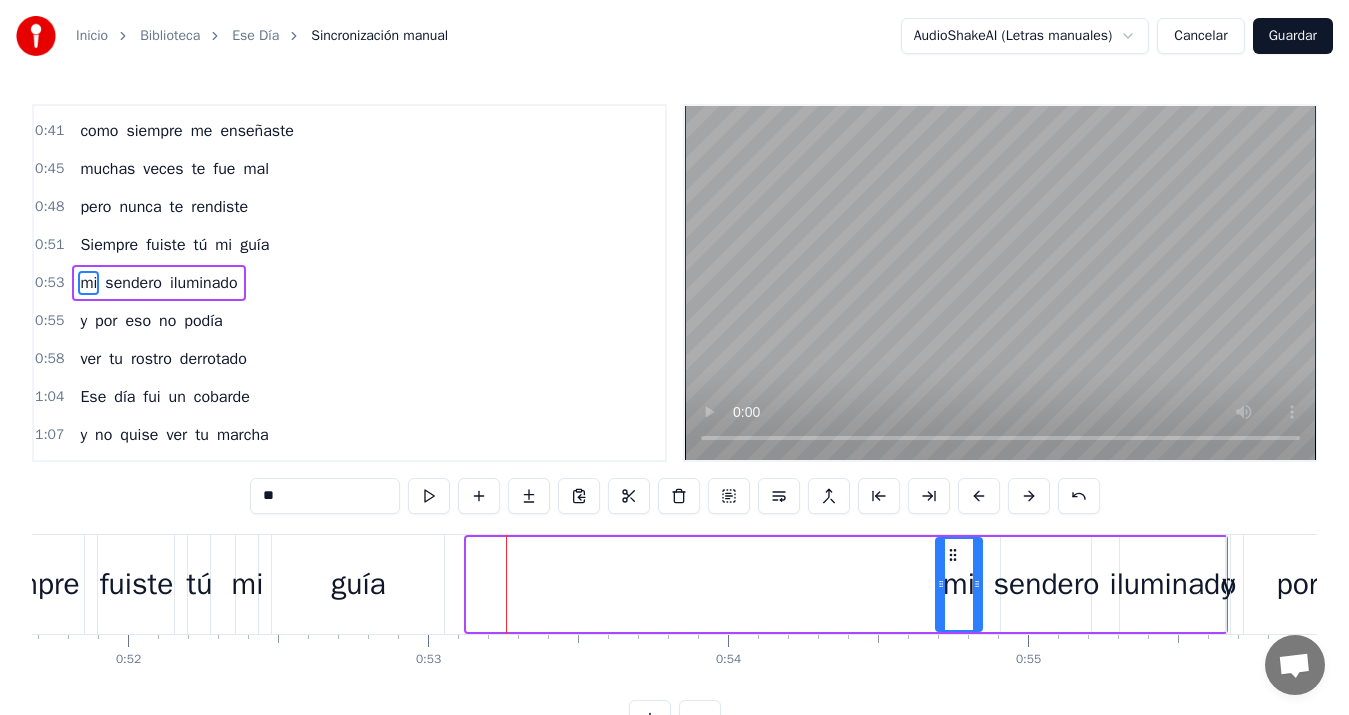 drag, startPoint x: 486, startPoint y: 557, endPoint x: 955, endPoint y: 578, distance: 469.4699 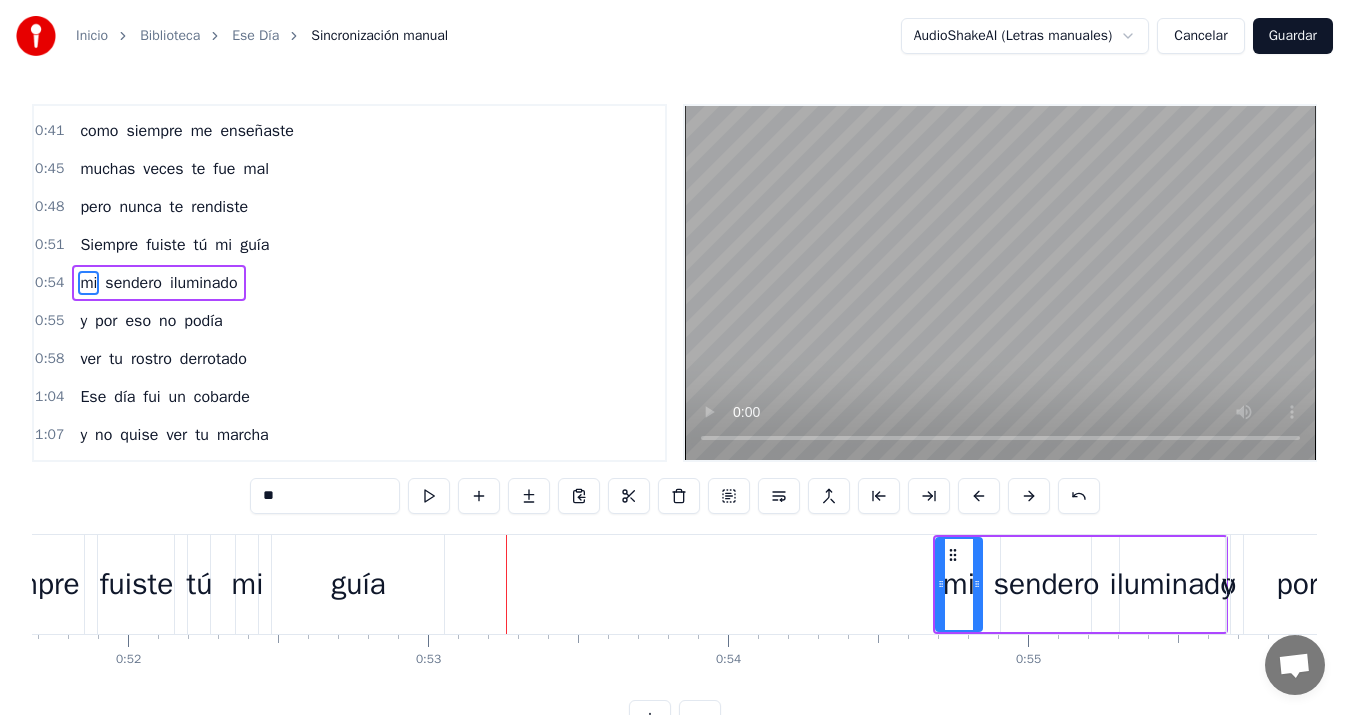 click on "guía" at bounding box center (358, 584) 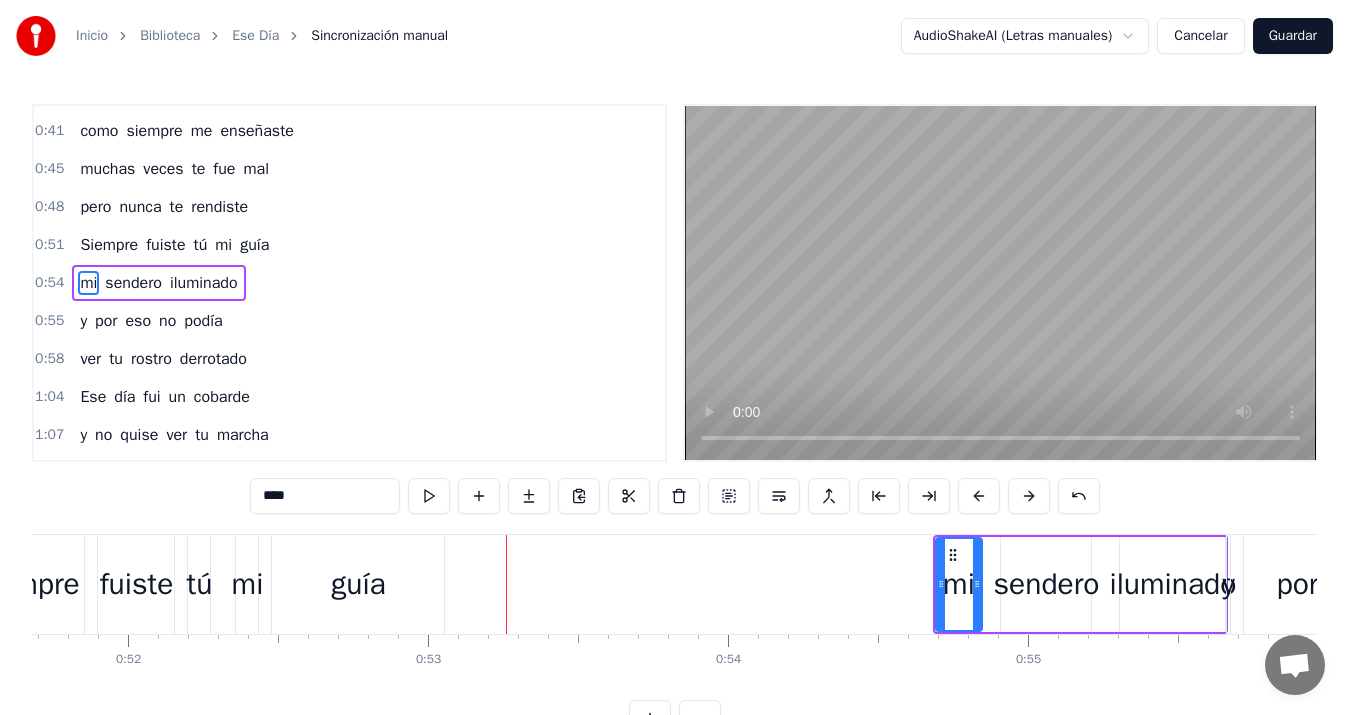 scroll, scrollTop: 298, scrollLeft: 0, axis: vertical 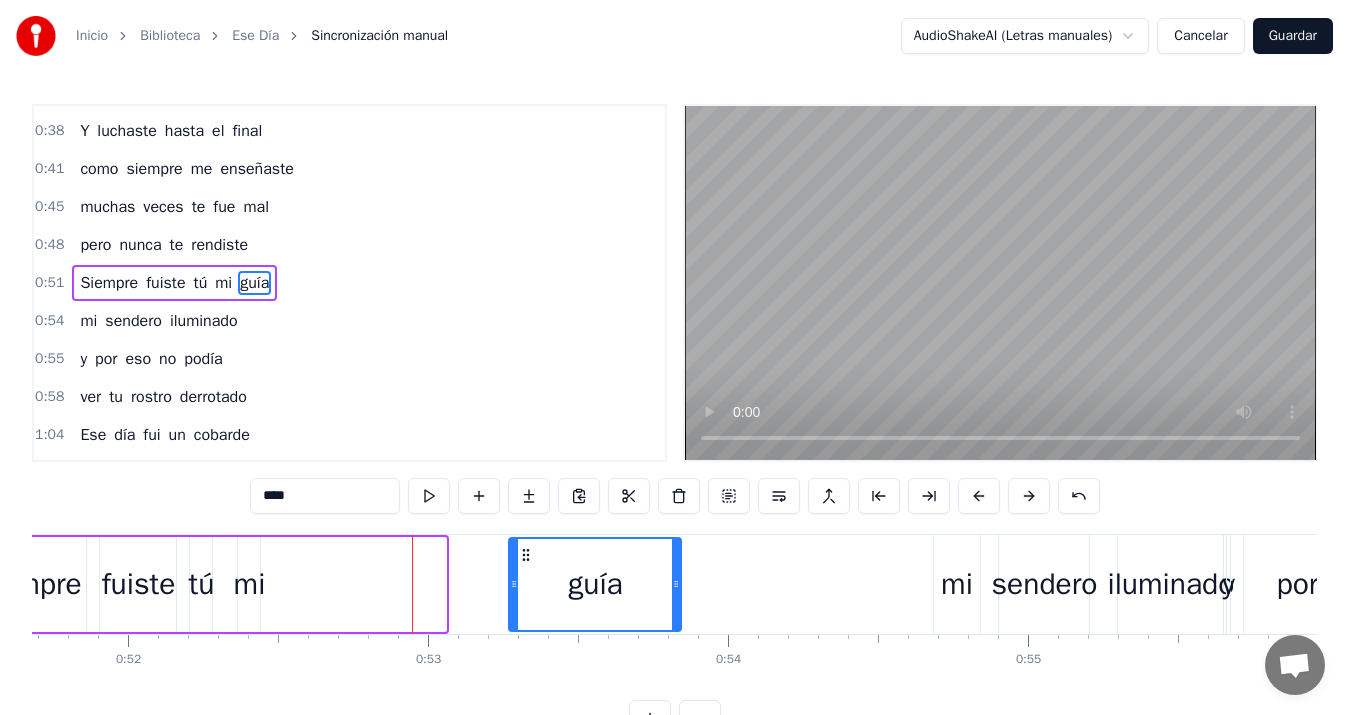 drag, startPoint x: 292, startPoint y: 553, endPoint x: 527, endPoint y: 556, distance: 235.01915 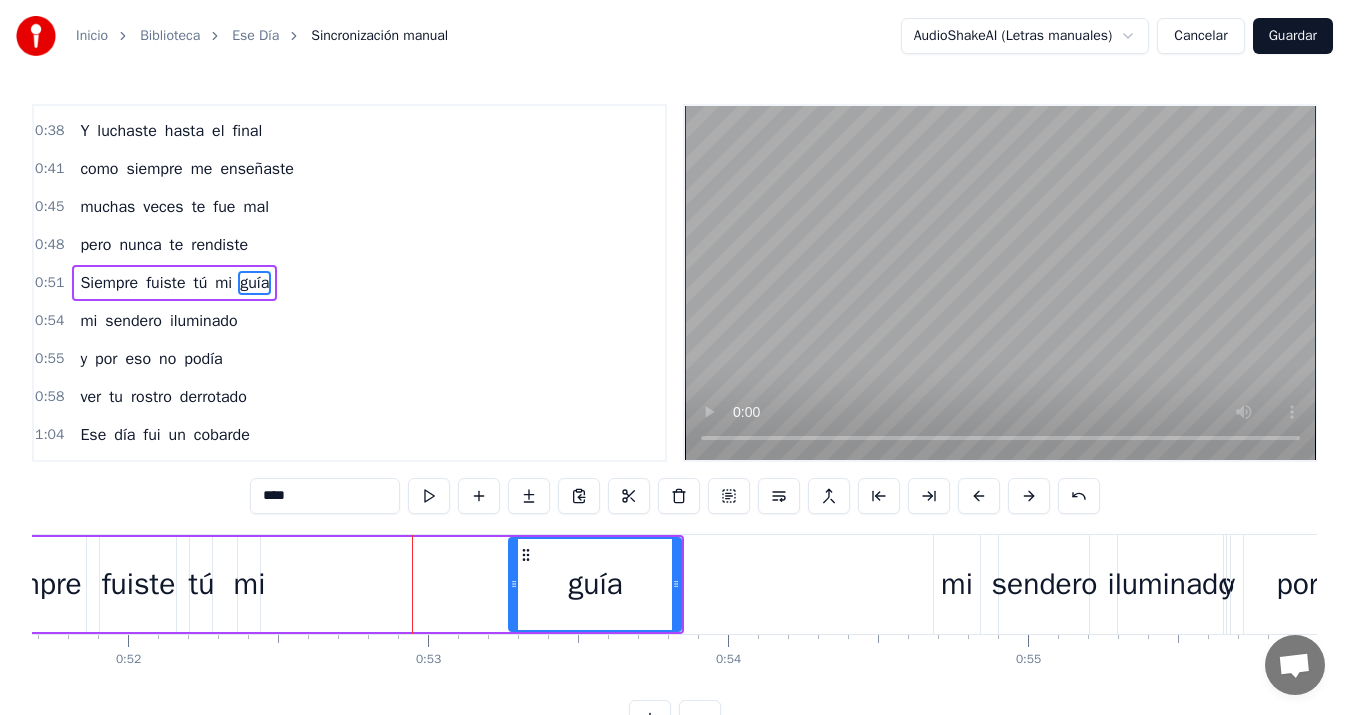click on "mi" at bounding box center [250, 584] 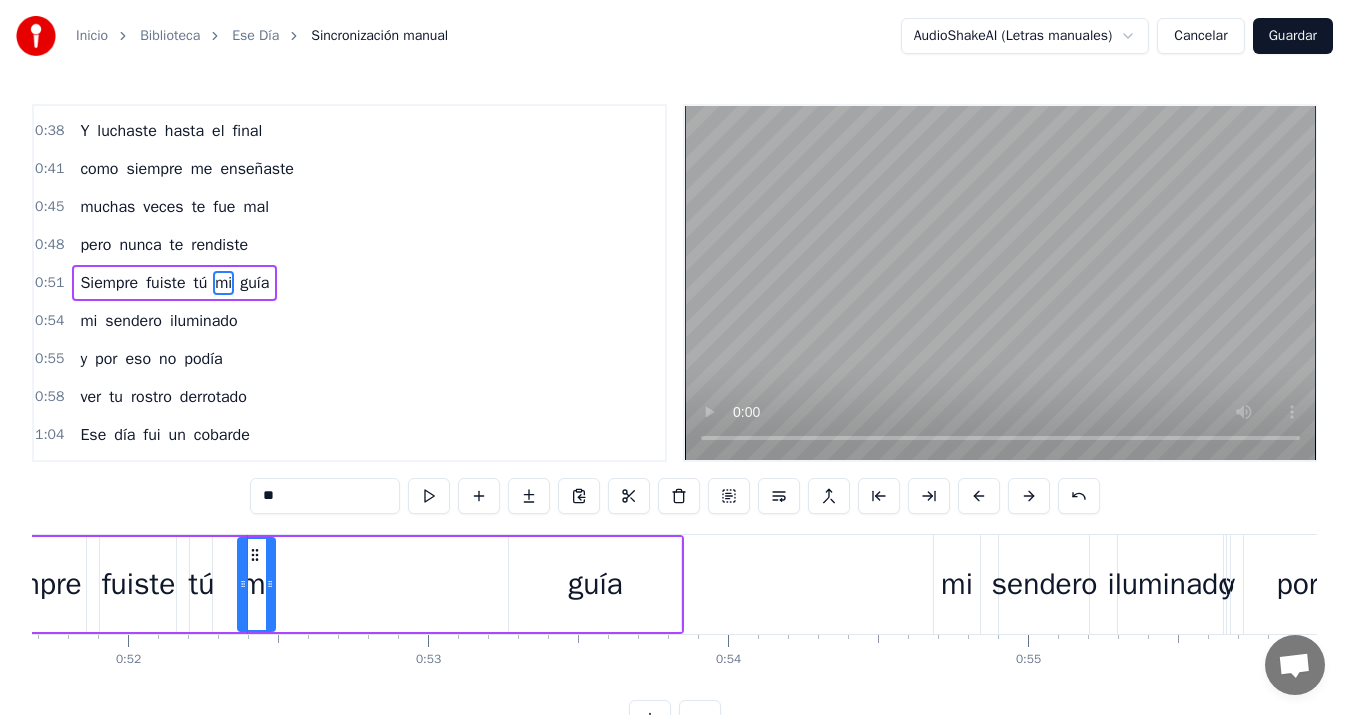 drag, startPoint x: 255, startPoint y: 569, endPoint x: 270, endPoint y: 571, distance: 15.132746 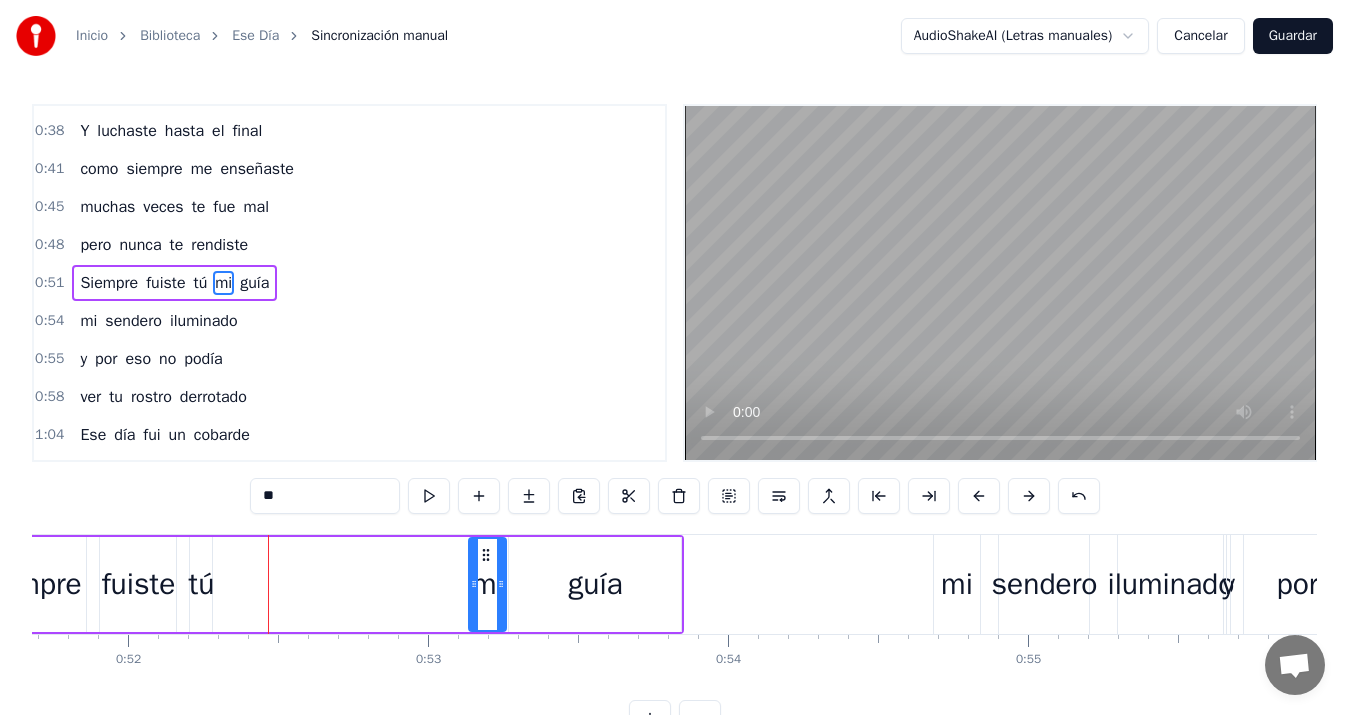 drag, startPoint x: 258, startPoint y: 553, endPoint x: 489, endPoint y: 579, distance: 232.4586 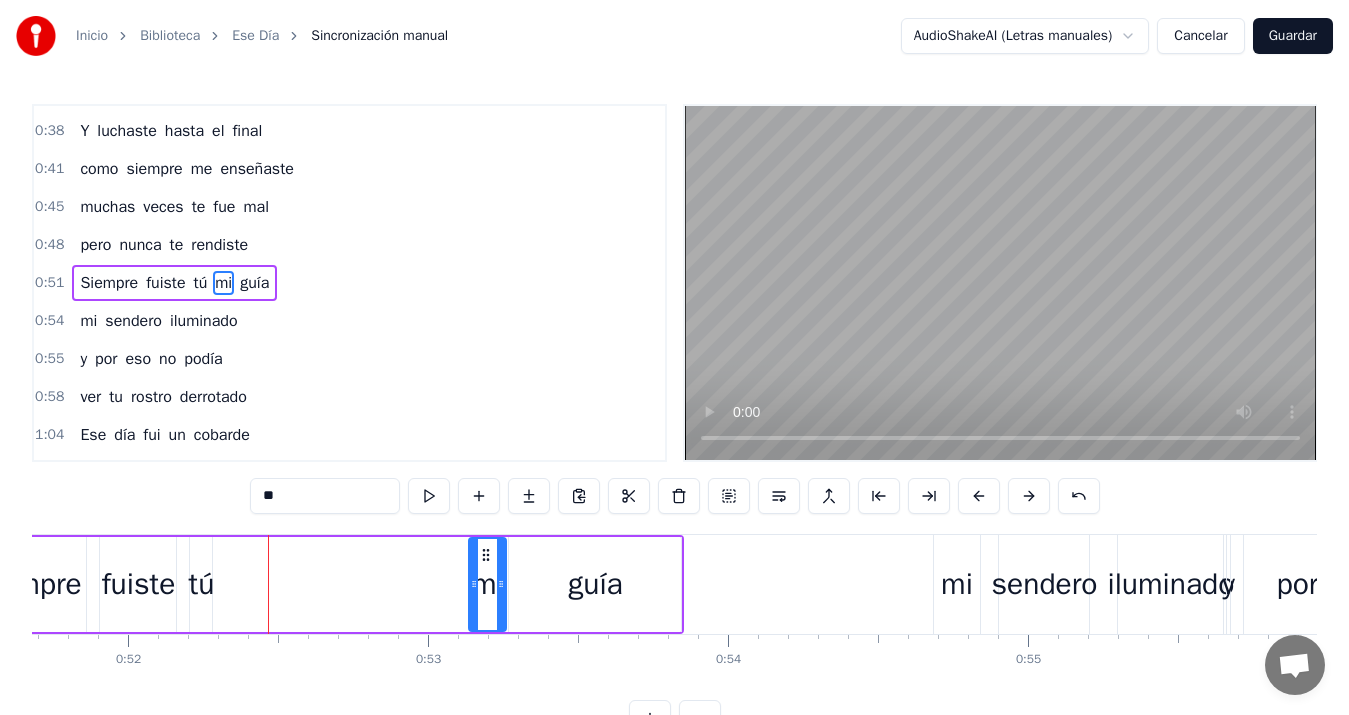 click on "tú" at bounding box center (202, 584) 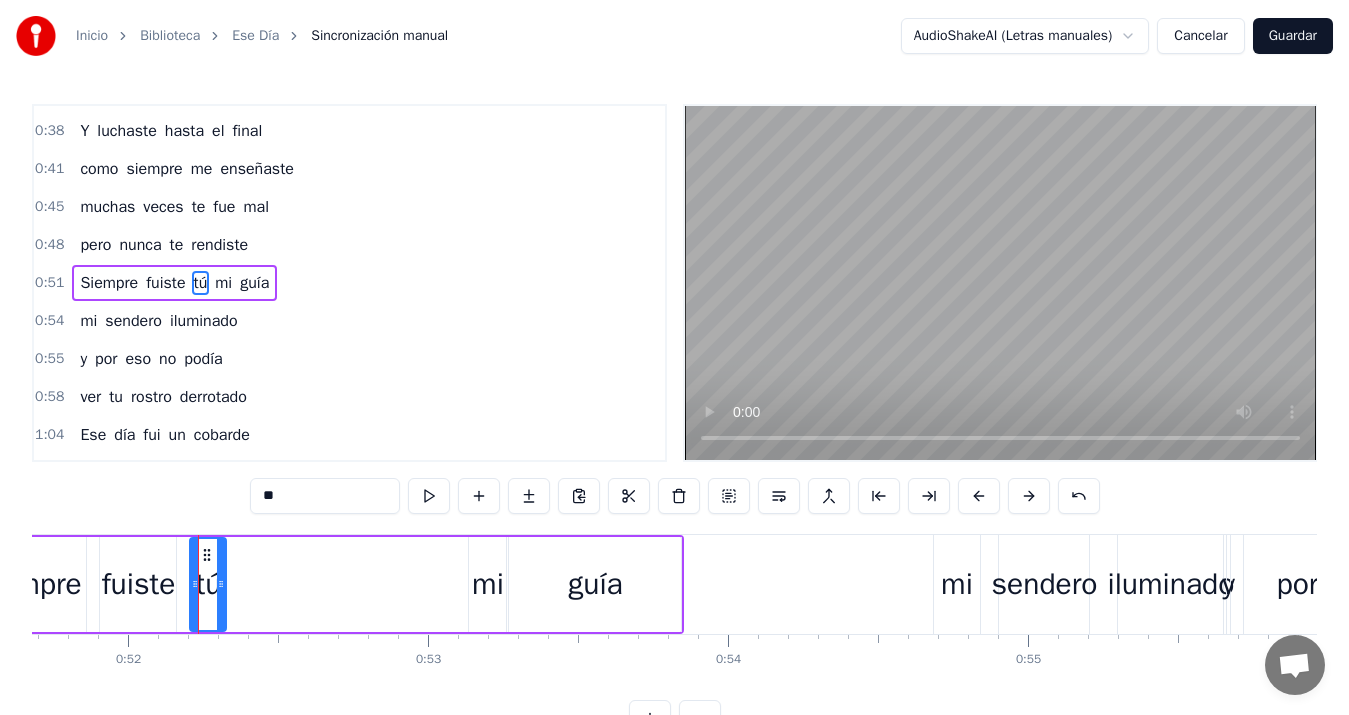 drag, startPoint x: 206, startPoint y: 579, endPoint x: 220, endPoint y: 579, distance: 14 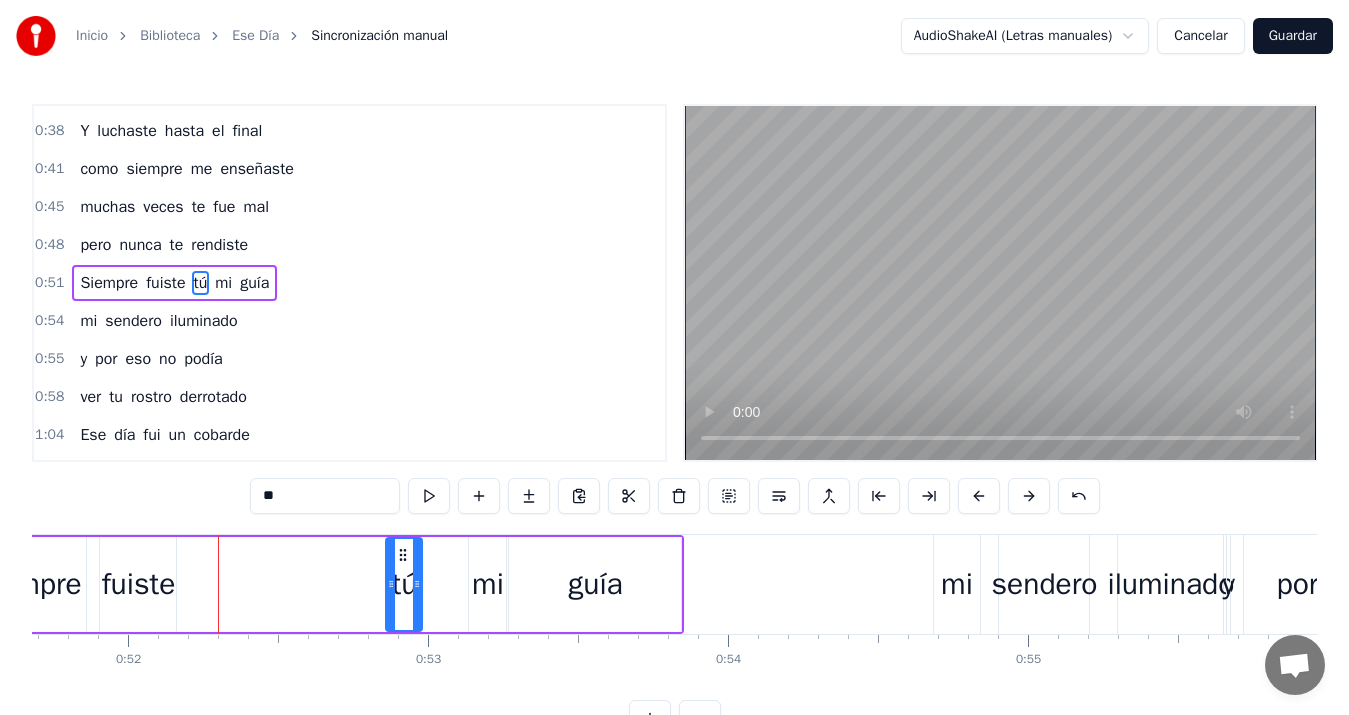 drag, startPoint x: 208, startPoint y: 554, endPoint x: 403, endPoint y: 571, distance: 195.73962 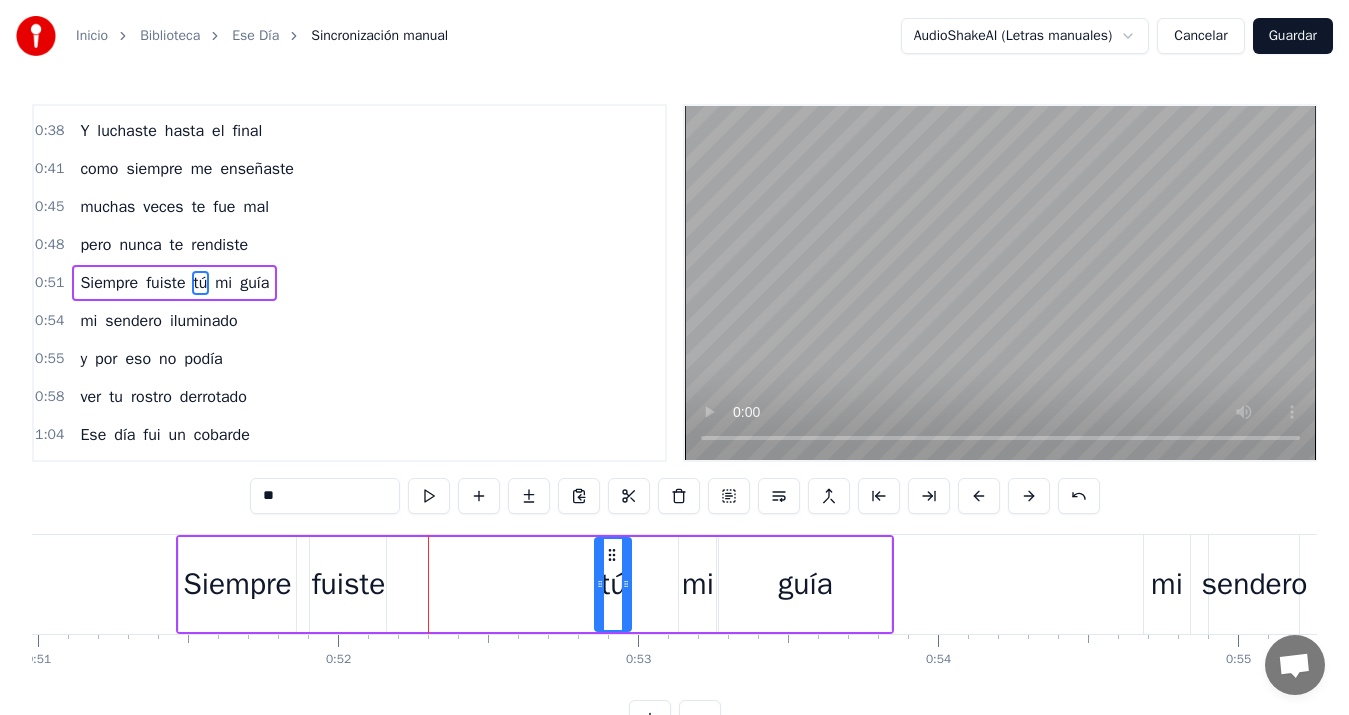 scroll, scrollTop: 0, scrollLeft: 15153, axis: horizontal 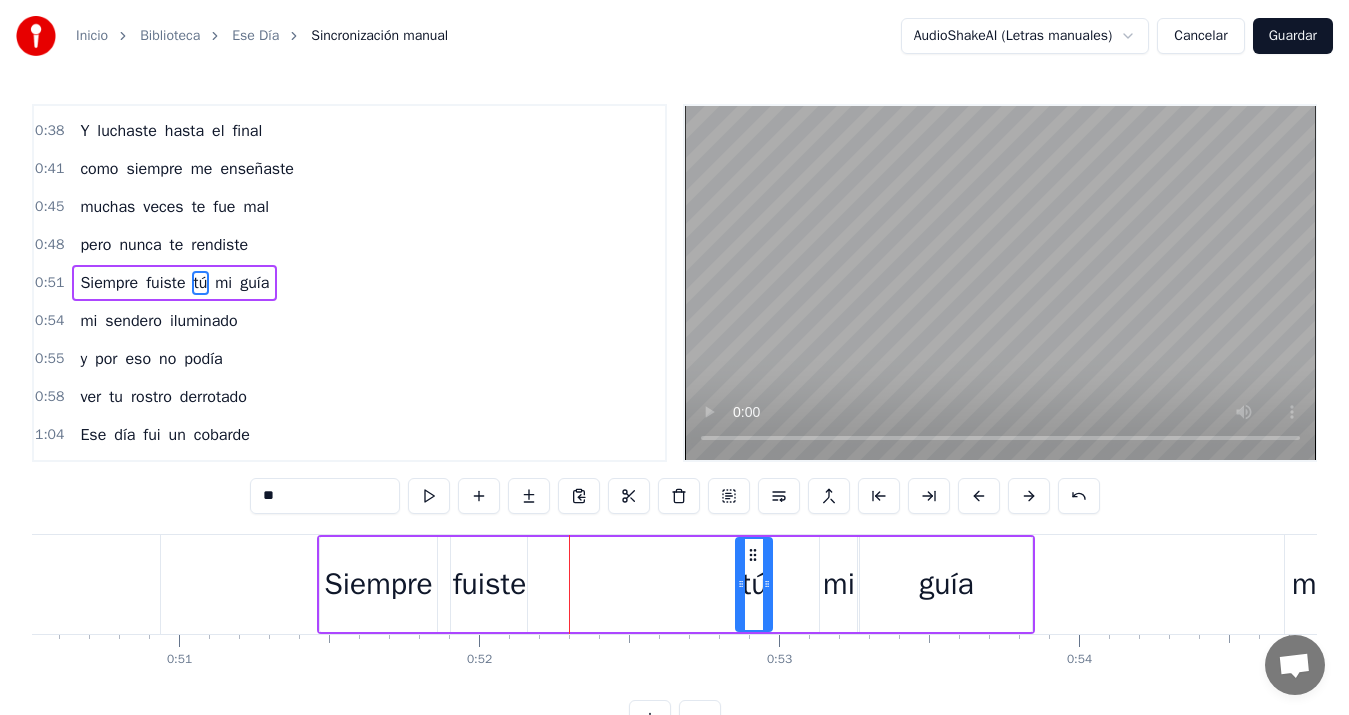 click on "fuiste" at bounding box center [489, 584] 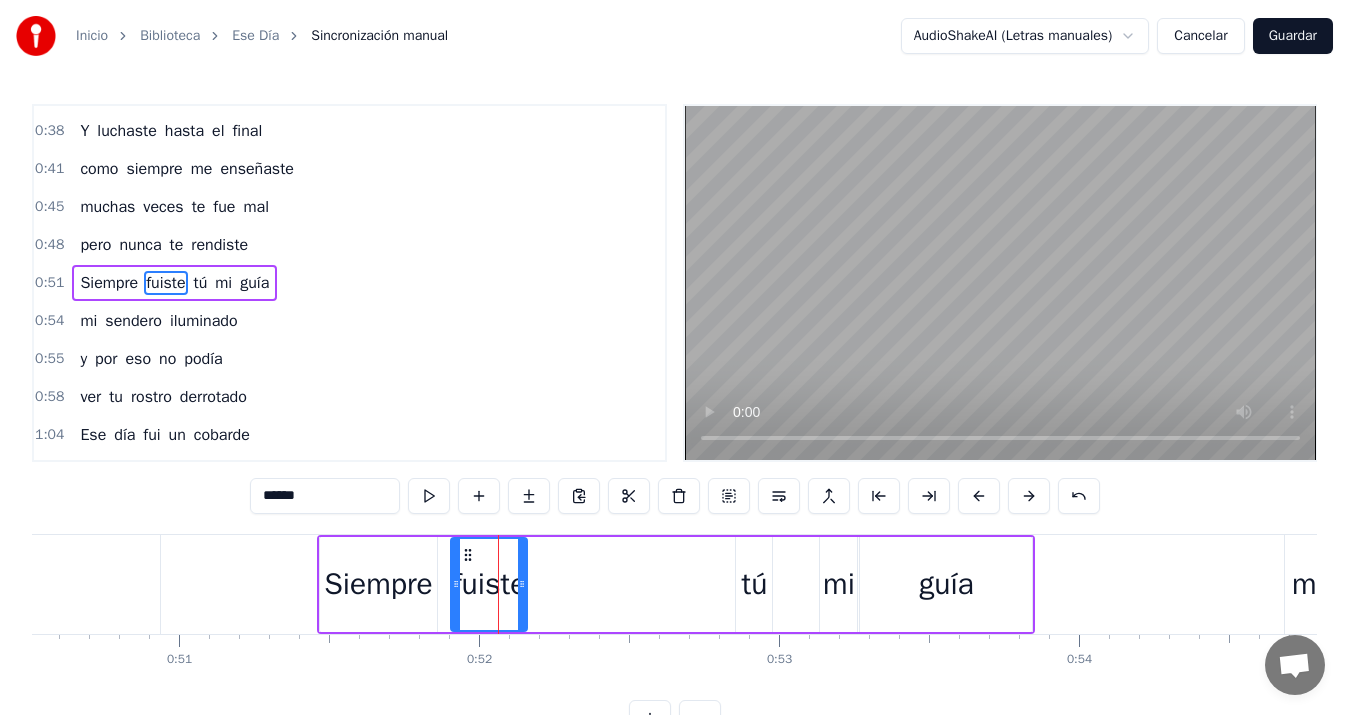 drag, startPoint x: 500, startPoint y: 547, endPoint x: 522, endPoint y: 584, distance: 43.046486 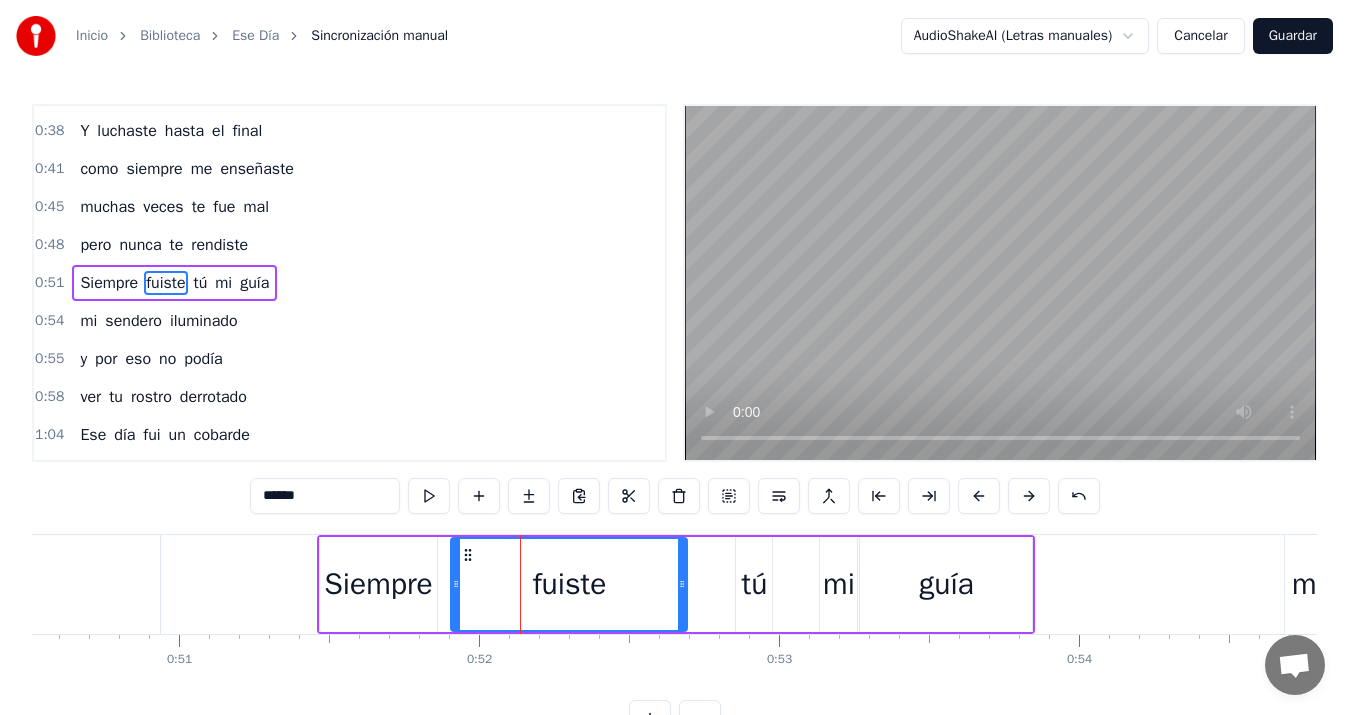 drag, startPoint x: 522, startPoint y: 584, endPoint x: 682, endPoint y: 593, distance: 160.25293 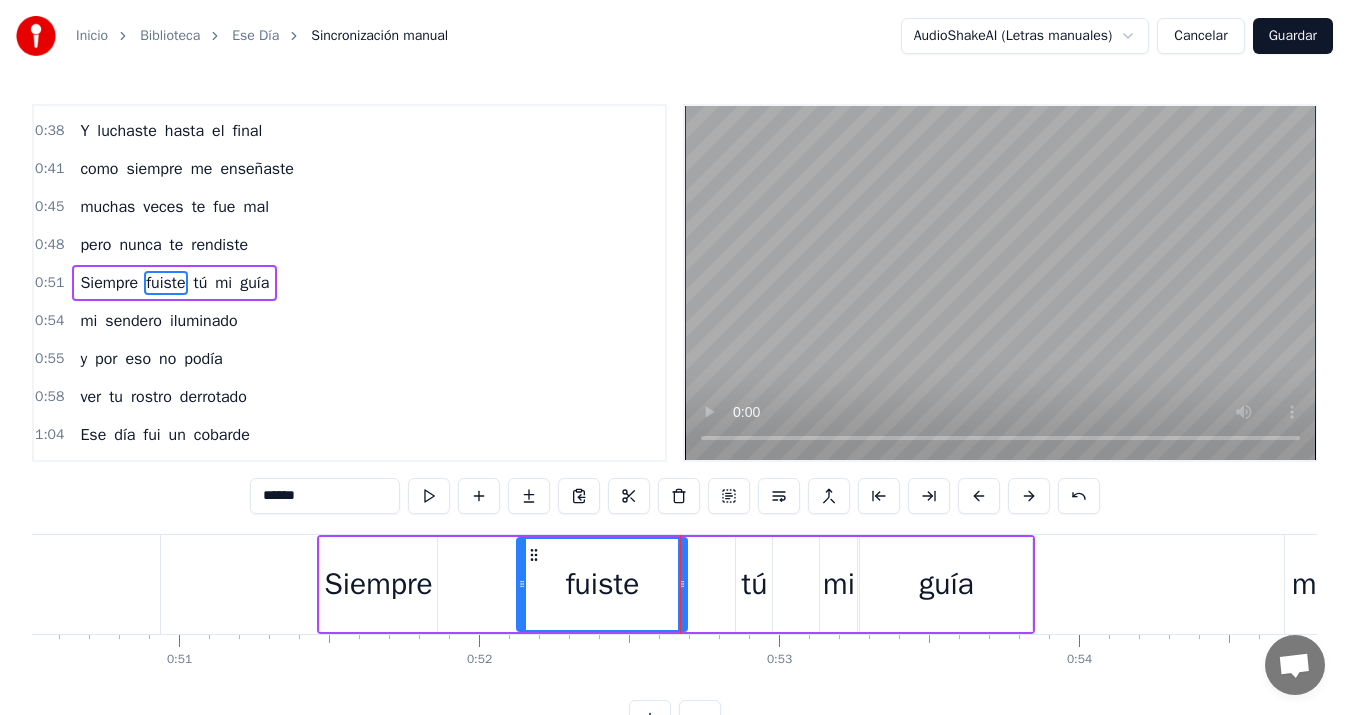 drag, startPoint x: 457, startPoint y: 579, endPoint x: 523, endPoint y: 587, distance: 66.48308 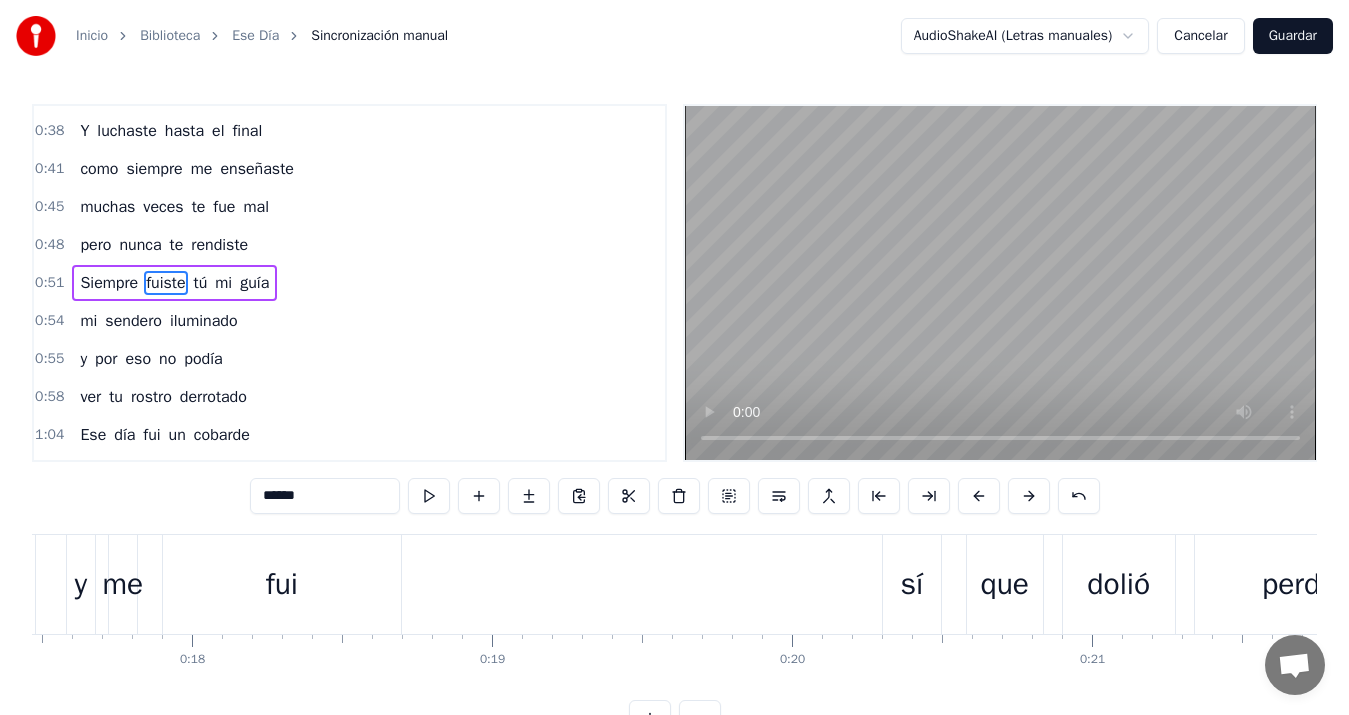 scroll, scrollTop: 0, scrollLeft: 5382, axis: horizontal 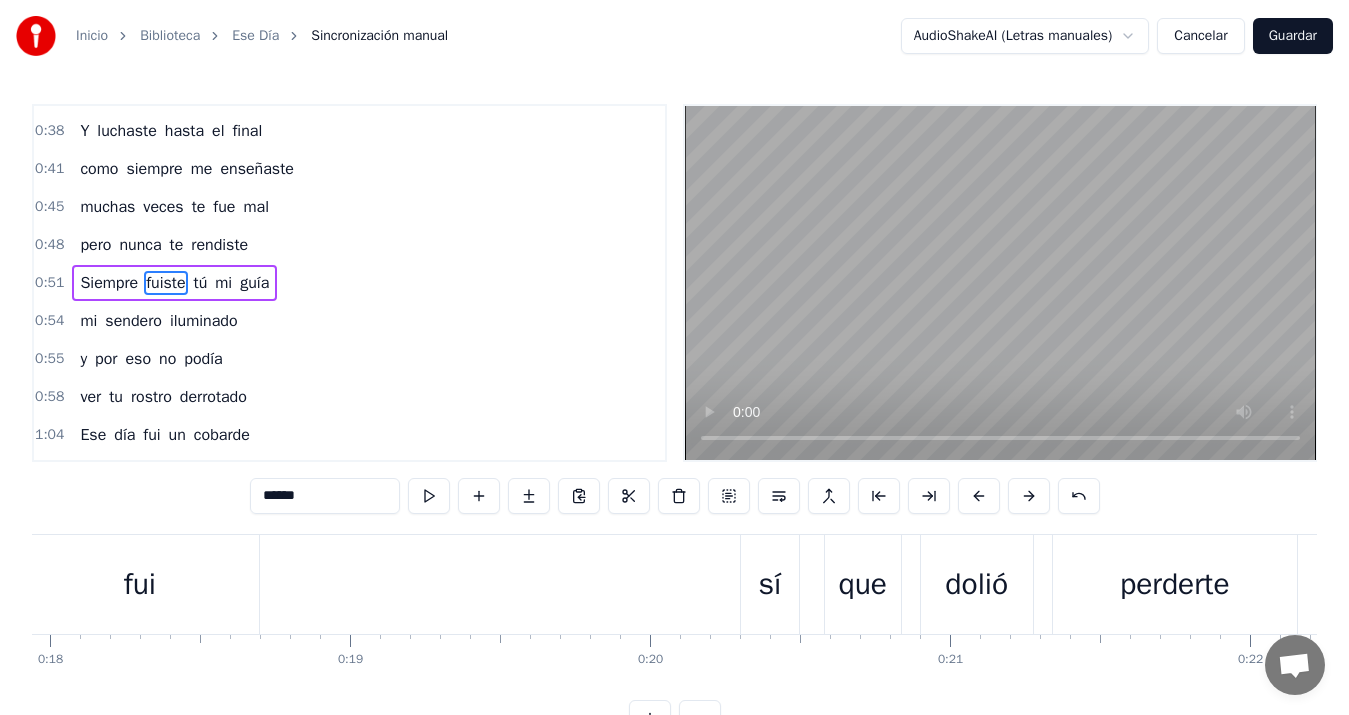 click on "sí" at bounding box center [770, 584] 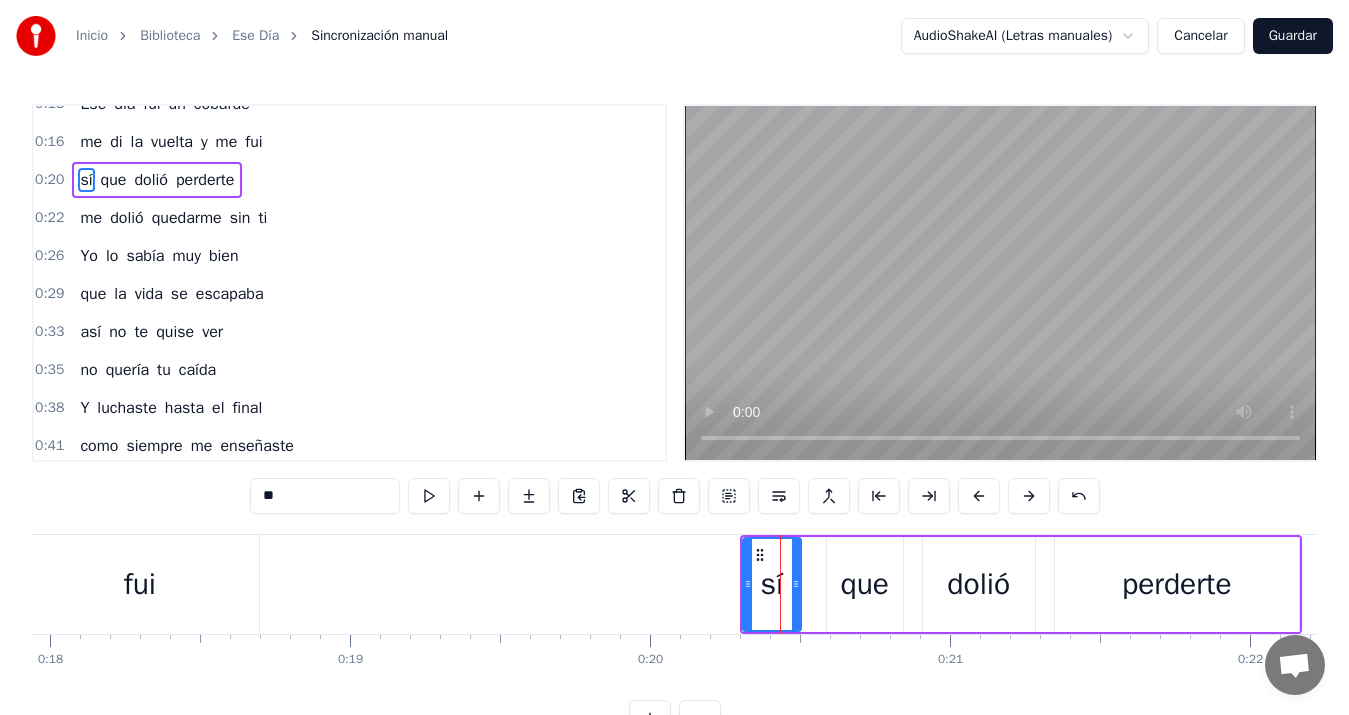 scroll, scrollTop: 0, scrollLeft: 0, axis: both 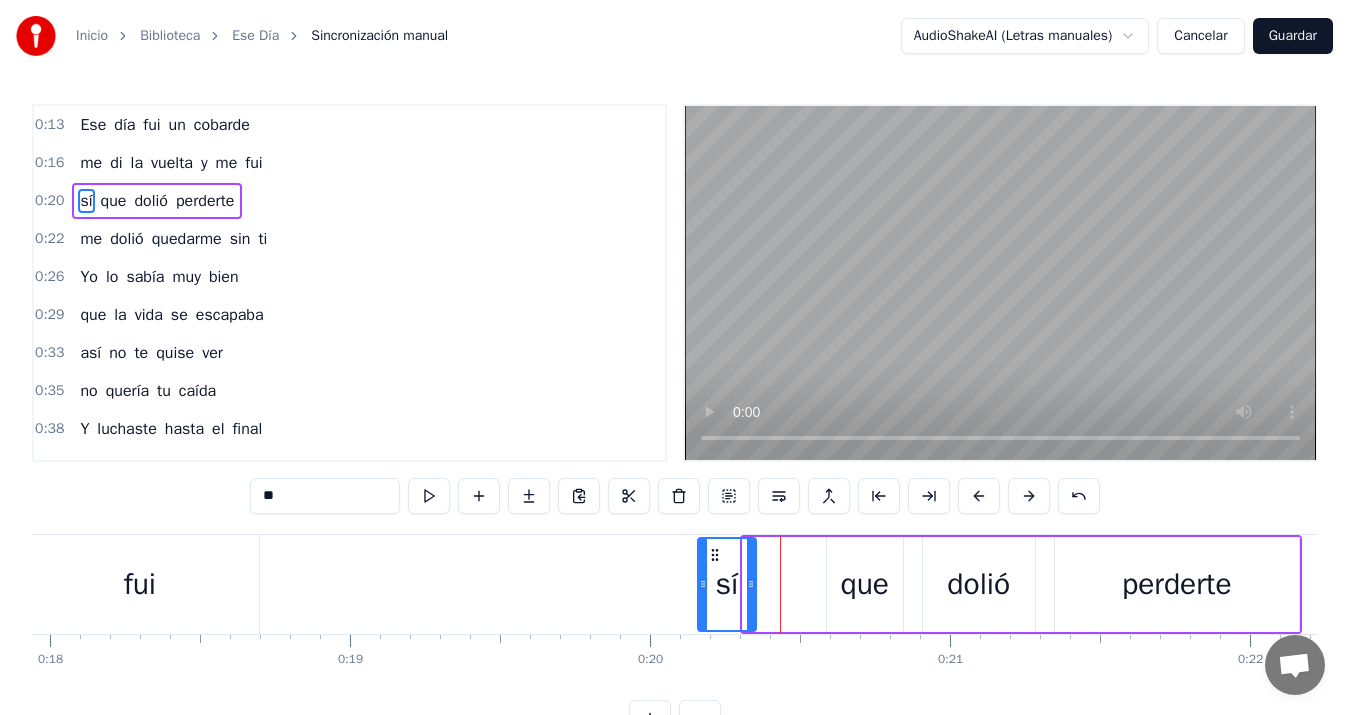 drag, startPoint x: 759, startPoint y: 550, endPoint x: 714, endPoint y: 557, distance: 45.54119 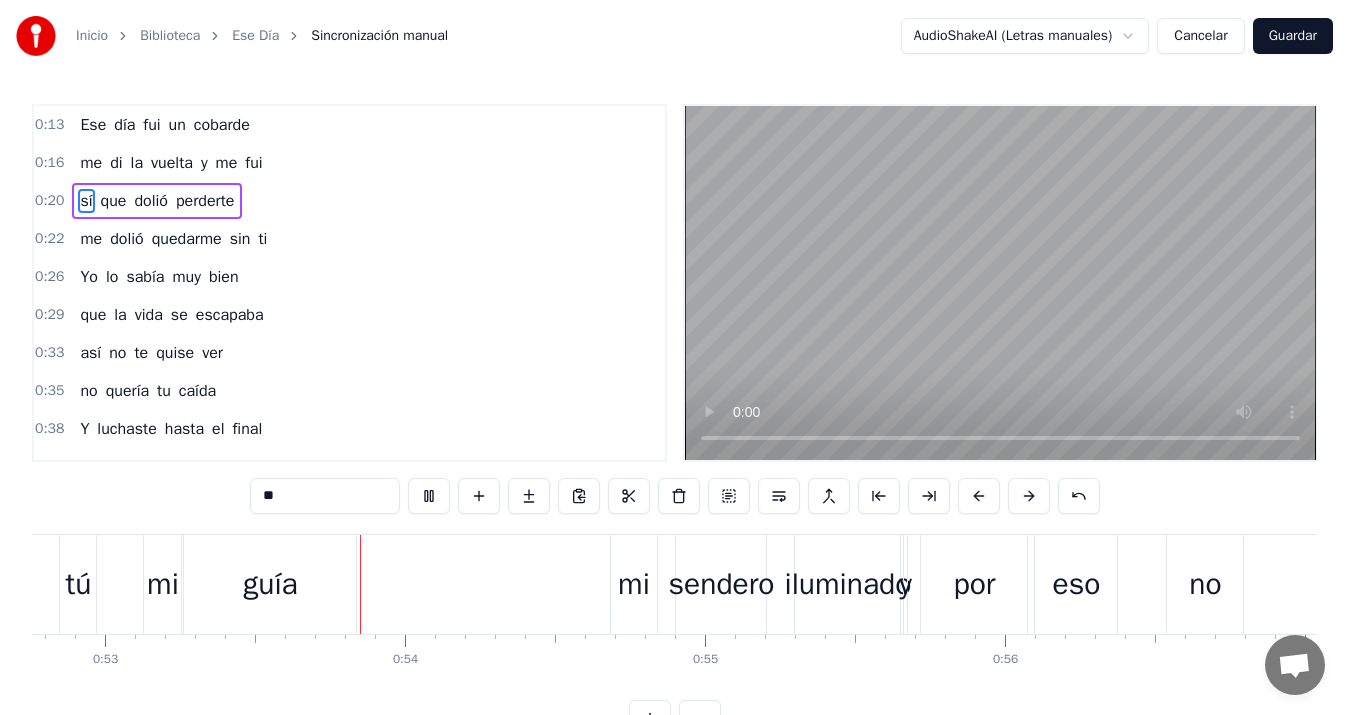 scroll, scrollTop: 0, scrollLeft: 15917, axis: horizontal 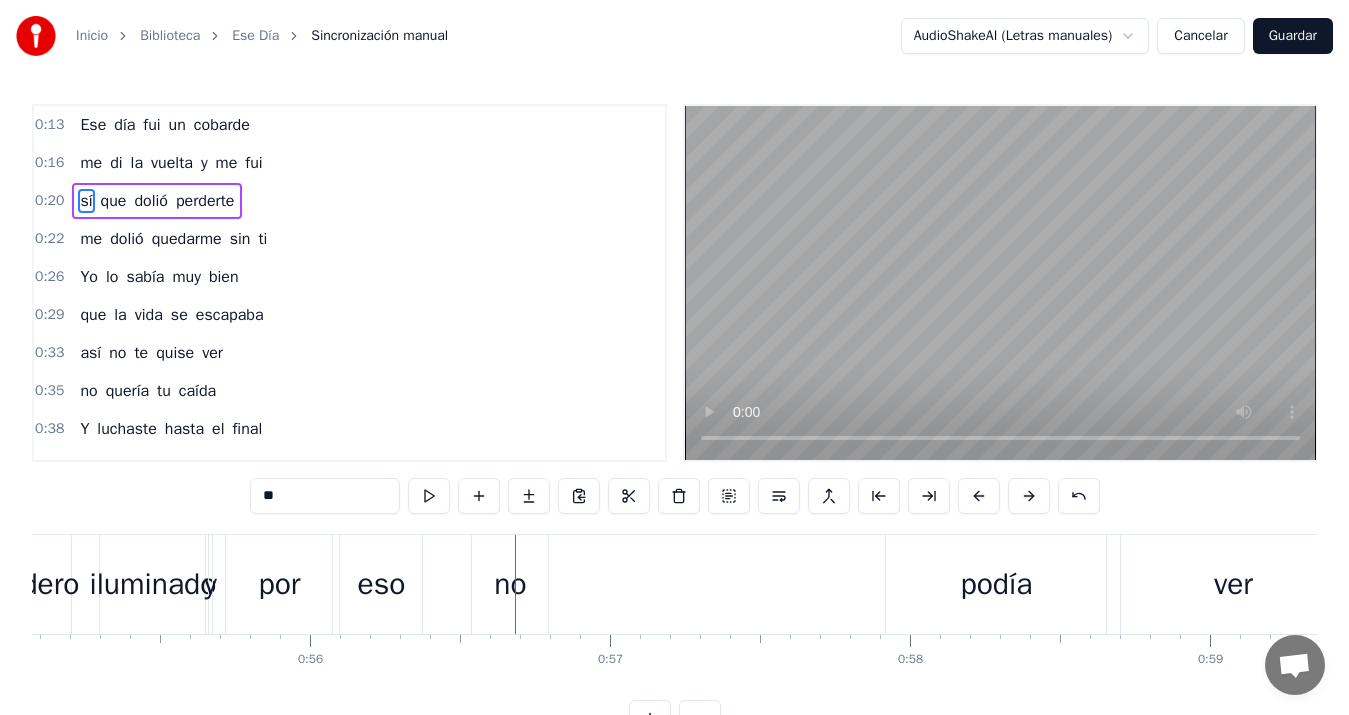 click on "no" at bounding box center [510, 584] 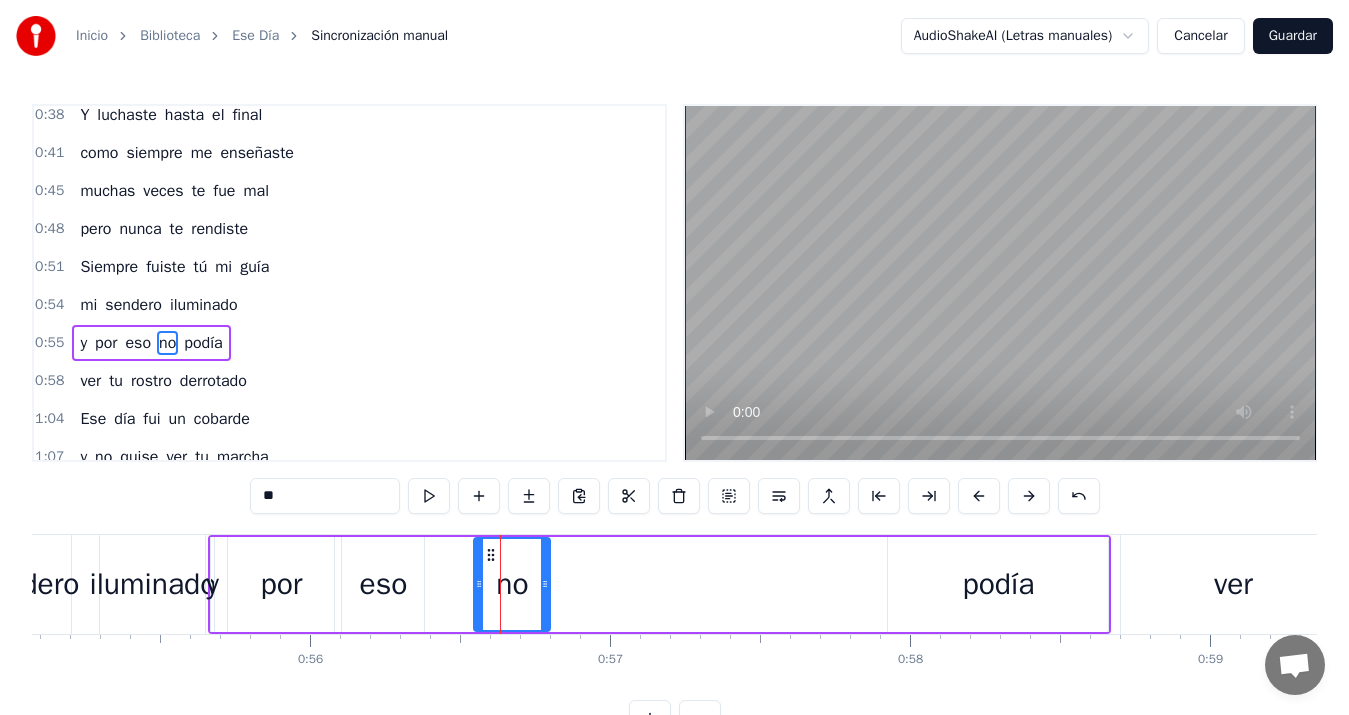 scroll, scrollTop: 374, scrollLeft: 0, axis: vertical 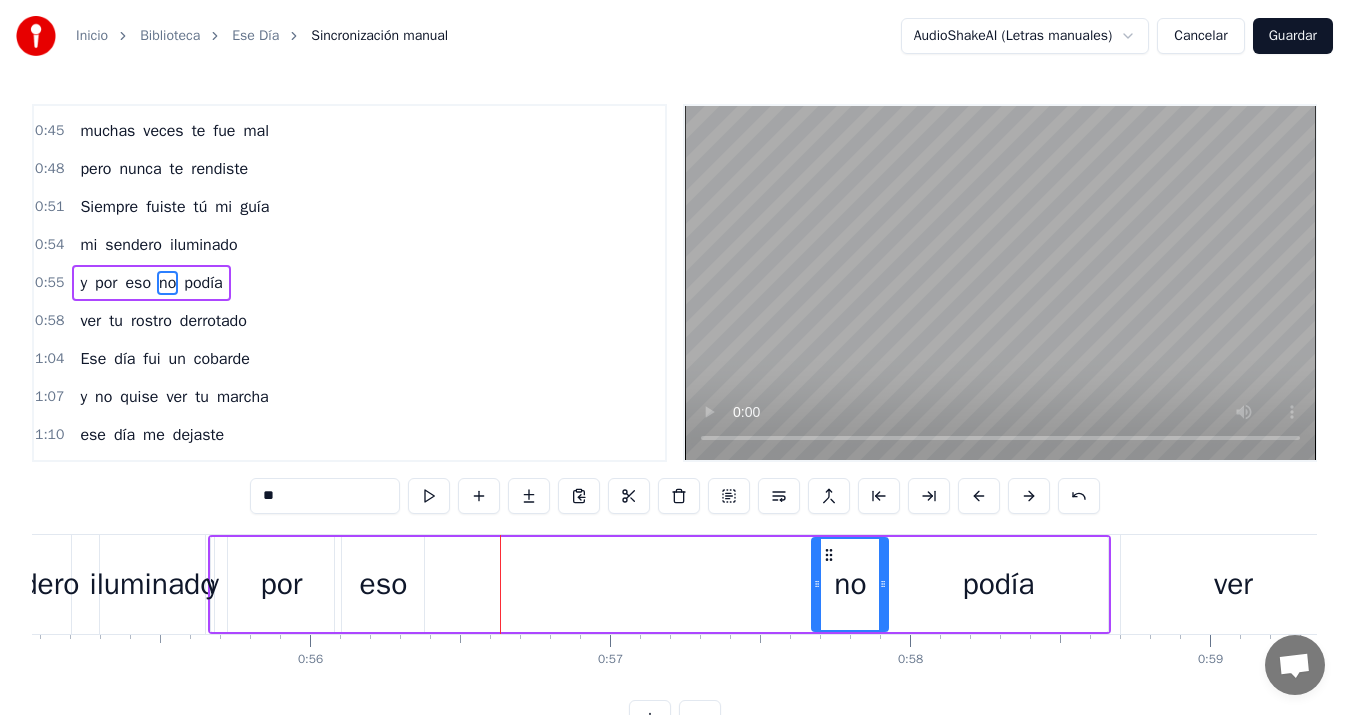 drag, startPoint x: 491, startPoint y: 550, endPoint x: 829, endPoint y: 556, distance: 338.05325 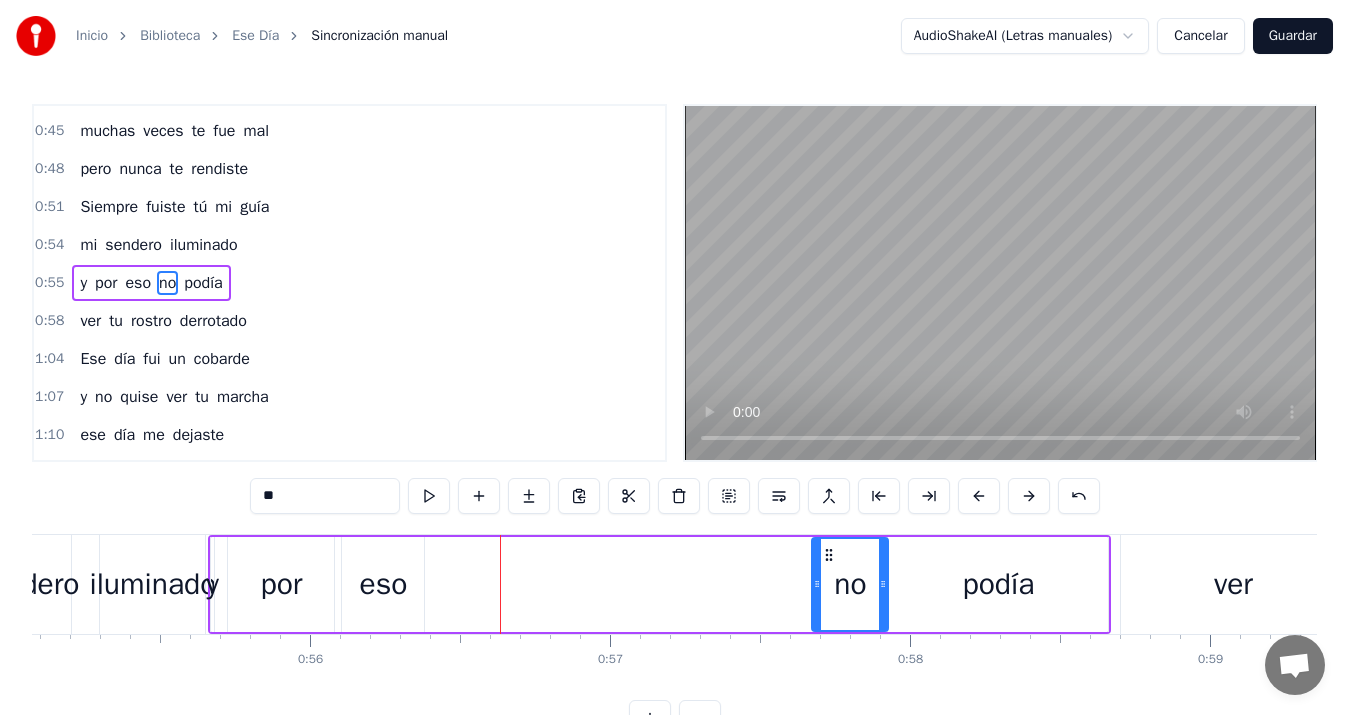 click on "eso" at bounding box center (383, 584) 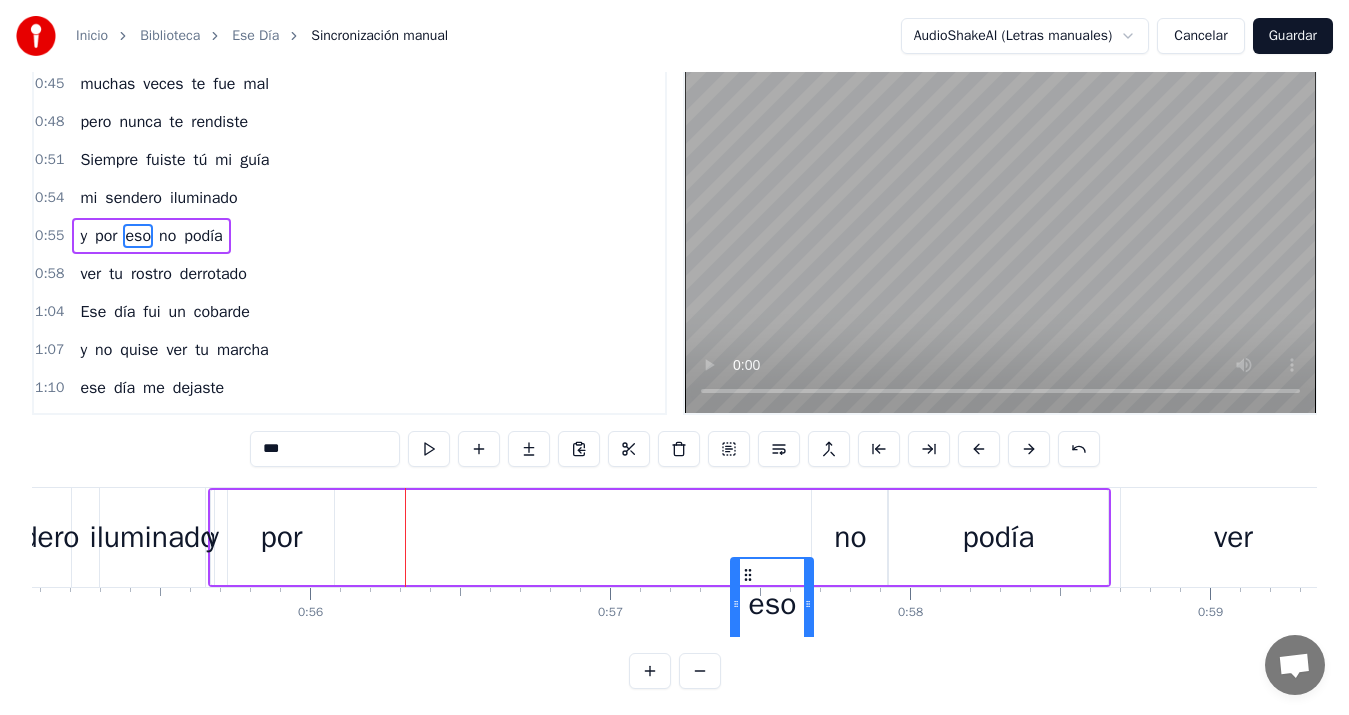 scroll, scrollTop: 70, scrollLeft: 0, axis: vertical 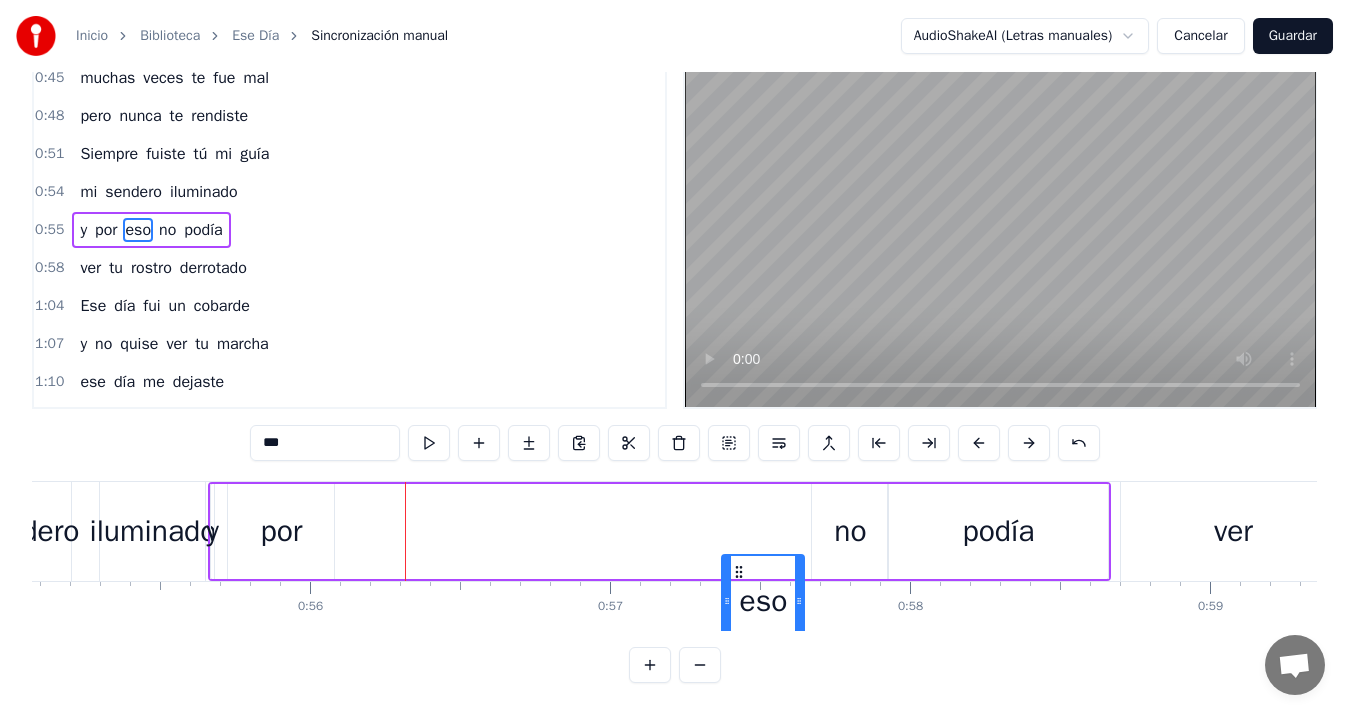 drag, startPoint x: 354, startPoint y: 554, endPoint x: 734, endPoint y: 480, distance: 387.1382 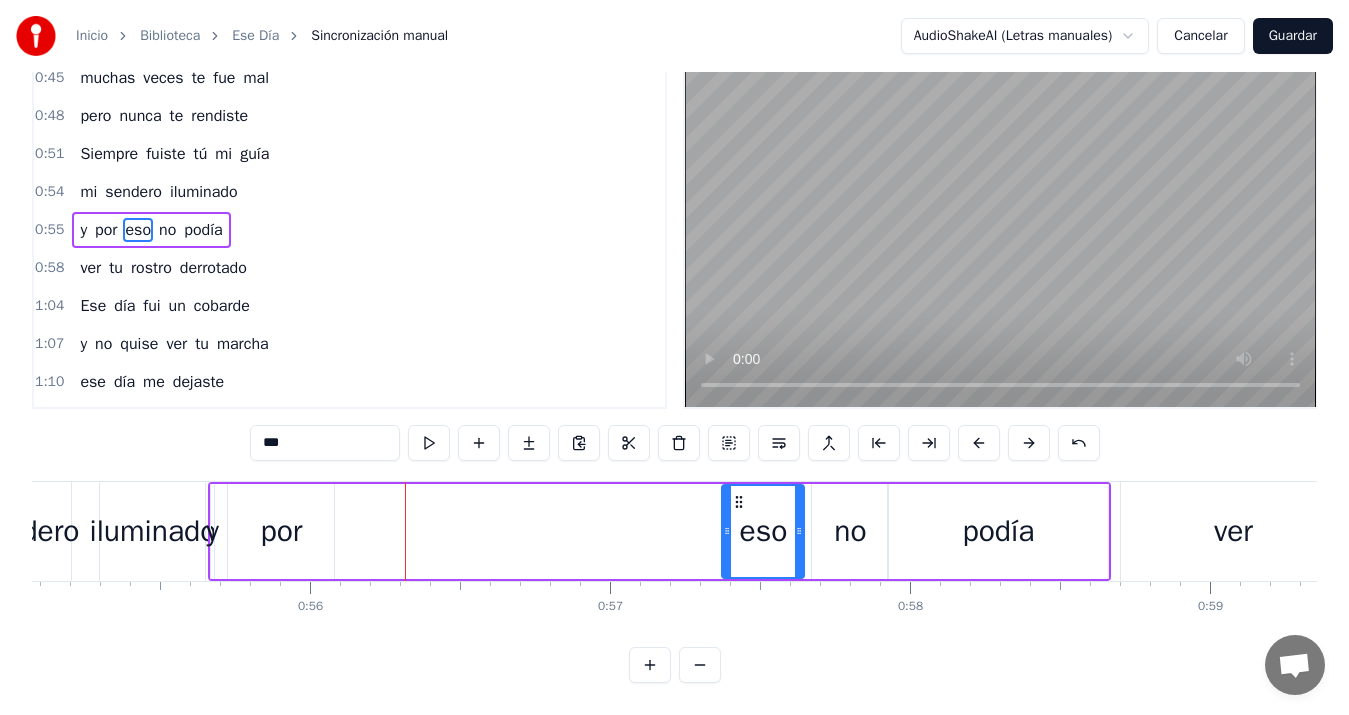 click on "por" at bounding box center (281, 531) 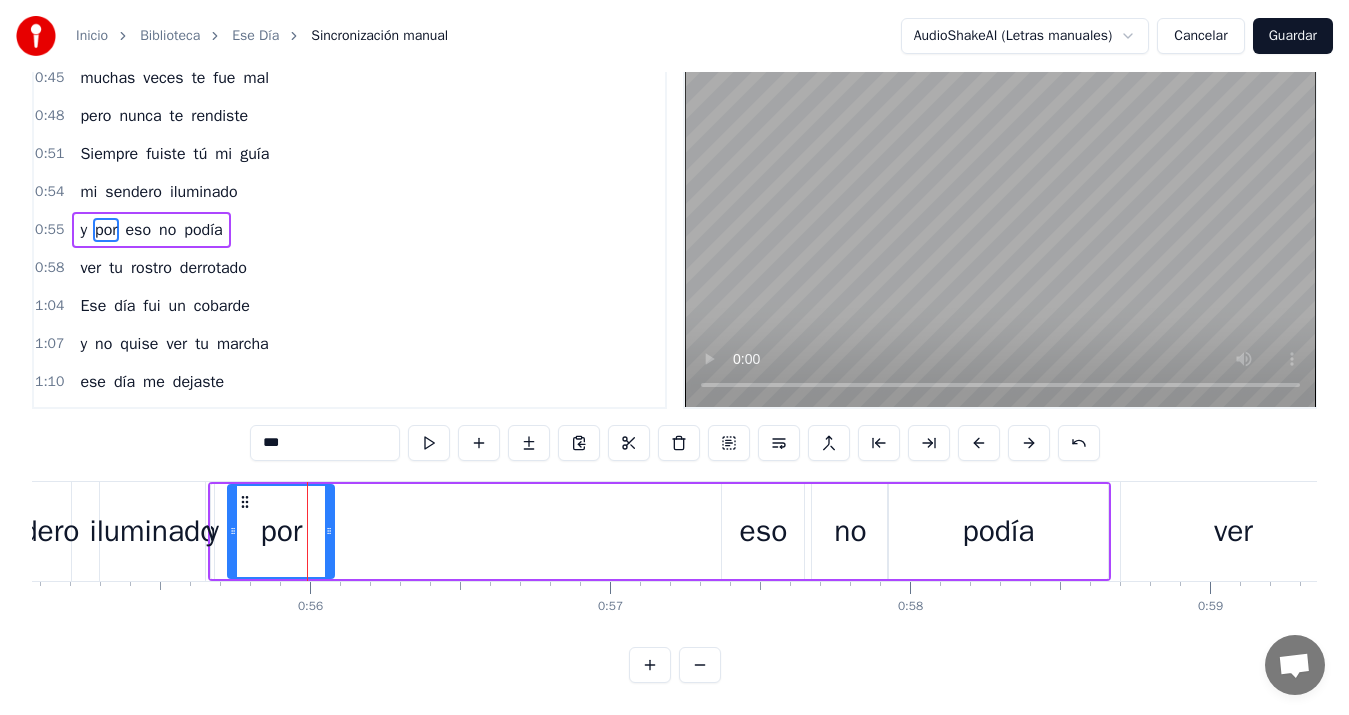 scroll, scrollTop: 0, scrollLeft: 0, axis: both 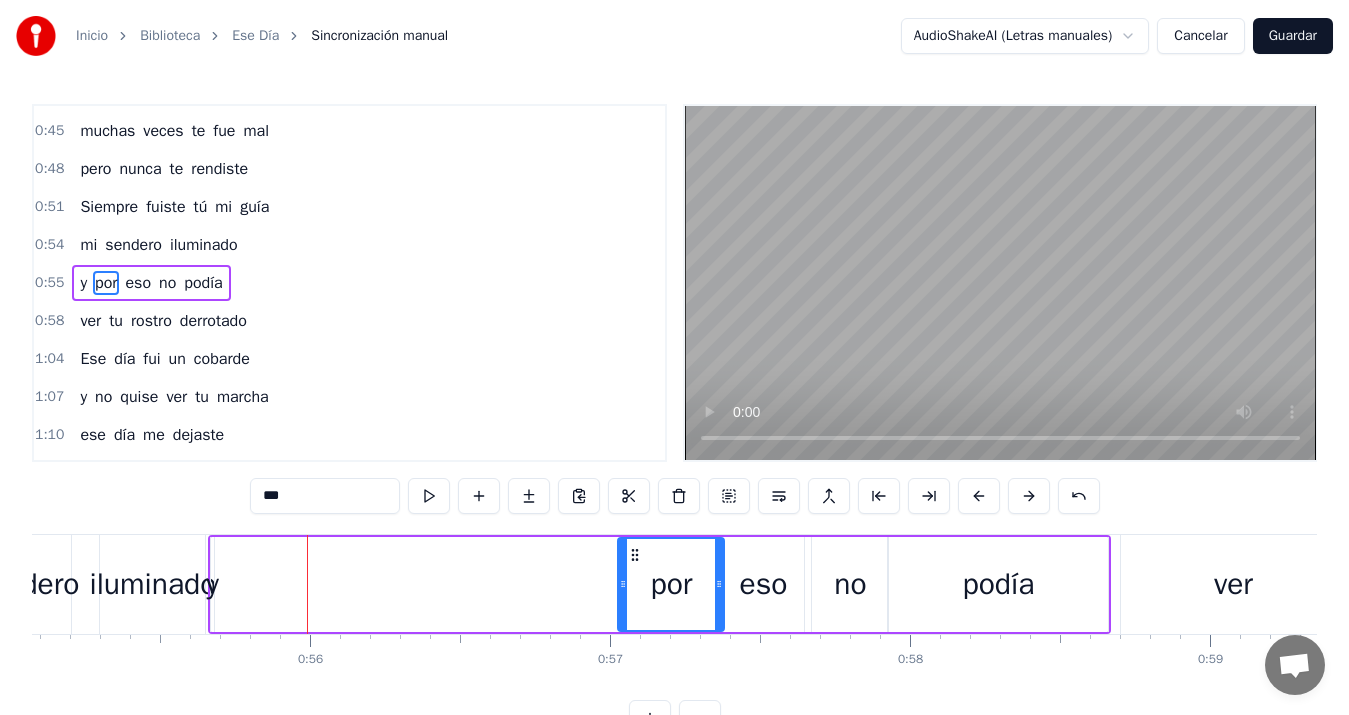 drag, startPoint x: 242, startPoint y: 555, endPoint x: 632, endPoint y: 556, distance: 390.00128 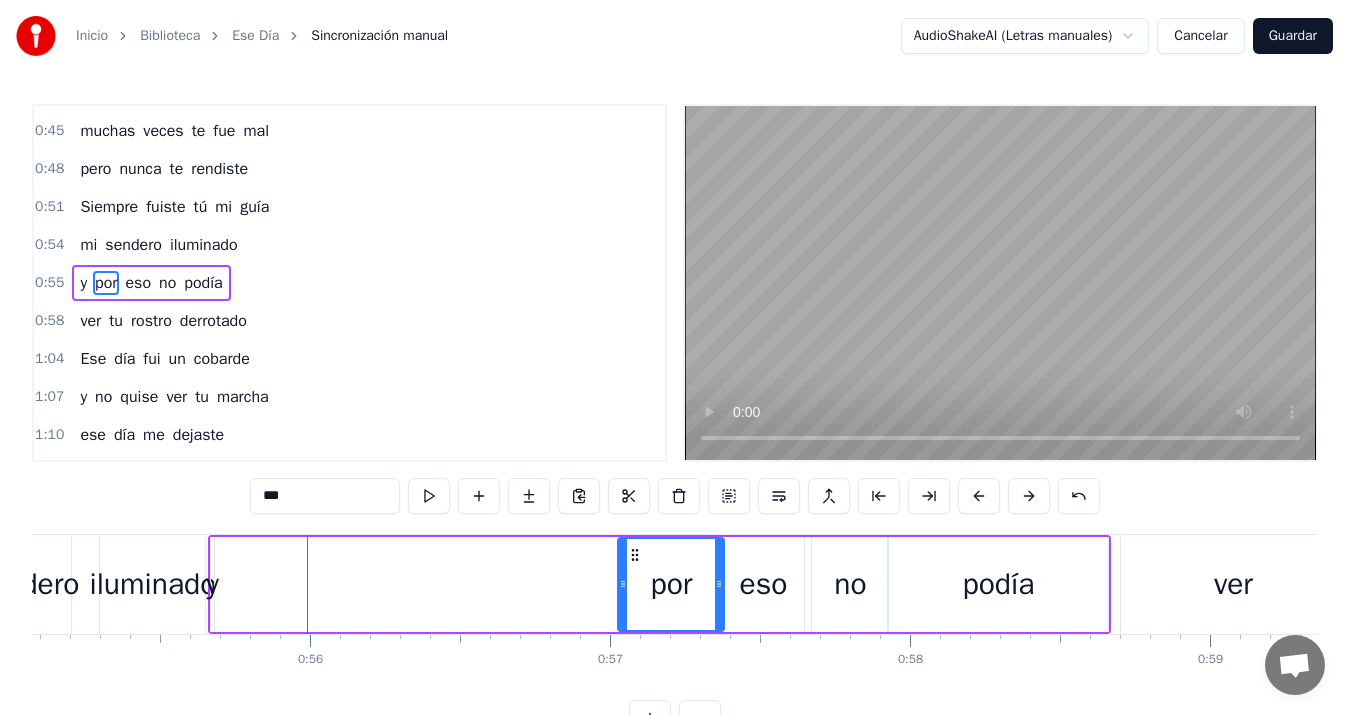 click on "y por eso no podía" at bounding box center [660, 584] 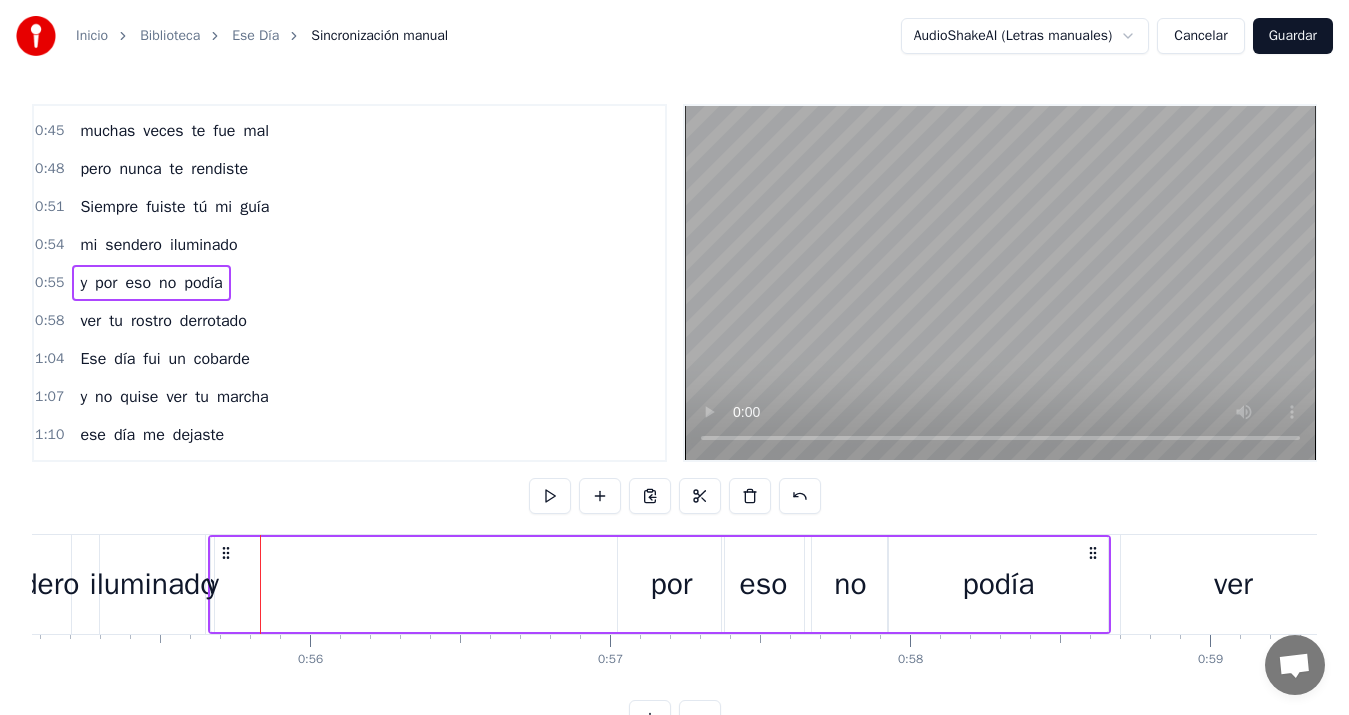 click on "y por eso no podía" at bounding box center (660, 584) 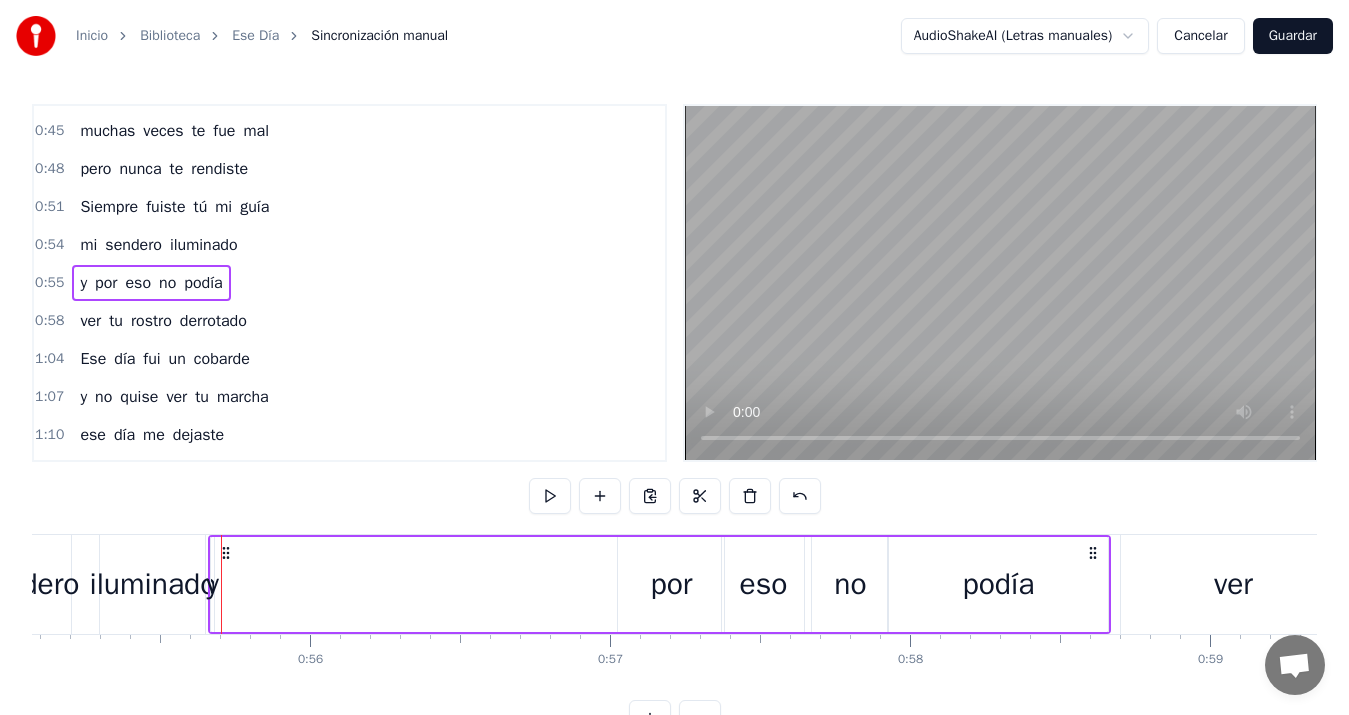 click on "y" at bounding box center [212, 584] 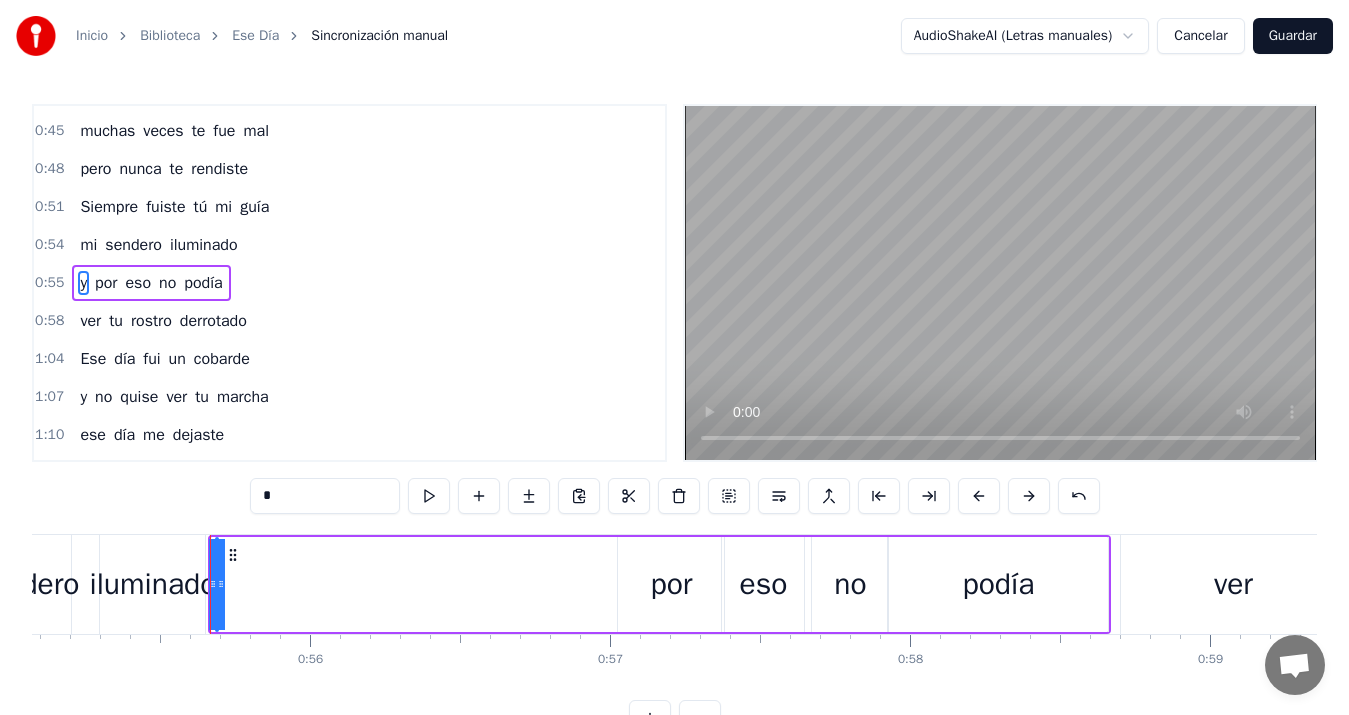 drag, startPoint x: 214, startPoint y: 587, endPoint x: 262, endPoint y: 596, distance: 48.83646 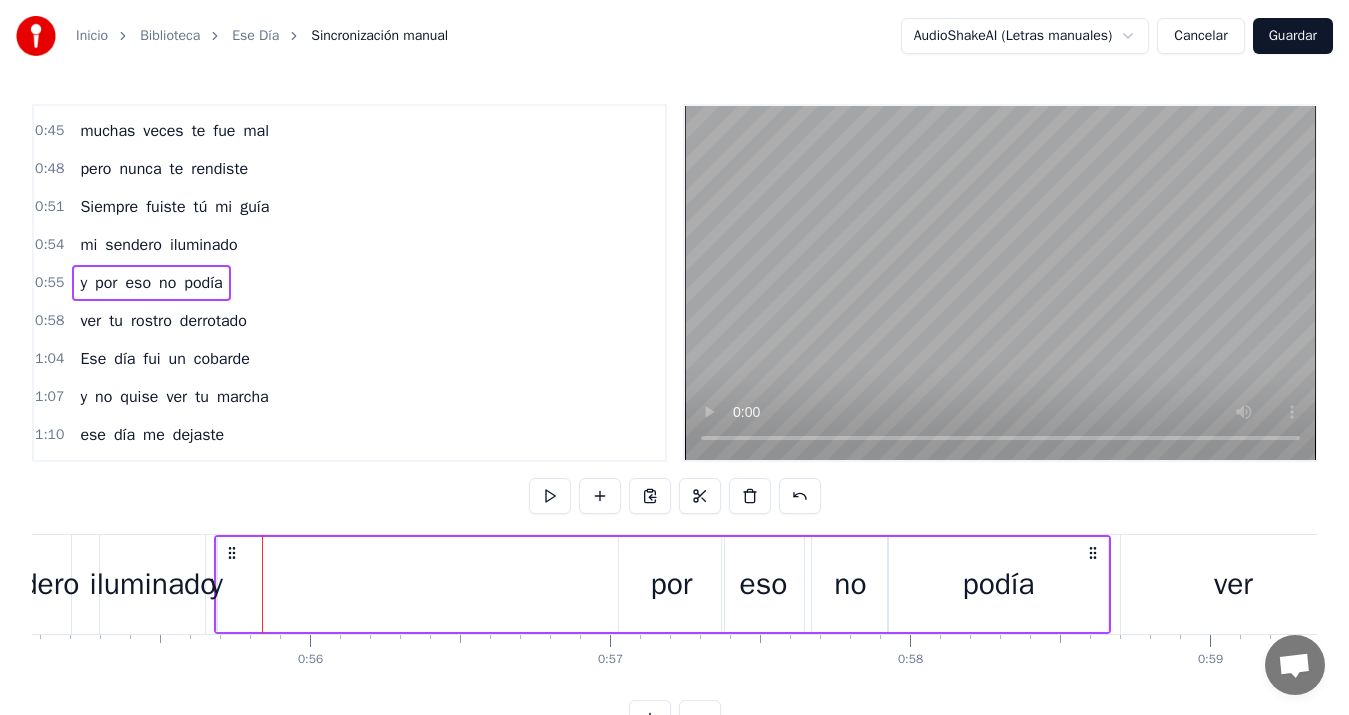 click on "y" at bounding box center [216, 584] 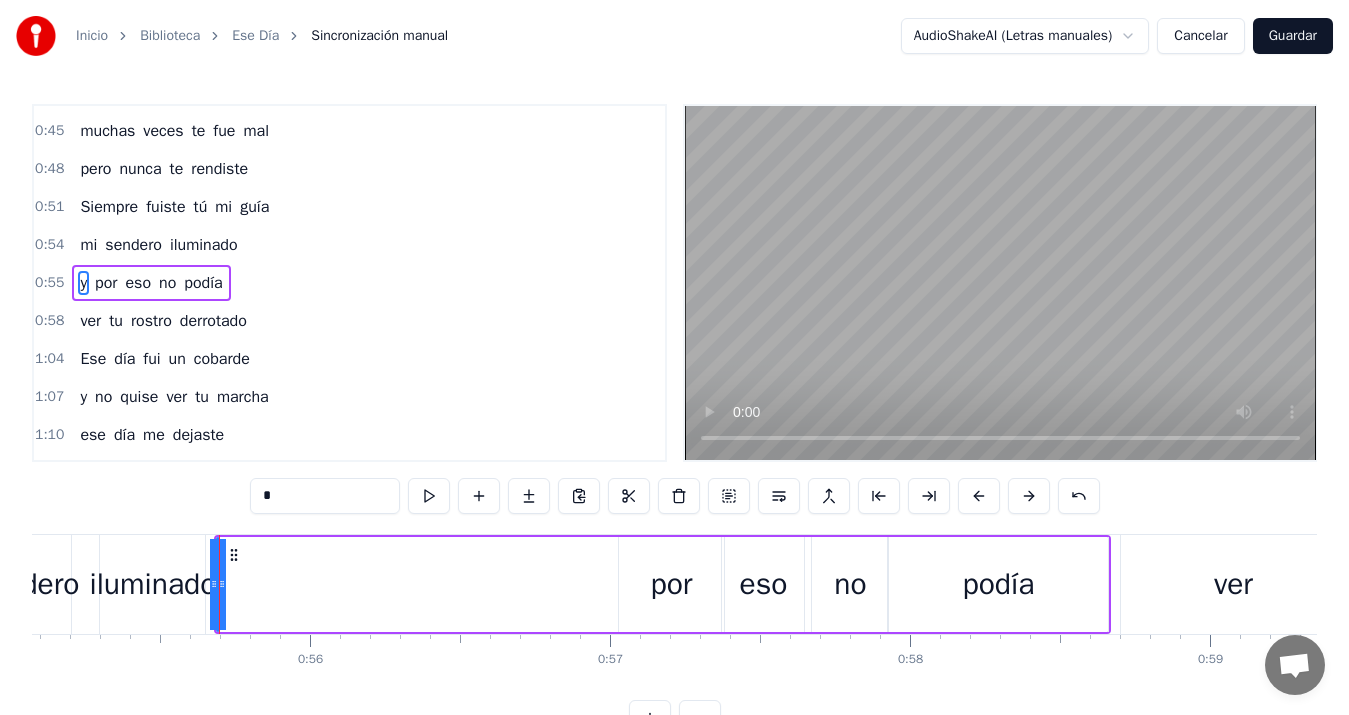 drag, startPoint x: 222, startPoint y: 585, endPoint x: 299, endPoint y: 604, distance: 79.30952 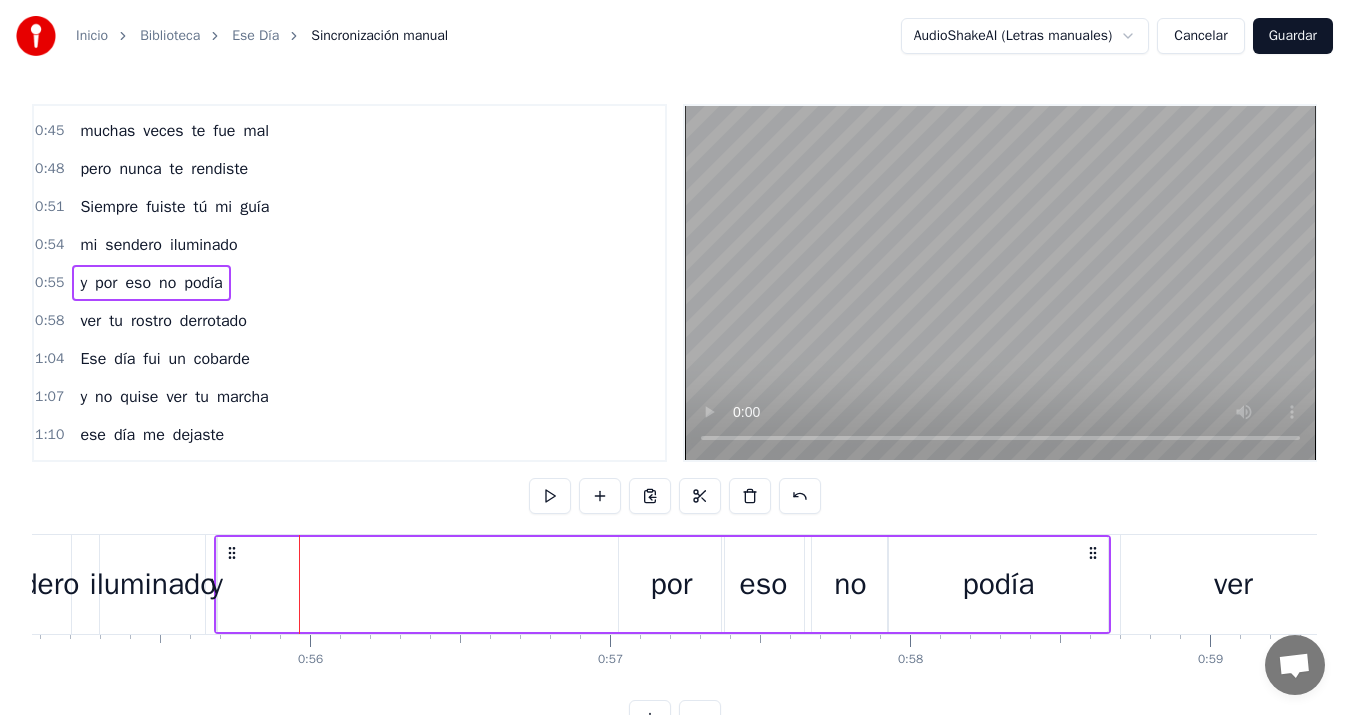 click on "y" at bounding box center [216, 584] 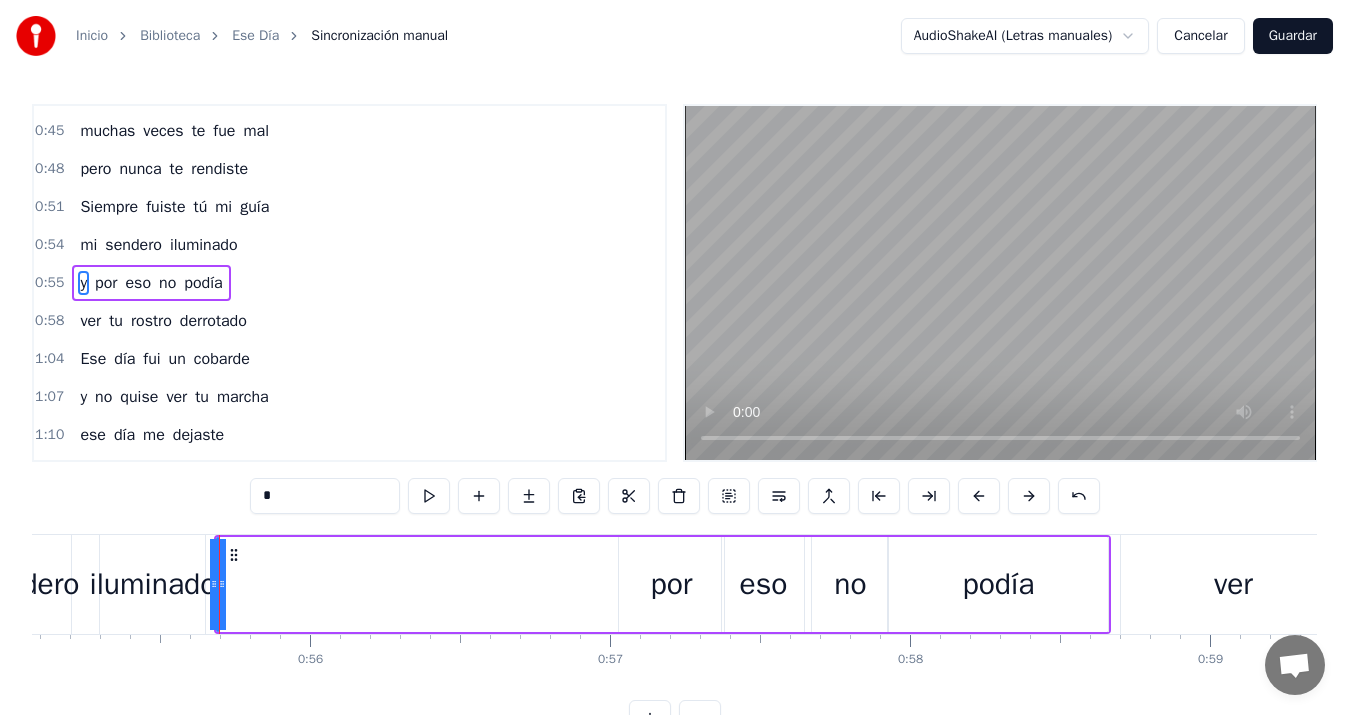 drag, startPoint x: 220, startPoint y: 557, endPoint x: 441, endPoint y: 624, distance: 230.93289 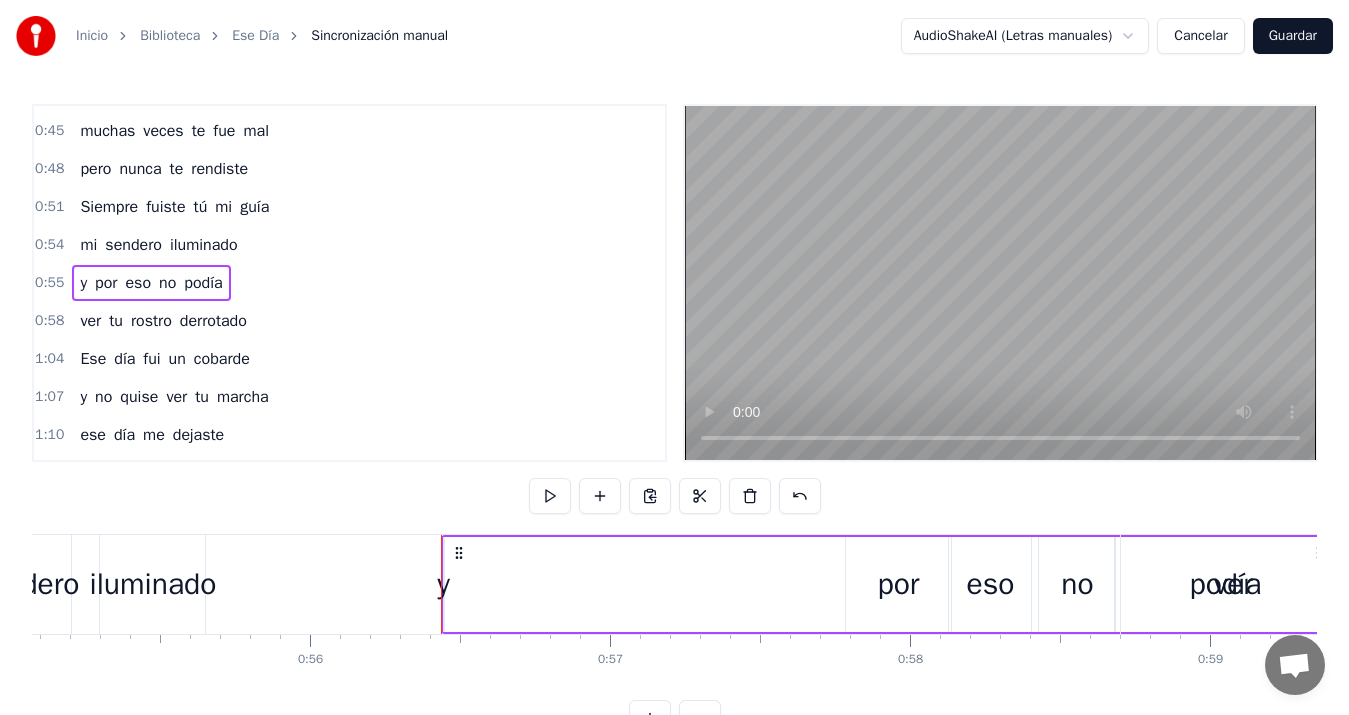 drag, startPoint x: 229, startPoint y: 551, endPoint x: 456, endPoint y: 569, distance: 227.71254 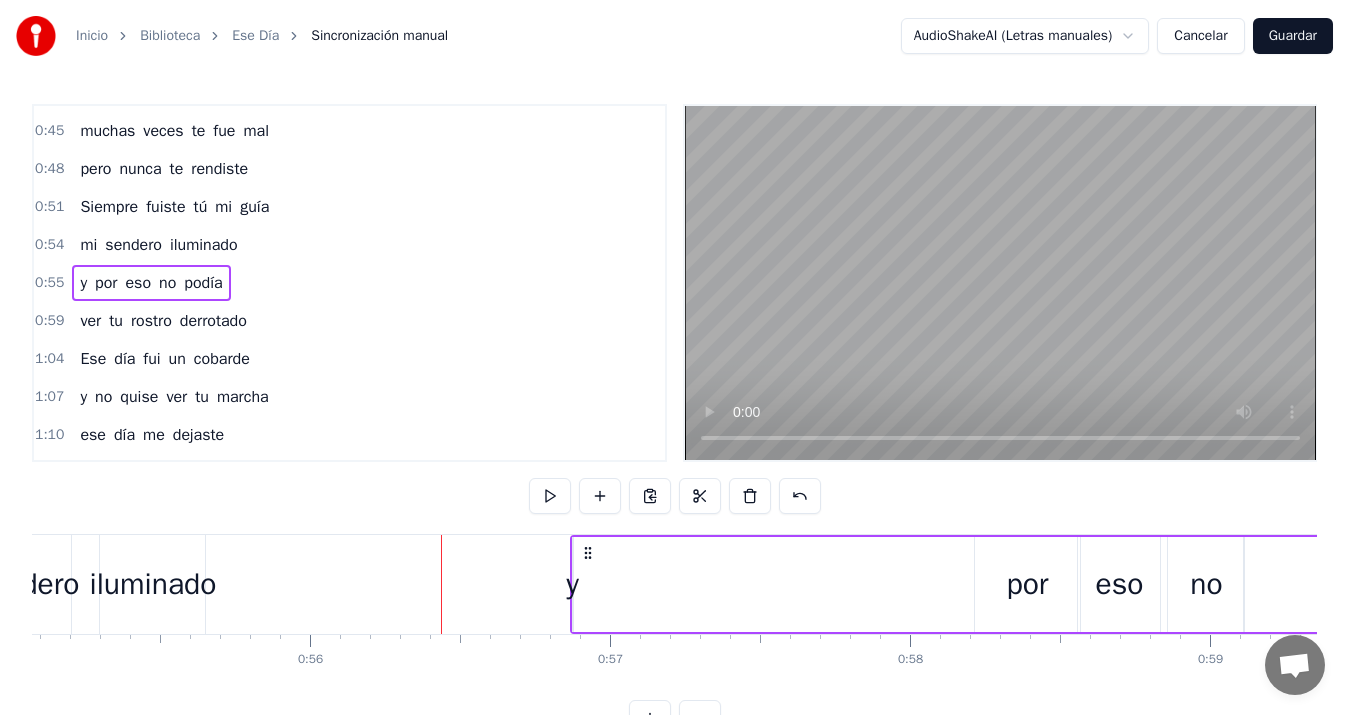 drag, startPoint x: 228, startPoint y: 549, endPoint x: 584, endPoint y: 550, distance: 356.0014 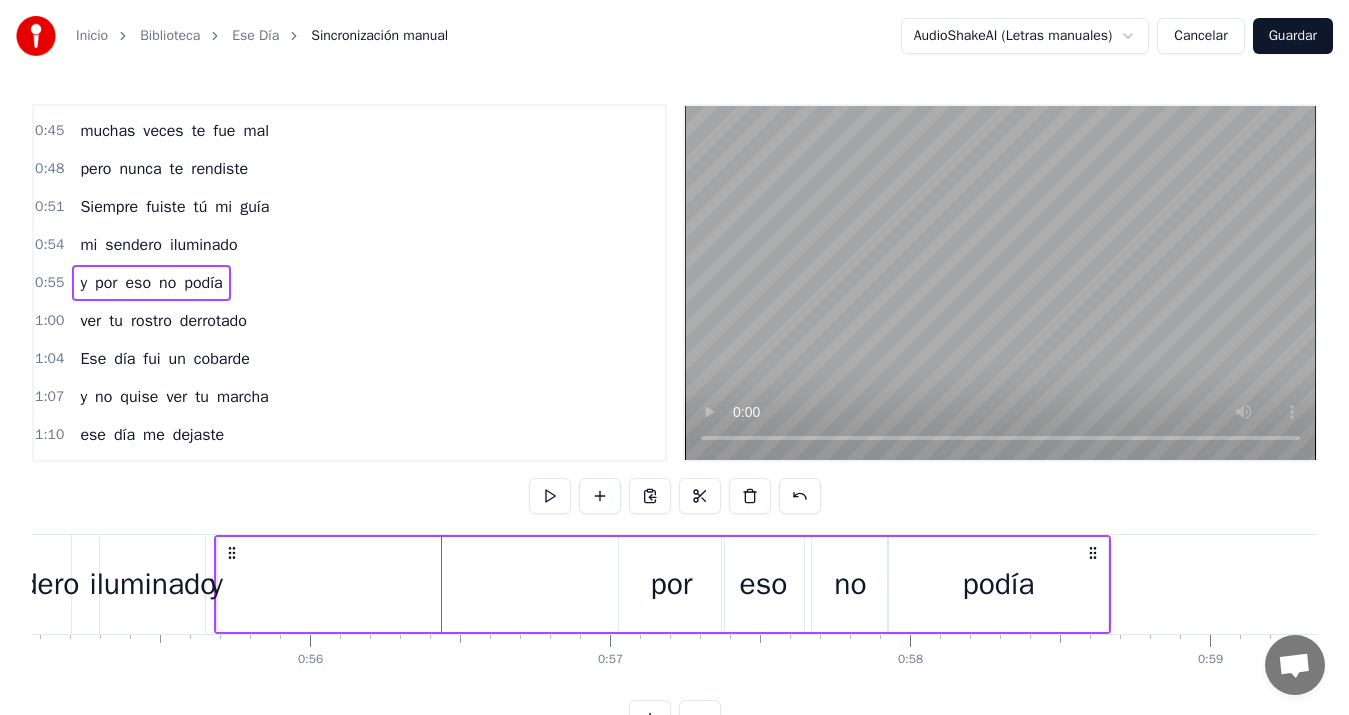 click on "y por eso no podía" at bounding box center (663, 584) 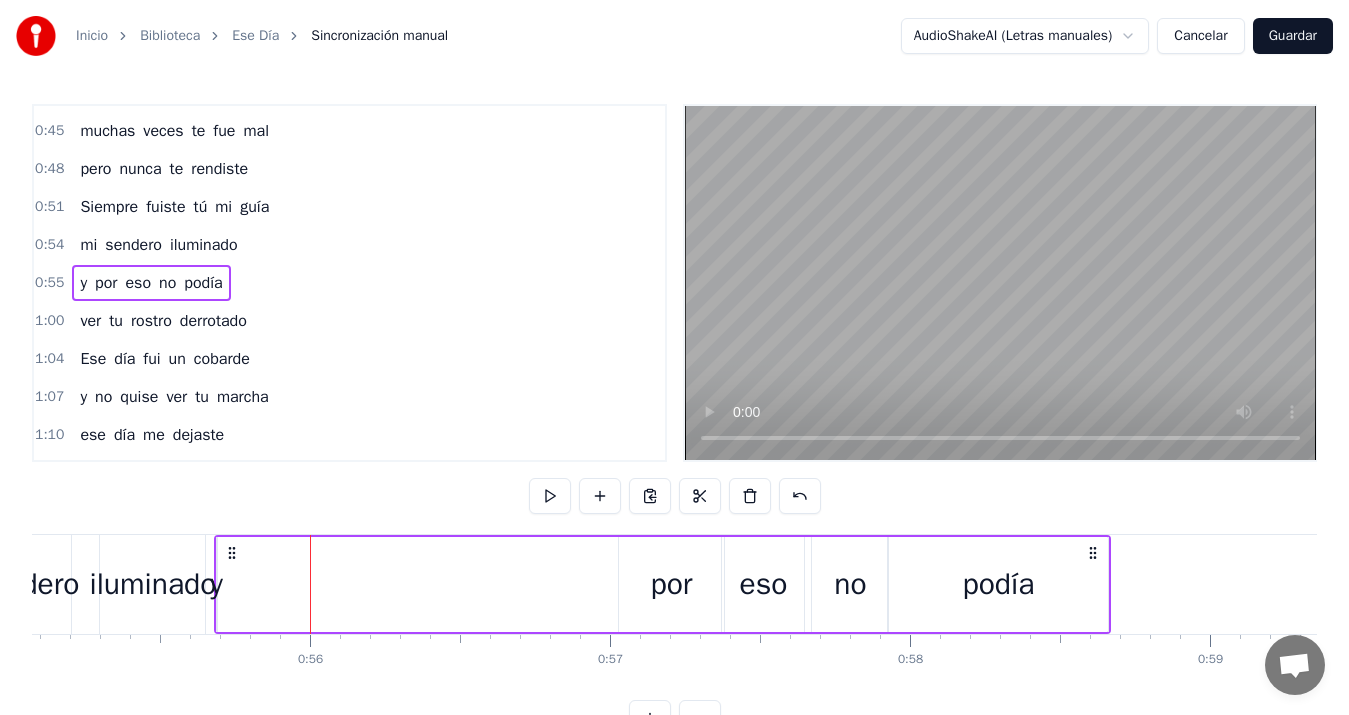 click on "y por eso no podía" at bounding box center (663, 584) 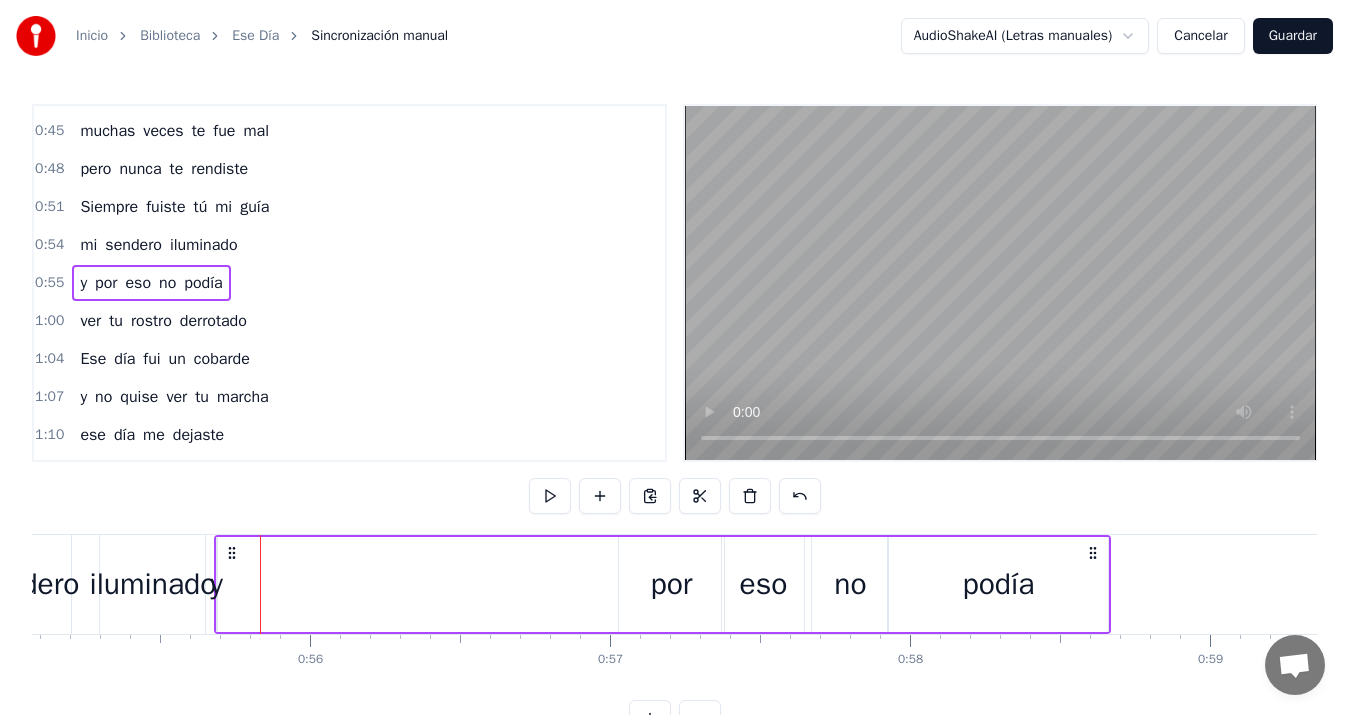 click on "y por eso no podía" at bounding box center [663, 584] 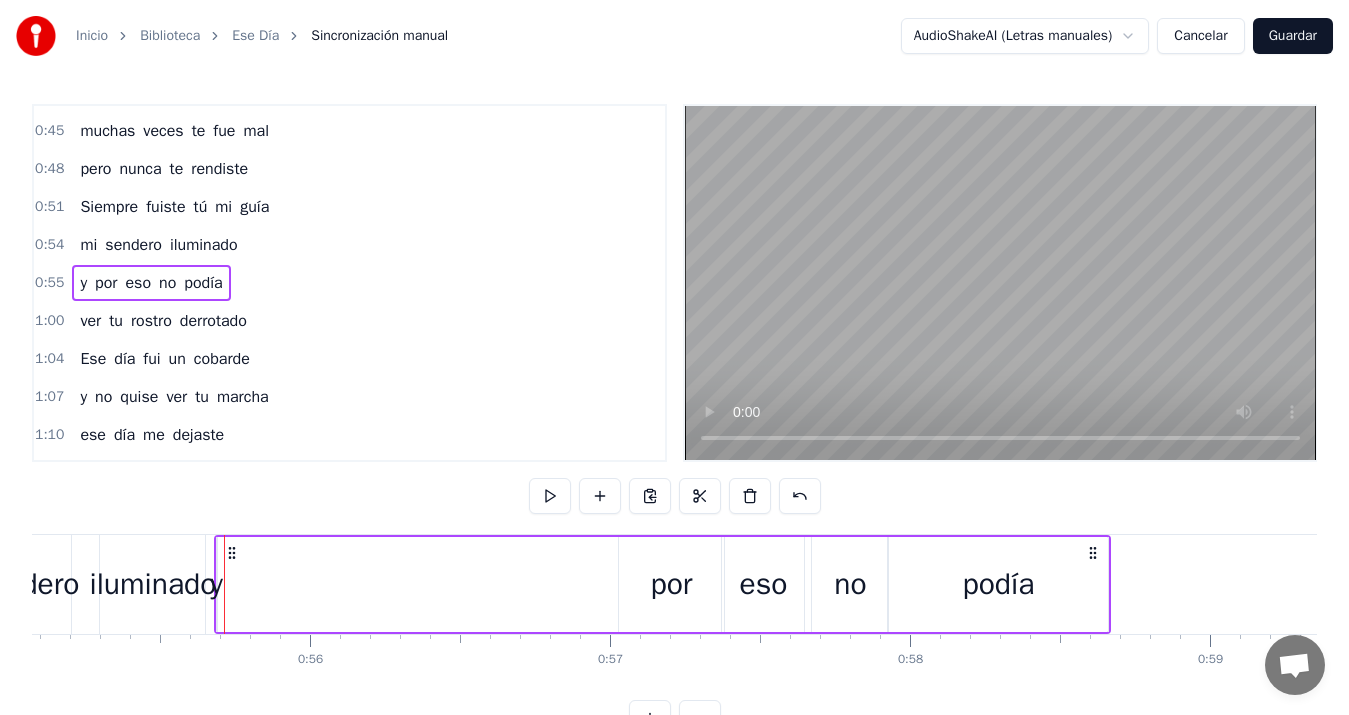 click on "y" at bounding box center (216, 584) 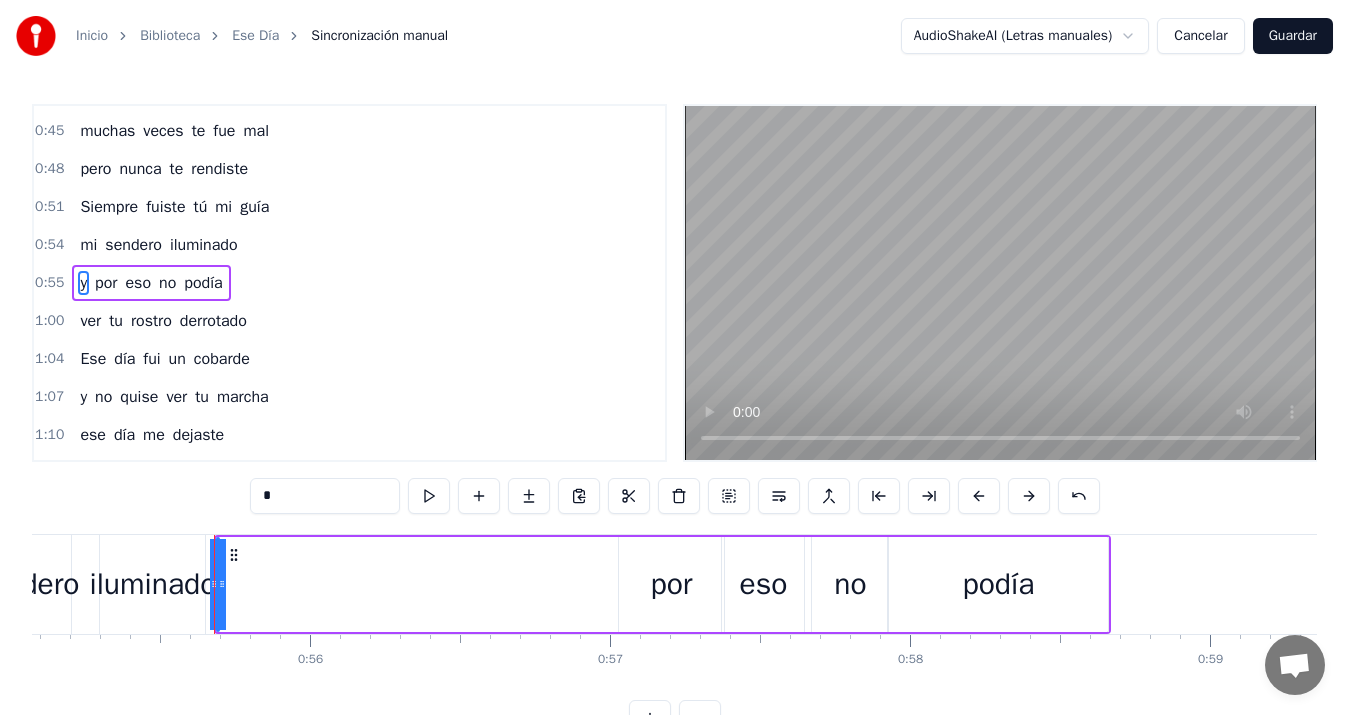 drag, startPoint x: 221, startPoint y: 579, endPoint x: 315, endPoint y: 590, distance: 94.641426 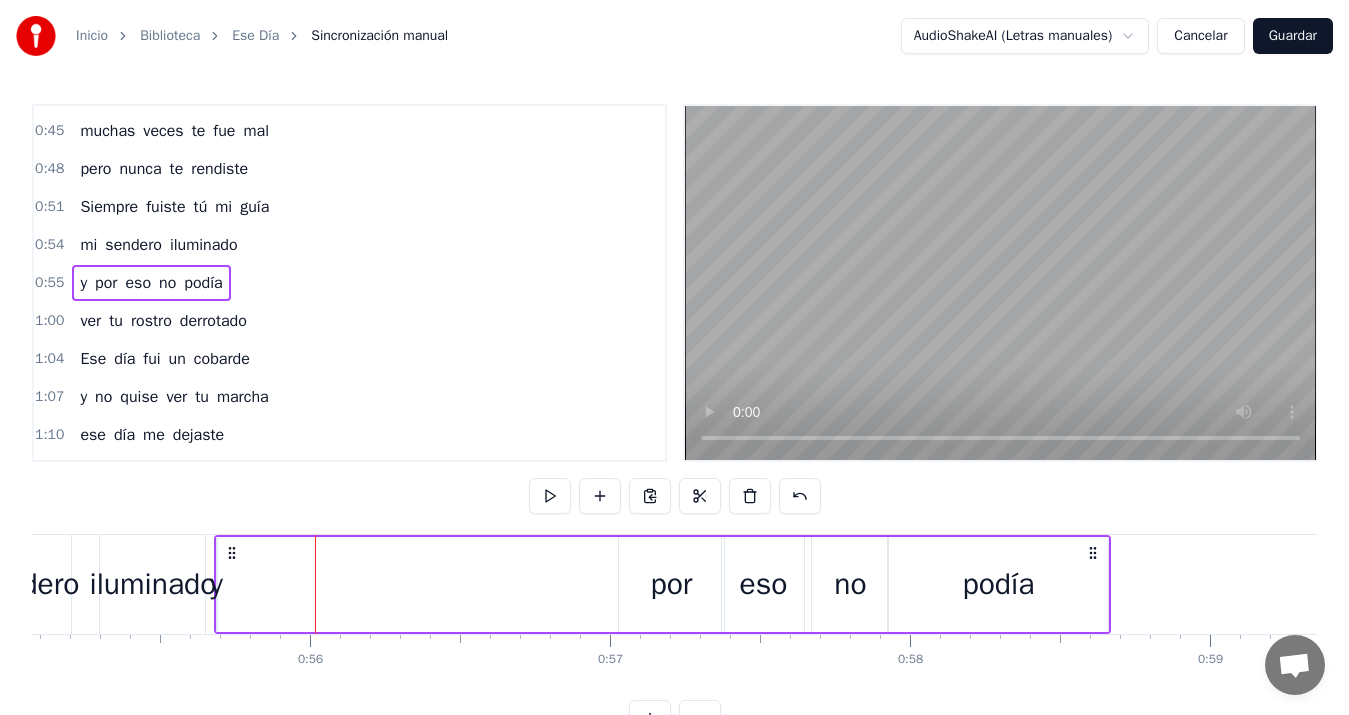 click on "y" at bounding box center [216, 584] 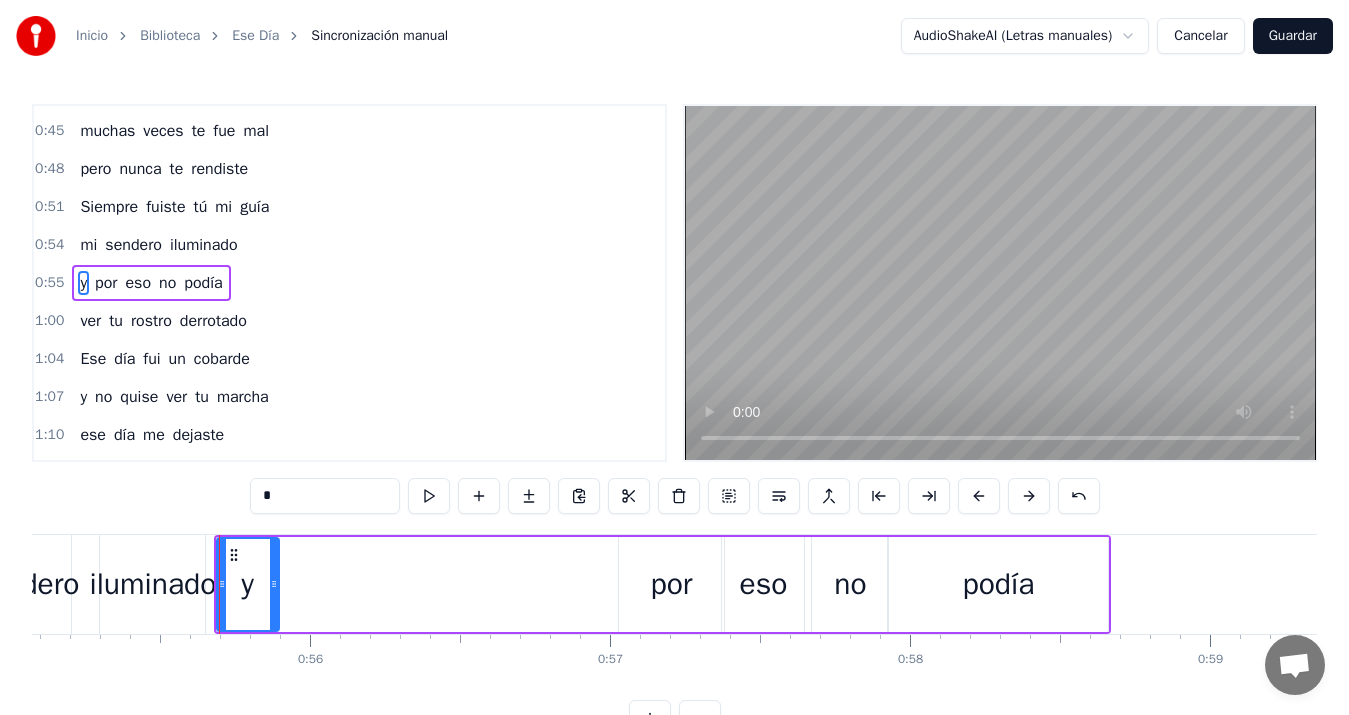 drag, startPoint x: 214, startPoint y: 567, endPoint x: 281, endPoint y: 572, distance: 67.18631 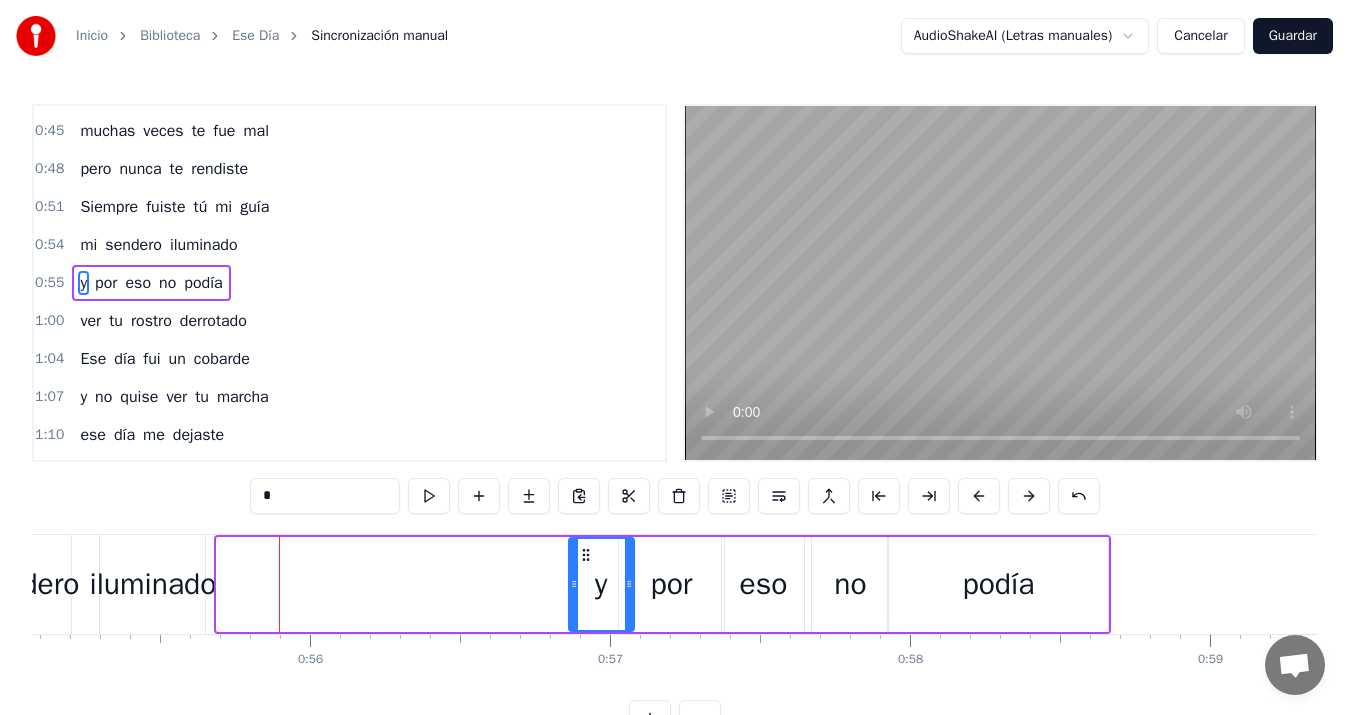 drag, startPoint x: 232, startPoint y: 551, endPoint x: 584, endPoint y: 567, distance: 352.36343 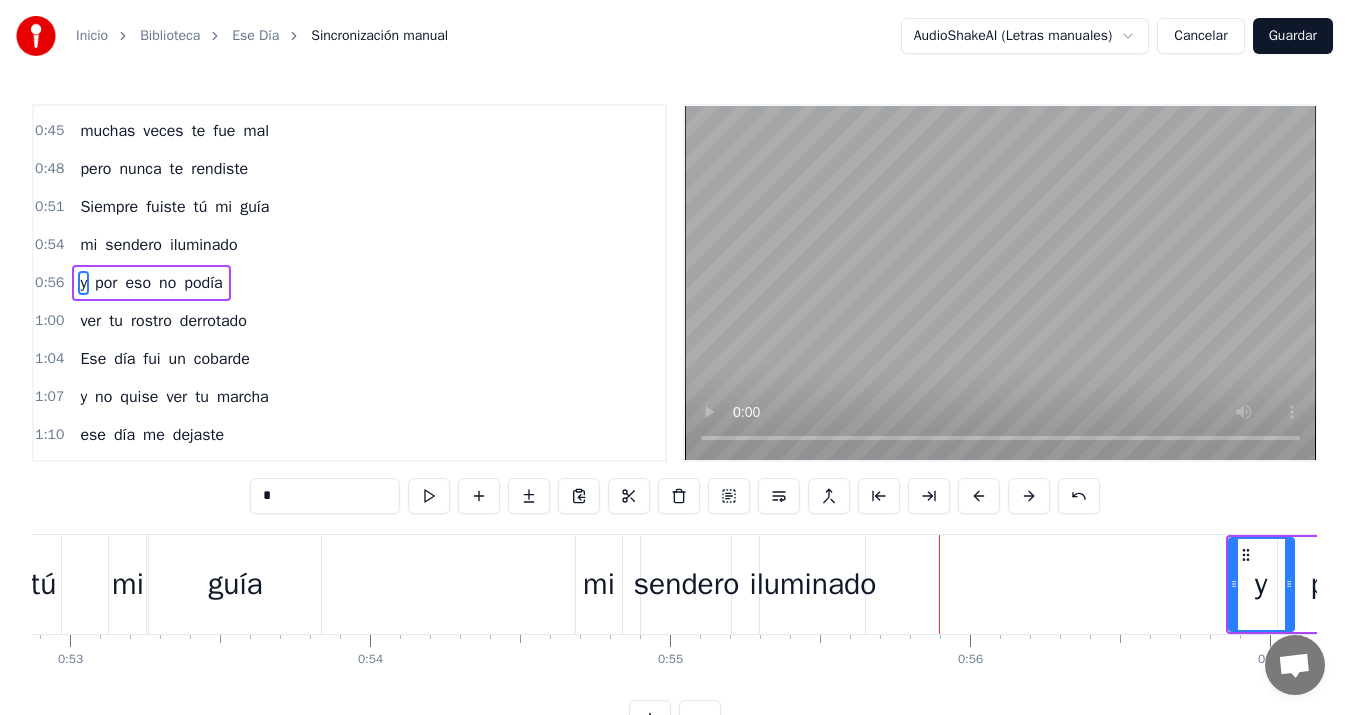scroll, scrollTop: 0, scrollLeft: 16002, axis: horizontal 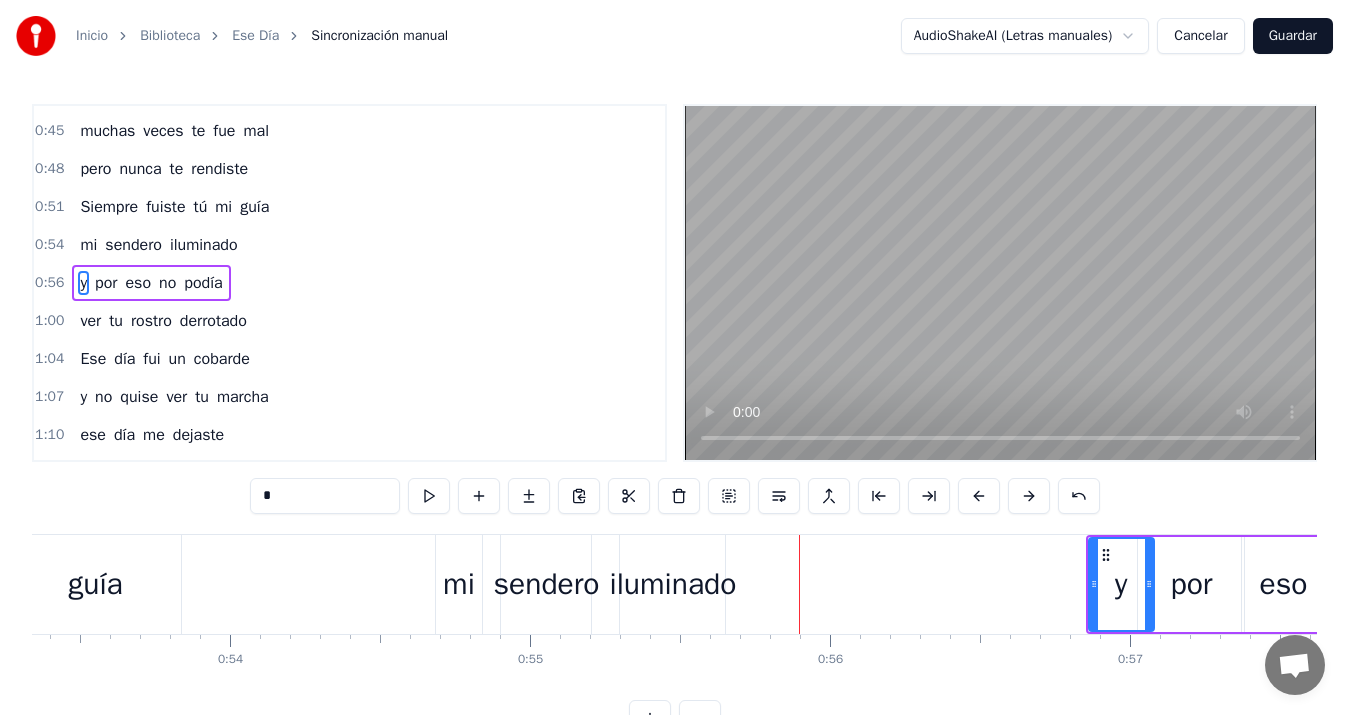 click on "iluminado" at bounding box center (672, 584) 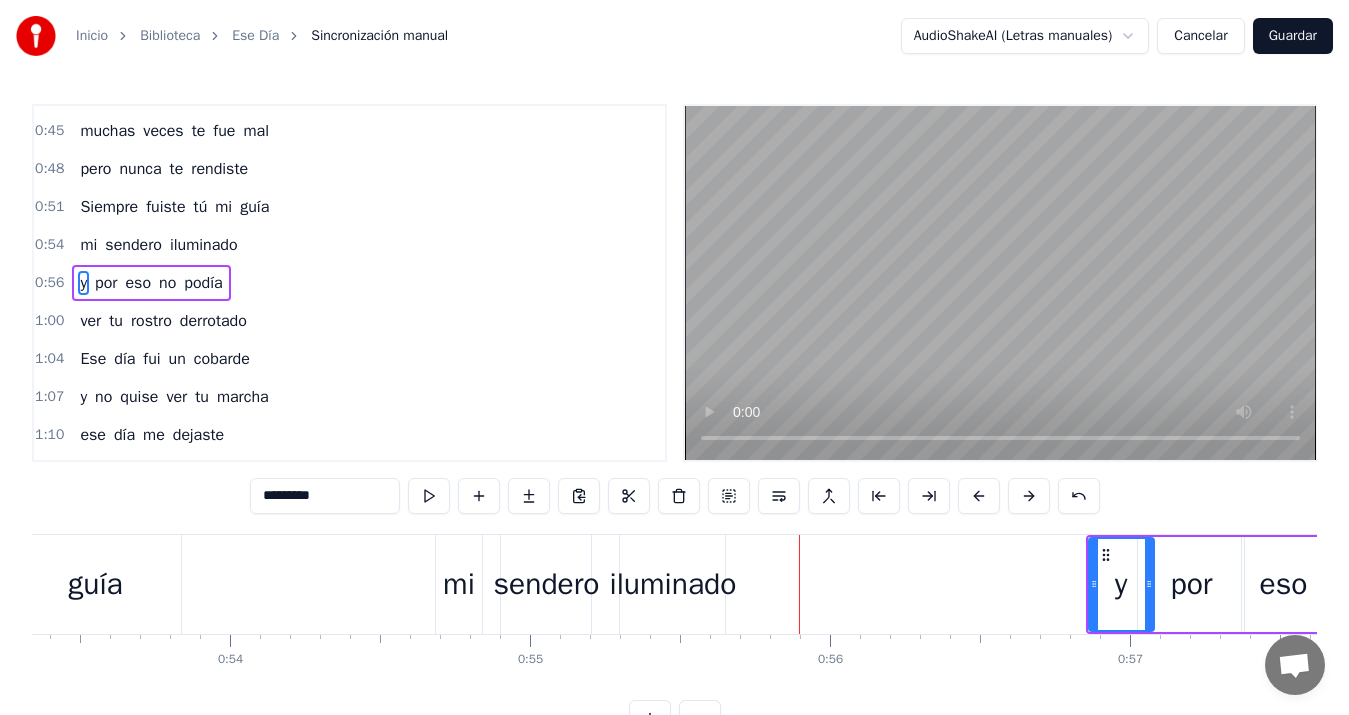 scroll, scrollTop: 336, scrollLeft: 0, axis: vertical 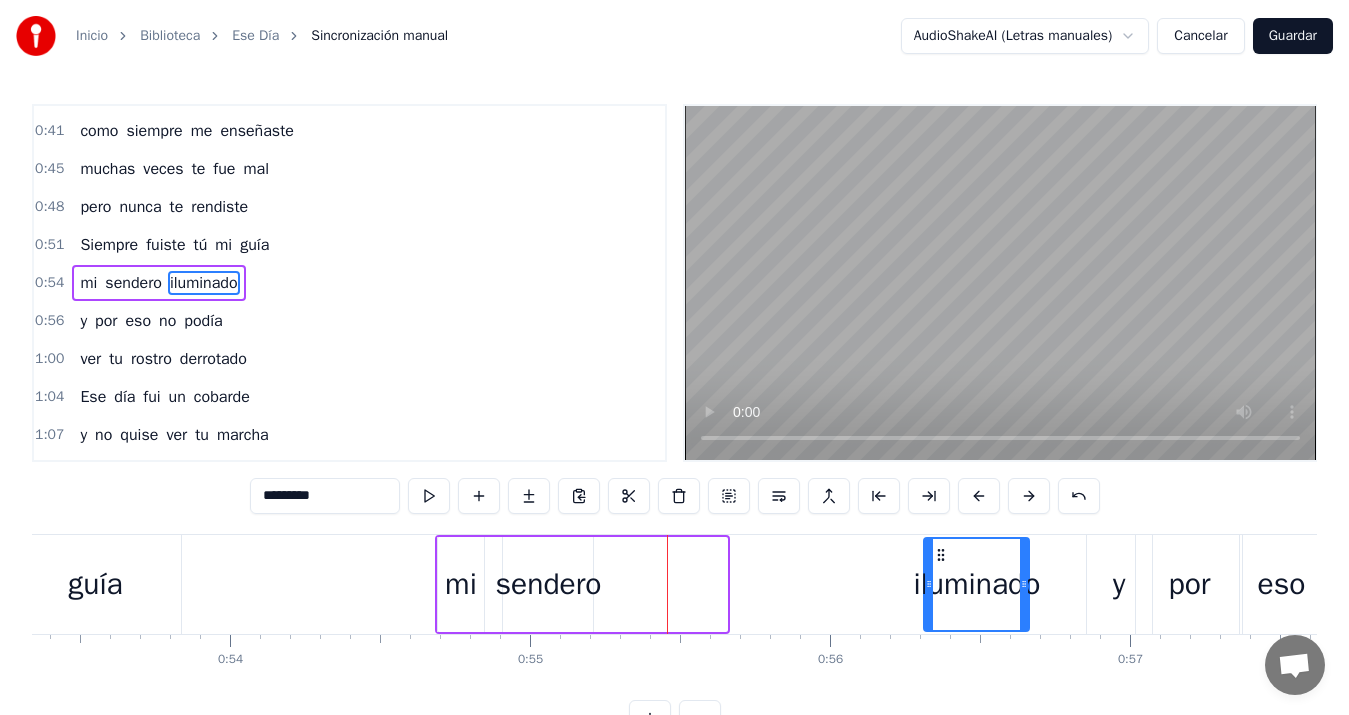 drag, startPoint x: 638, startPoint y: 553, endPoint x: 940, endPoint y: 519, distance: 303.90787 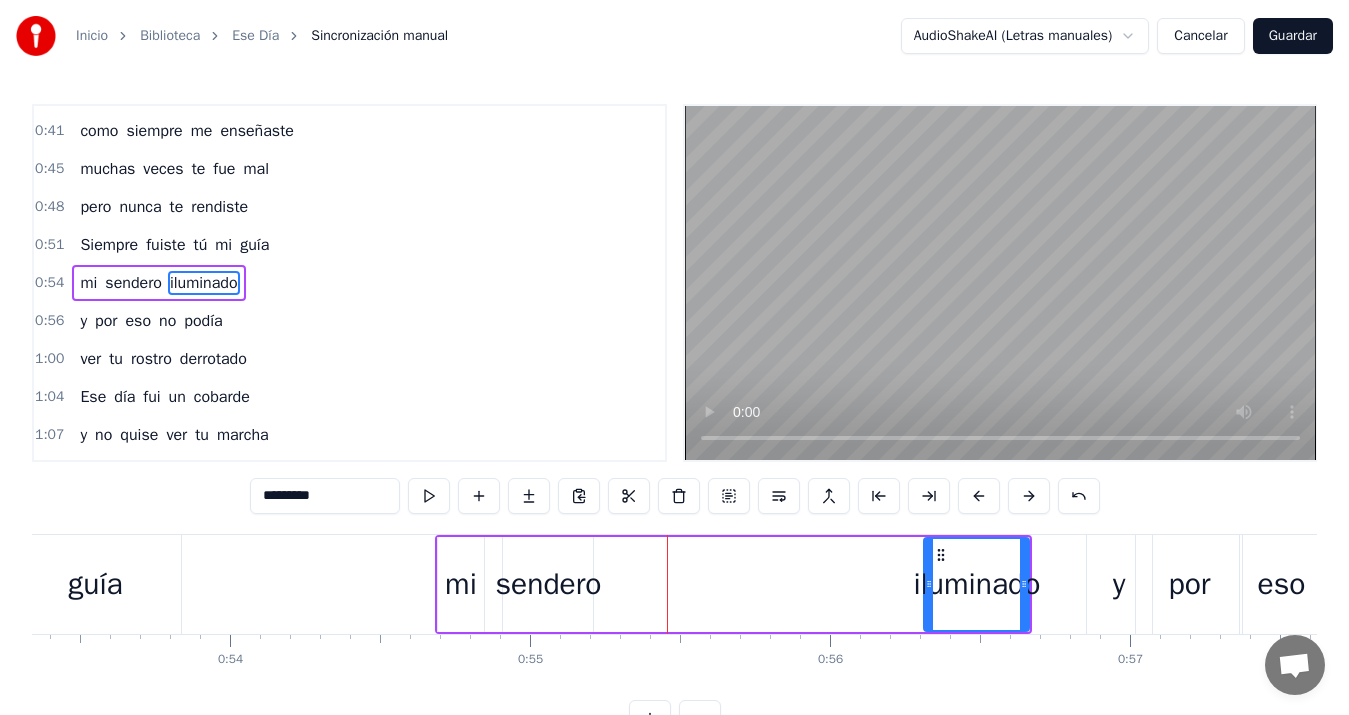 click on "sendero" at bounding box center (548, 584) 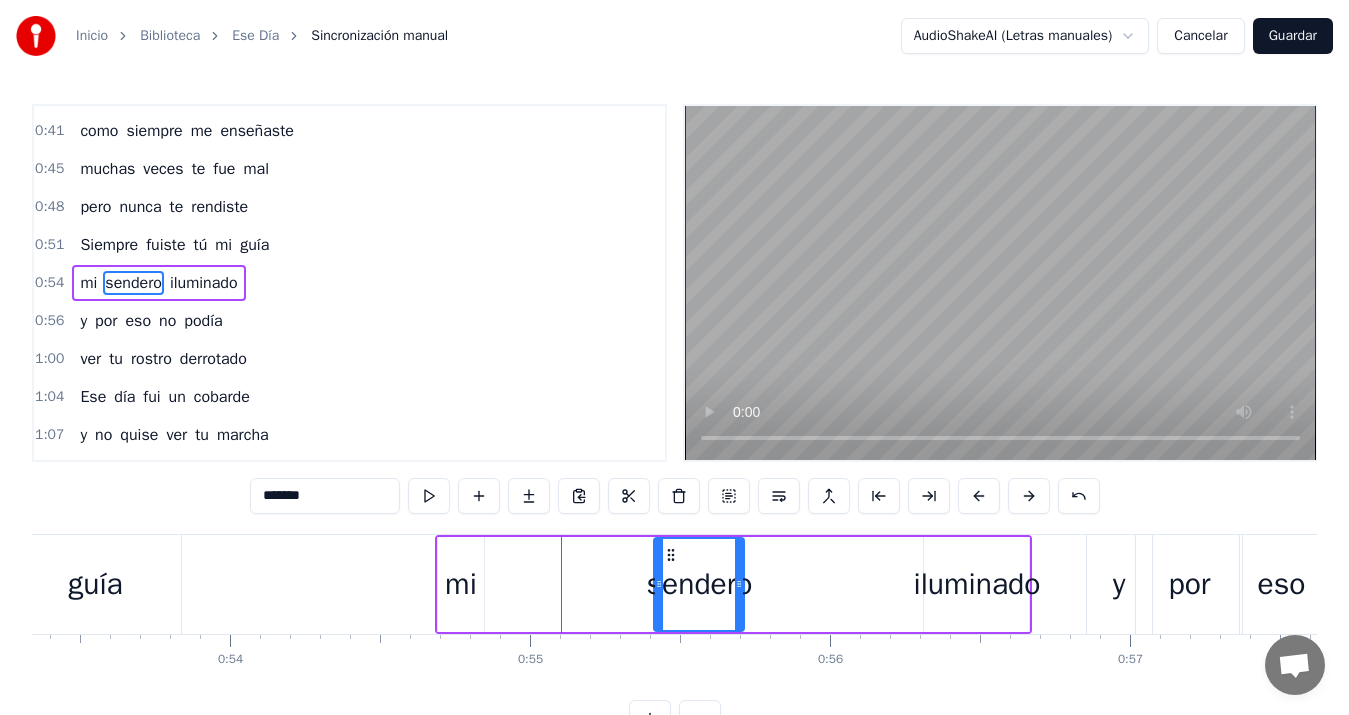 drag, startPoint x: 515, startPoint y: 548, endPoint x: 666, endPoint y: 563, distance: 151.74321 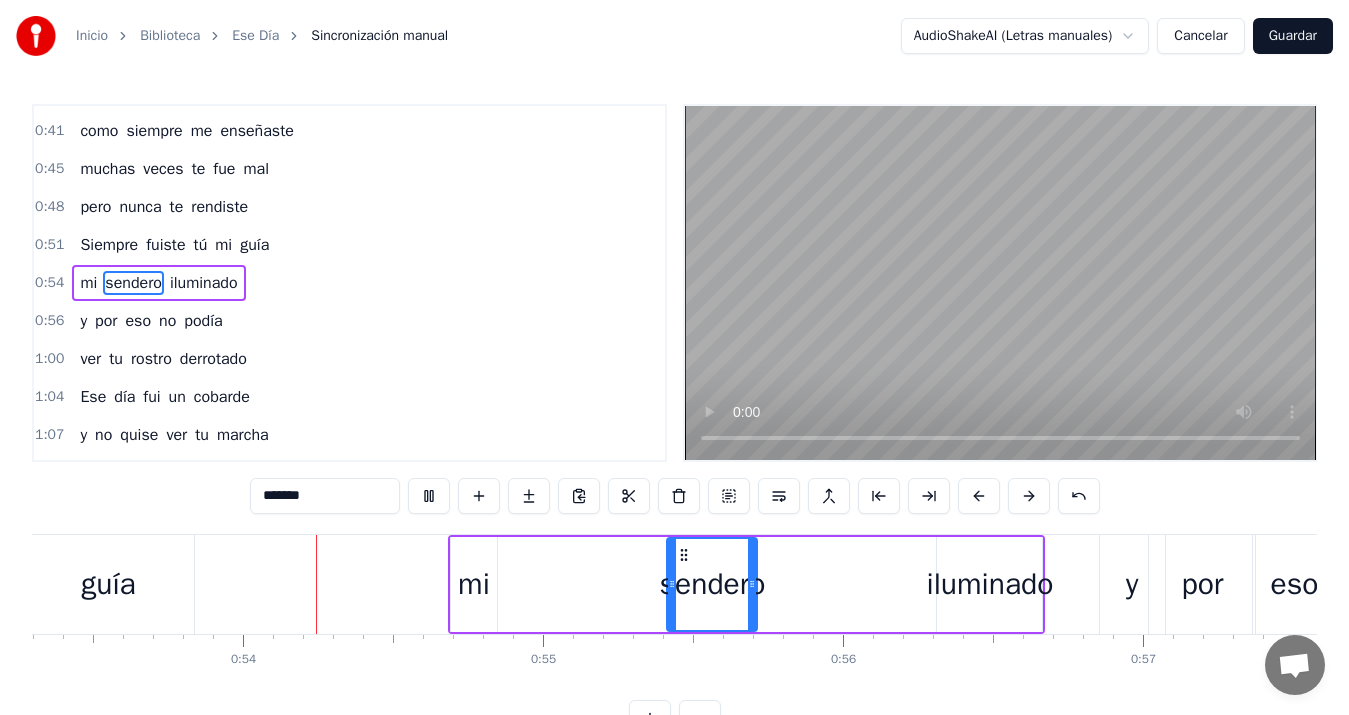 scroll, scrollTop: 0, scrollLeft: 16076, axis: horizontal 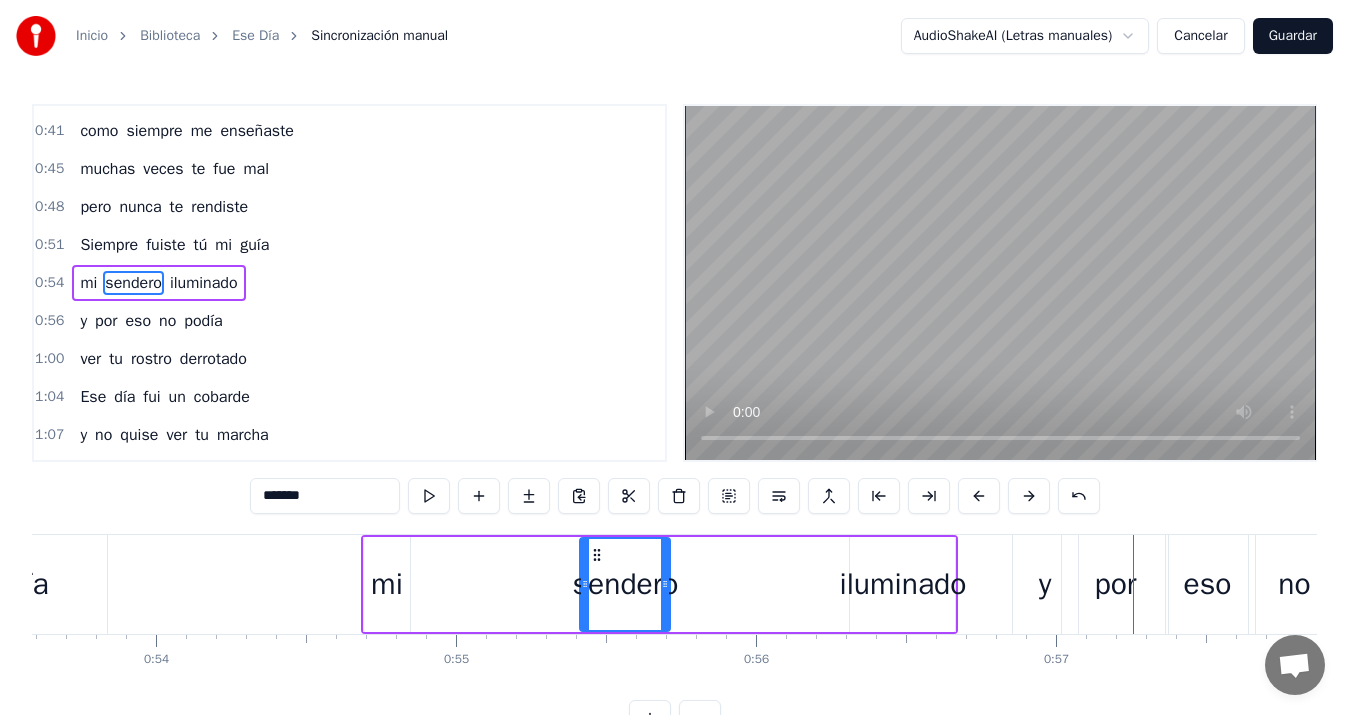 click on "mi" at bounding box center [387, 584] 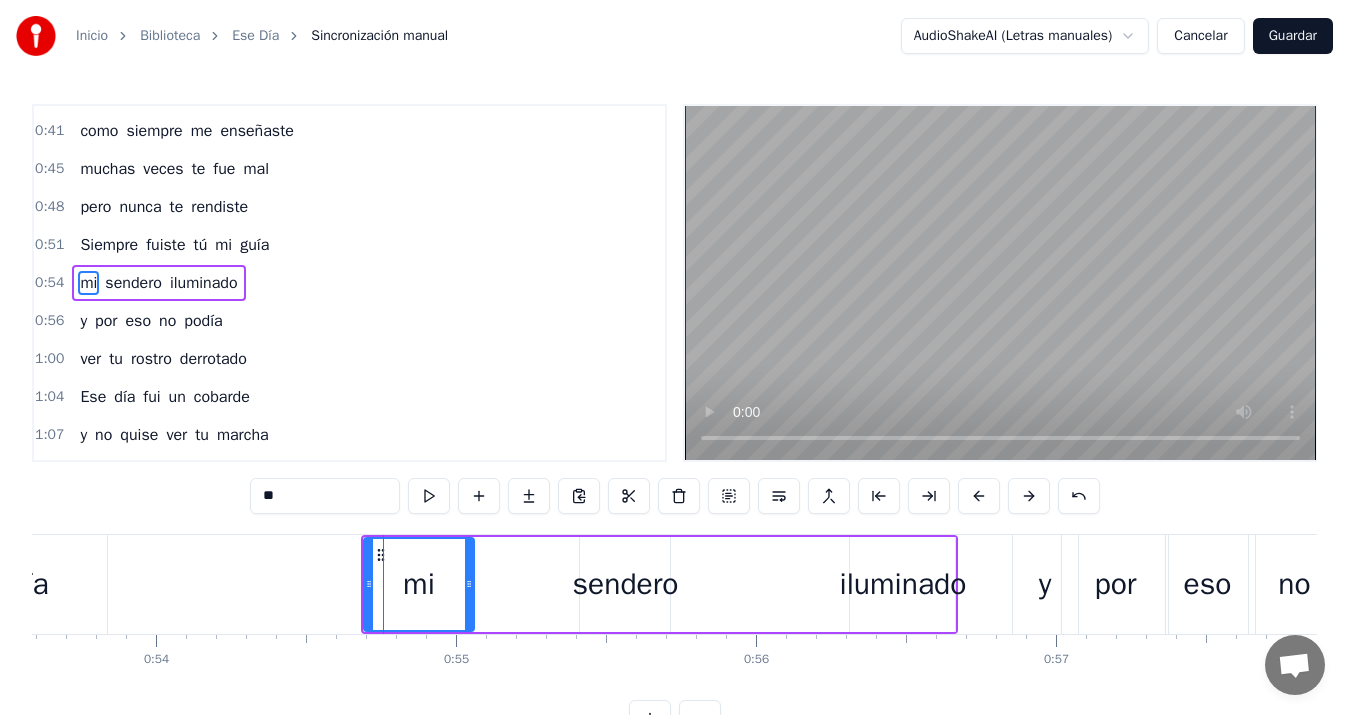 drag, startPoint x: 404, startPoint y: 586, endPoint x: 468, endPoint y: 586, distance: 64 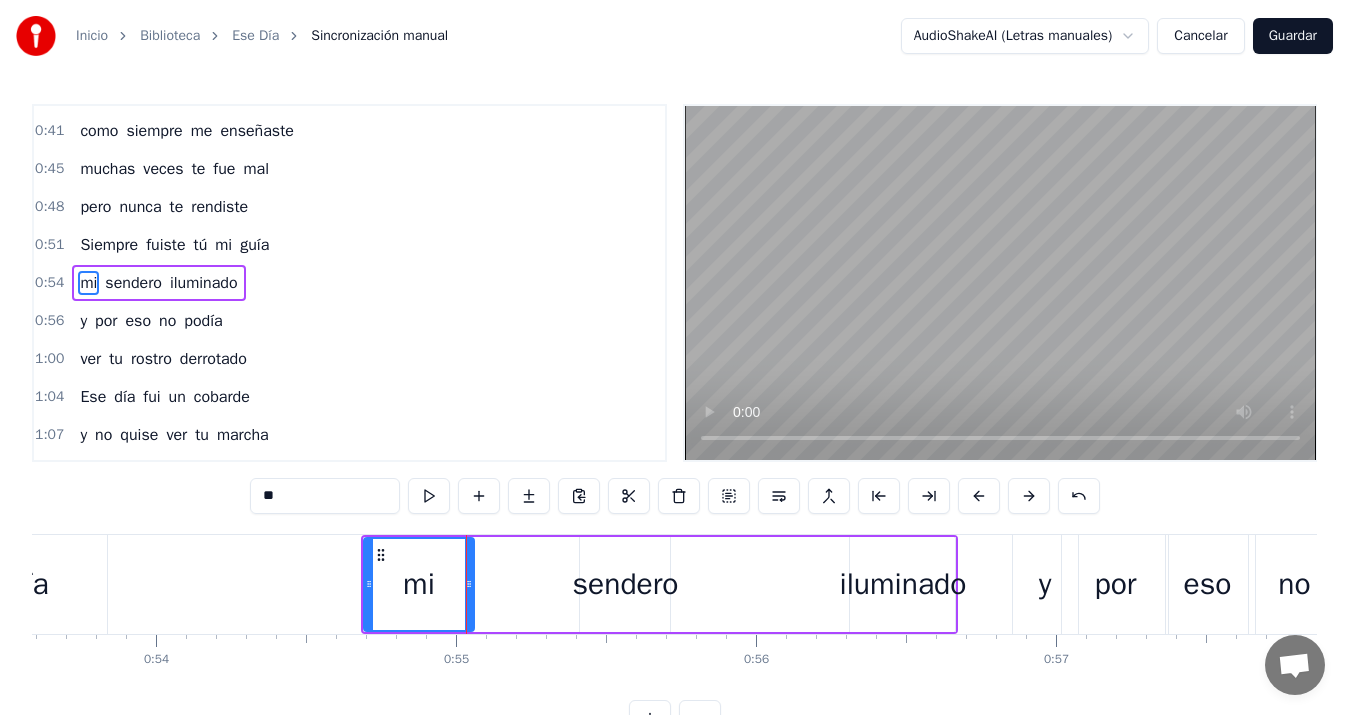 click on "sendero" at bounding box center (625, 584) 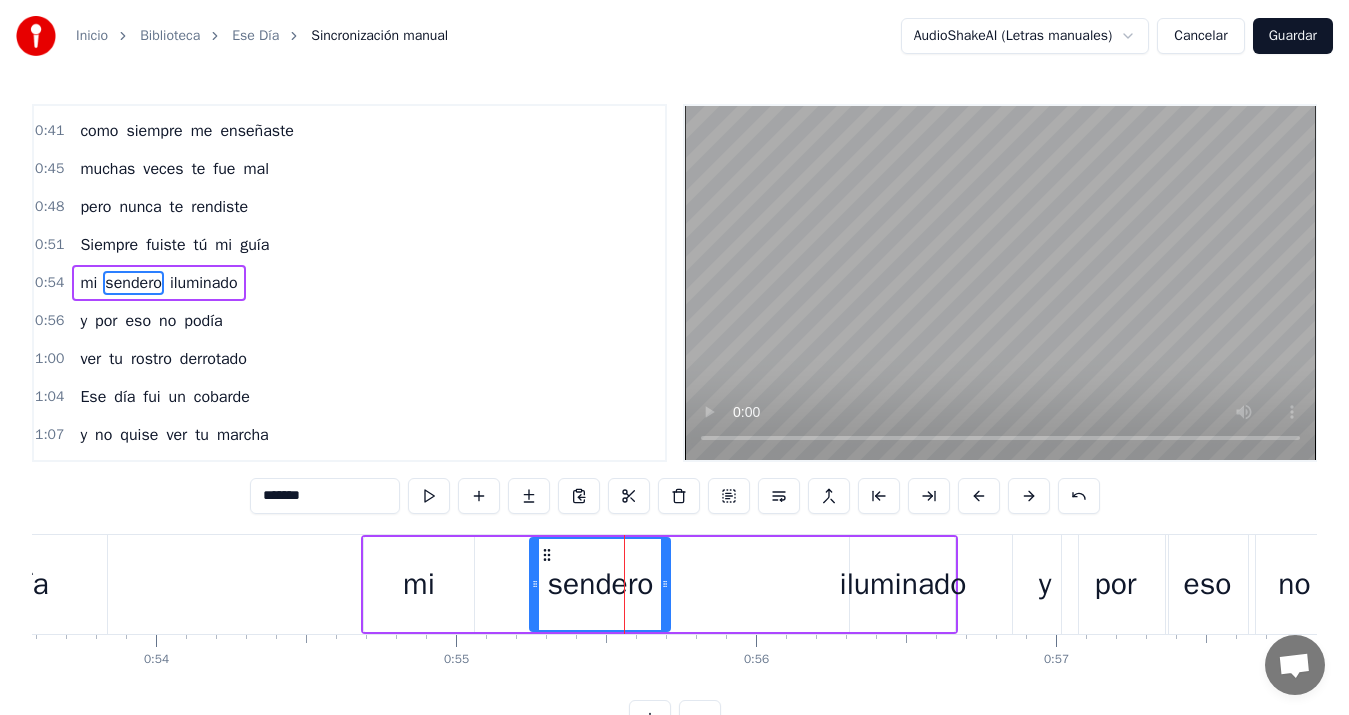 drag, startPoint x: 584, startPoint y: 582, endPoint x: 534, endPoint y: 585, distance: 50.08992 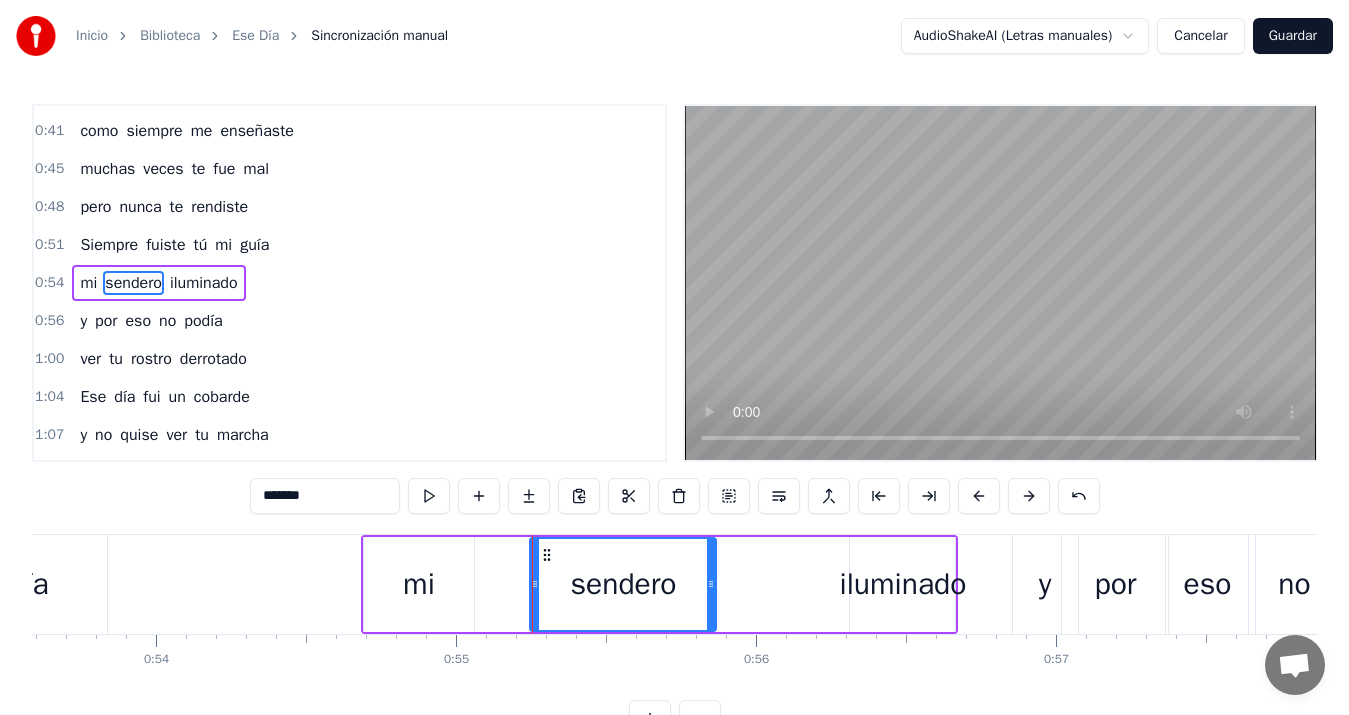 drag, startPoint x: 666, startPoint y: 580, endPoint x: 715, endPoint y: 581, distance: 49.010204 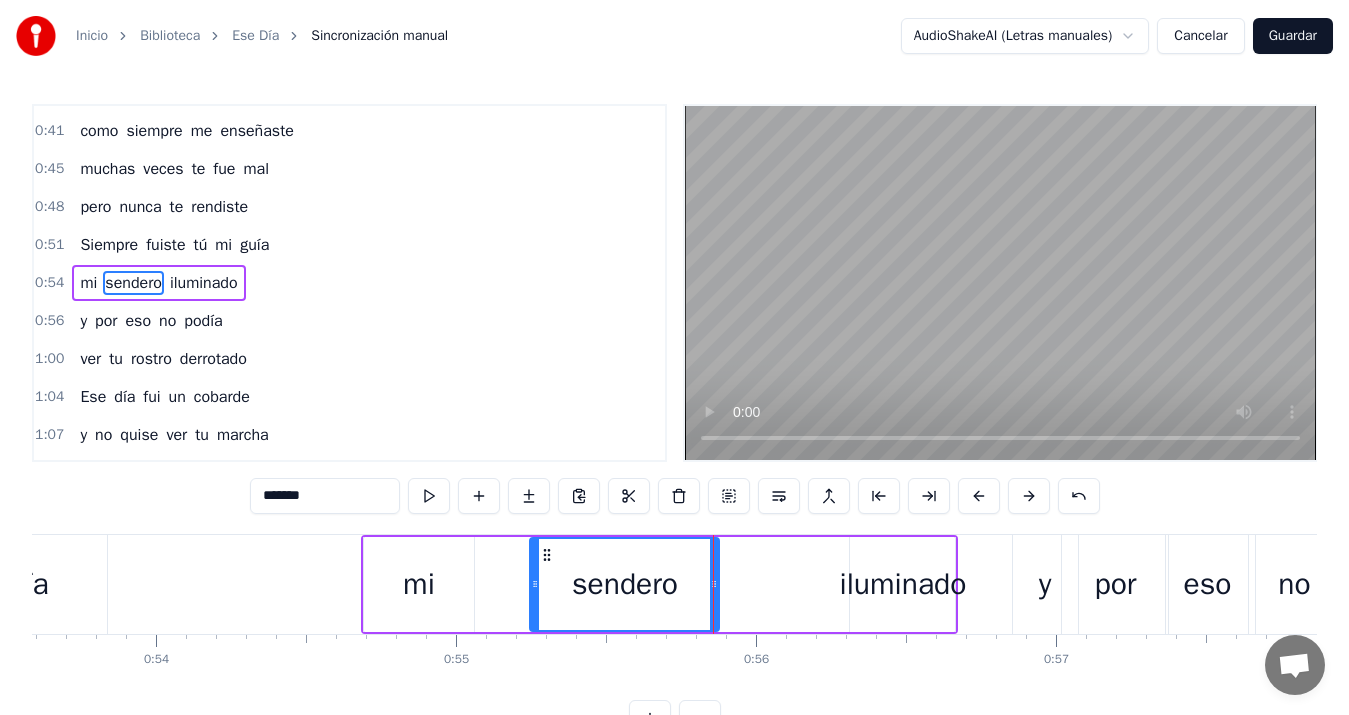 click on "iluminado" at bounding box center [902, 584] 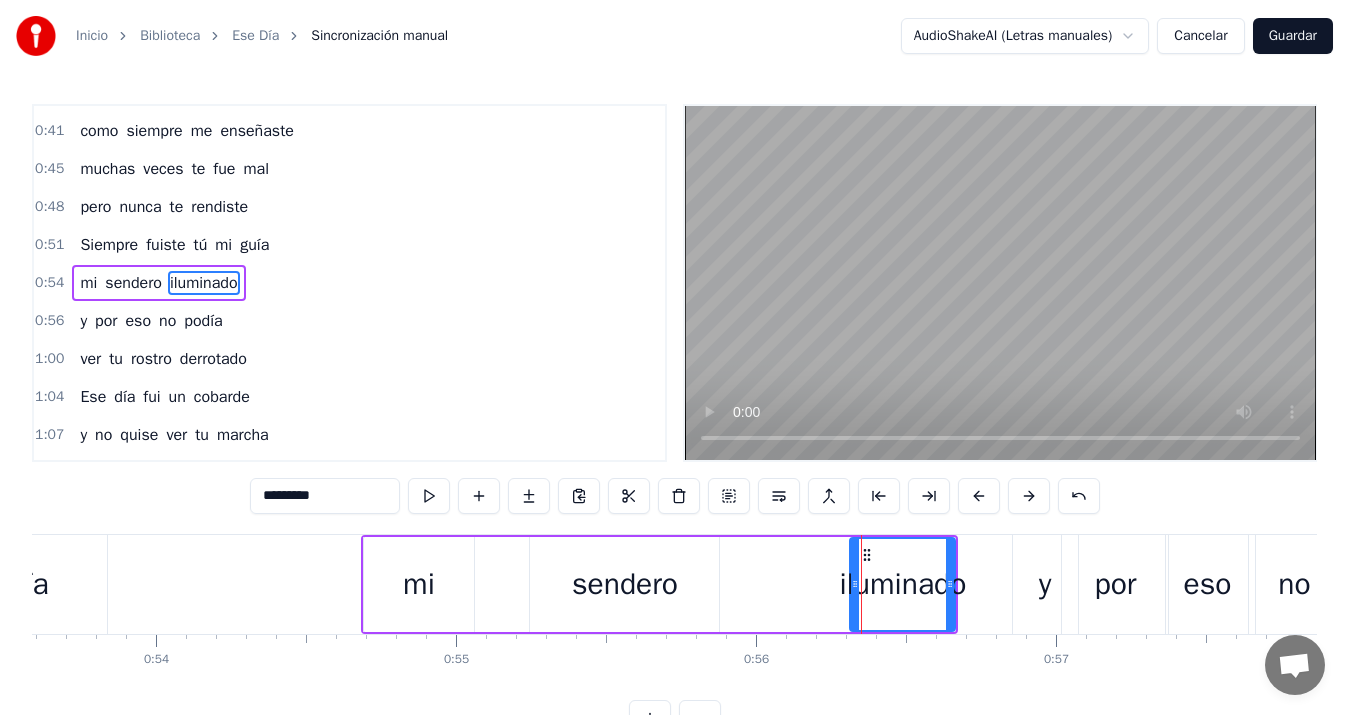 click on "iluminado" at bounding box center [902, 584] 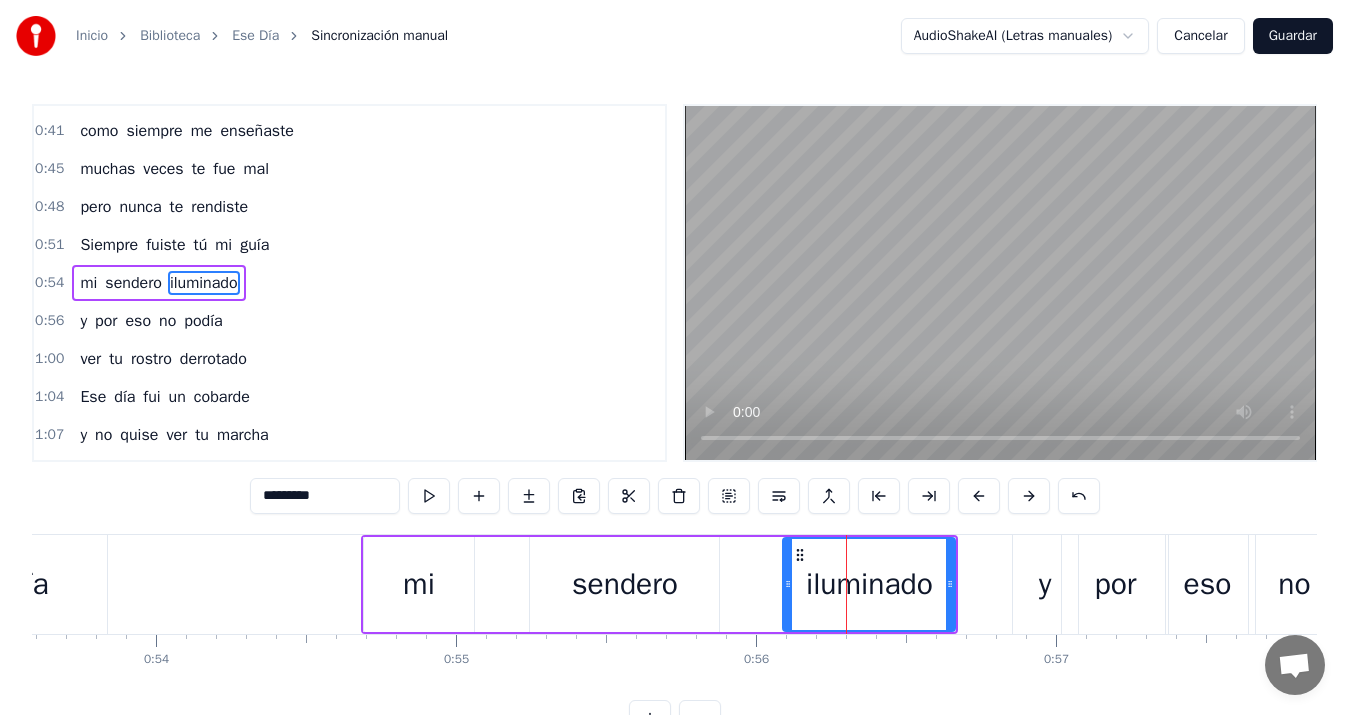 drag, startPoint x: 854, startPoint y: 583, endPoint x: 787, endPoint y: 587, distance: 67.11929 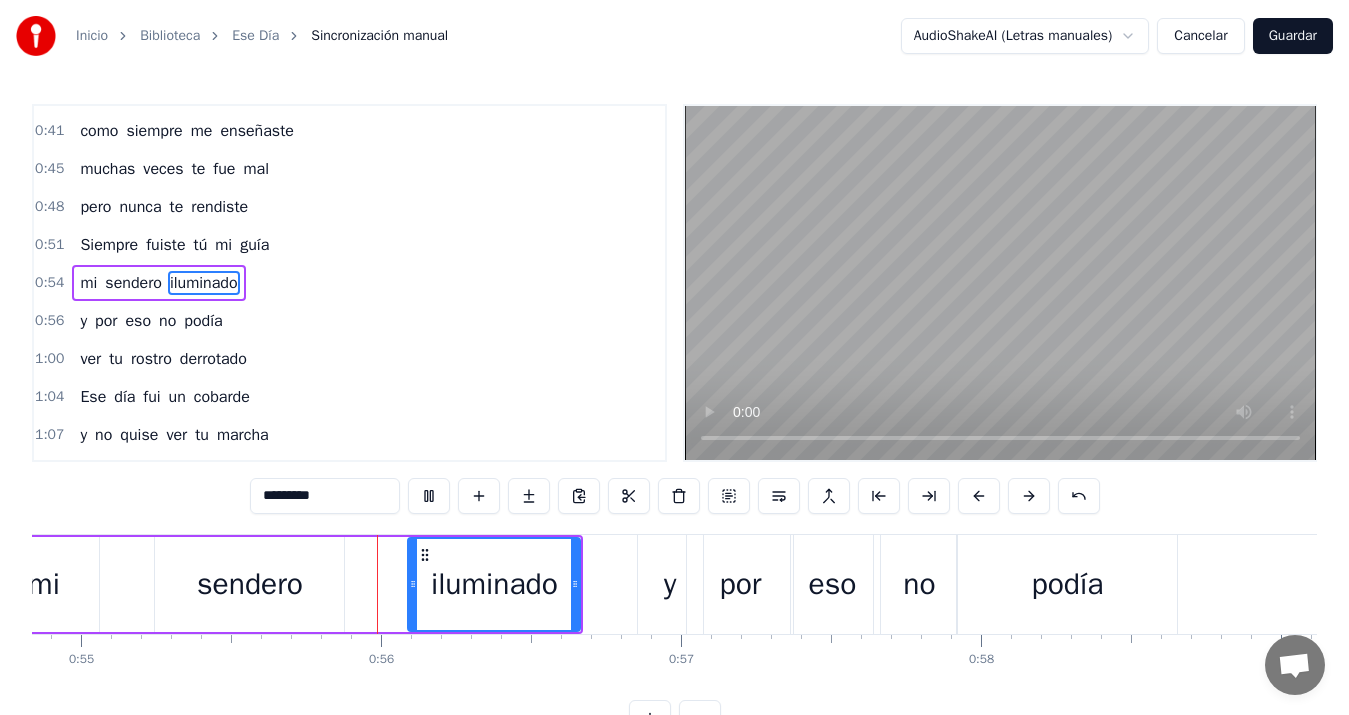 scroll, scrollTop: 0, scrollLeft: 16567, axis: horizontal 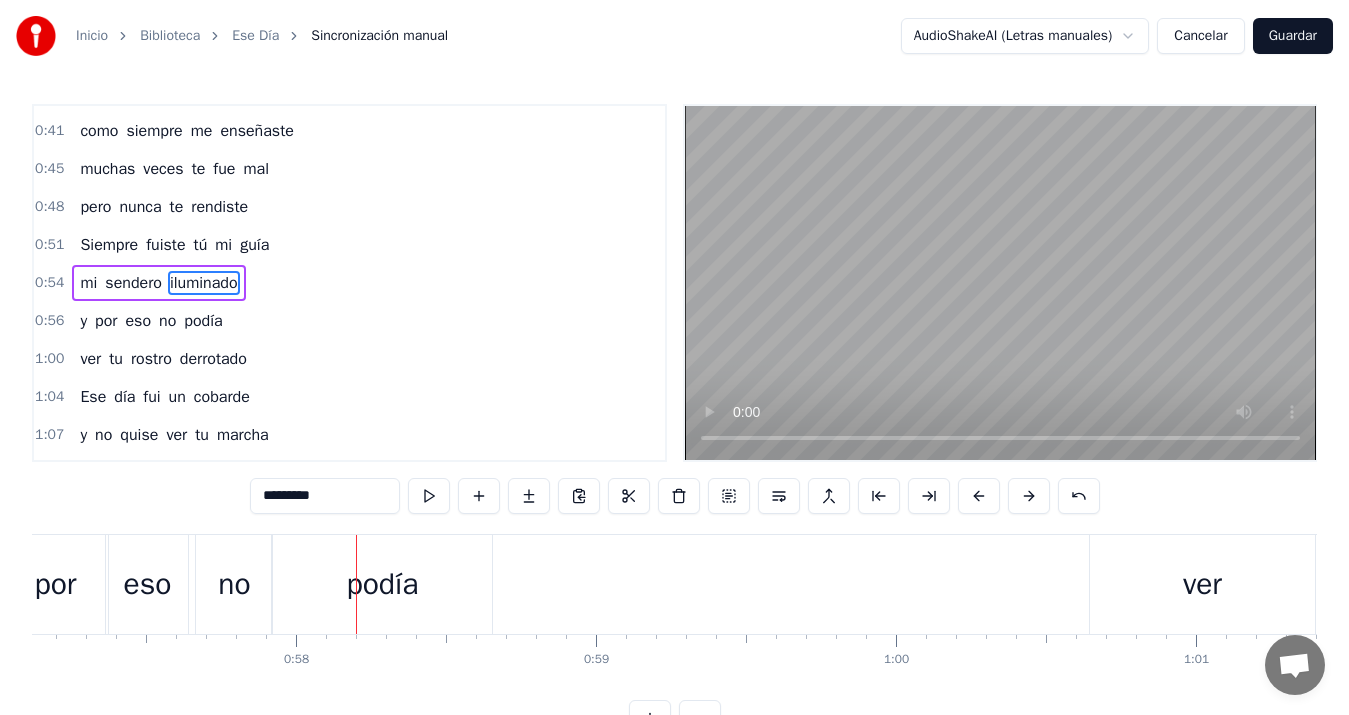 click on "podía" at bounding box center [383, 584] 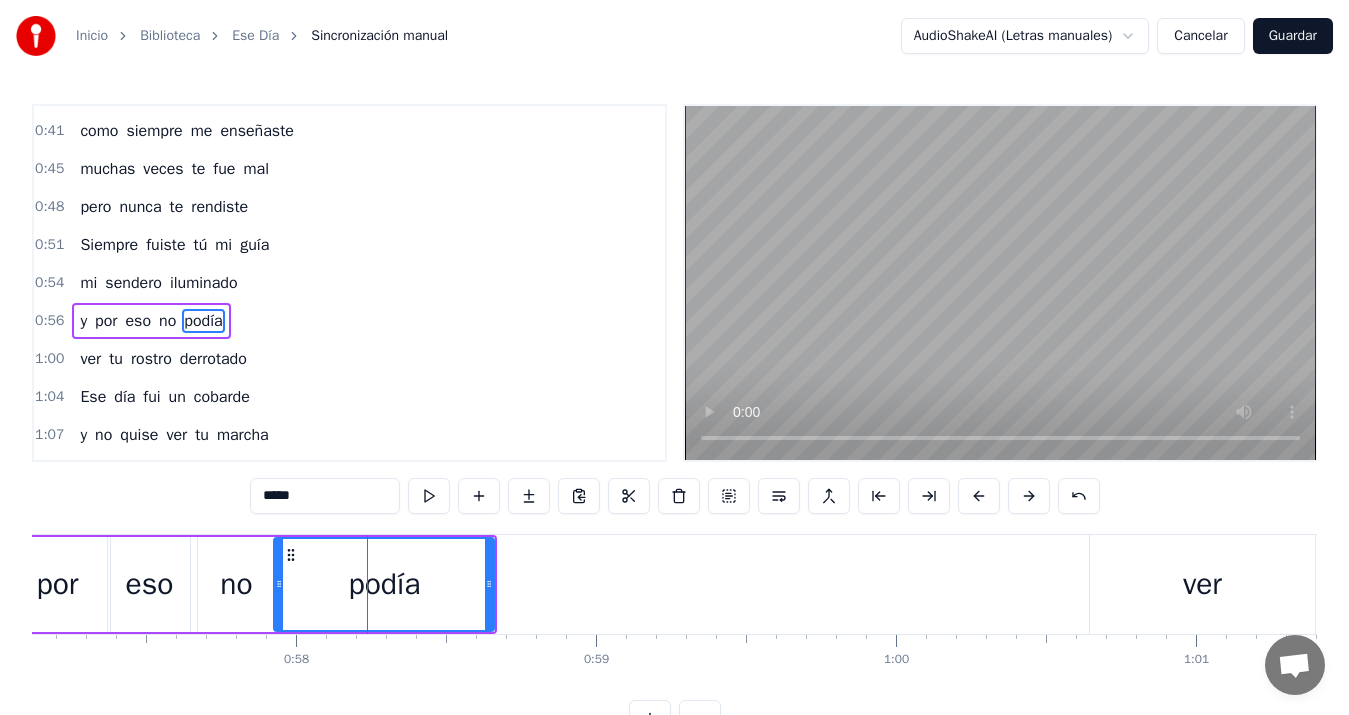 scroll, scrollTop: 374, scrollLeft: 0, axis: vertical 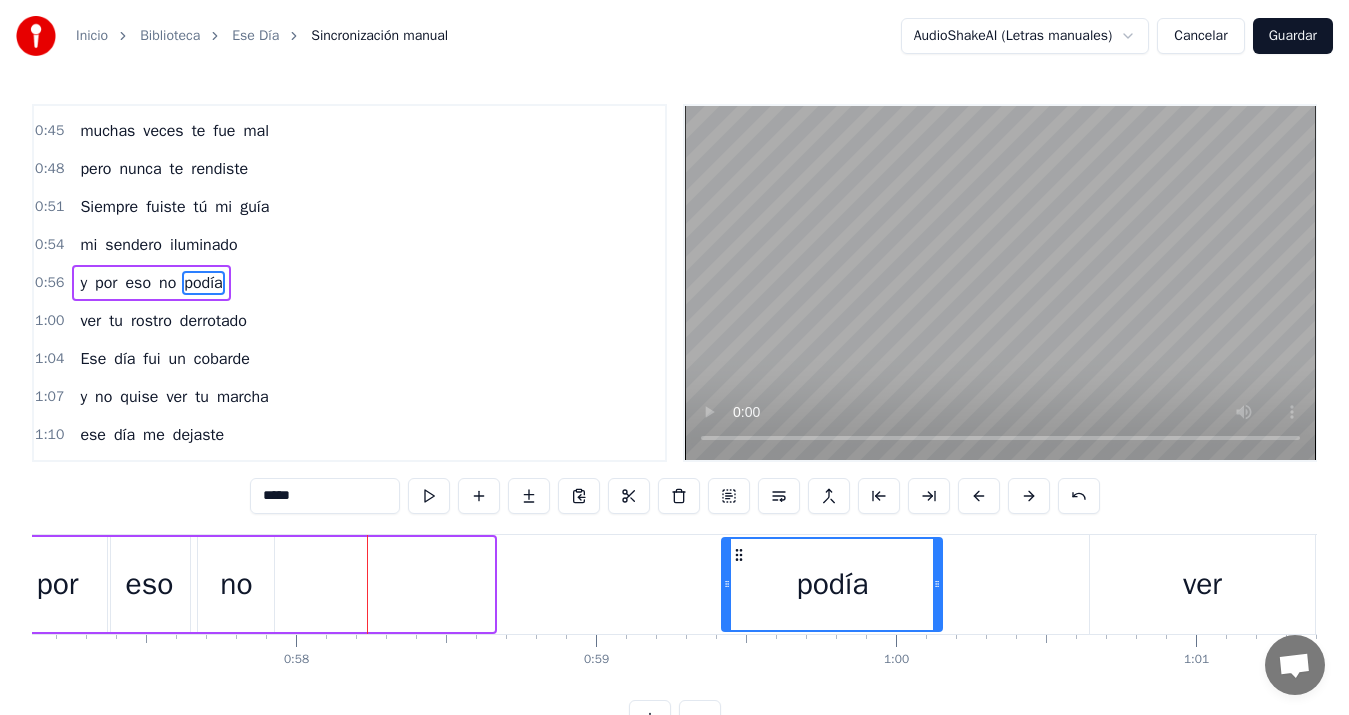 drag, startPoint x: 292, startPoint y: 553, endPoint x: 740, endPoint y: 563, distance: 448.1116 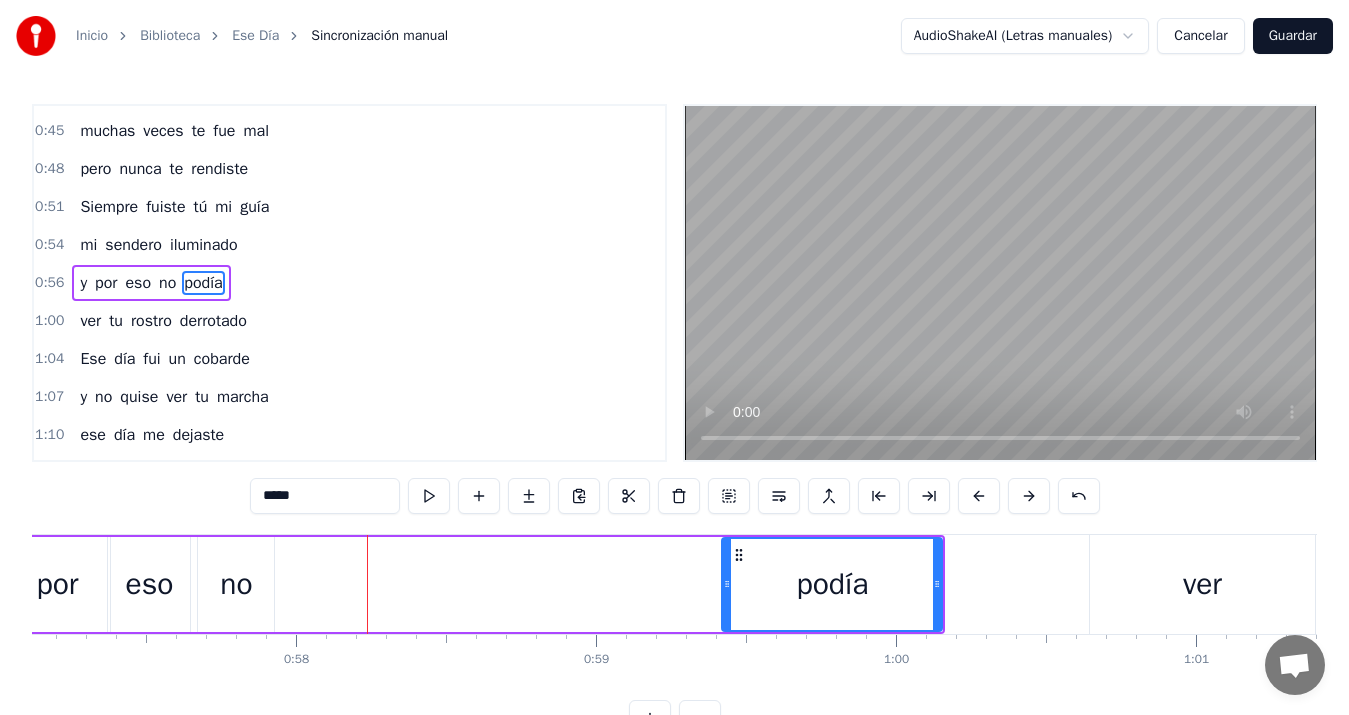 click on "no" at bounding box center [236, 584] 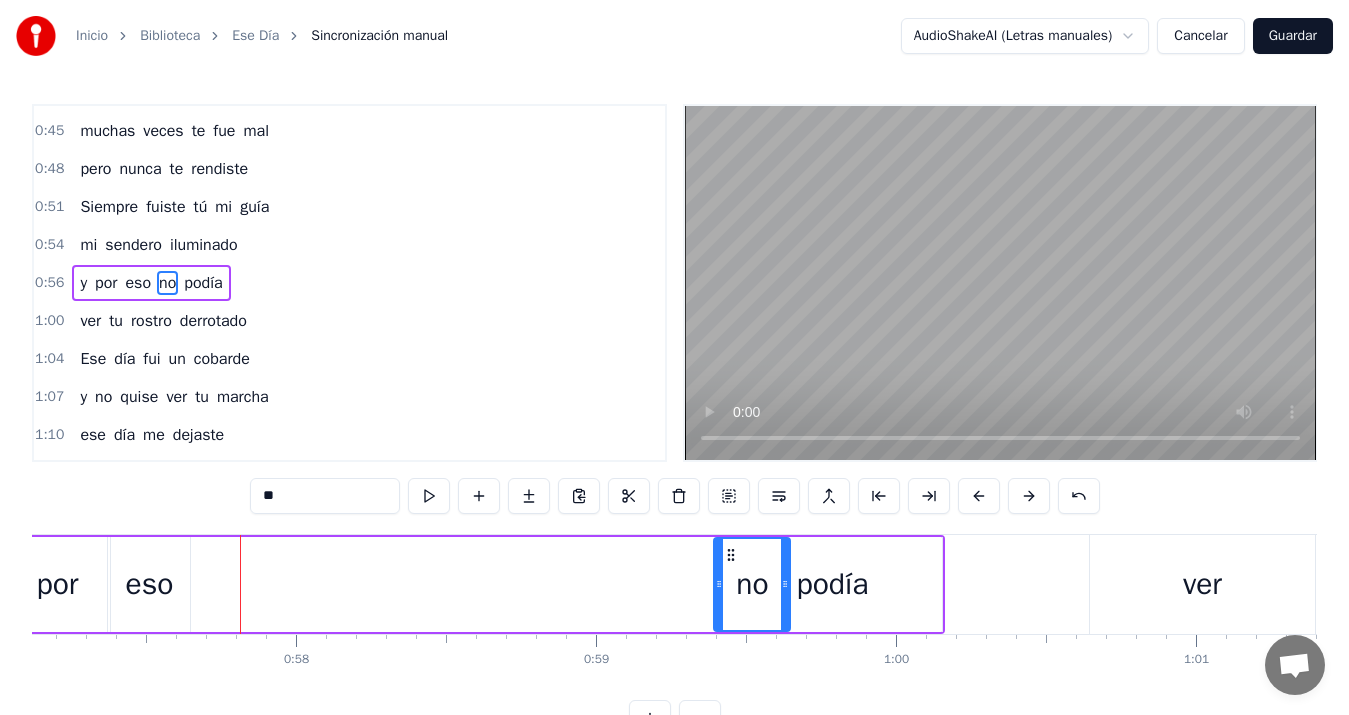 drag, startPoint x: 217, startPoint y: 555, endPoint x: 733, endPoint y: 574, distance: 516.3497 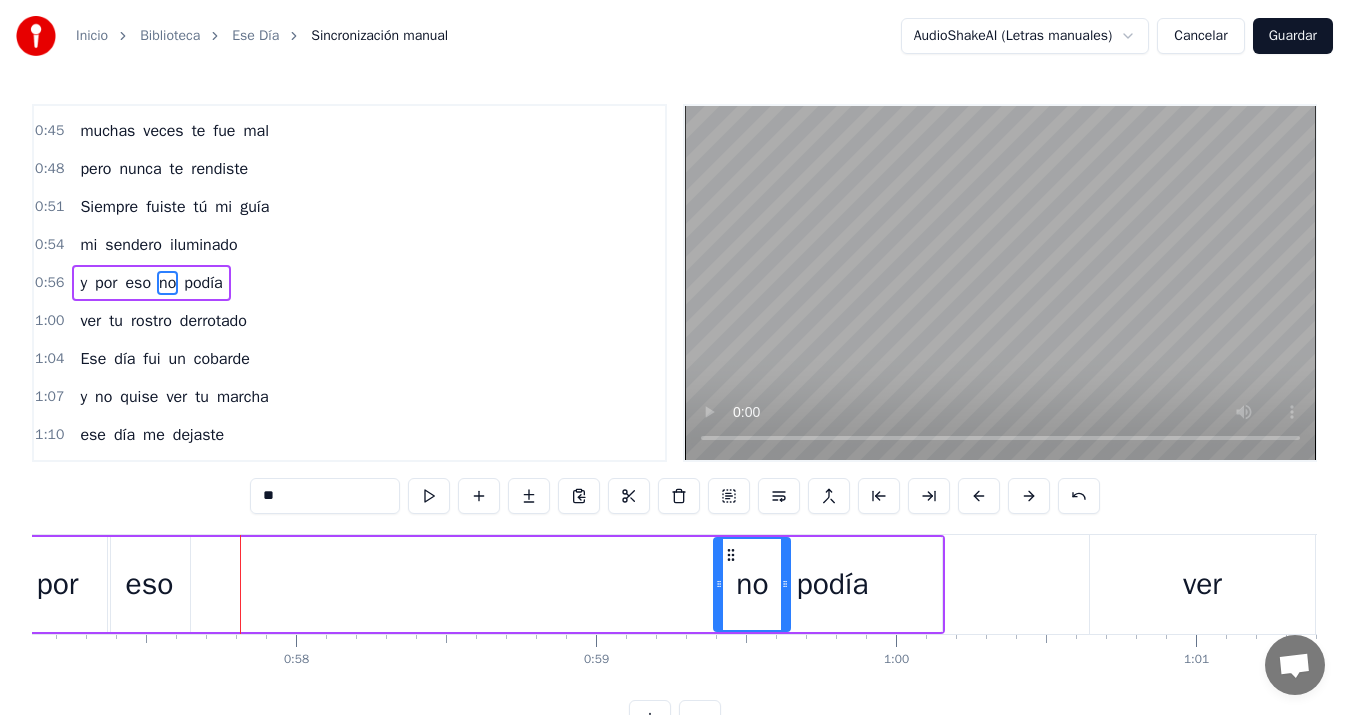 click on "eso" at bounding box center (150, 584) 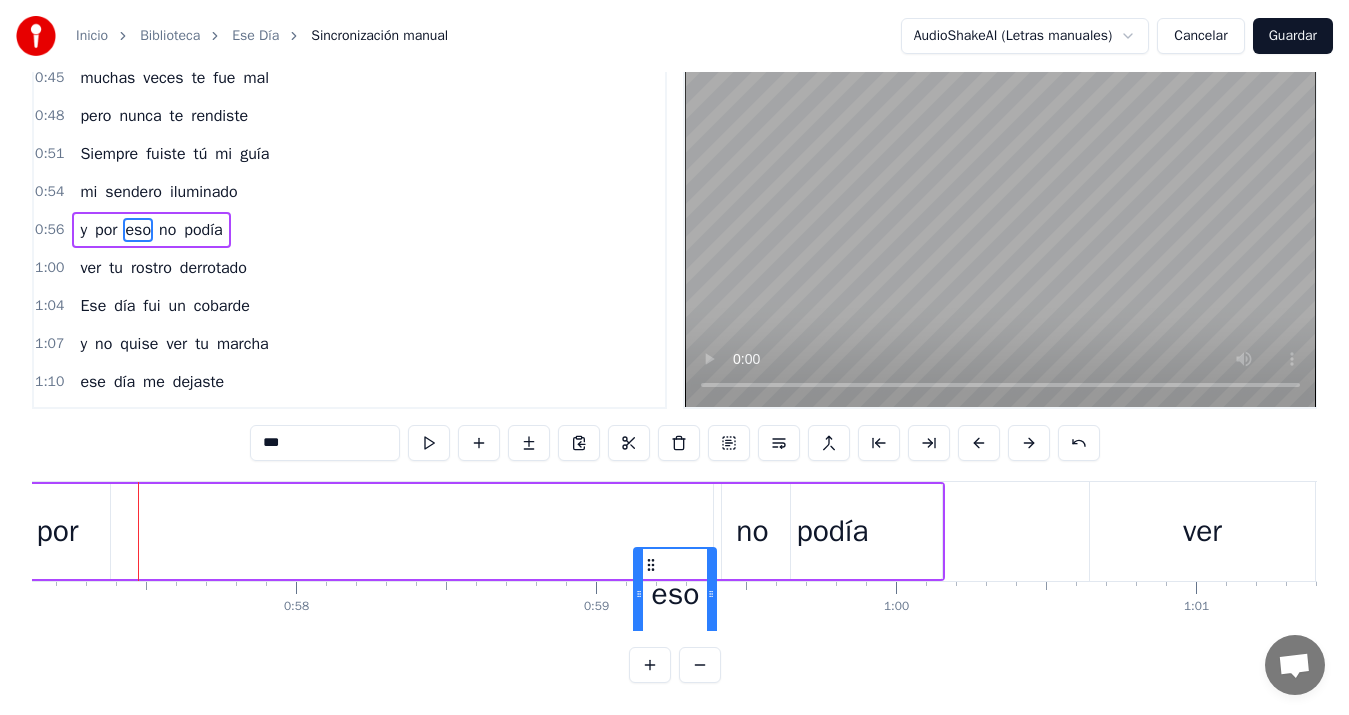 scroll, scrollTop: 70, scrollLeft: 0, axis: vertical 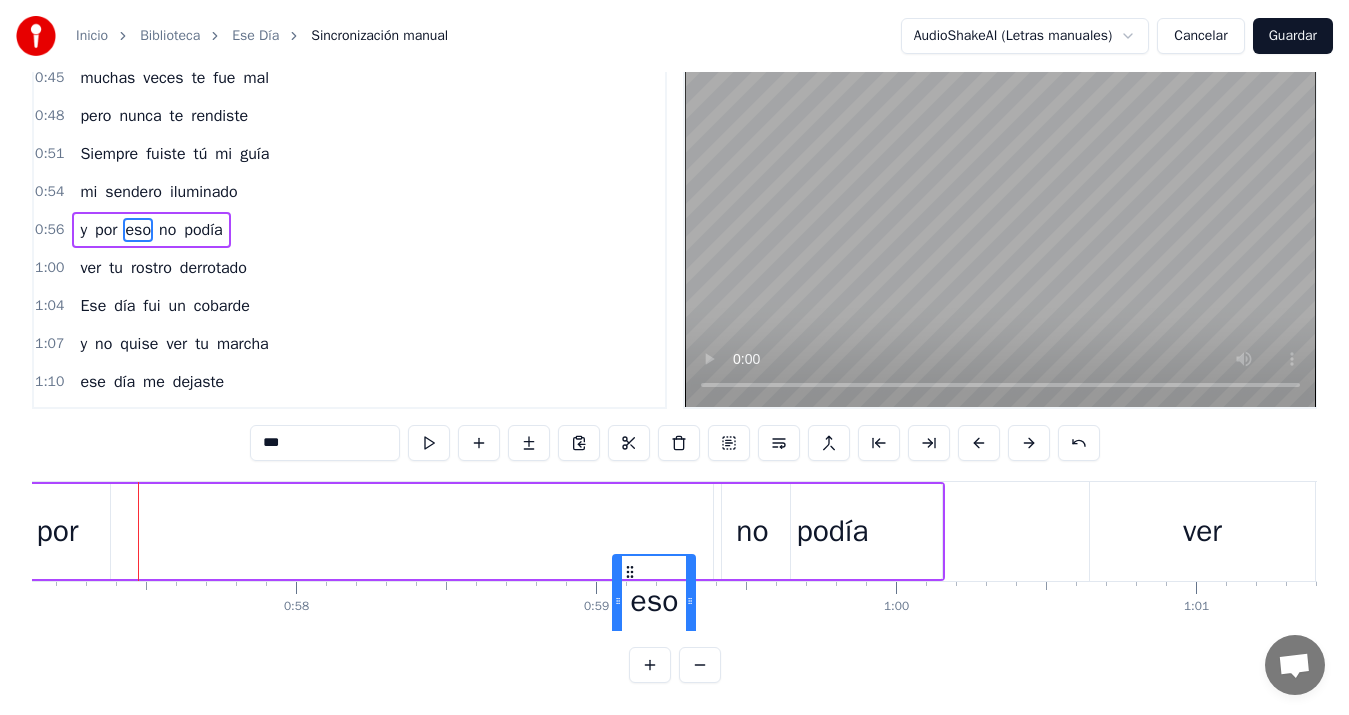 drag, startPoint x: 124, startPoint y: 555, endPoint x: 629, endPoint y: 483, distance: 510.10684 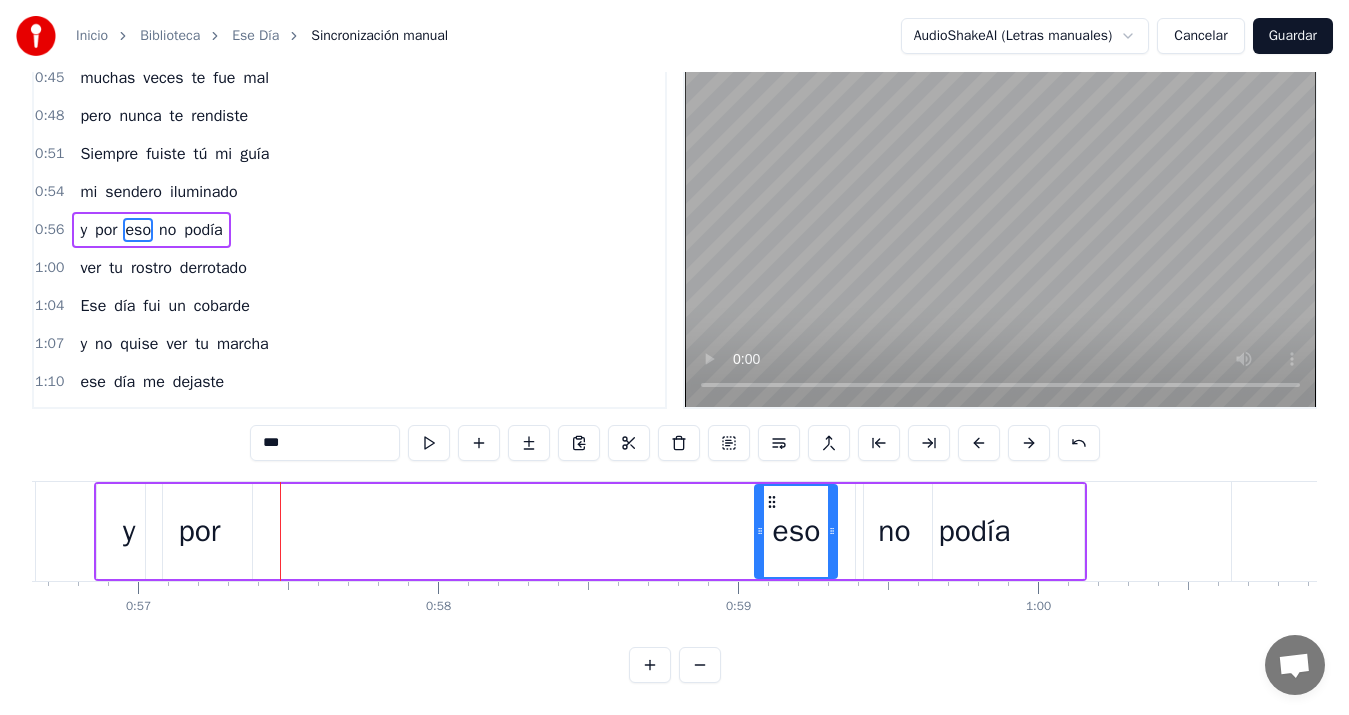 scroll, scrollTop: 0, scrollLeft: 16899, axis: horizontal 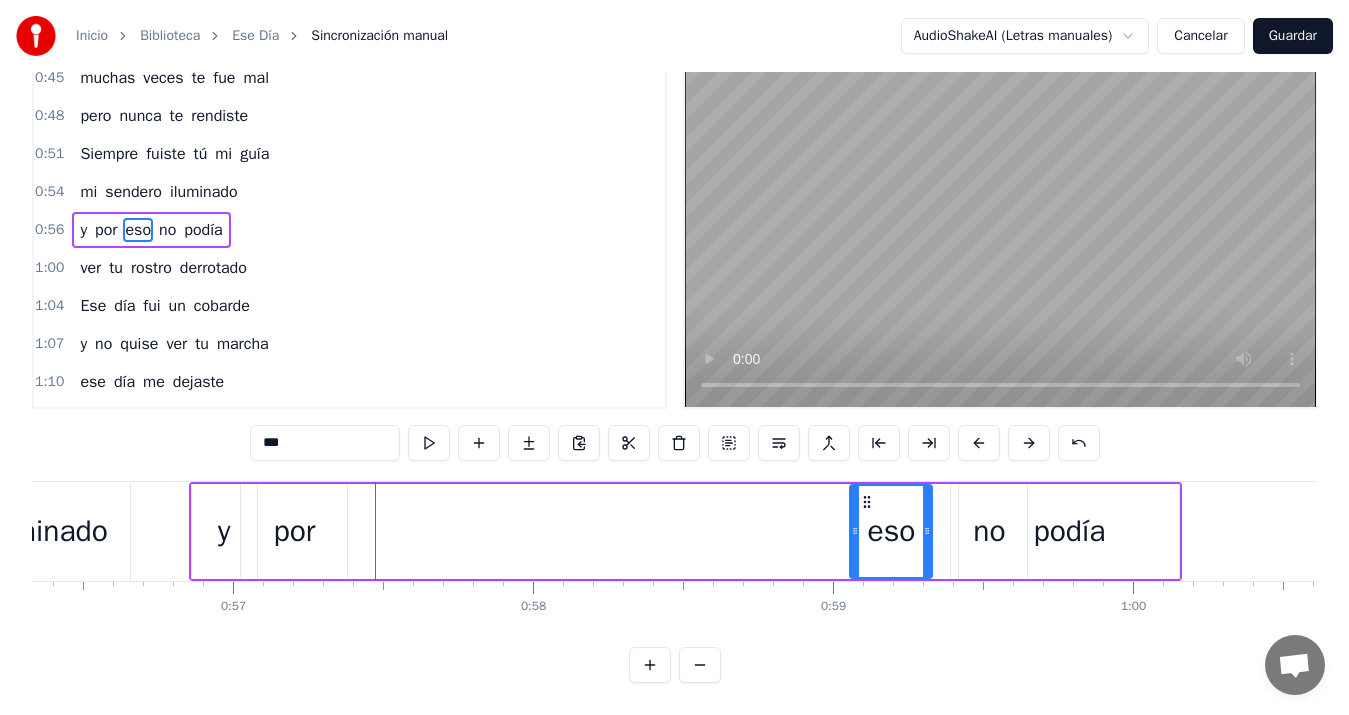 click on "por" at bounding box center (294, 531) 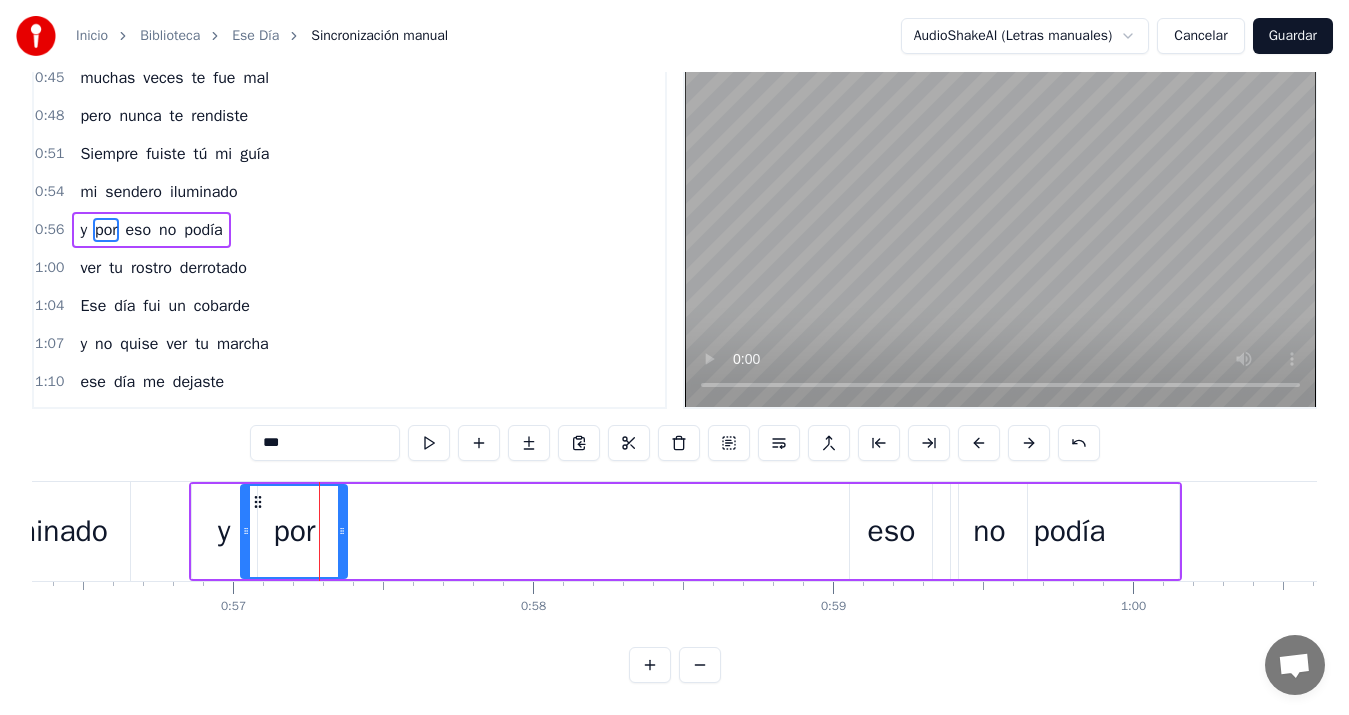scroll, scrollTop: 0, scrollLeft: 0, axis: both 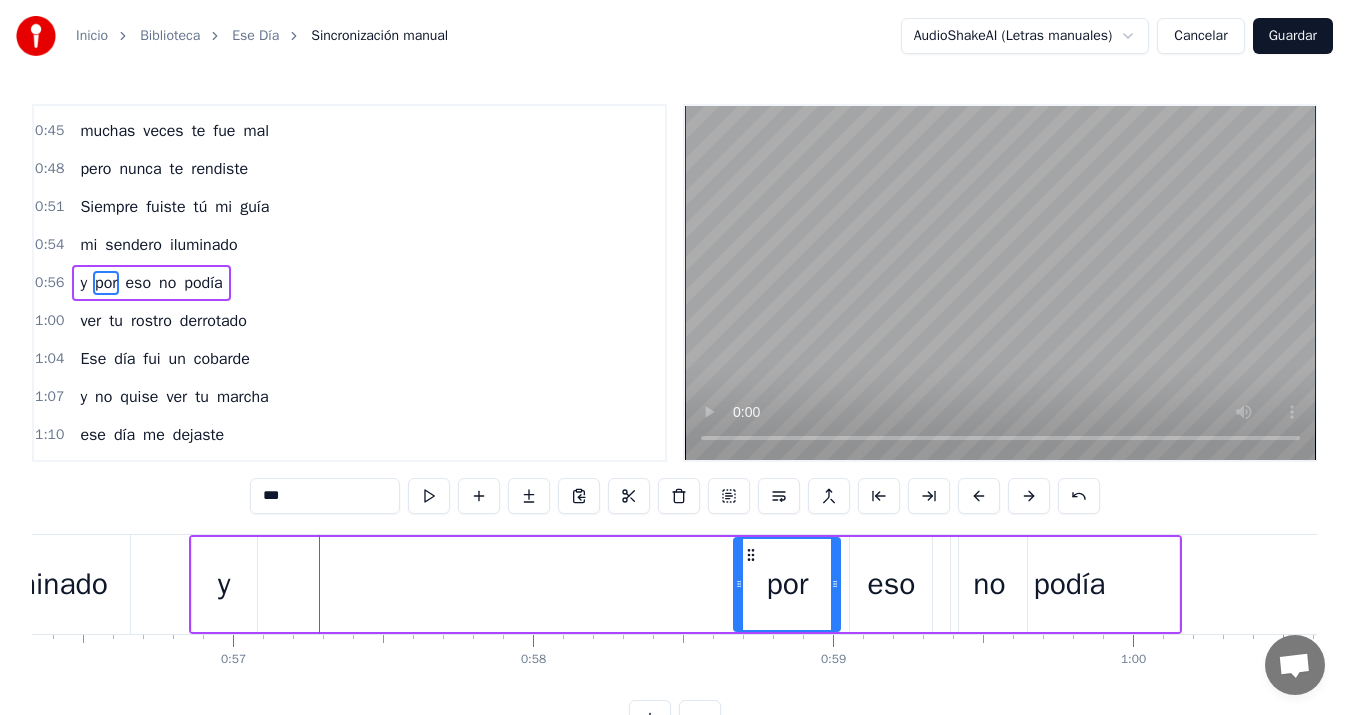 drag, startPoint x: 255, startPoint y: 554, endPoint x: 748, endPoint y: 579, distance: 493.63345 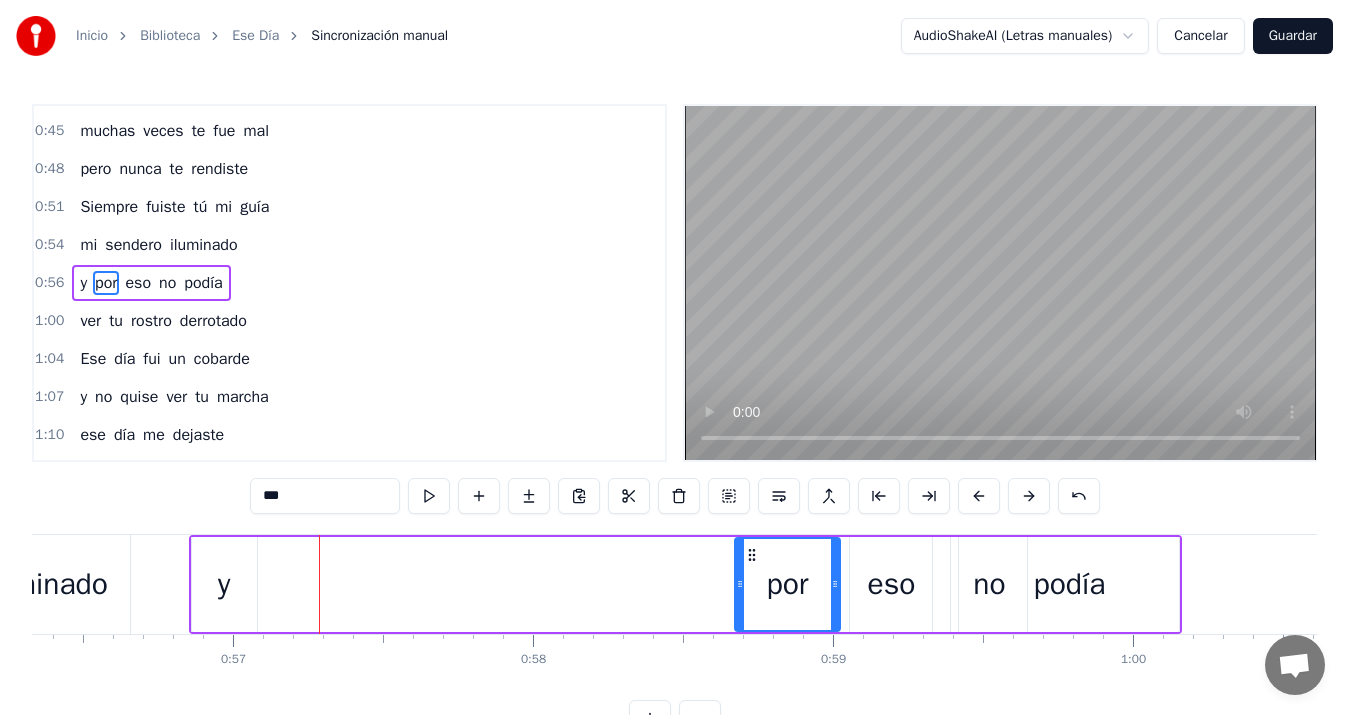 click on "y" at bounding box center (224, 584) 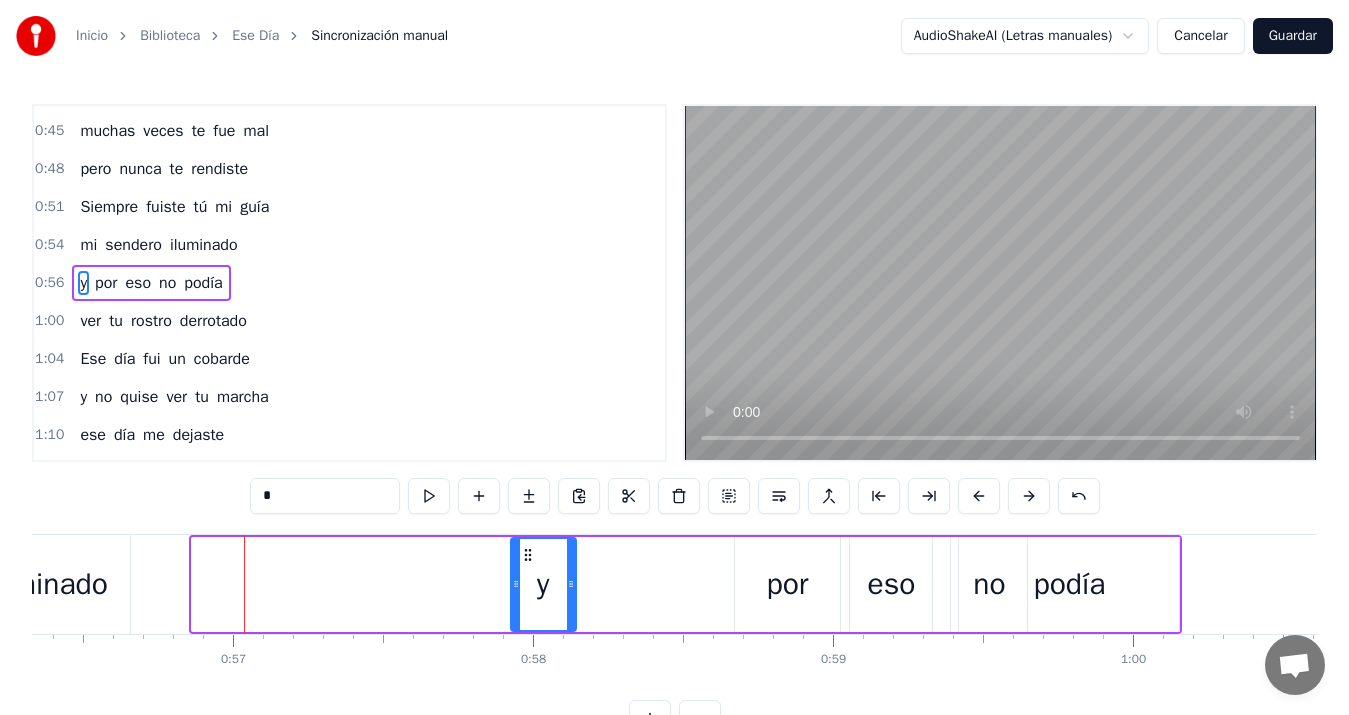 drag, startPoint x: 205, startPoint y: 555, endPoint x: 524, endPoint y: 584, distance: 320.31546 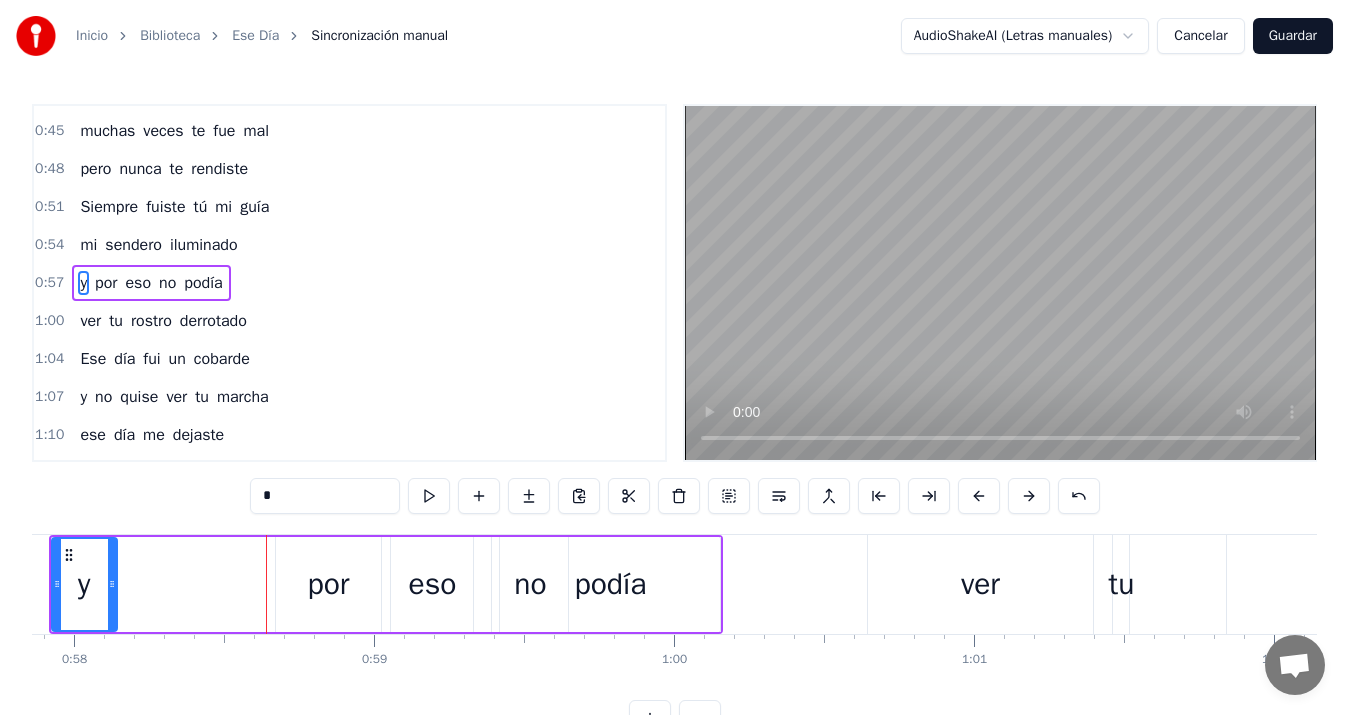 scroll, scrollTop: 0, scrollLeft: 17383, axis: horizontal 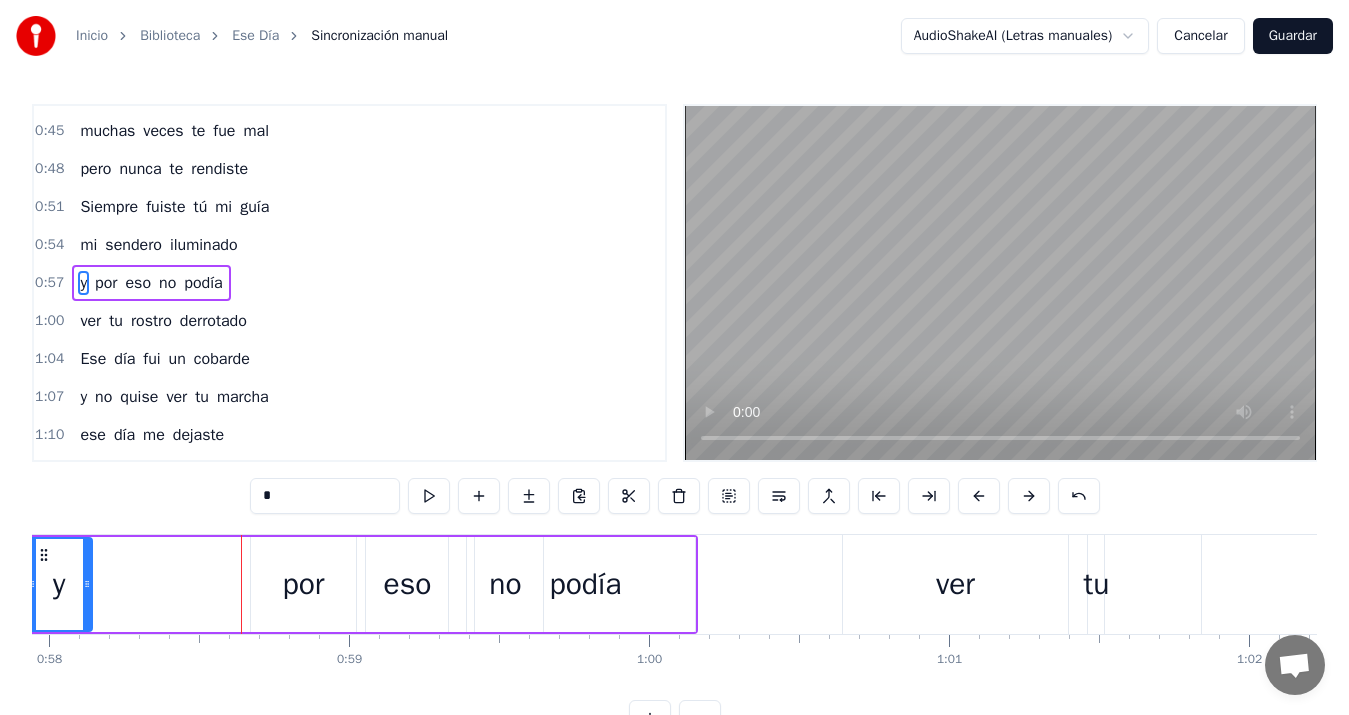 click on "por" at bounding box center [304, 584] 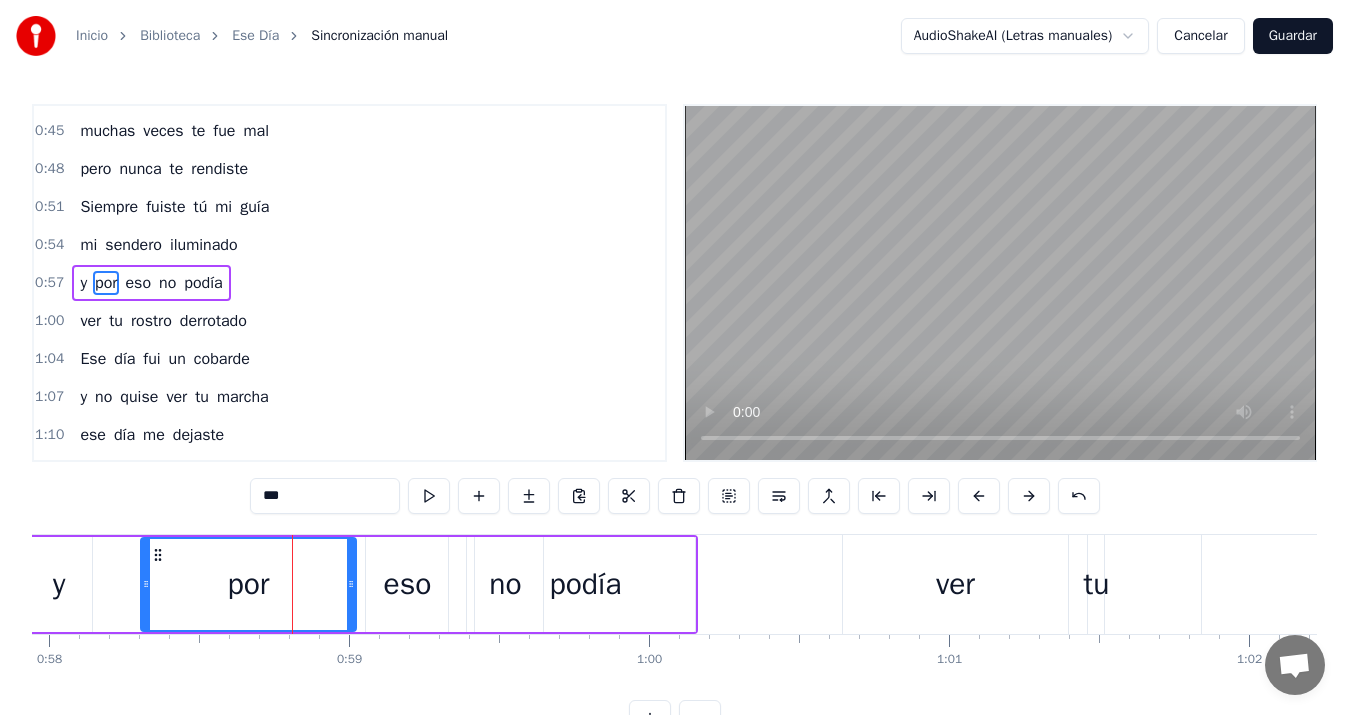 drag, startPoint x: 252, startPoint y: 584, endPoint x: 142, endPoint y: 570, distance: 110.88733 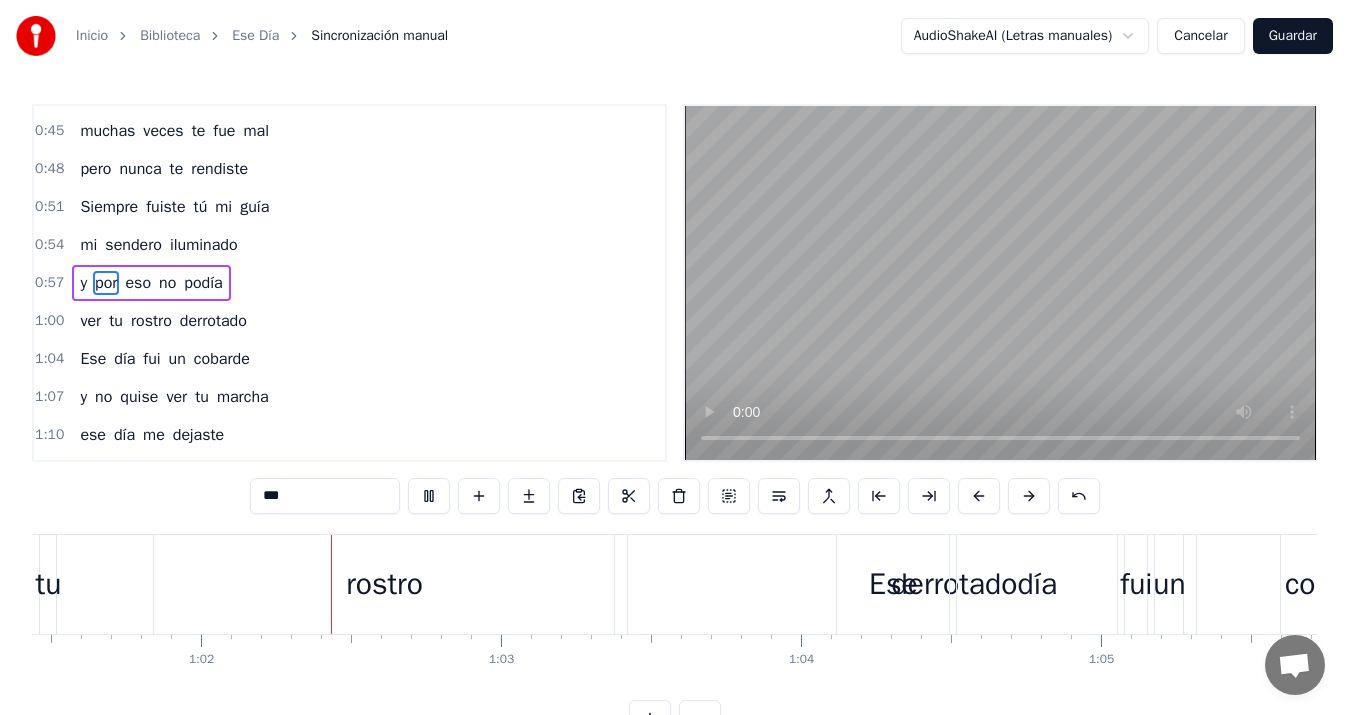 scroll, scrollTop: 0, scrollLeft: 18486, axis: horizontal 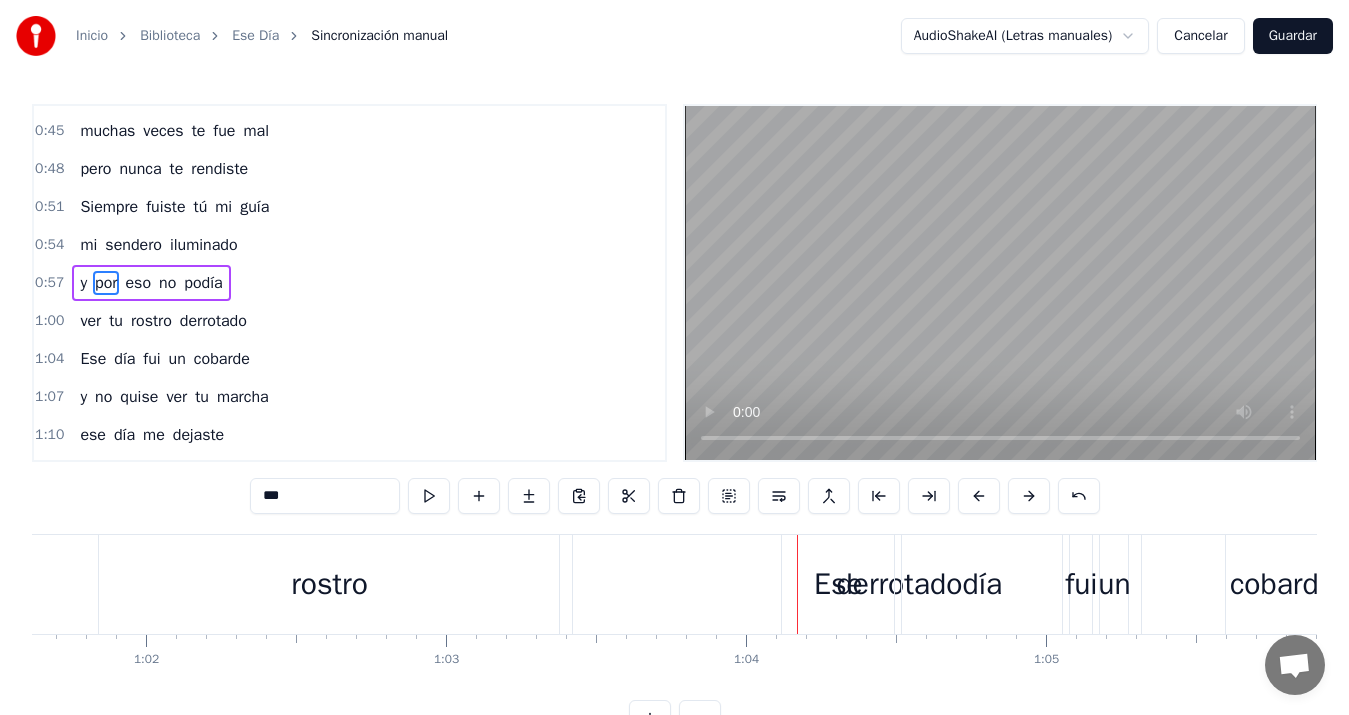 click on "rostro" at bounding box center (329, 584) 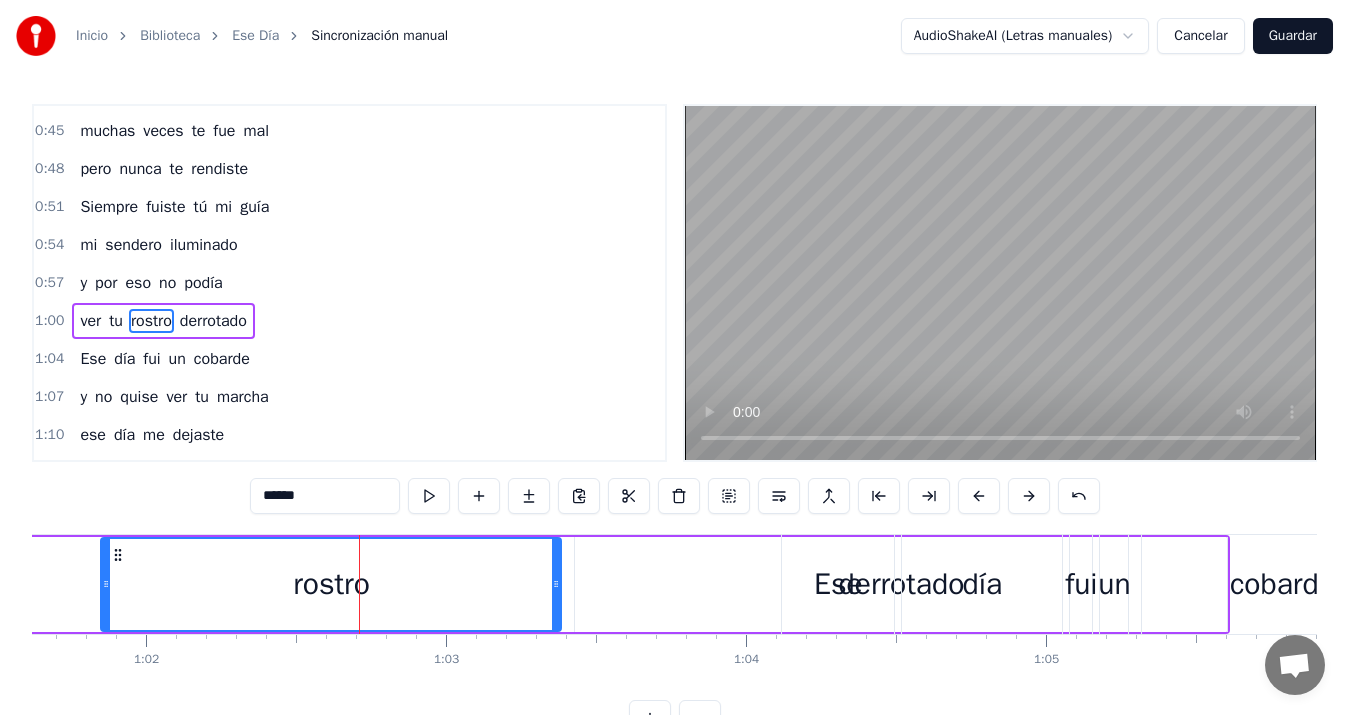scroll, scrollTop: 412, scrollLeft: 0, axis: vertical 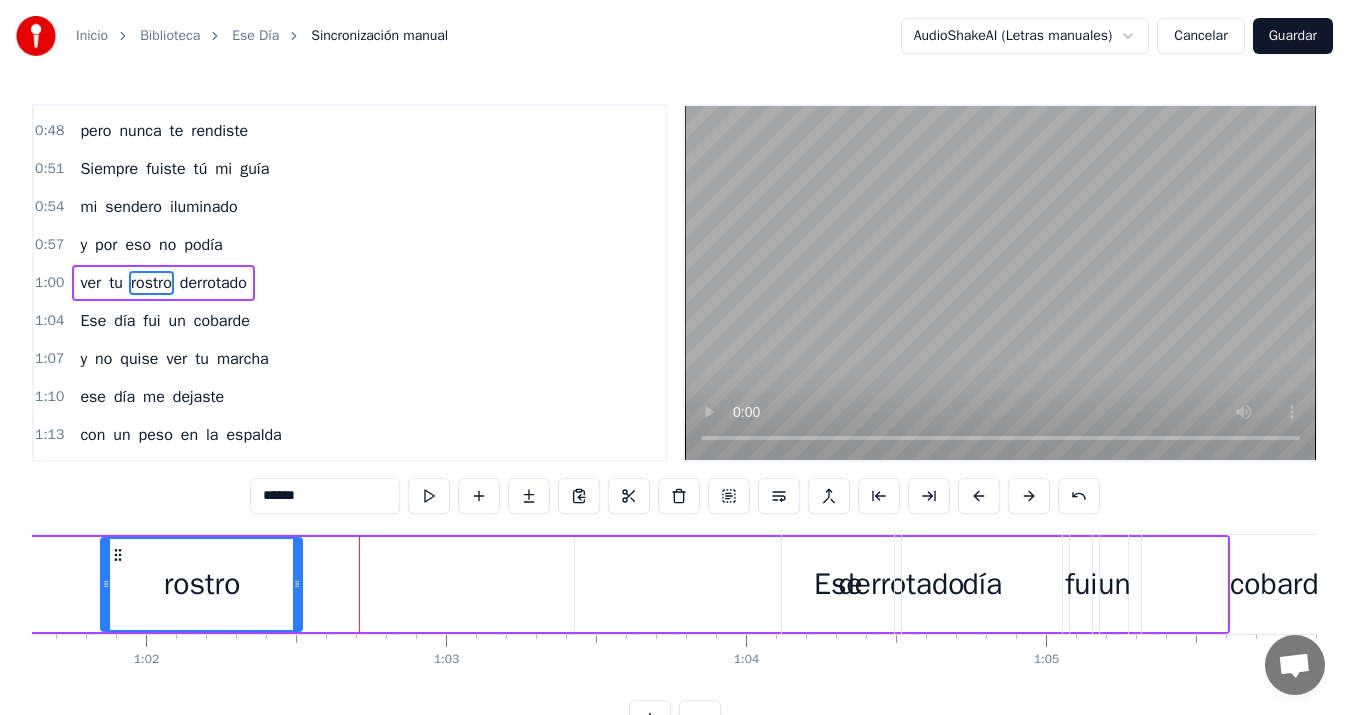 drag, startPoint x: 559, startPoint y: 584, endPoint x: 300, endPoint y: 552, distance: 260.96936 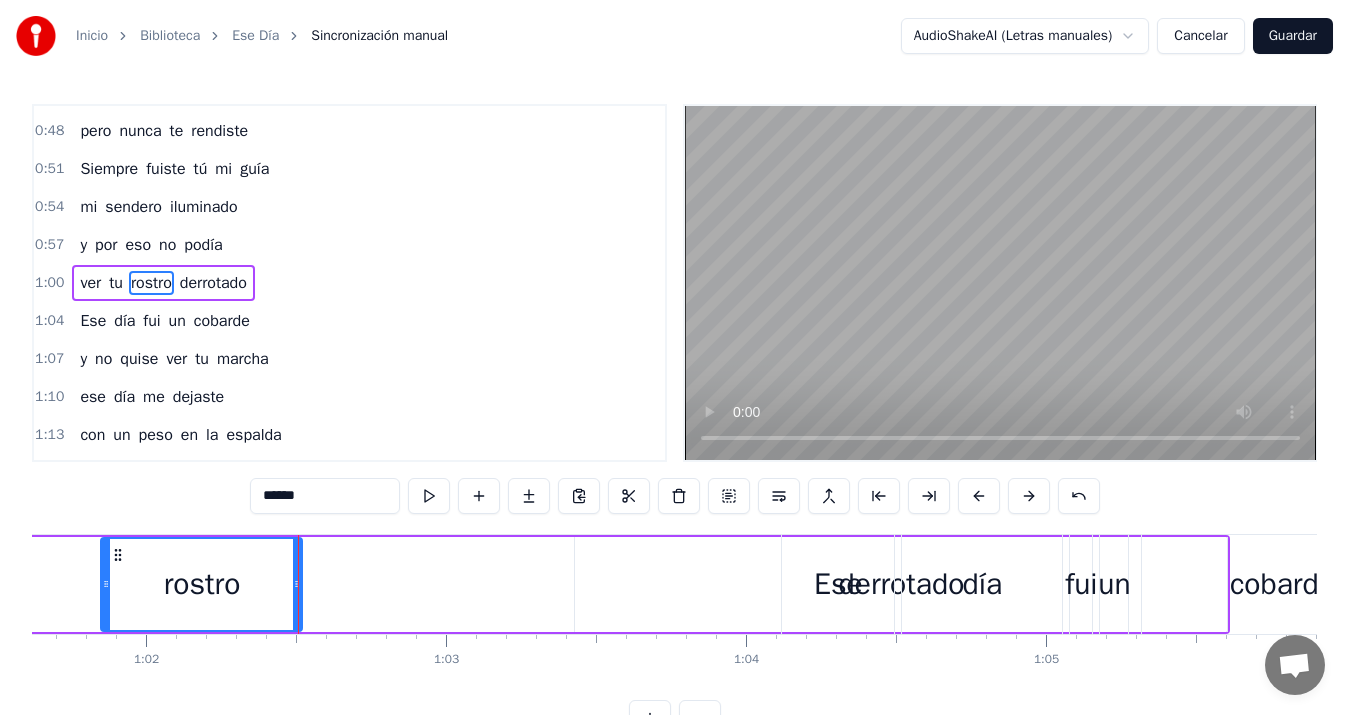 click on "derrotado" at bounding box center (901, 584) 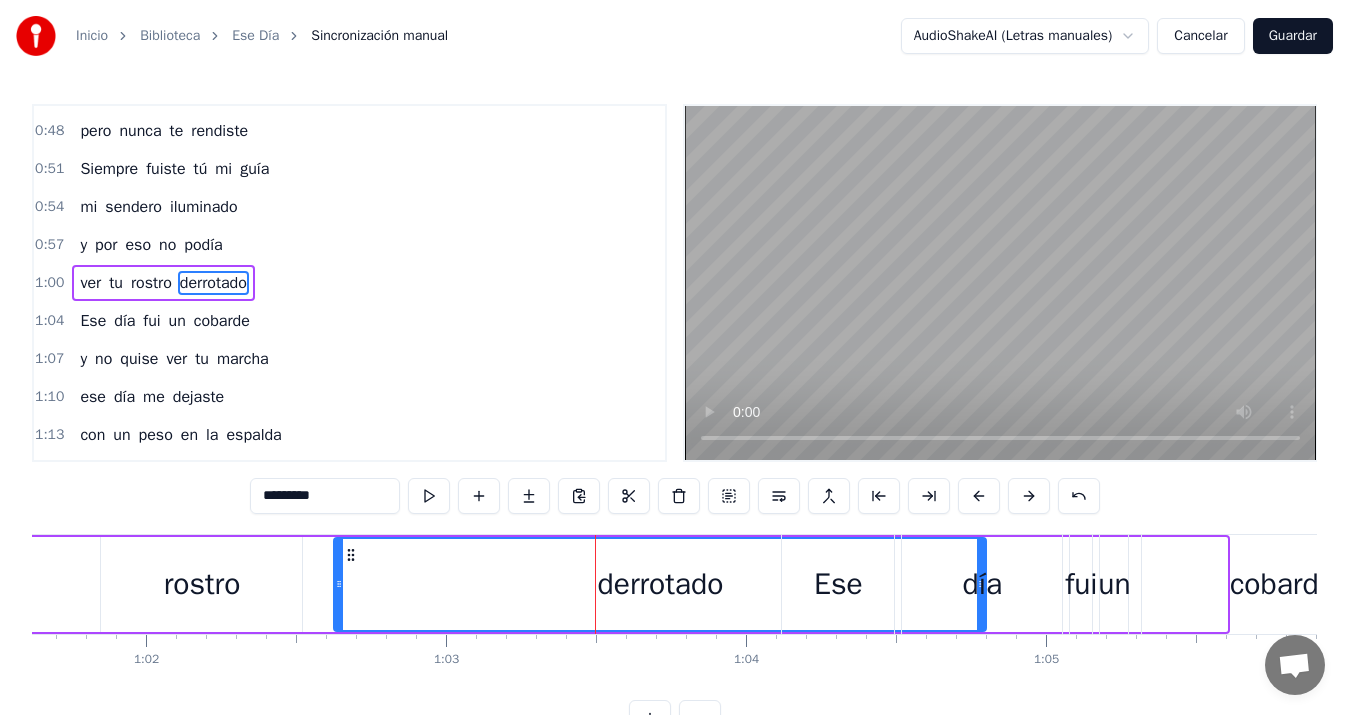 drag, startPoint x: 593, startPoint y: 553, endPoint x: 353, endPoint y: 540, distance: 240.35182 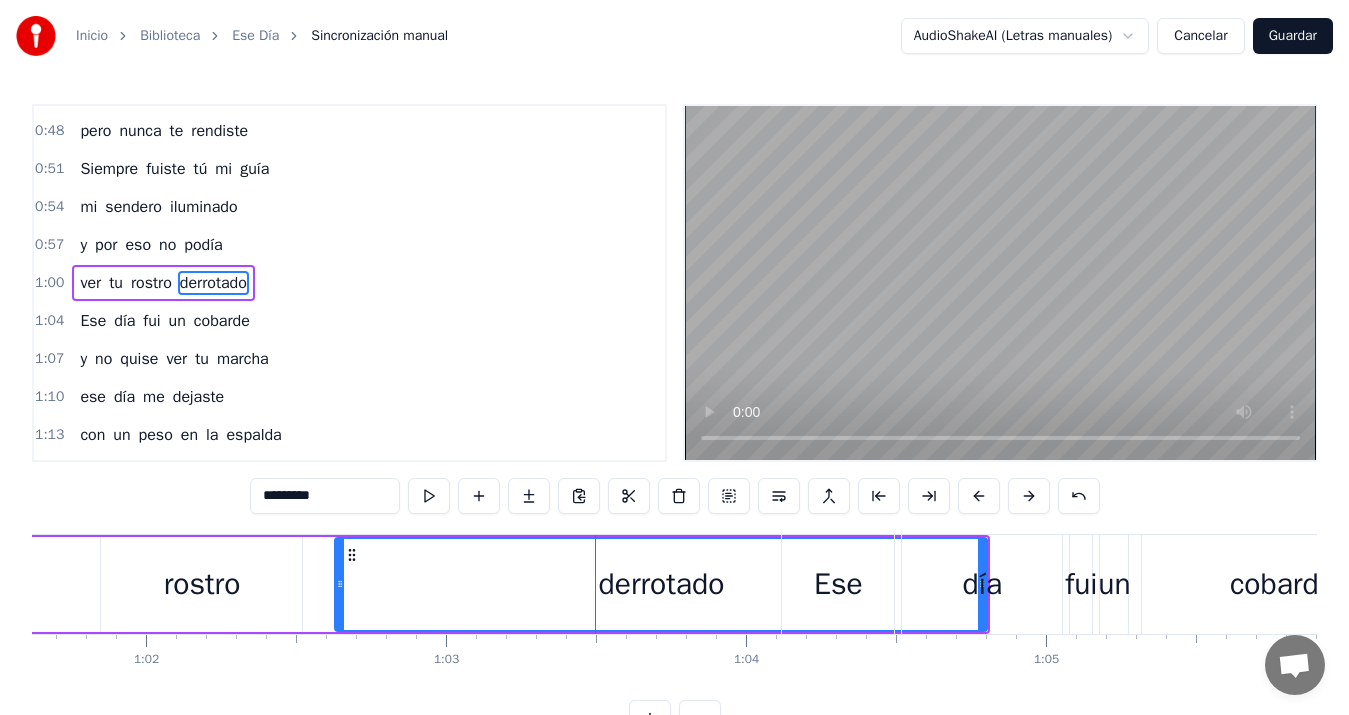drag, startPoint x: 983, startPoint y: 581, endPoint x: 635, endPoint y: 574, distance: 348.0704 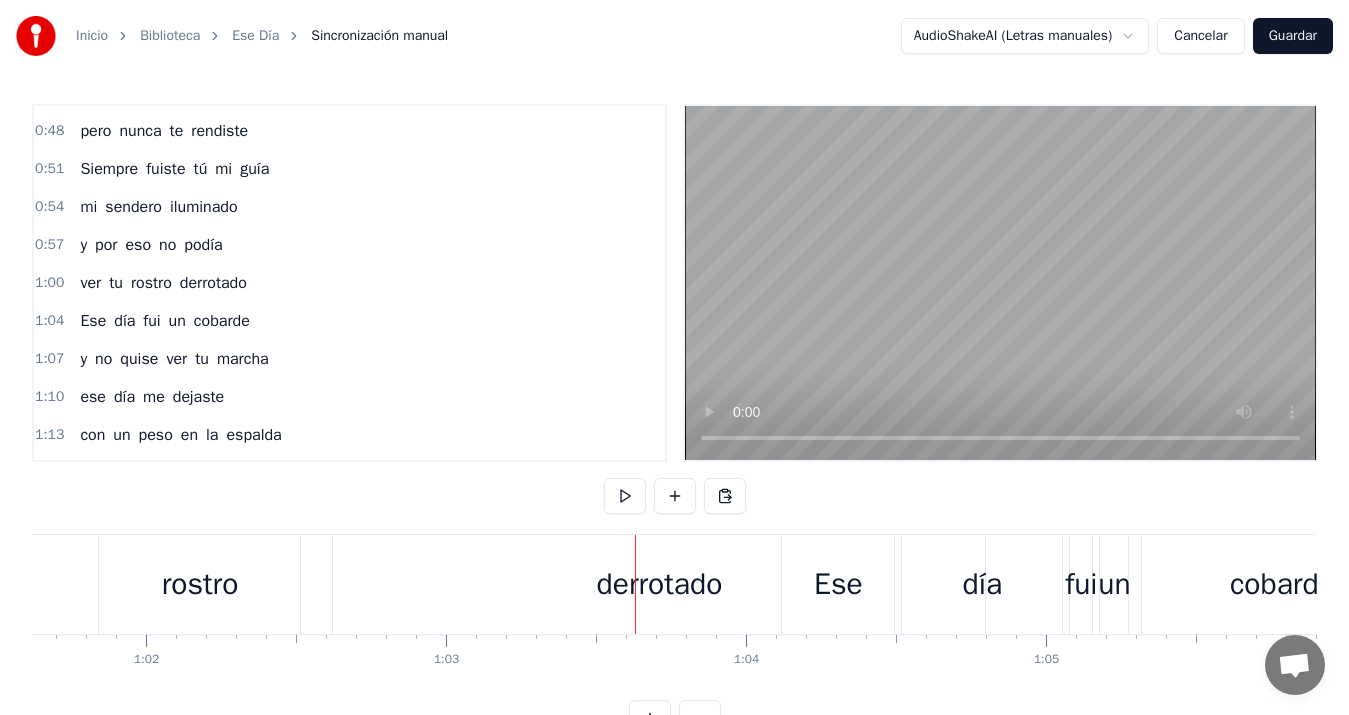 click on "derrotado" at bounding box center [659, 584] 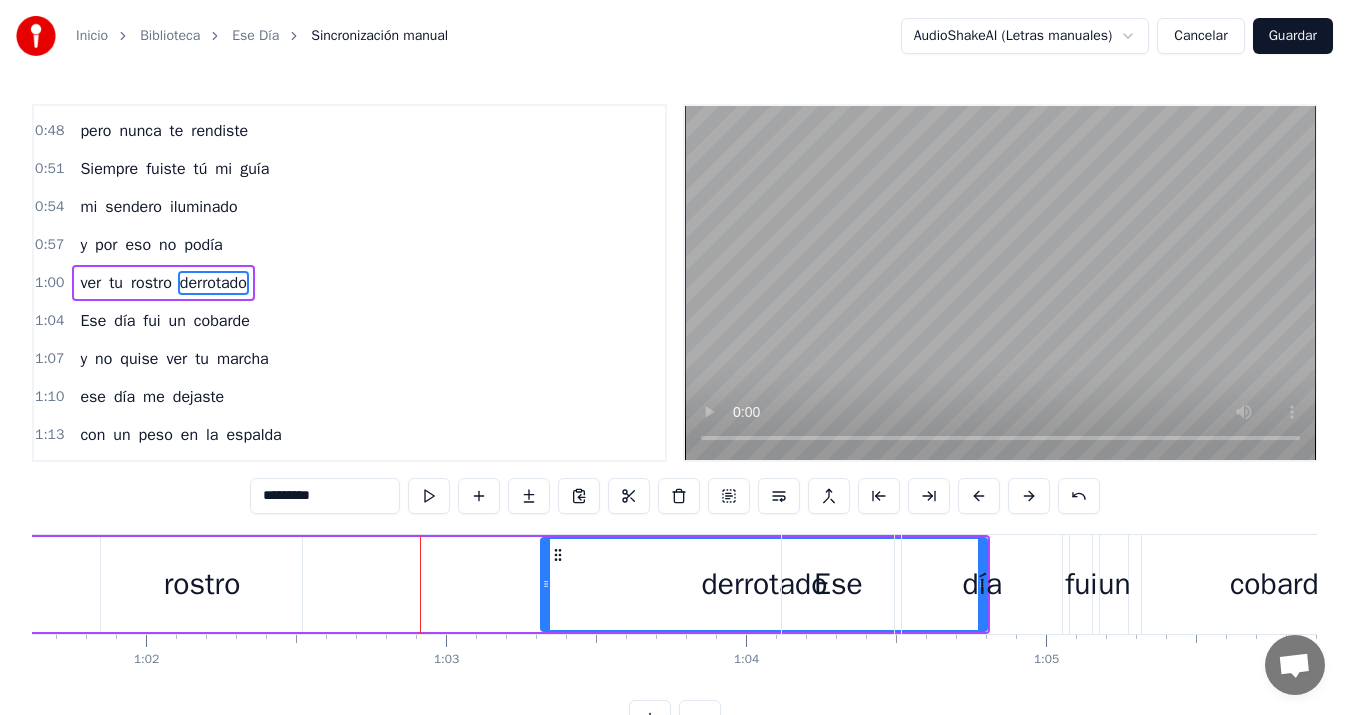 drag, startPoint x: 340, startPoint y: 586, endPoint x: 546, endPoint y: 587, distance: 206.00243 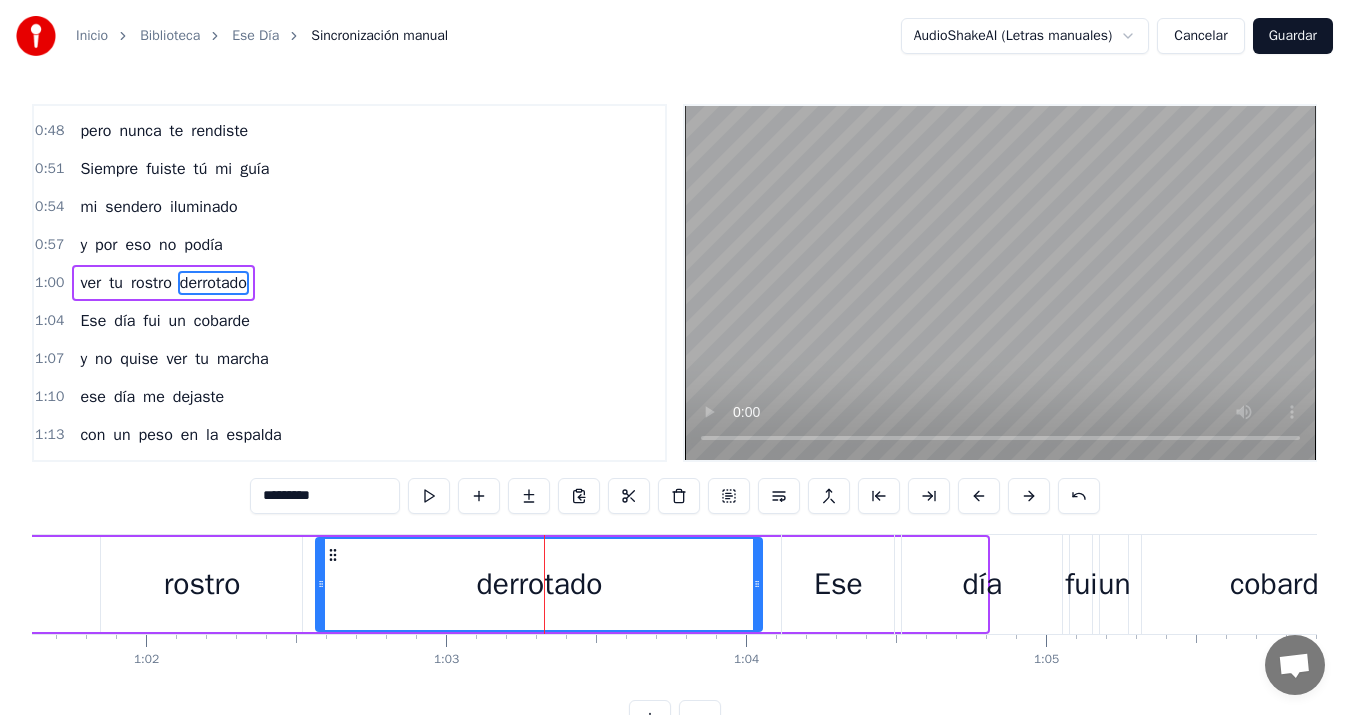 drag, startPoint x: 559, startPoint y: 557, endPoint x: 334, endPoint y: 555, distance: 225.0089 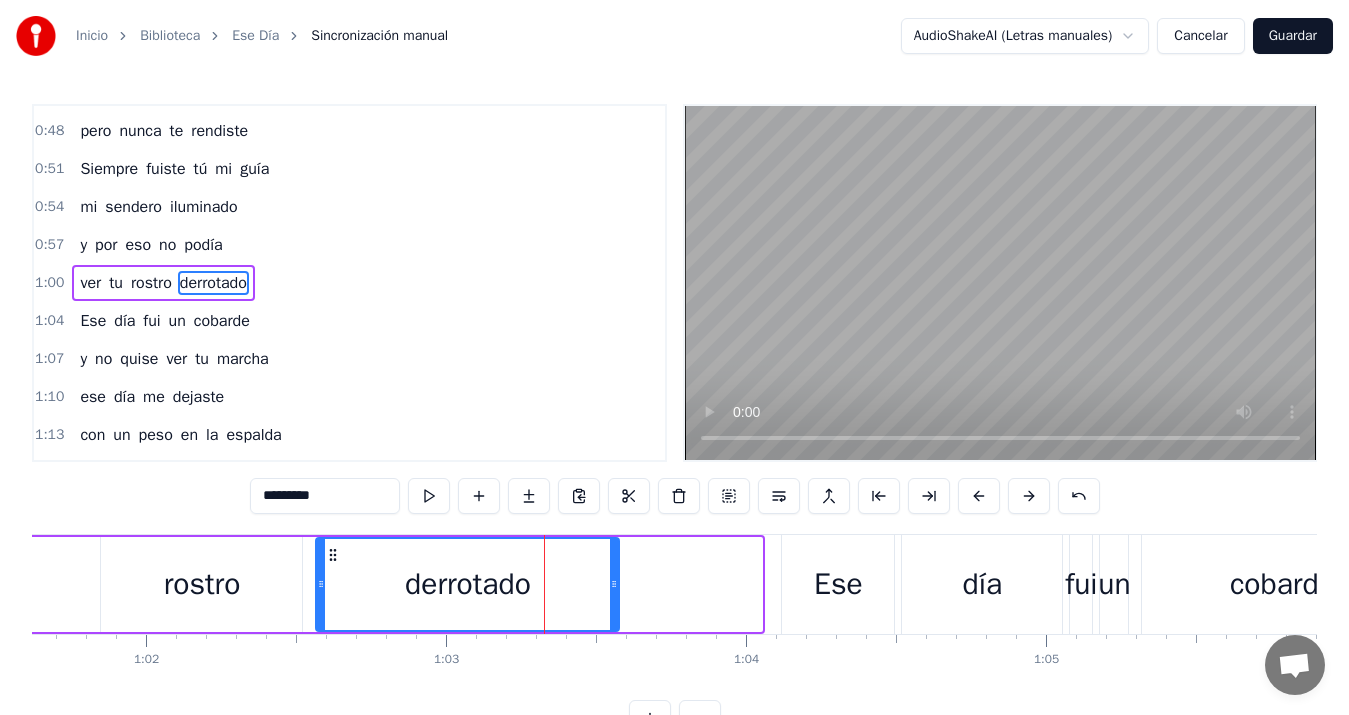 drag, startPoint x: 758, startPoint y: 586, endPoint x: 615, endPoint y: 589, distance: 143.03146 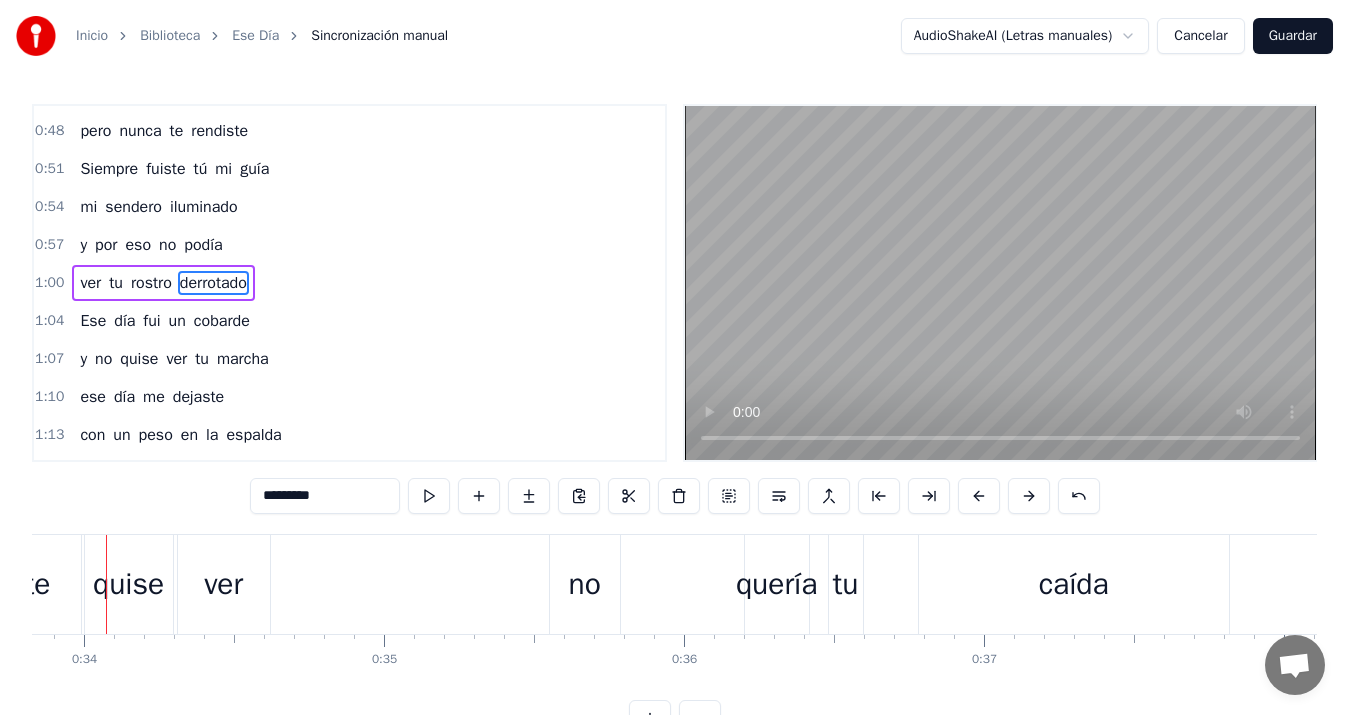 scroll, scrollTop: 0, scrollLeft: 10121, axis: horizontal 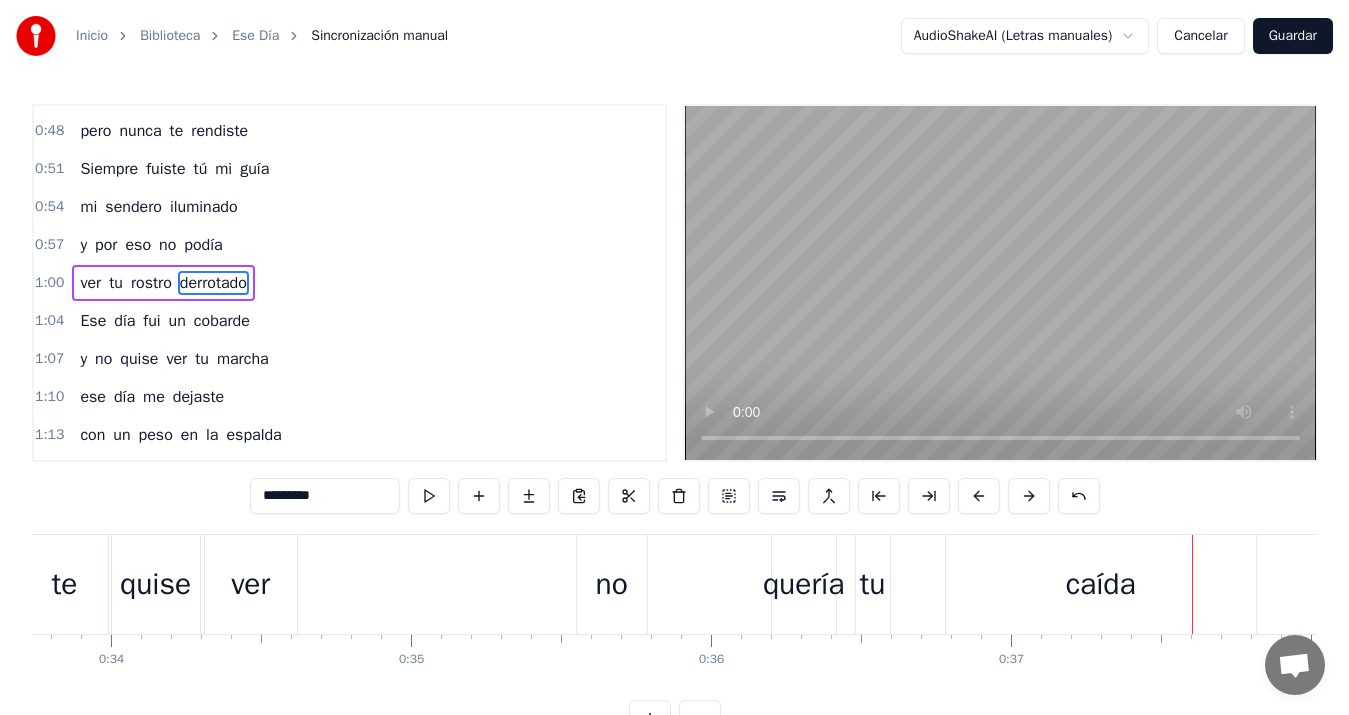 click on "no" at bounding box center [612, 584] 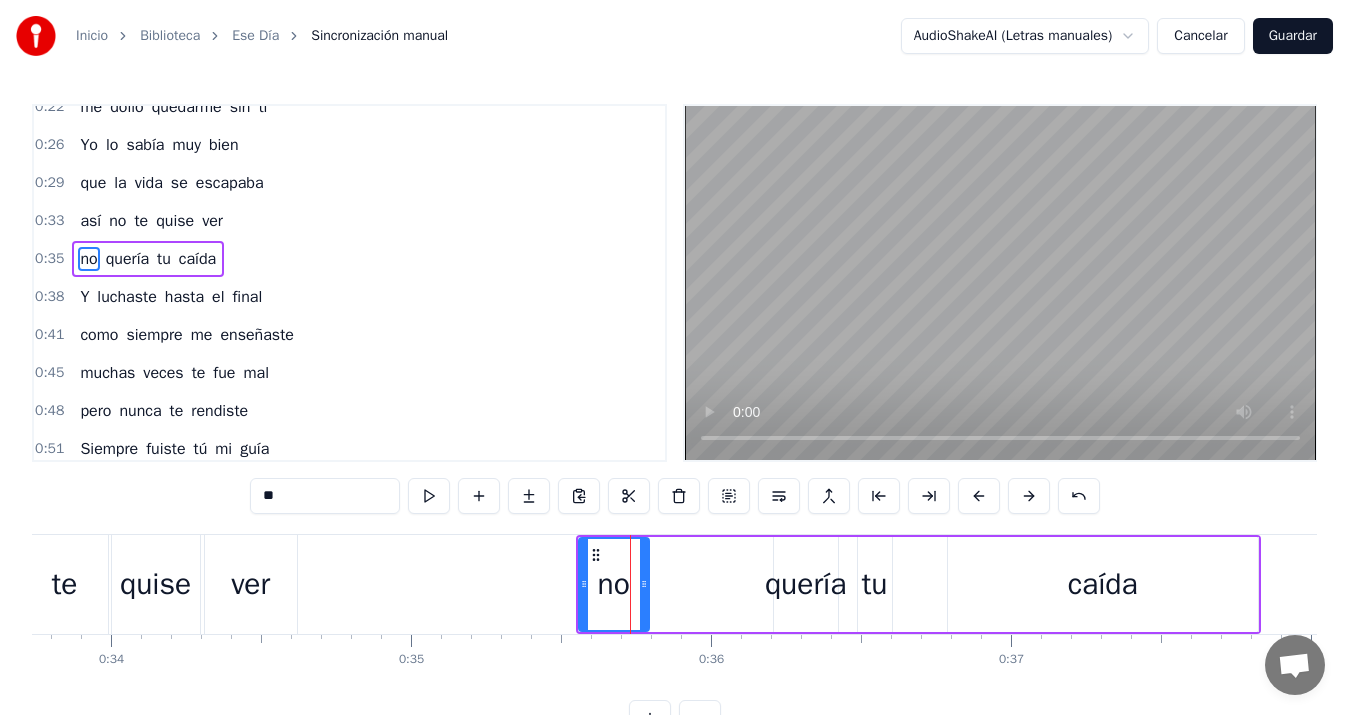 scroll, scrollTop: 108, scrollLeft: 0, axis: vertical 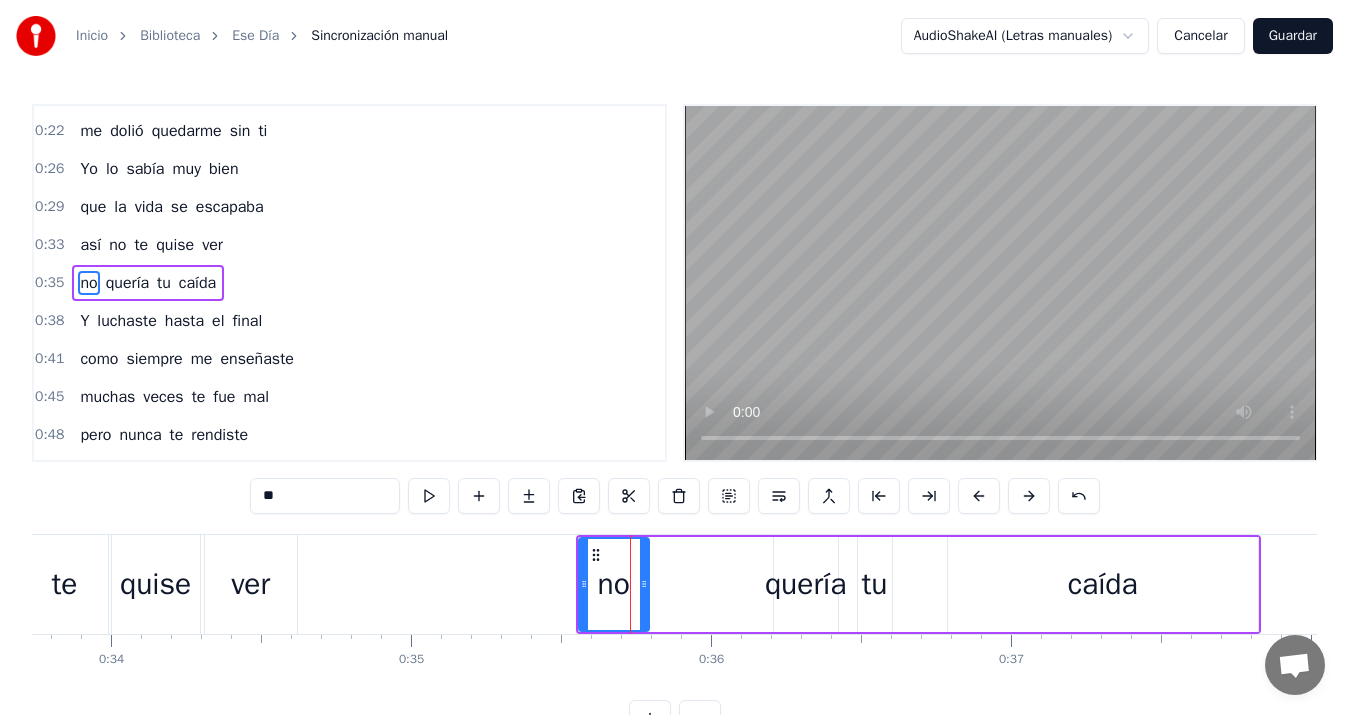 click on "quería" at bounding box center [805, 584] 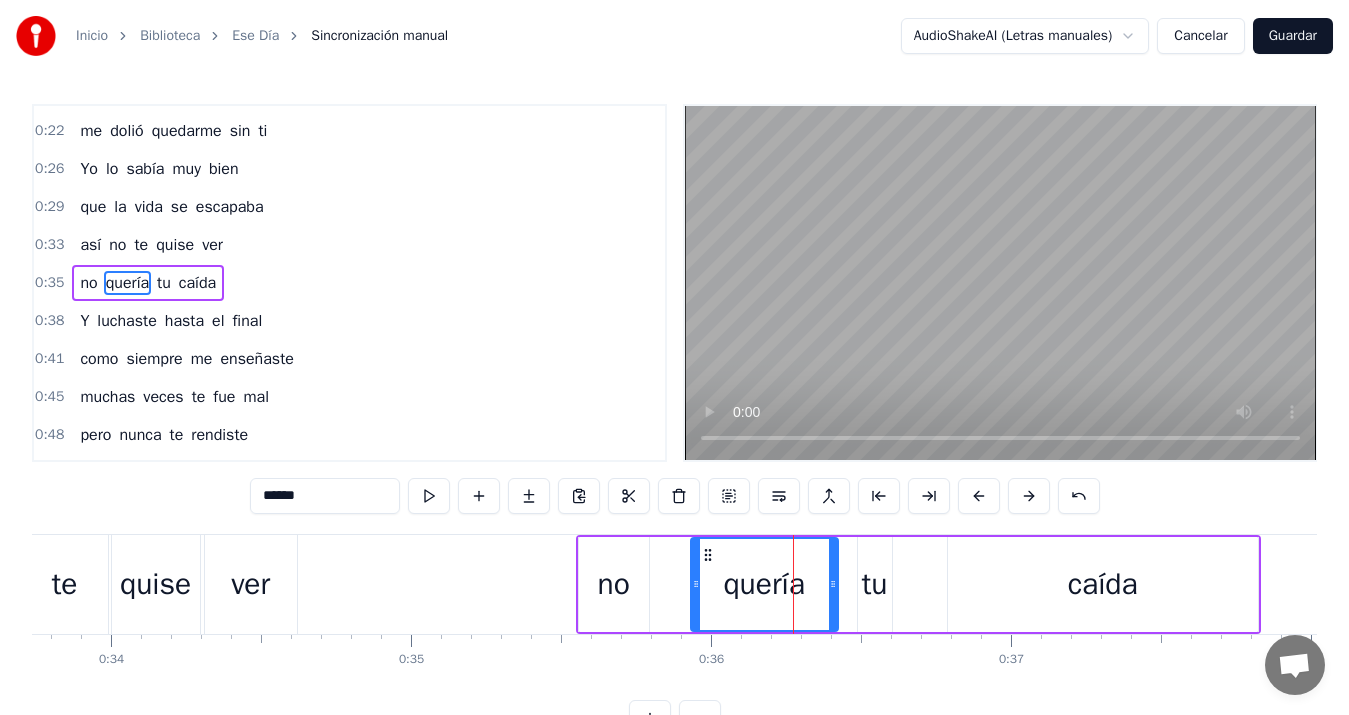 drag, startPoint x: 779, startPoint y: 588, endPoint x: 696, endPoint y: 580, distance: 83.38465 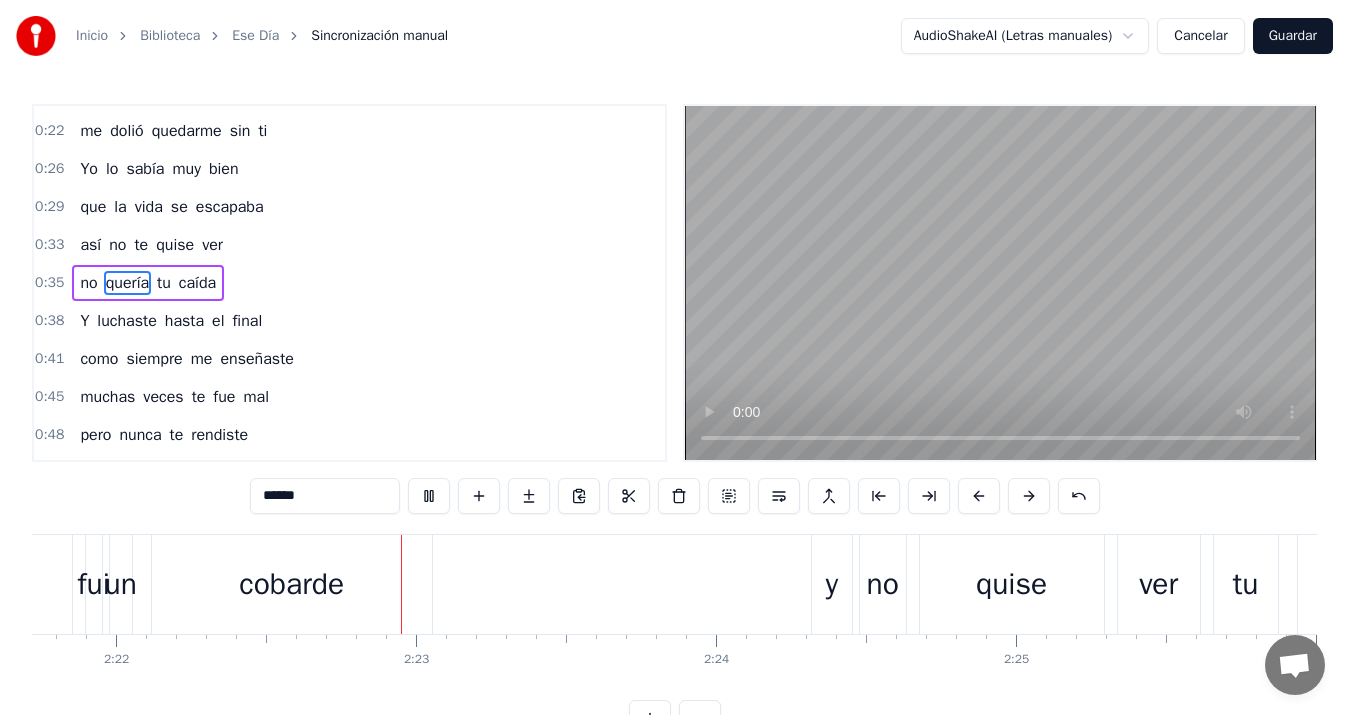 scroll, scrollTop: 0, scrollLeft: 42605, axis: horizontal 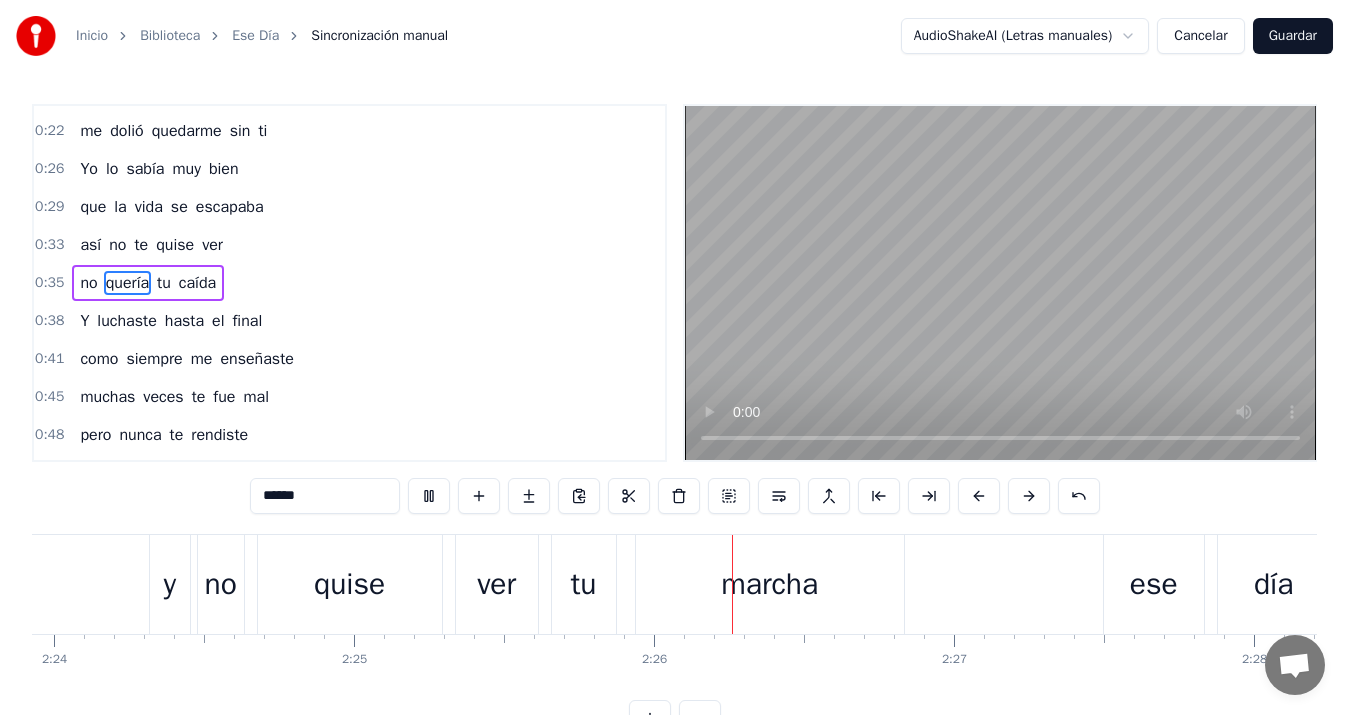 click on "Guardar" at bounding box center (1293, 36) 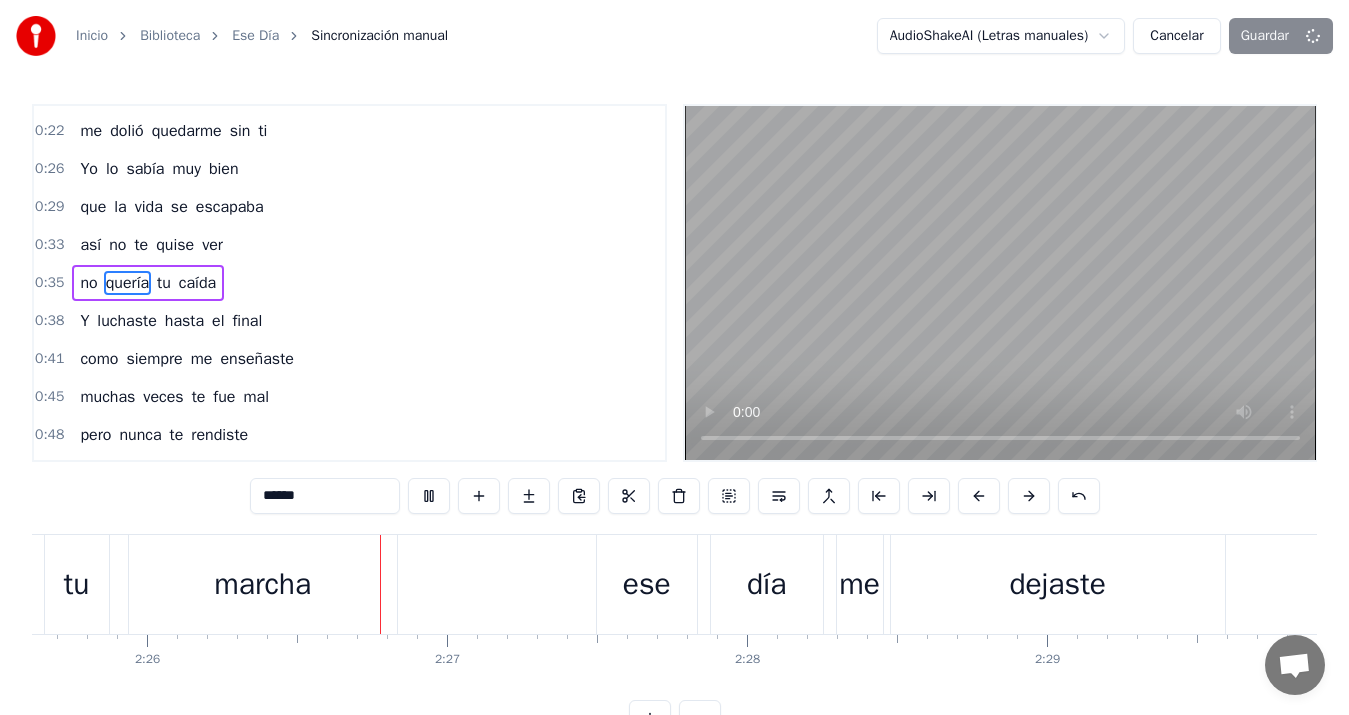 scroll, scrollTop: 0, scrollLeft: 43725, axis: horizontal 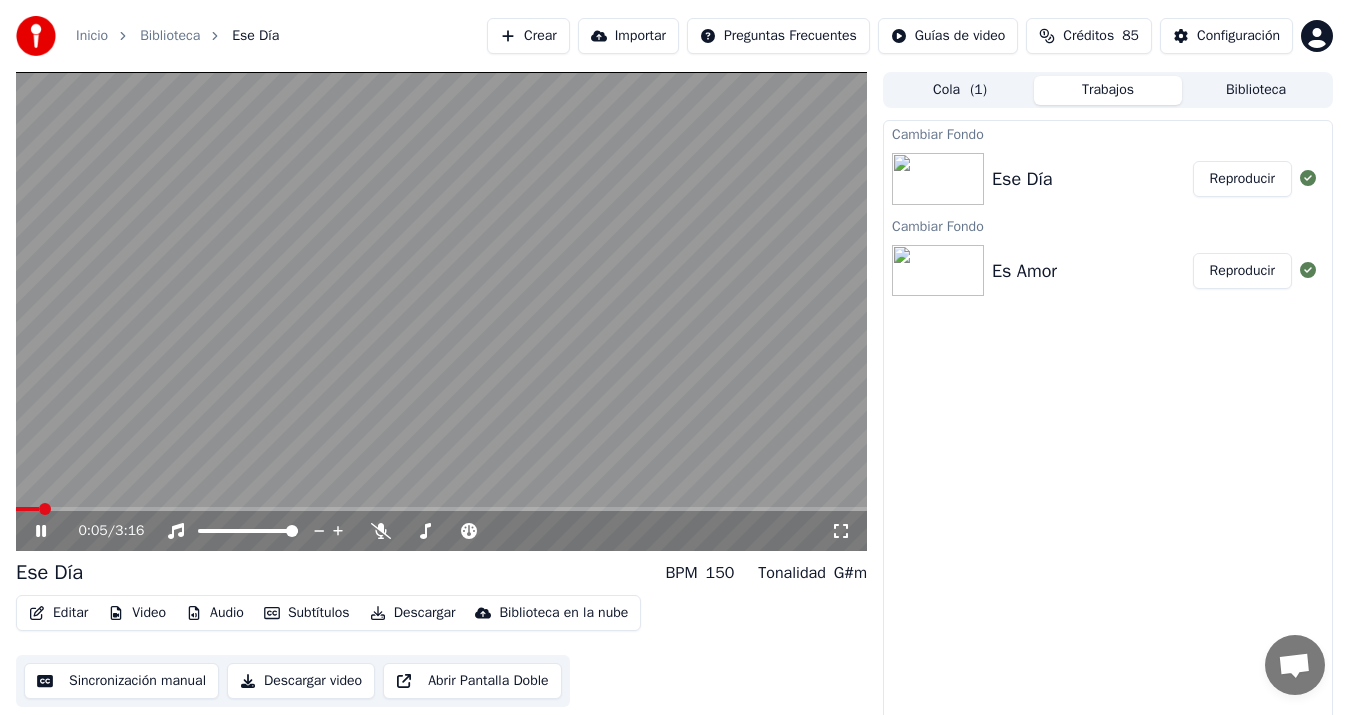 click on "Descargar video" at bounding box center [301, 681] 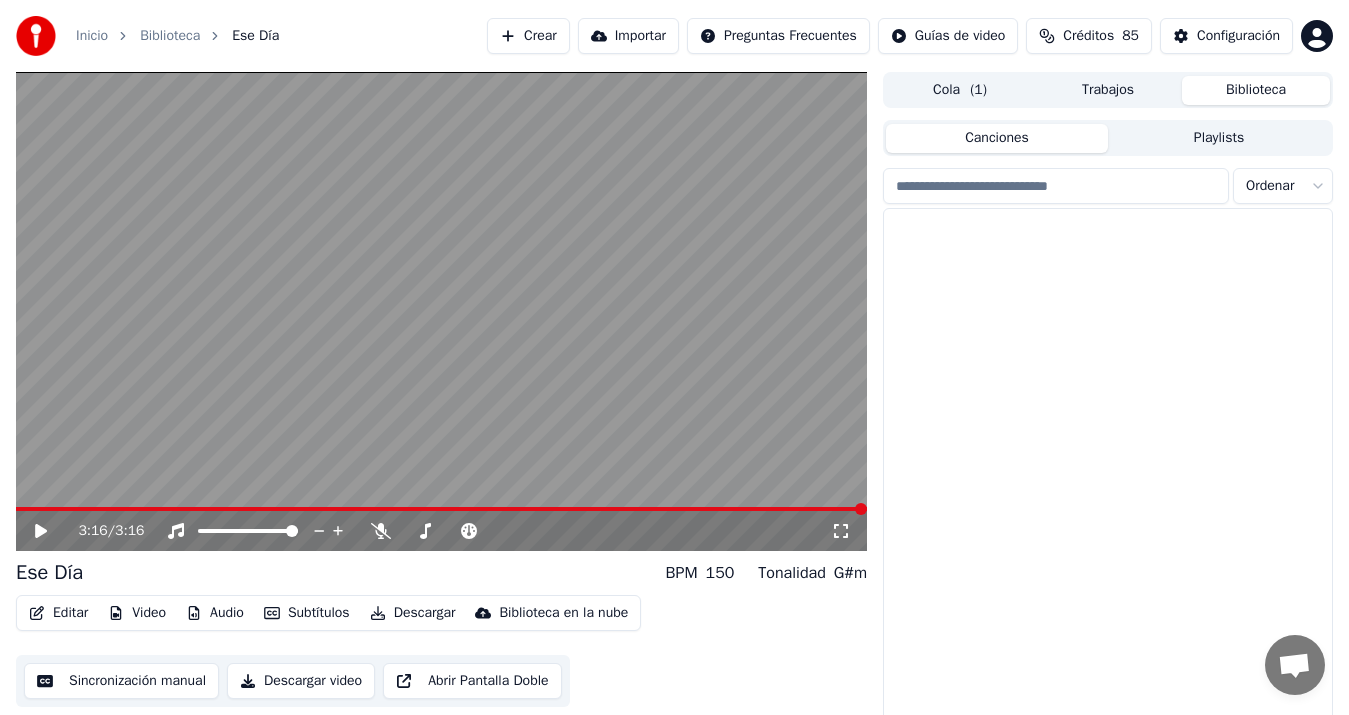 click on "Biblioteca" at bounding box center (1256, 90) 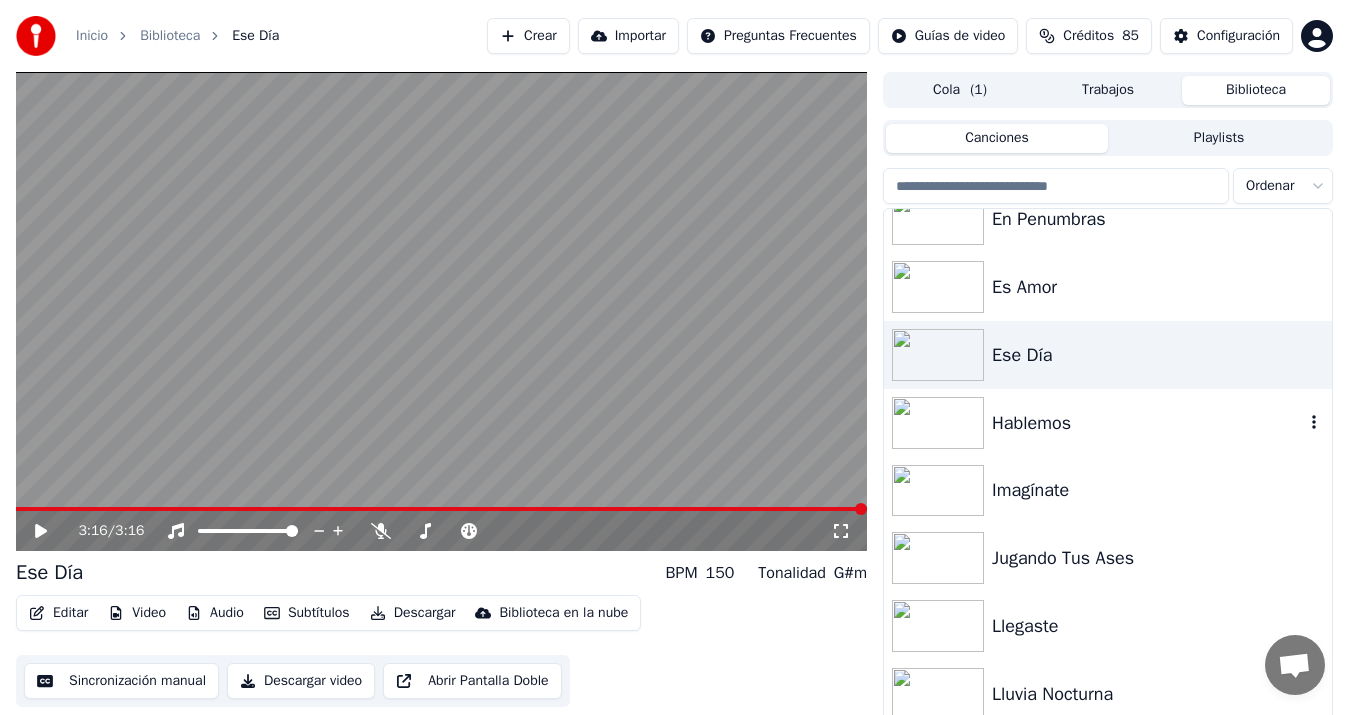 scroll, scrollTop: 840, scrollLeft: 0, axis: vertical 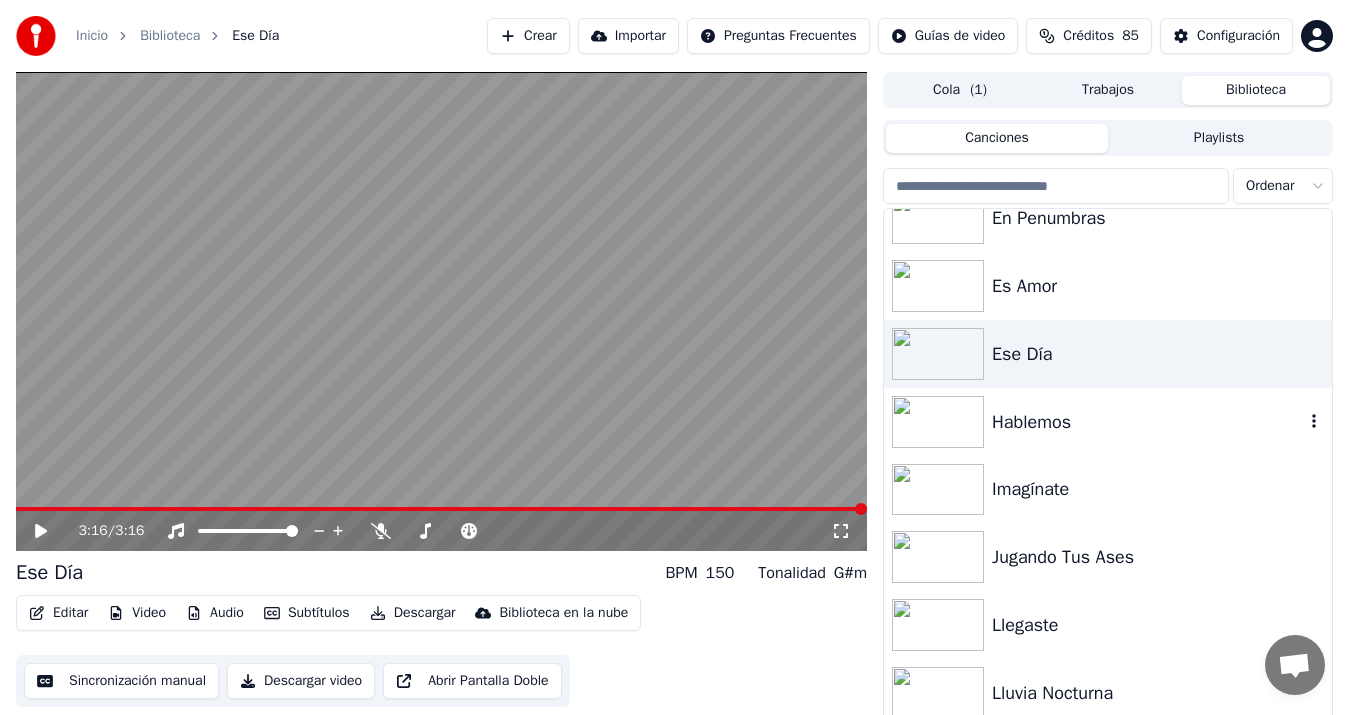 click on "Hablemos" at bounding box center (1148, 422) 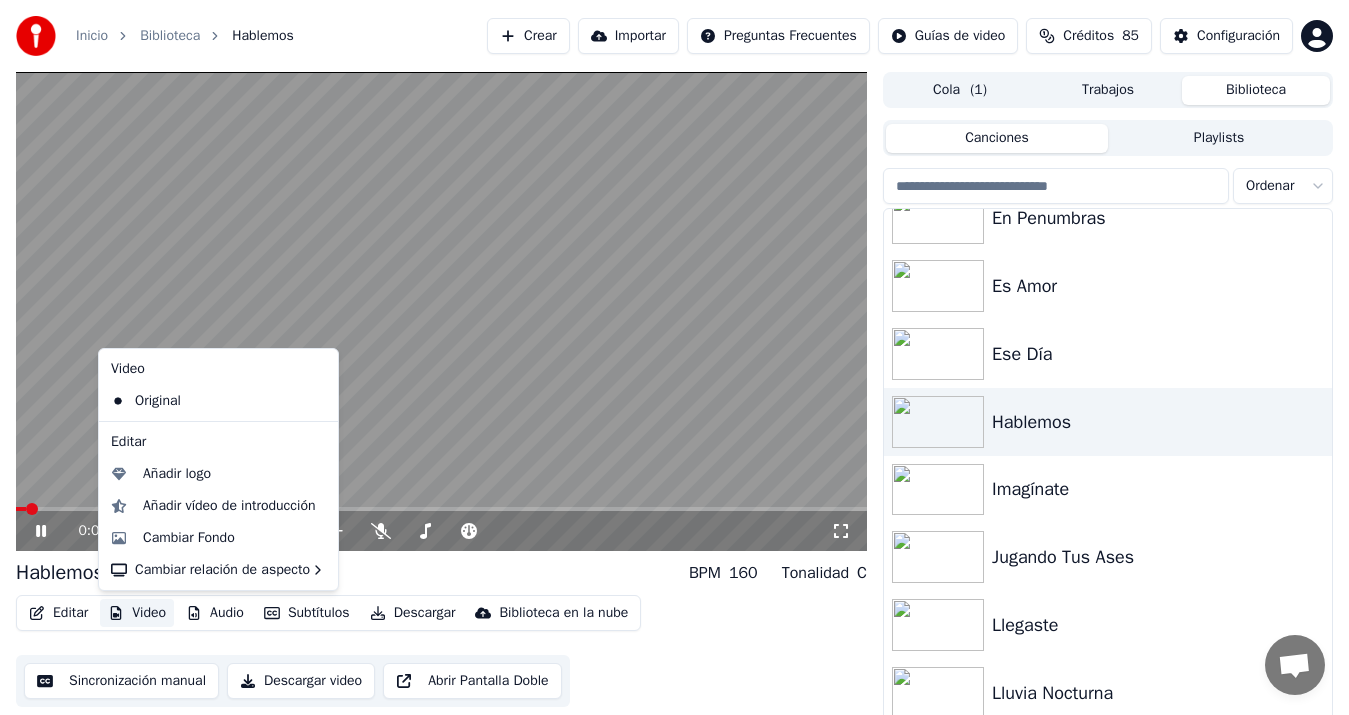 click on "Video" at bounding box center (137, 613) 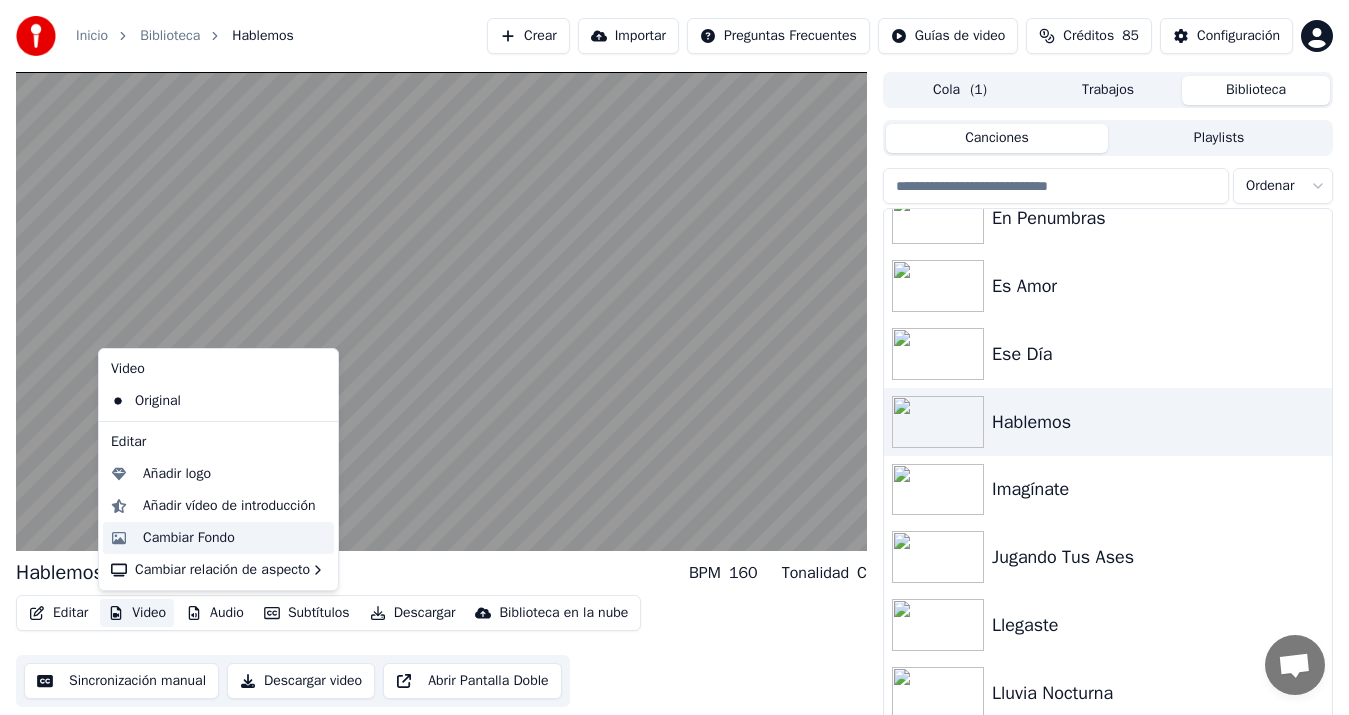 click on "Cambiar Fondo" at bounding box center [189, 538] 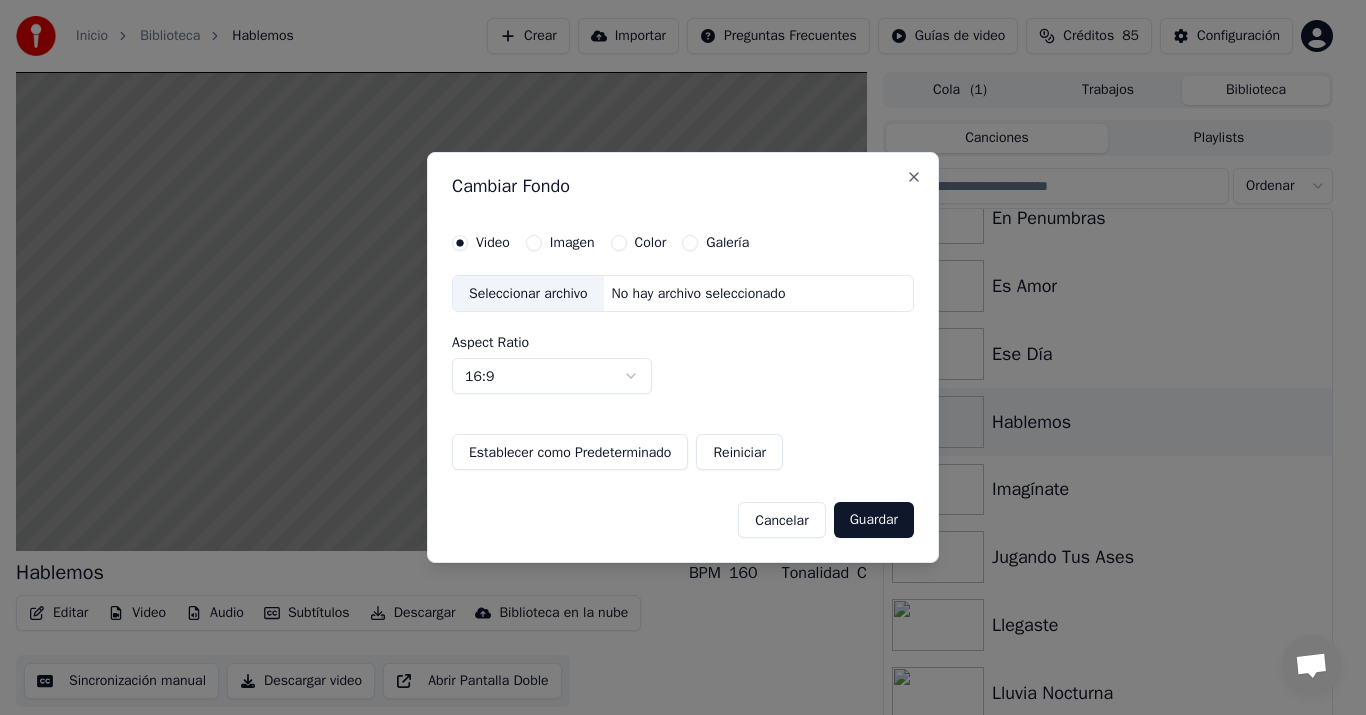 drag, startPoint x: 584, startPoint y: 232, endPoint x: 573, endPoint y: 243, distance: 15.556349 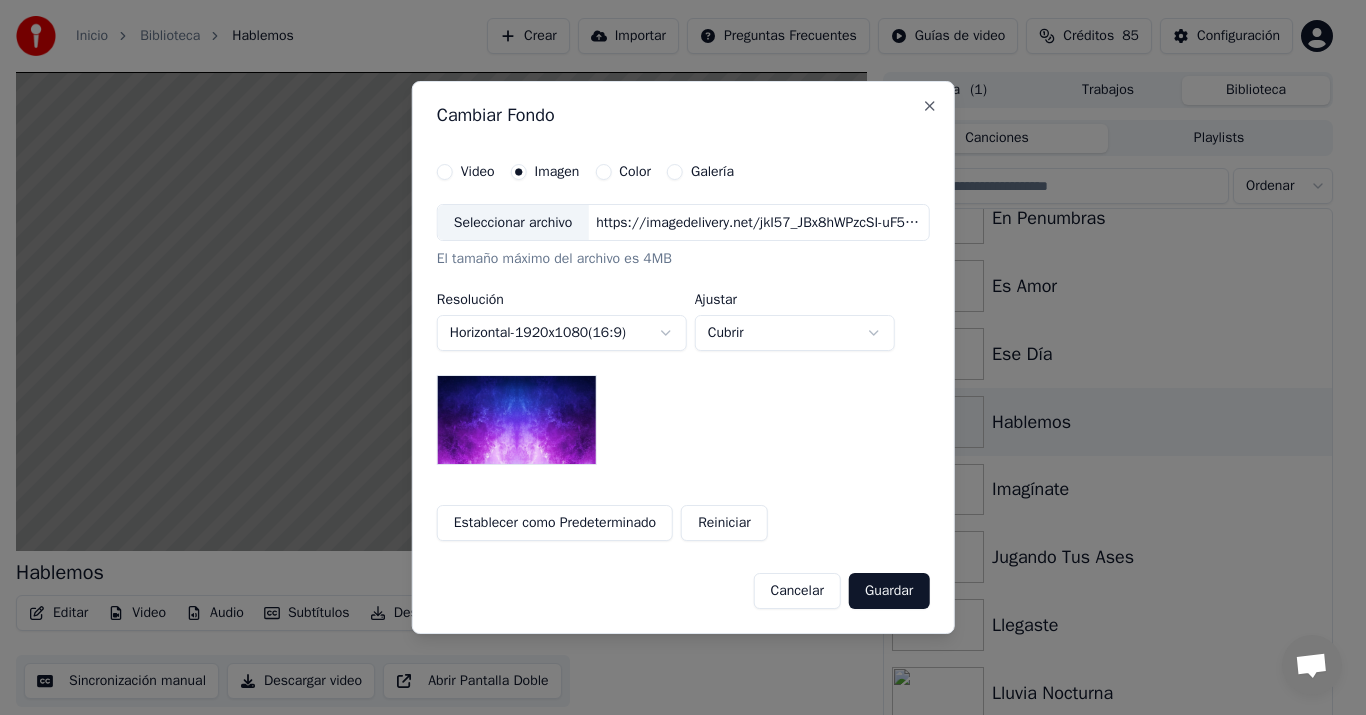 click on "Seleccionar archivo https://imagedelivery.net/jkI57_JBx8hWPzcSI-uF5w/c7639807-3f76-4ea5-9112-66e75e03d200/16x9 El tamaño máximo del archivo es 4MB" at bounding box center (683, 237) 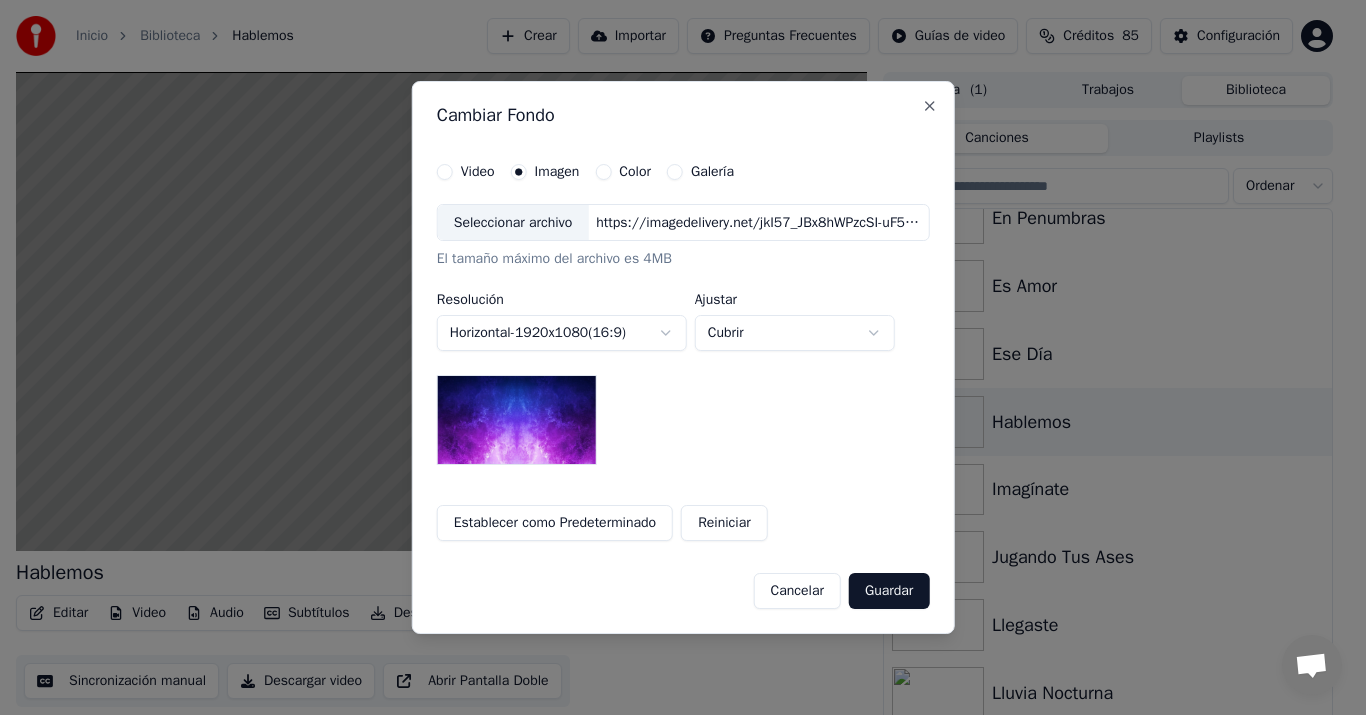 click on "Seleccionar archivo" at bounding box center [513, 223] 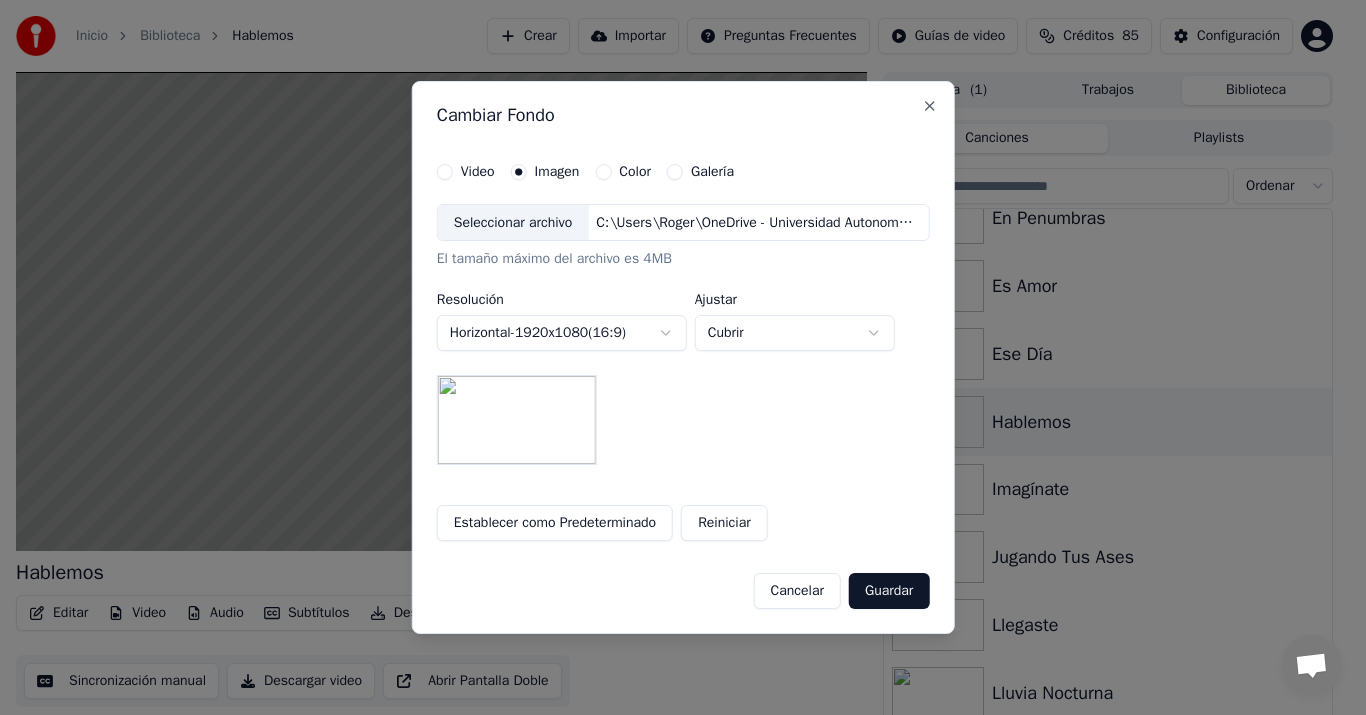 click on "Guardar" at bounding box center [889, 591] 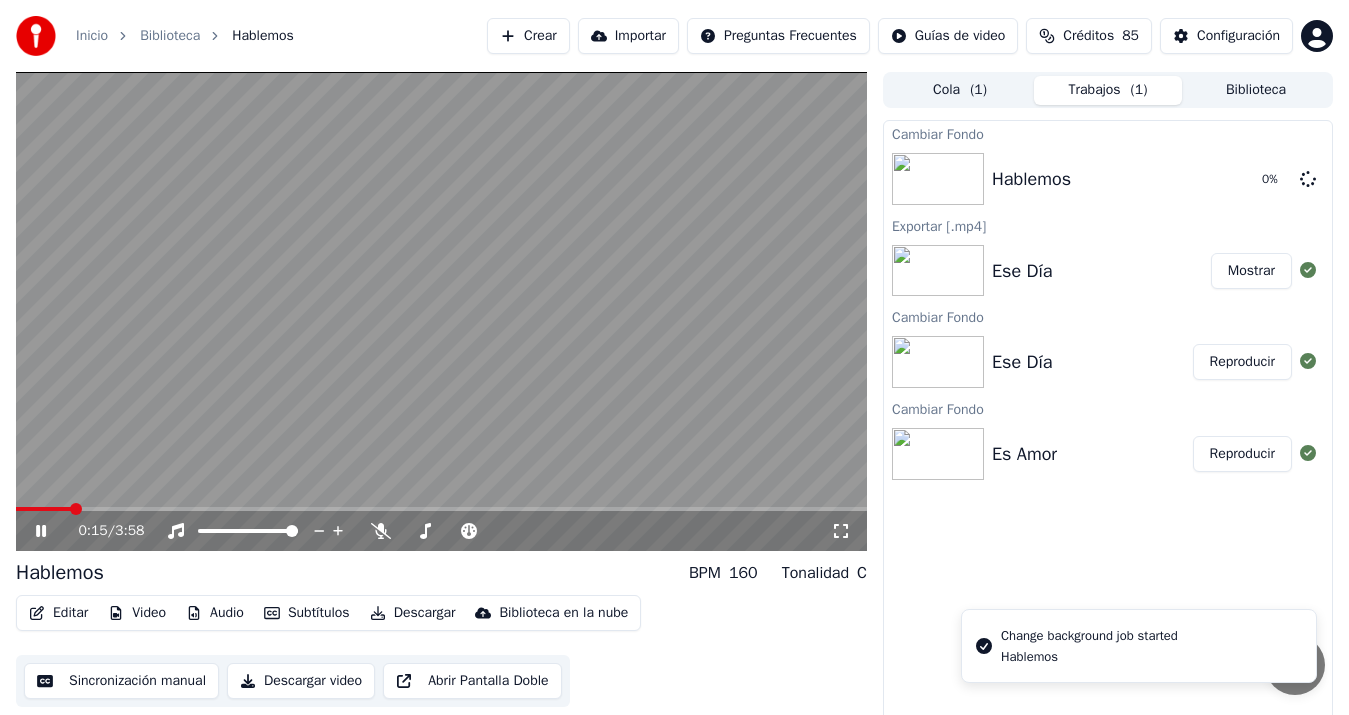 click at bounding box center (441, 311) 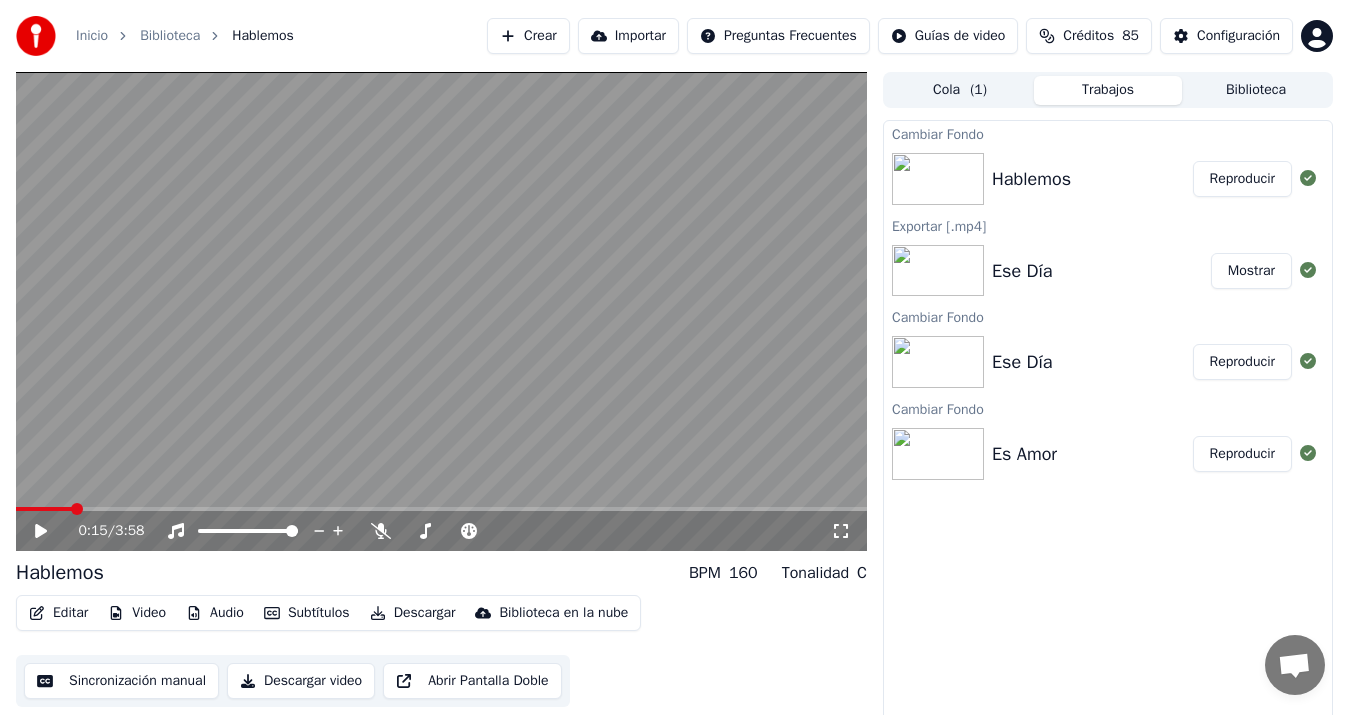 click on "Reproducir" at bounding box center [1242, 179] 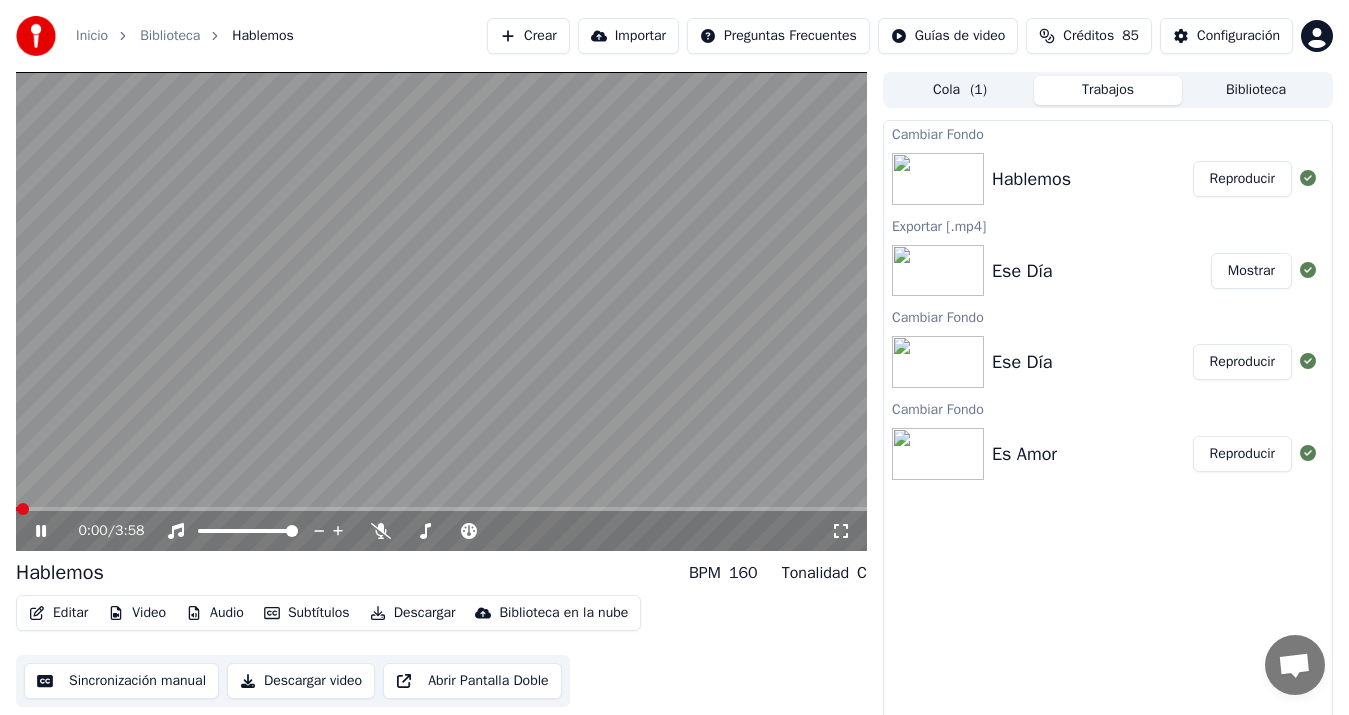 click on "Sincronización manual" at bounding box center [121, 681] 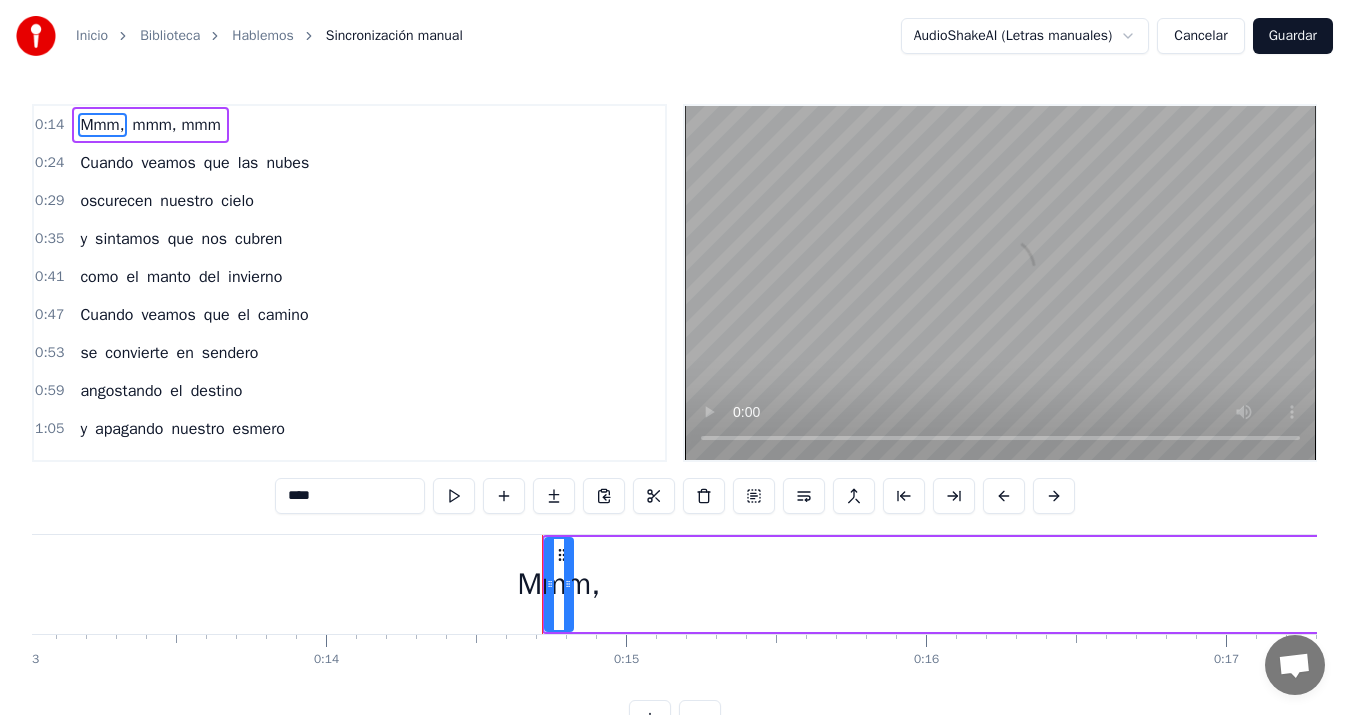 scroll, scrollTop: 0, scrollLeft: 4315, axis: horizontal 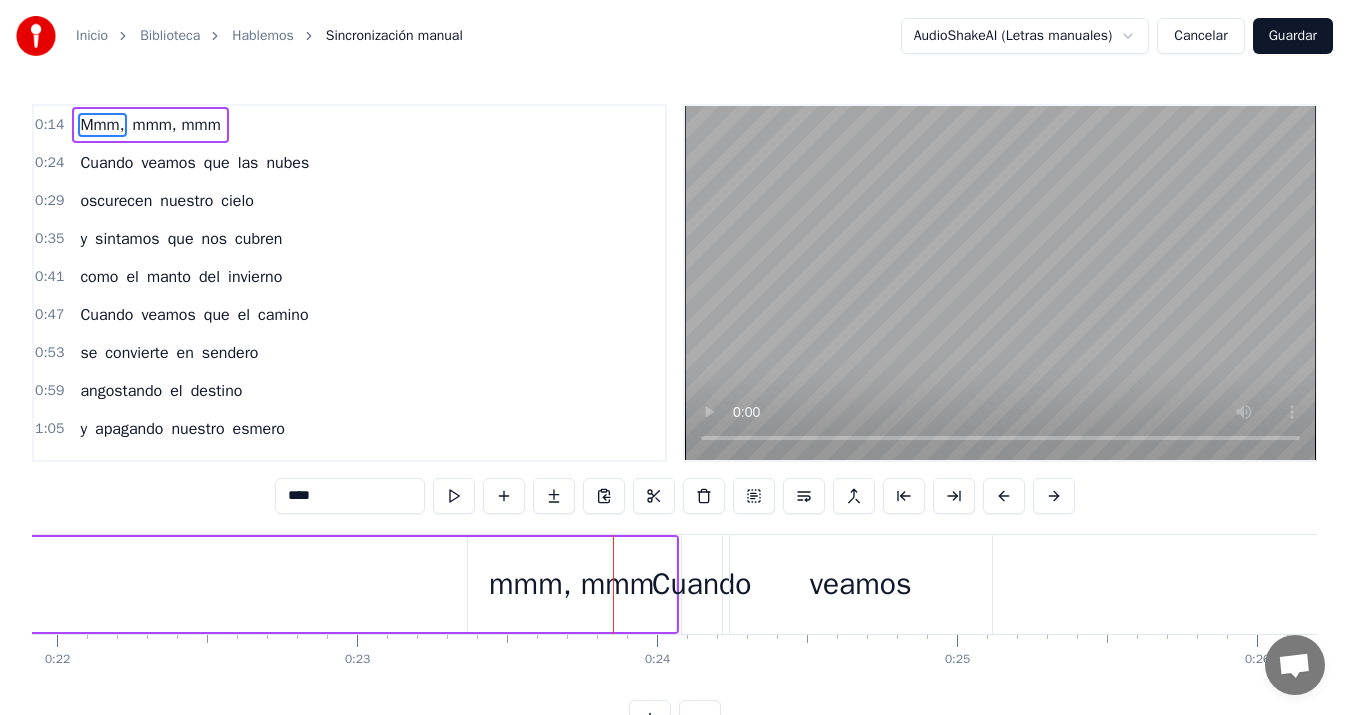 click on "Mmm, mmm, mmm" at bounding box center (-724, 584) 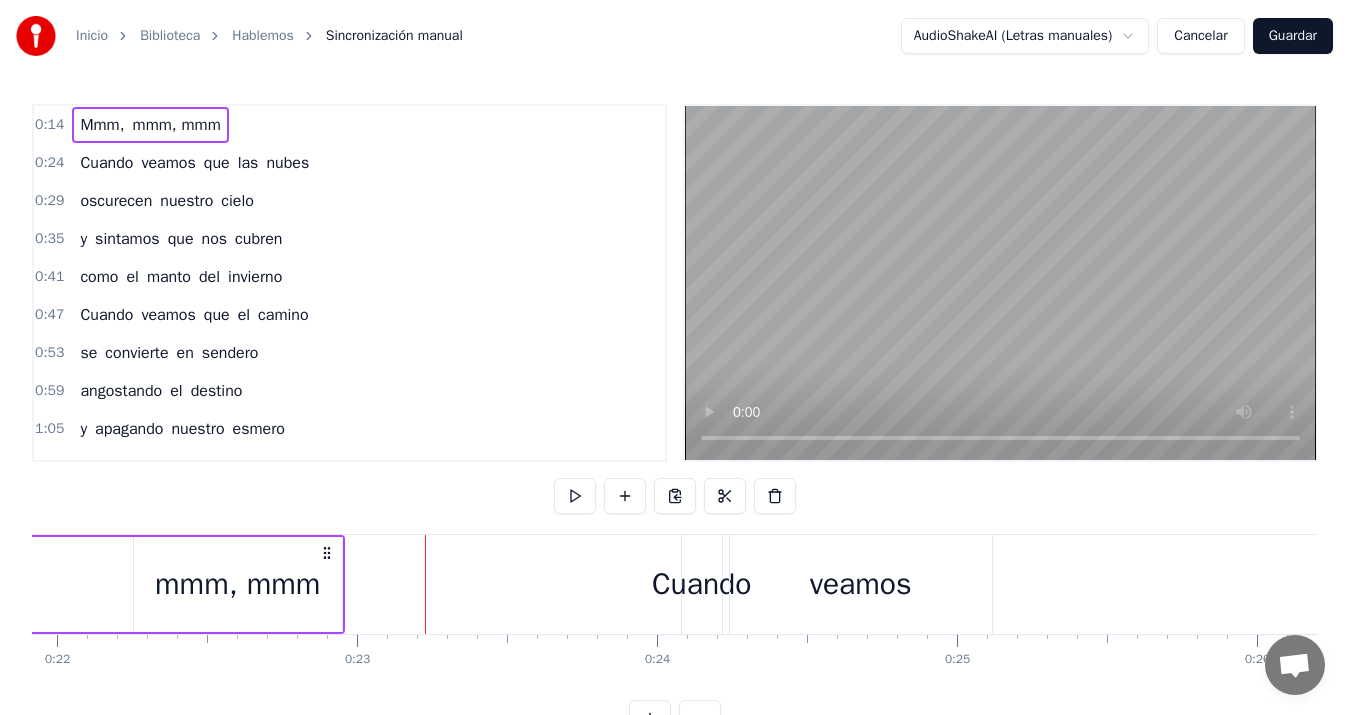 drag, startPoint x: 661, startPoint y: 548, endPoint x: 315, endPoint y: 555, distance: 346.0708 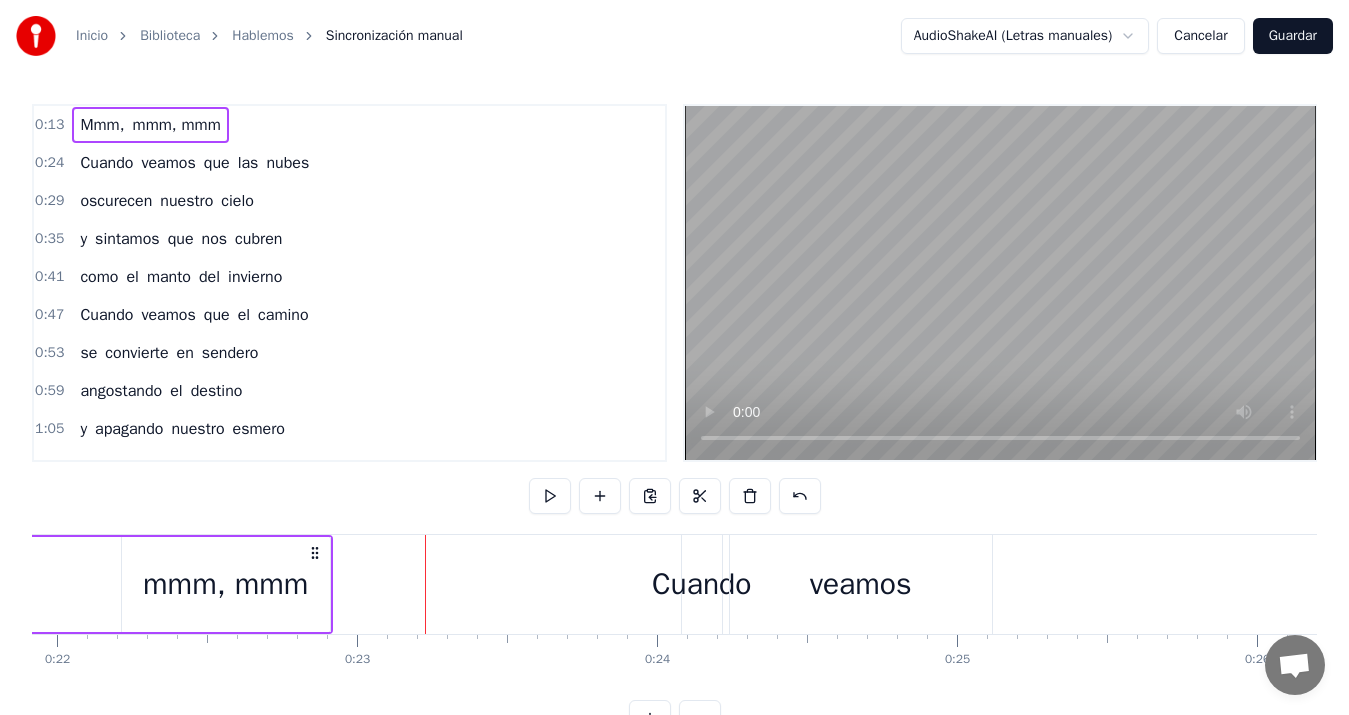 click on "mmm, mmm" at bounding box center [226, 584] 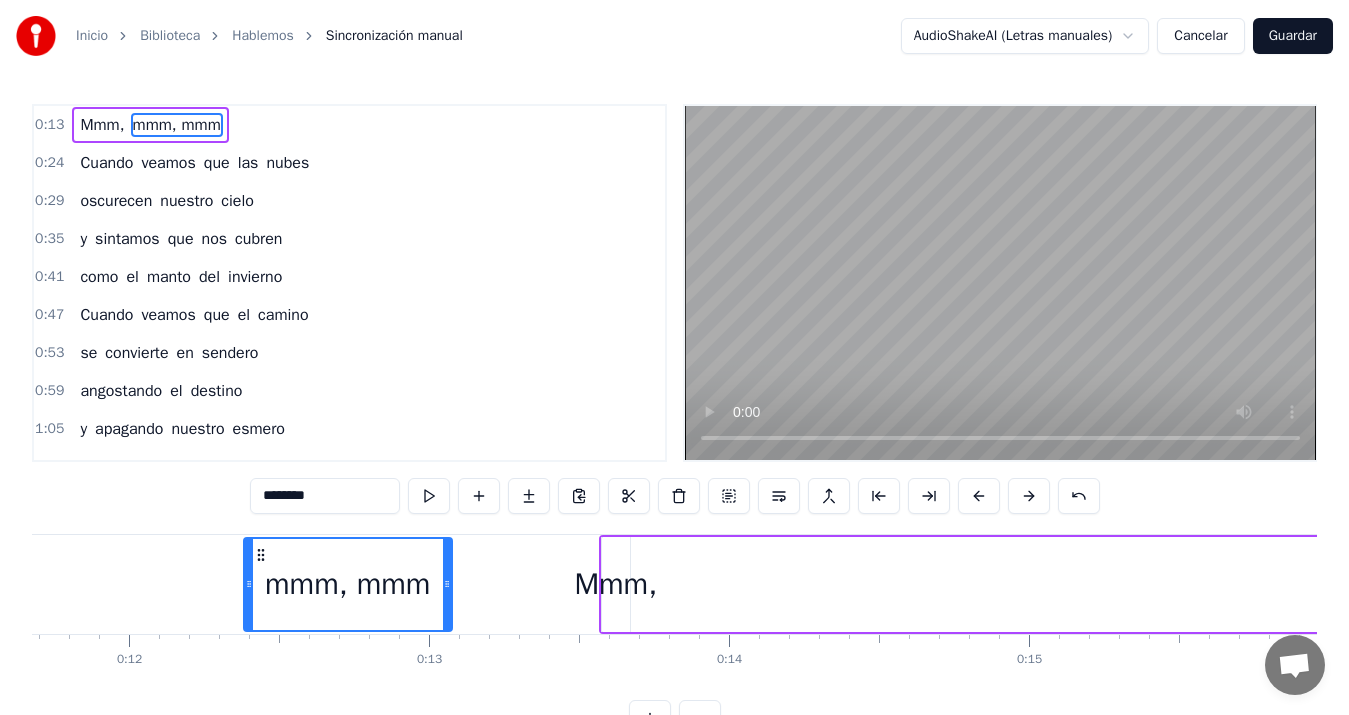 scroll, scrollTop: 0, scrollLeft: 3499, axis: horizontal 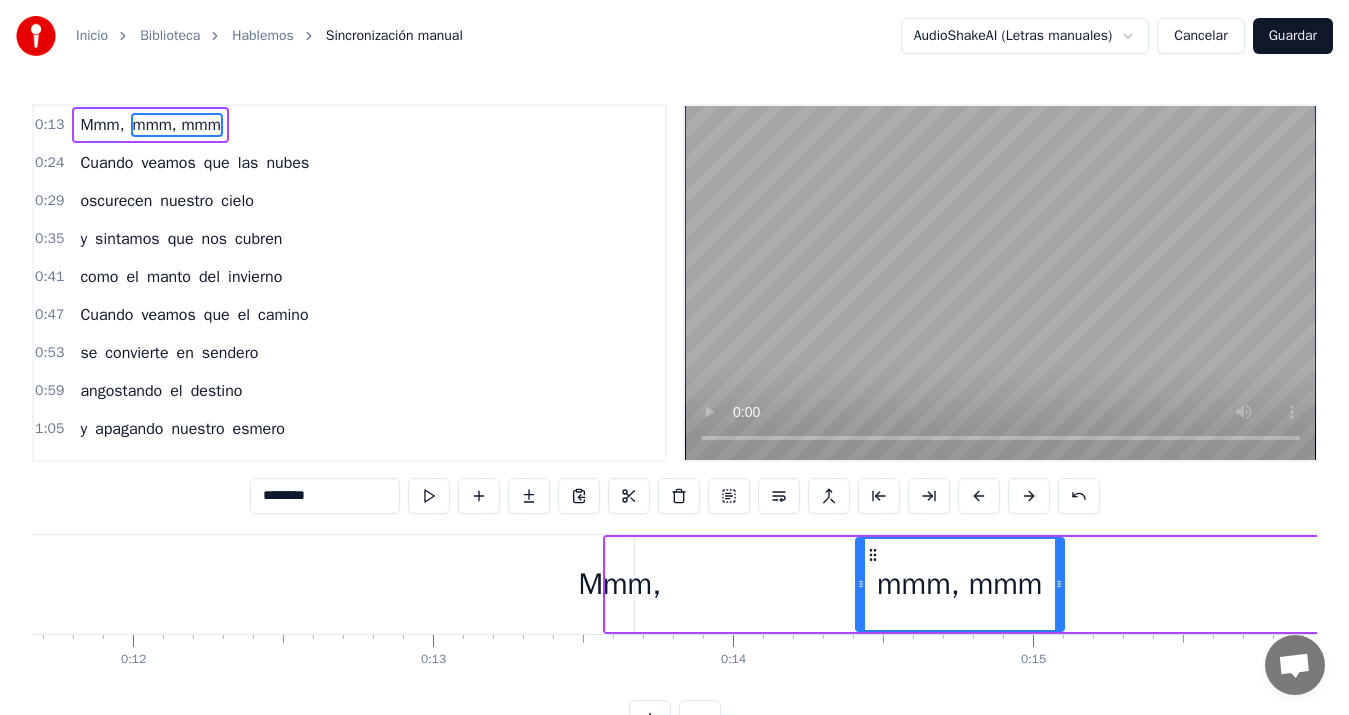 drag, startPoint x: 140, startPoint y: 551, endPoint x: 956, endPoint y: 536, distance: 816.1379 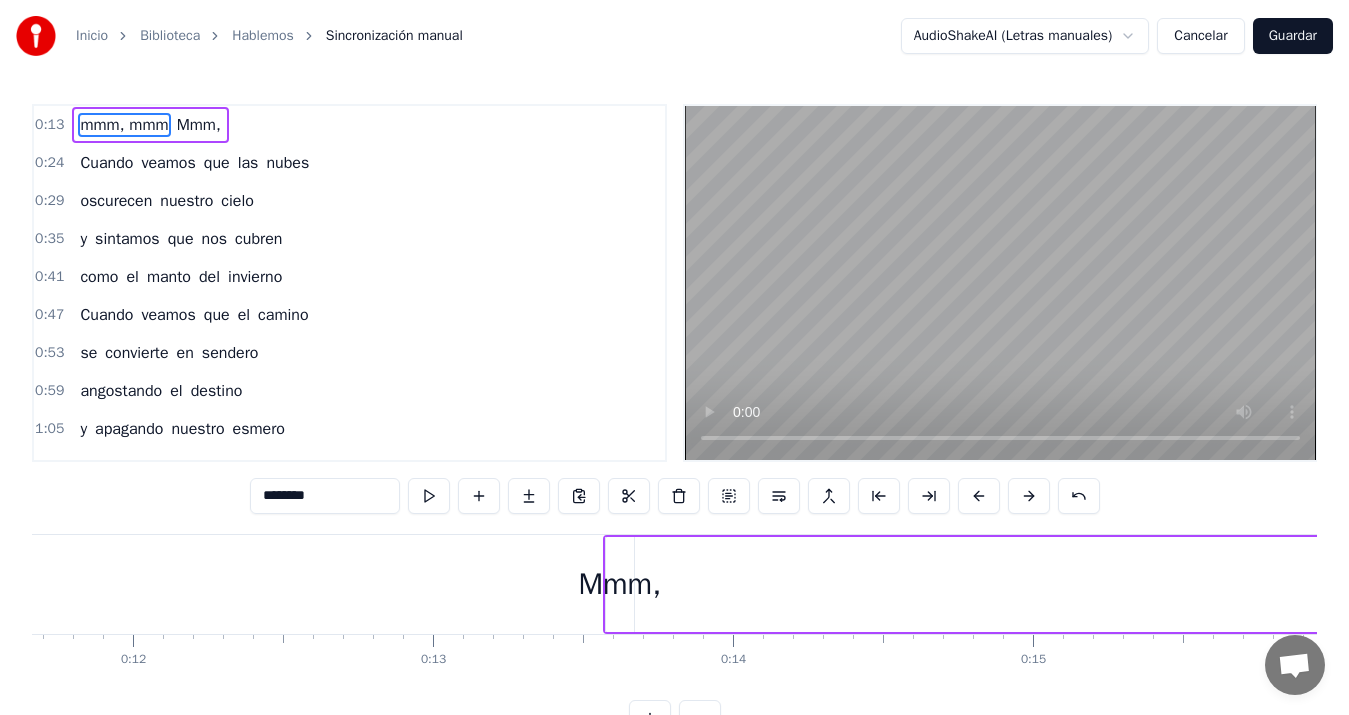 click on "Mmm," at bounding box center [619, 584] 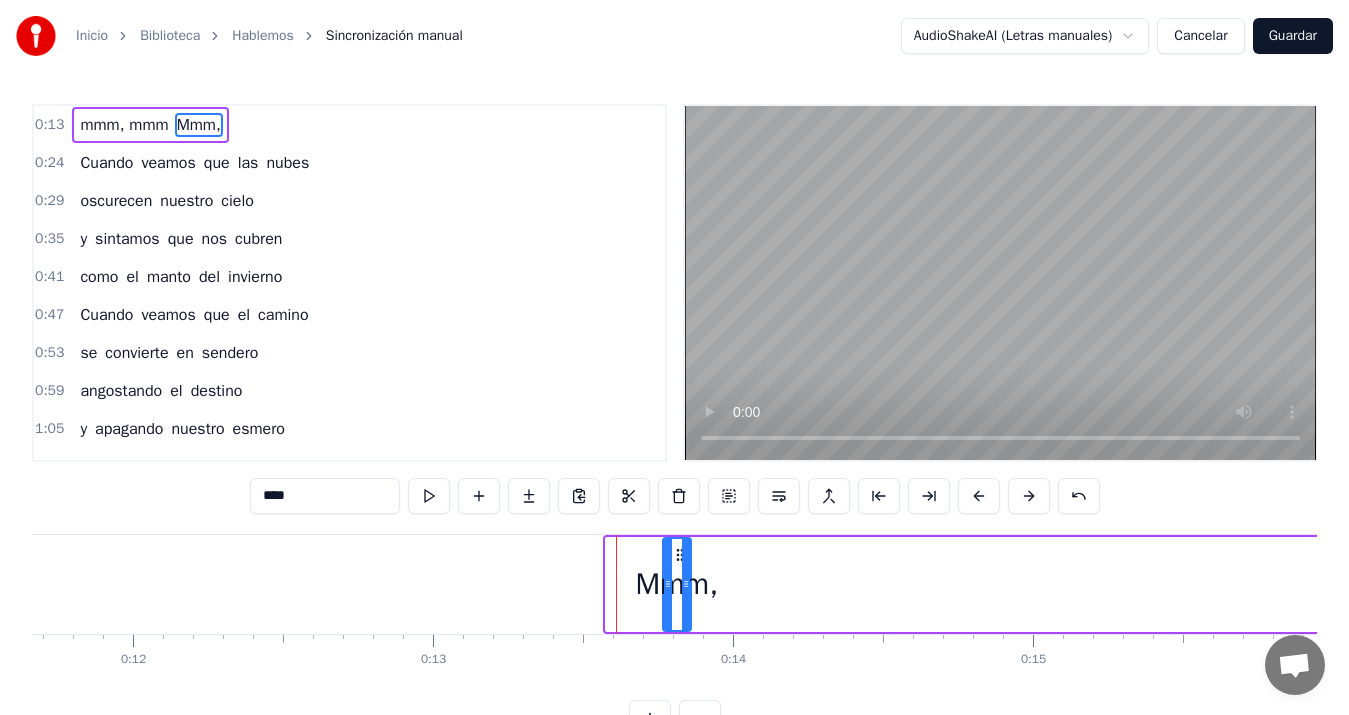 drag, startPoint x: 621, startPoint y: 554, endPoint x: 678, endPoint y: 544, distance: 57.870544 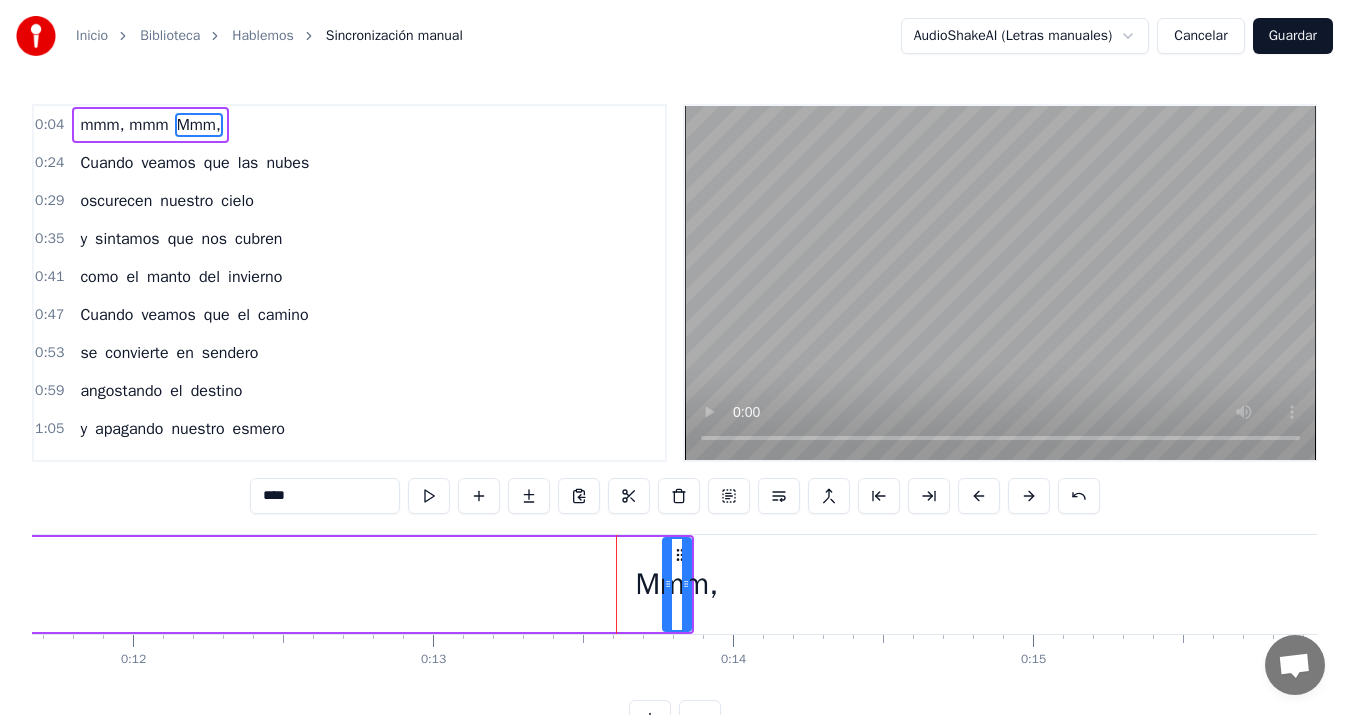 scroll, scrollTop: 0, scrollLeft: 2375, axis: horizontal 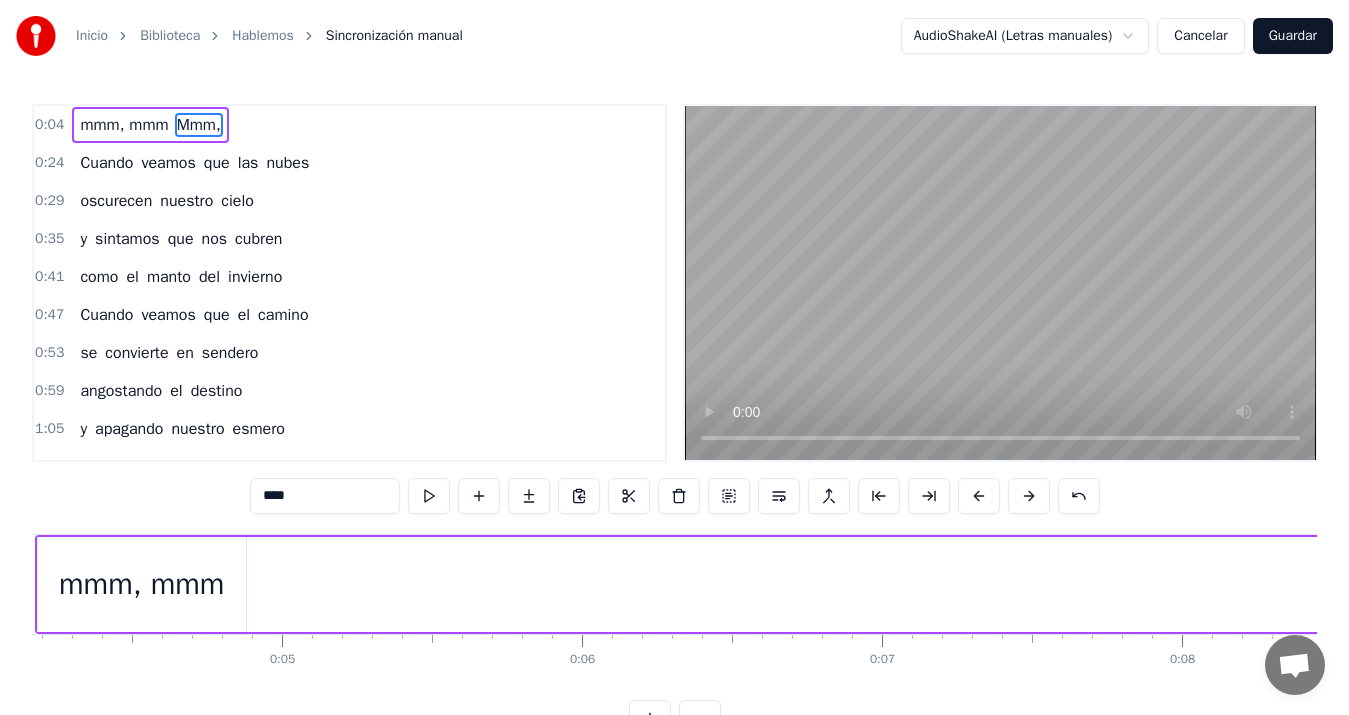 click on "mmm, mmm" at bounding box center [142, 584] 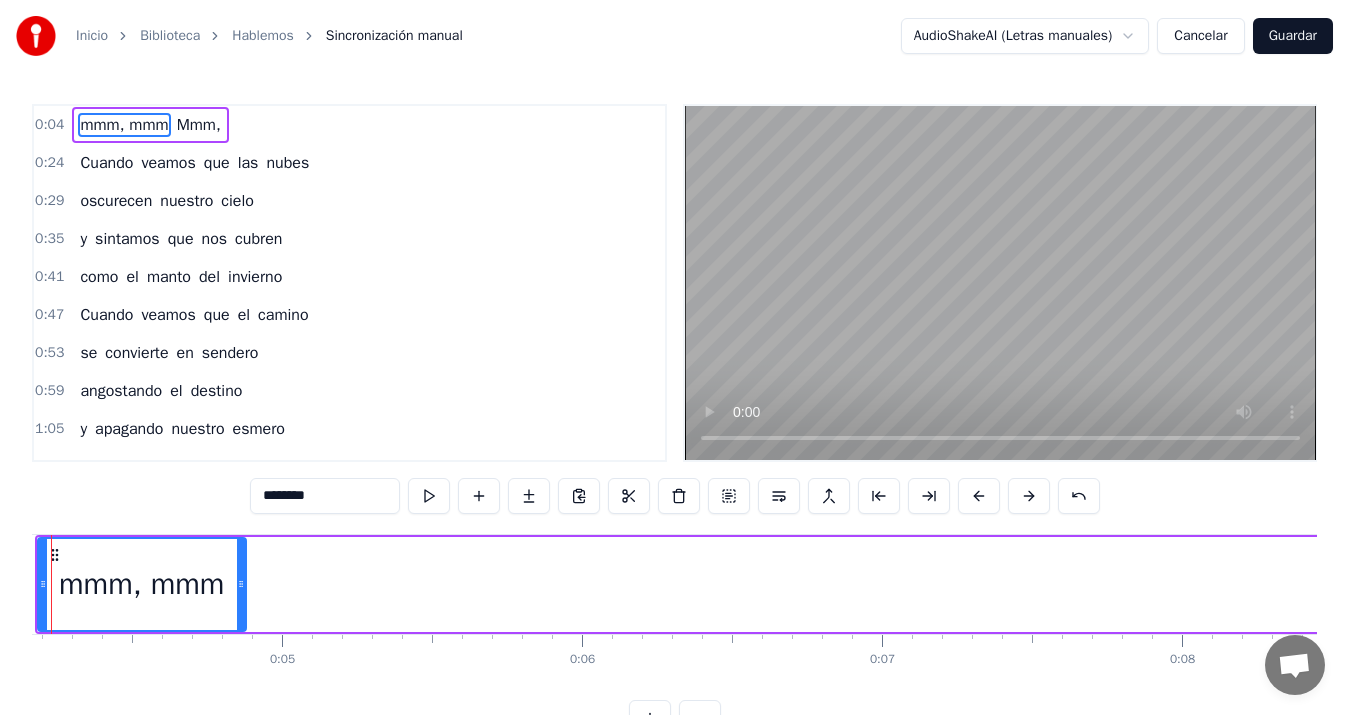 scroll, scrollTop: 0, scrollLeft: 1169, axis: horizontal 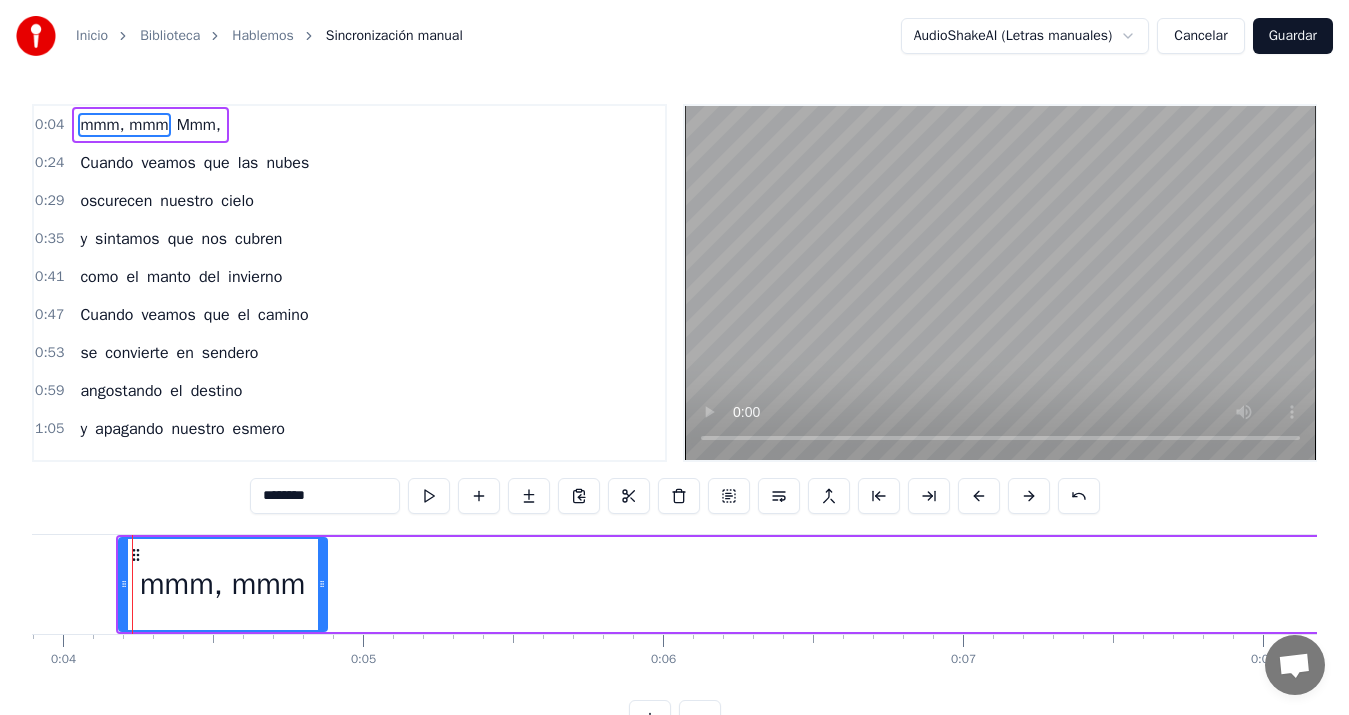 click on "mmm, mmm Mmm," at bounding box center (1570, 584) 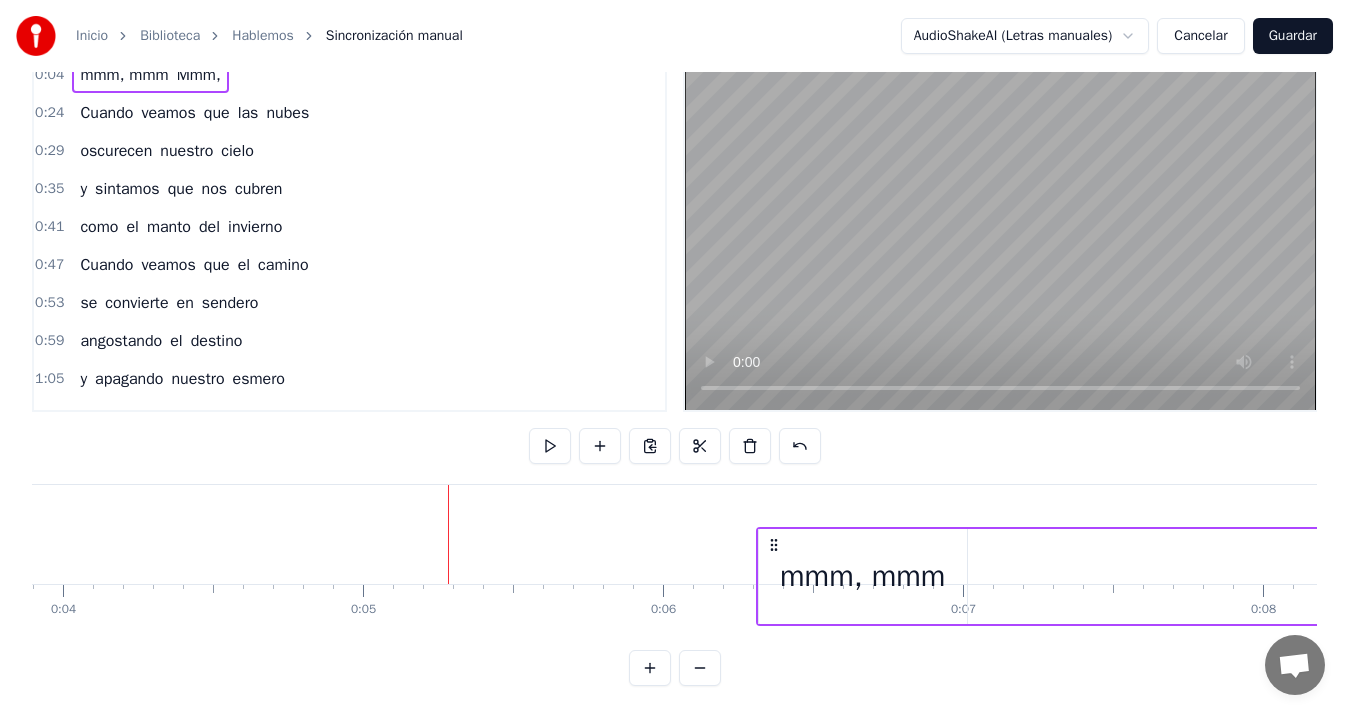 scroll, scrollTop: 70, scrollLeft: 0, axis: vertical 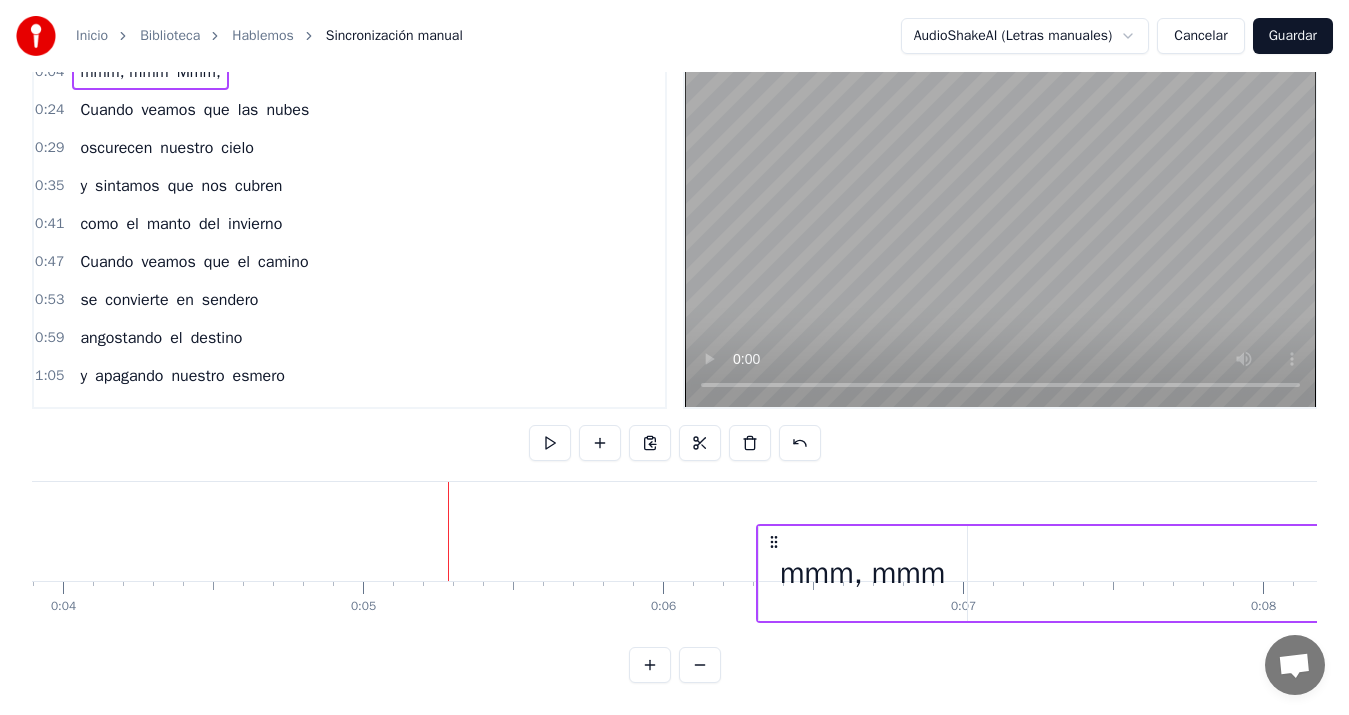 drag, startPoint x: 133, startPoint y: 554, endPoint x: 773, endPoint y: 612, distance: 642.62274 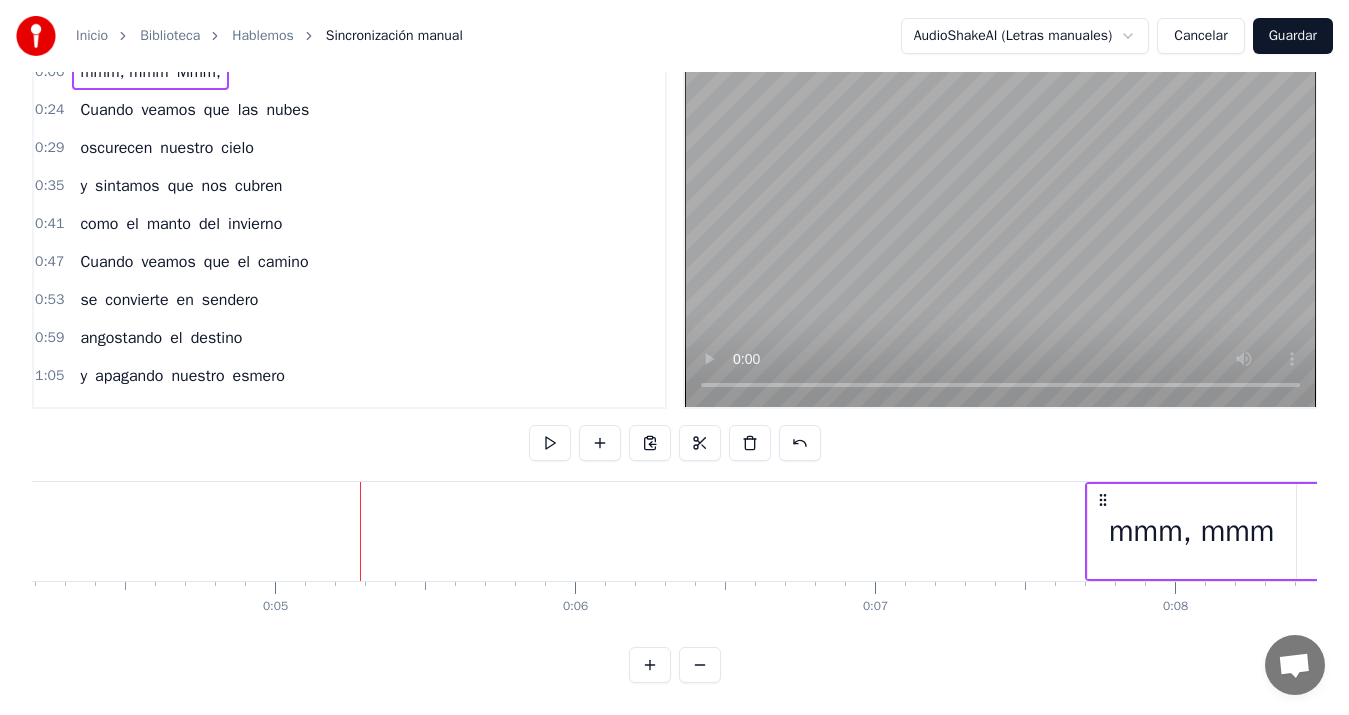 drag, startPoint x: 774, startPoint y: 482, endPoint x: 1137, endPoint y: 490, distance: 363.08813 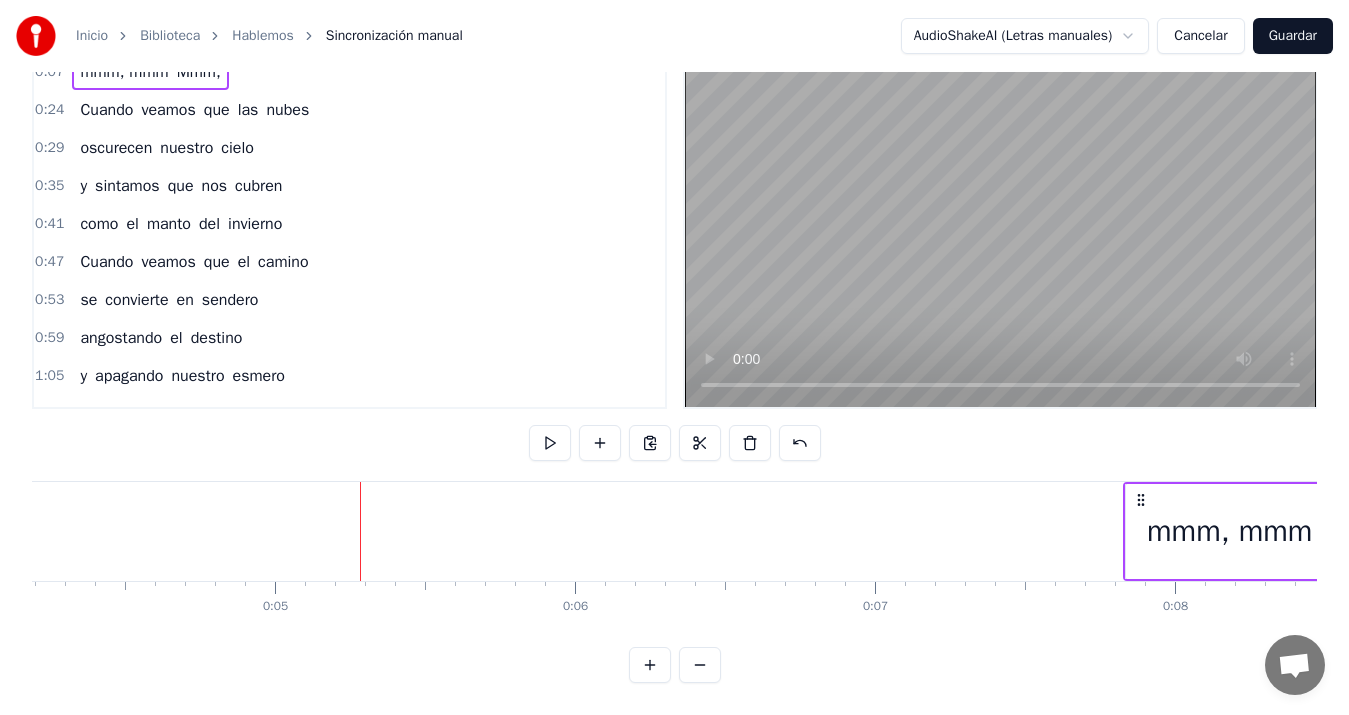 scroll, scrollTop: 0, scrollLeft: 1263, axis: horizontal 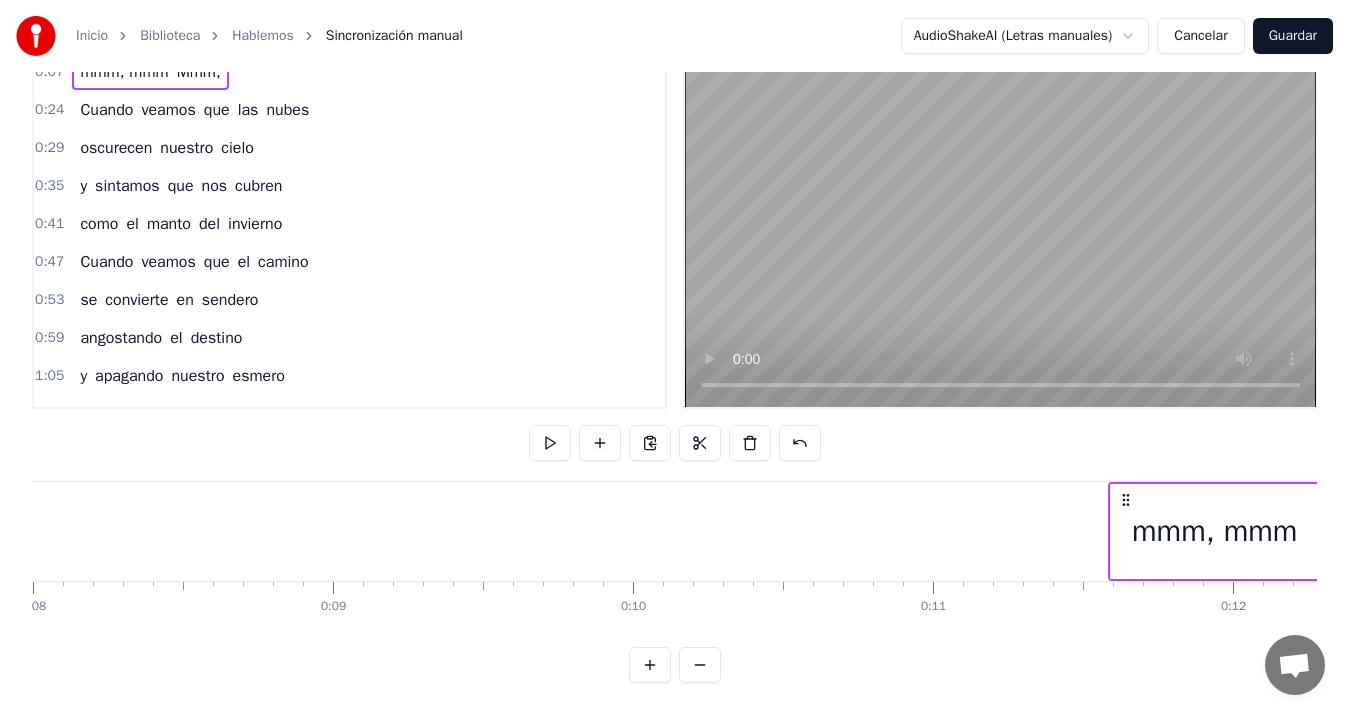 drag, startPoint x: 1137, startPoint y: 490, endPoint x: 1124, endPoint y: 514, distance: 27.294687 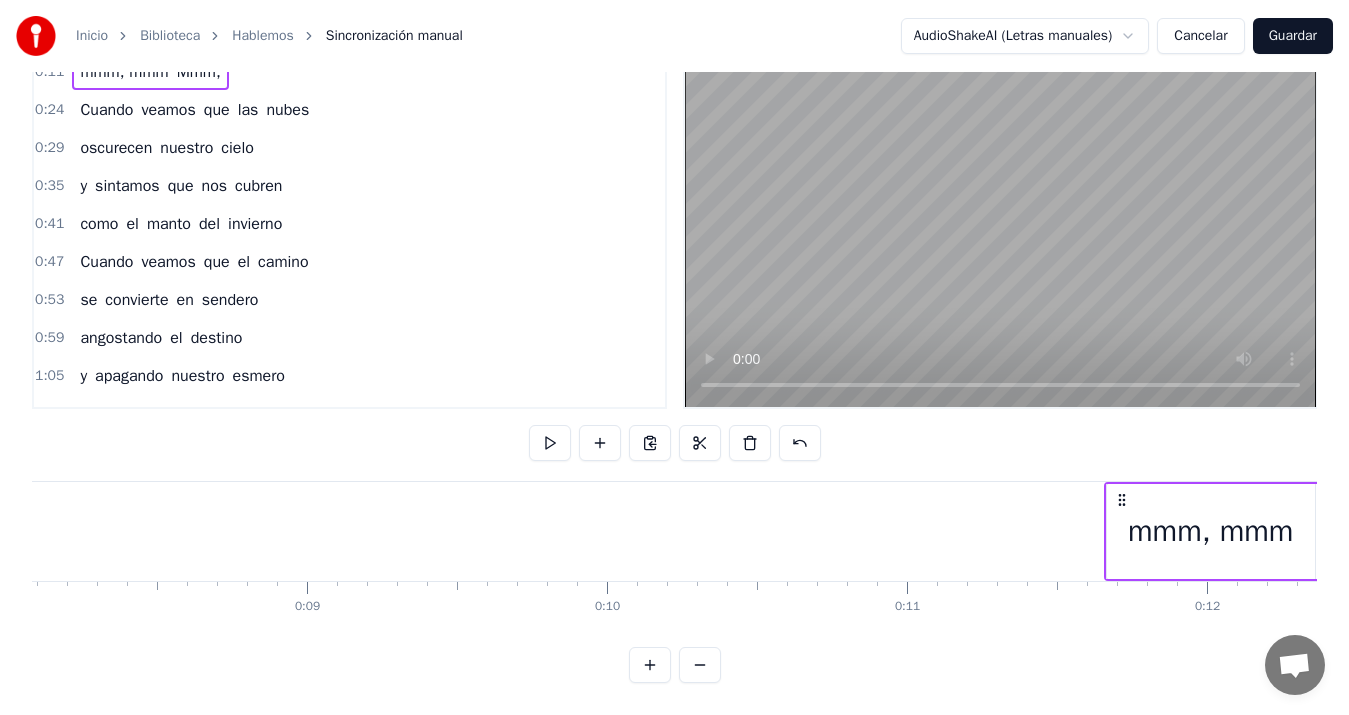 scroll, scrollTop: 0, scrollLeft: 3550, axis: horizontal 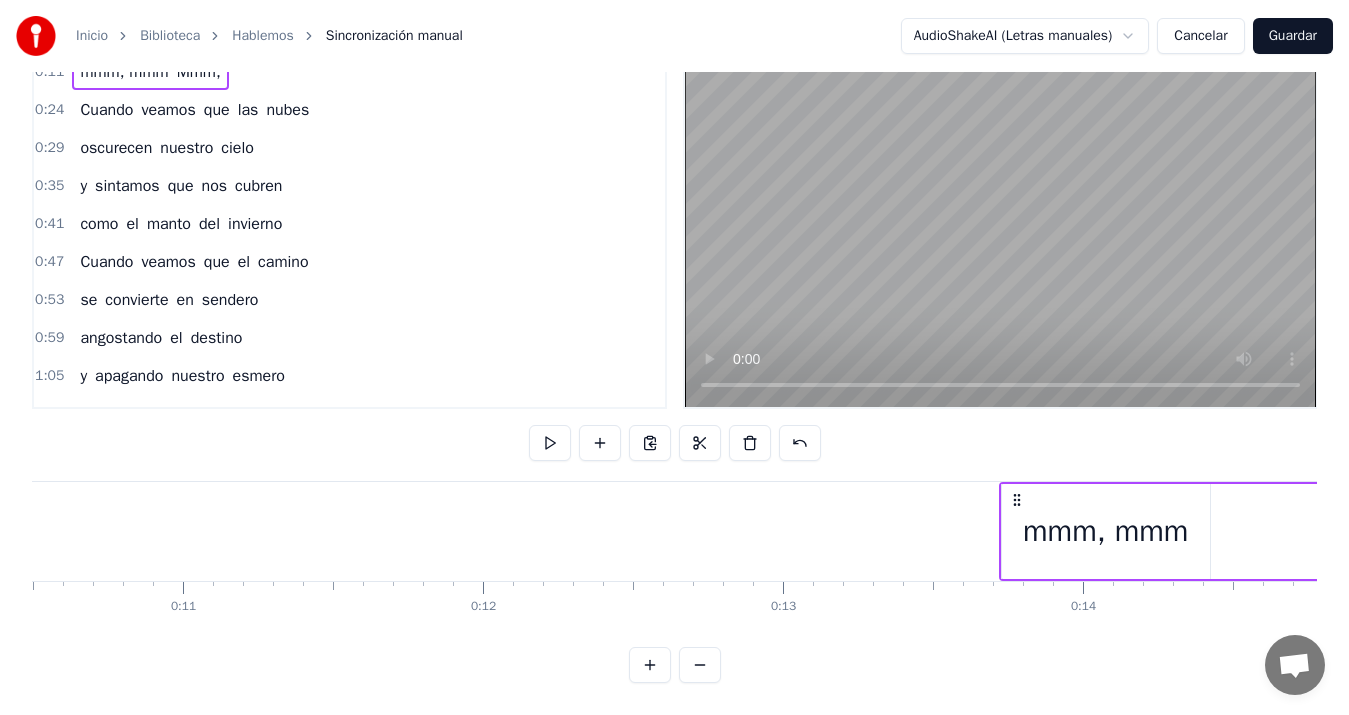 drag, startPoint x: 398, startPoint y: 479, endPoint x: 1017, endPoint y: 505, distance: 619.5458 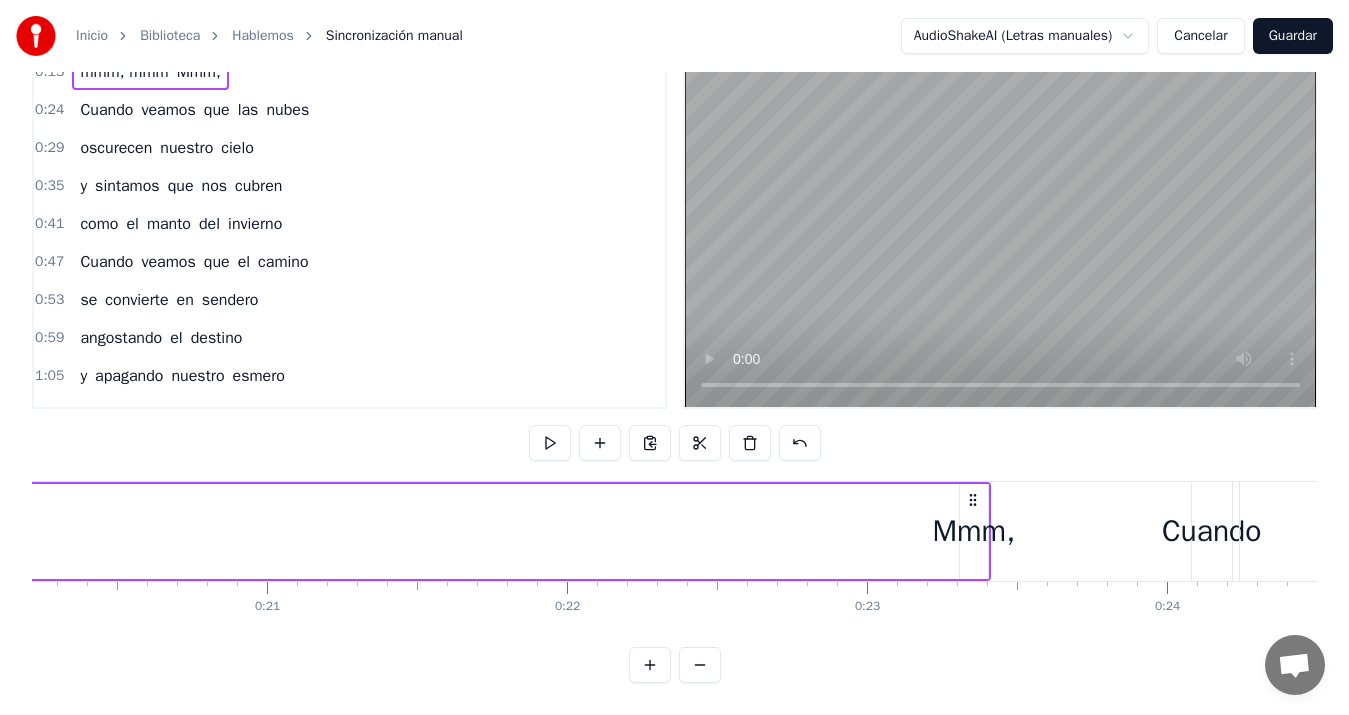 scroll, scrollTop: 0, scrollLeft: 6069, axis: horizontal 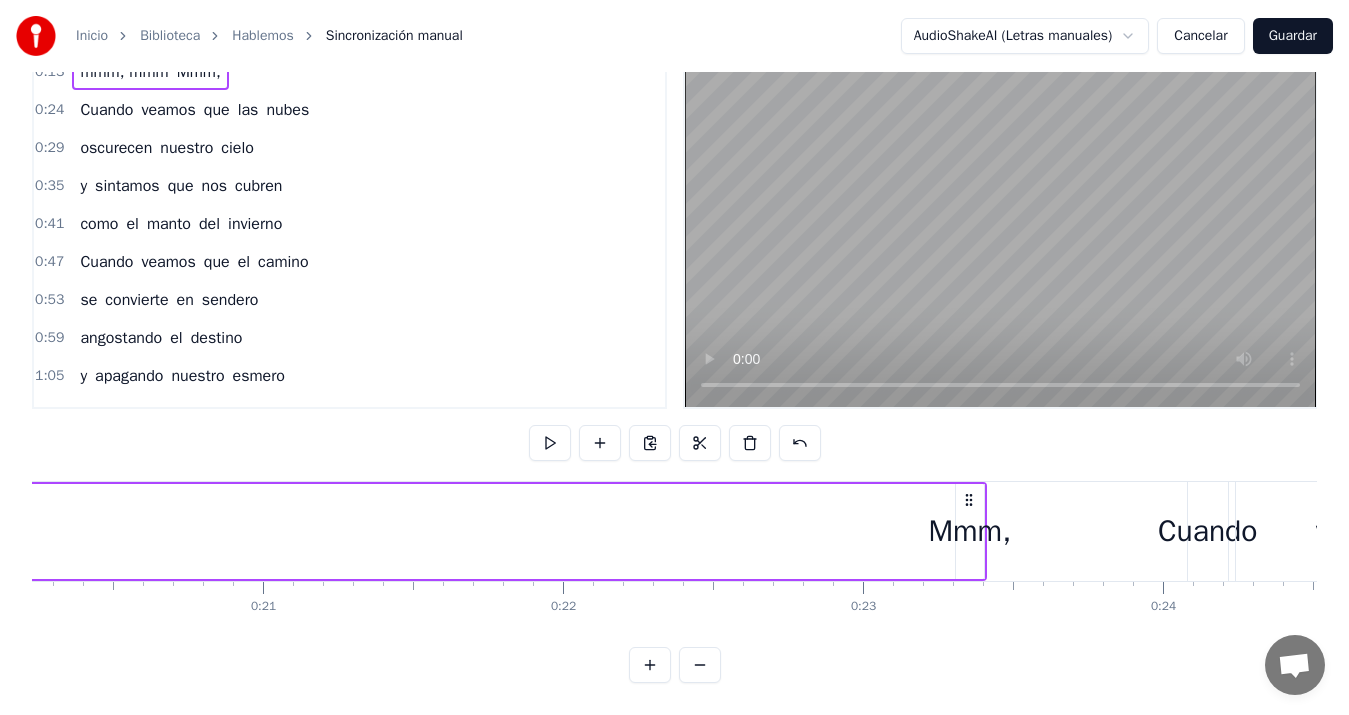 click on "Mmm," at bounding box center (969, 531) 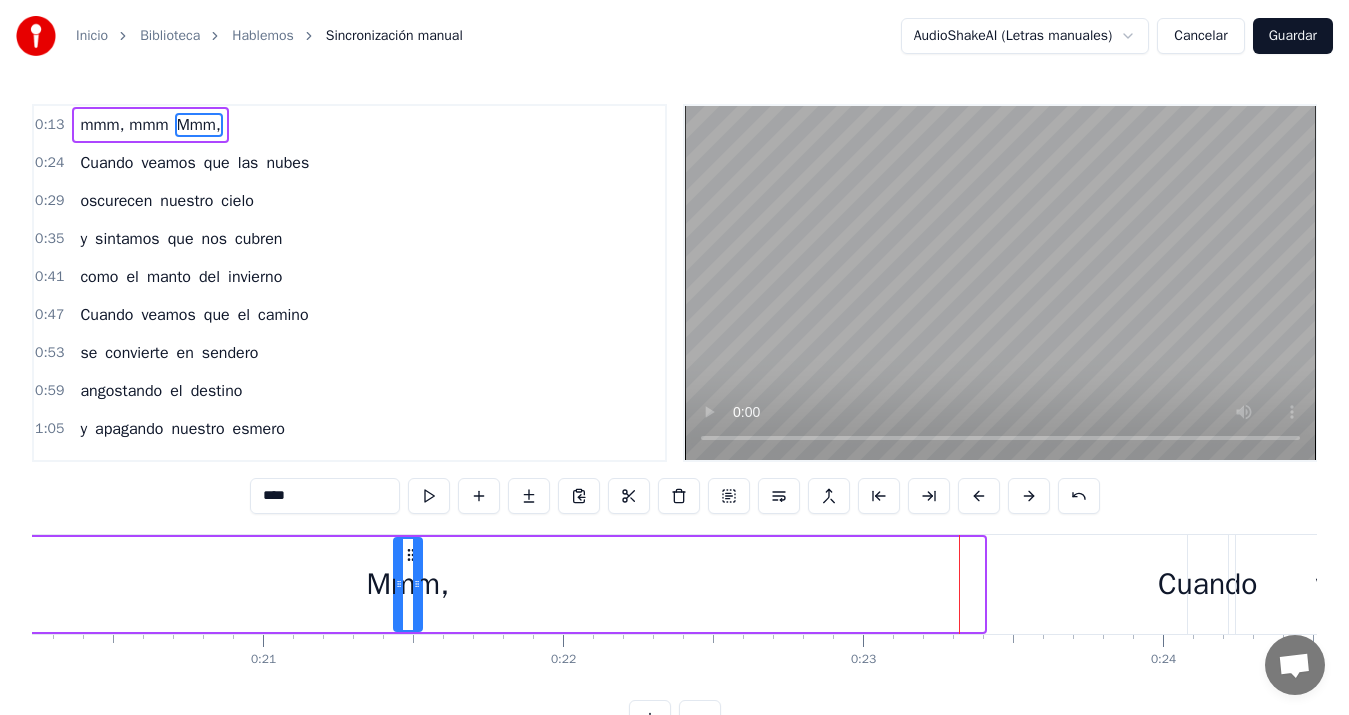 drag, startPoint x: 971, startPoint y: 551, endPoint x: 407, endPoint y: 565, distance: 564.1737 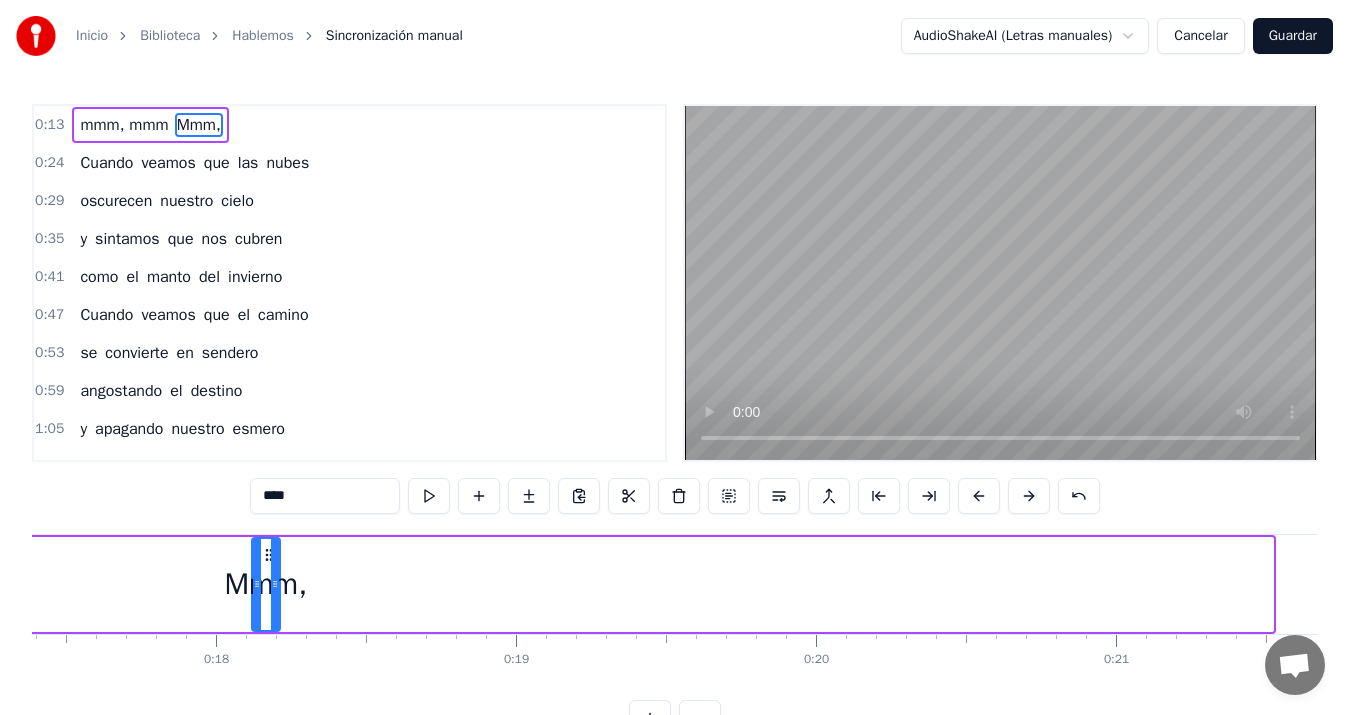 scroll, scrollTop: 0, scrollLeft: 5215, axis: horizontal 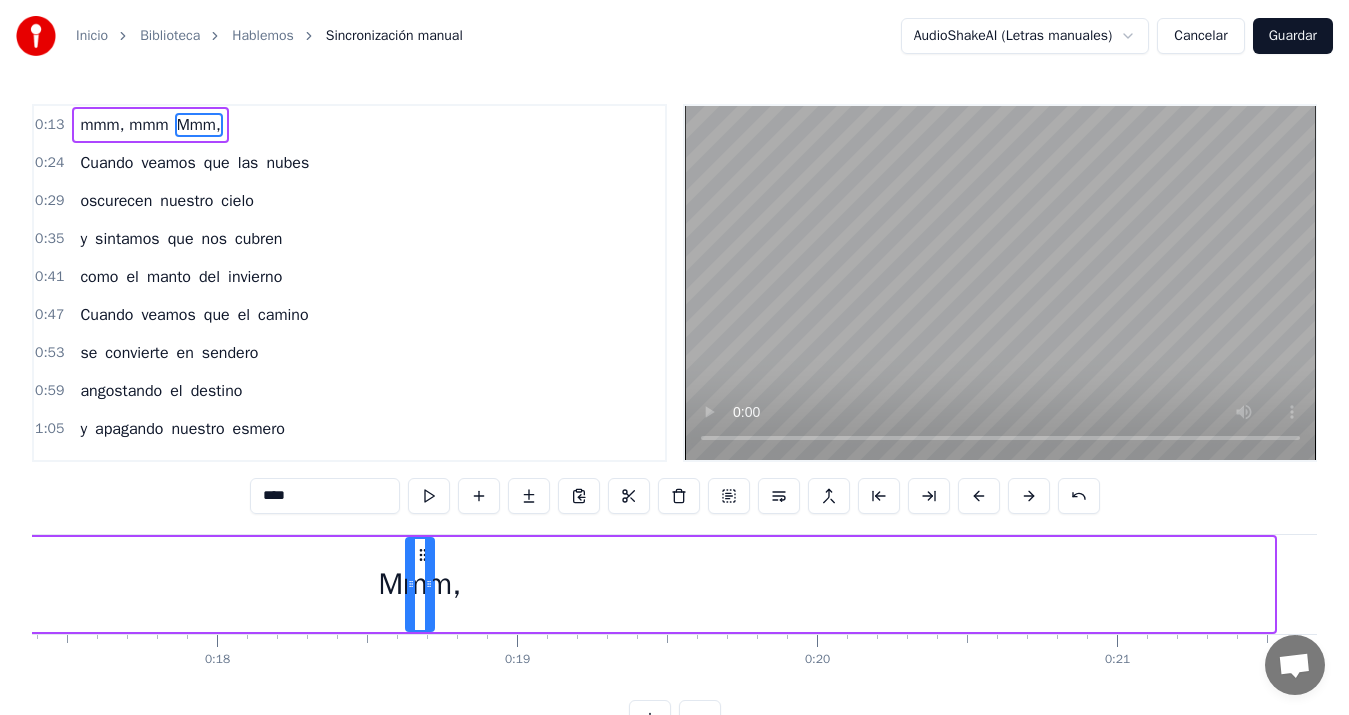 drag, startPoint x: 1037, startPoint y: 552, endPoint x: 422, endPoint y: 570, distance: 615.26337 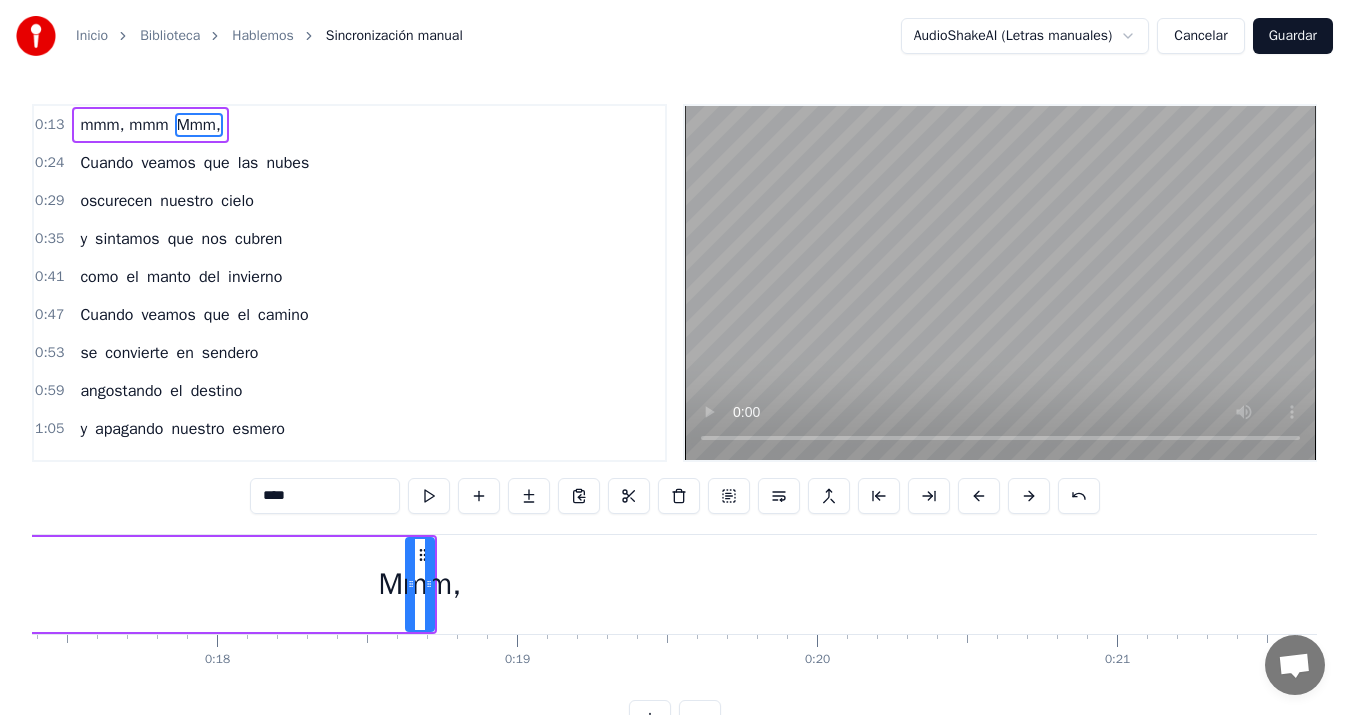 scroll, scrollTop: 0, scrollLeft: 4809, axis: horizontal 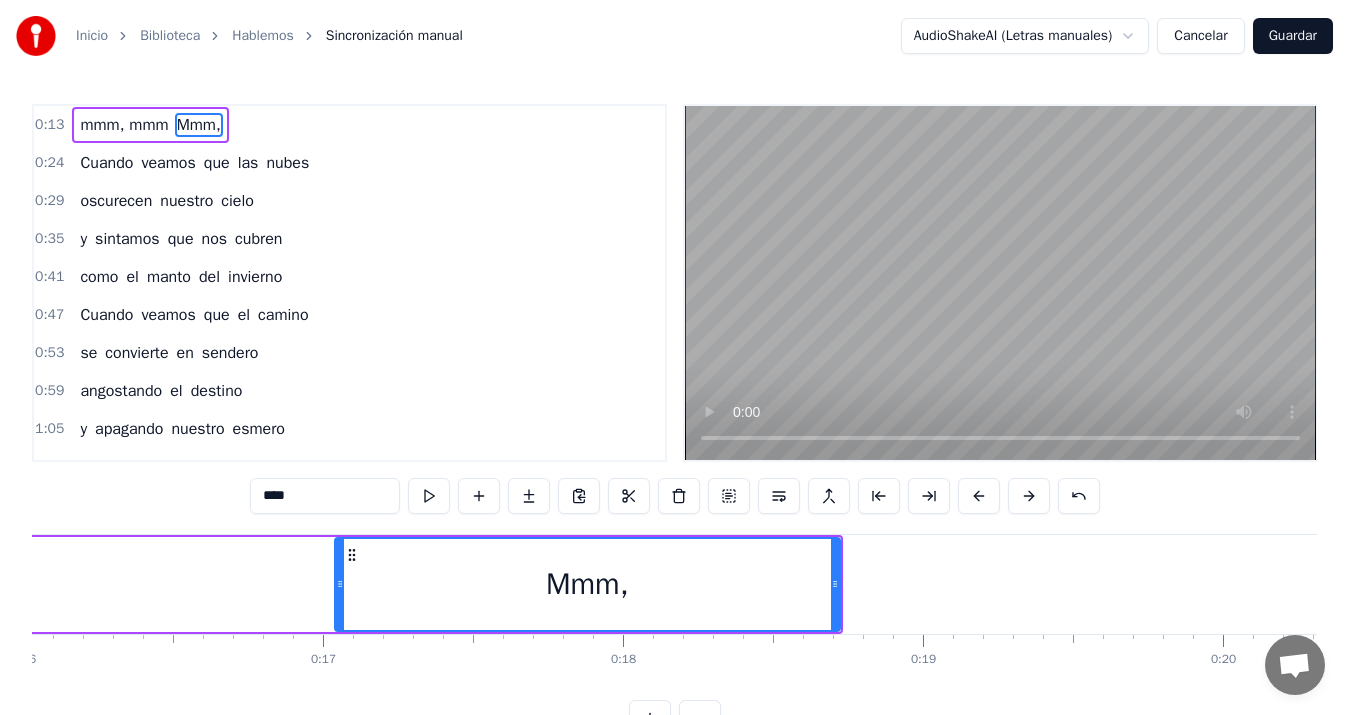 drag, startPoint x: 815, startPoint y: 581, endPoint x: 338, endPoint y: 604, distance: 477.5542 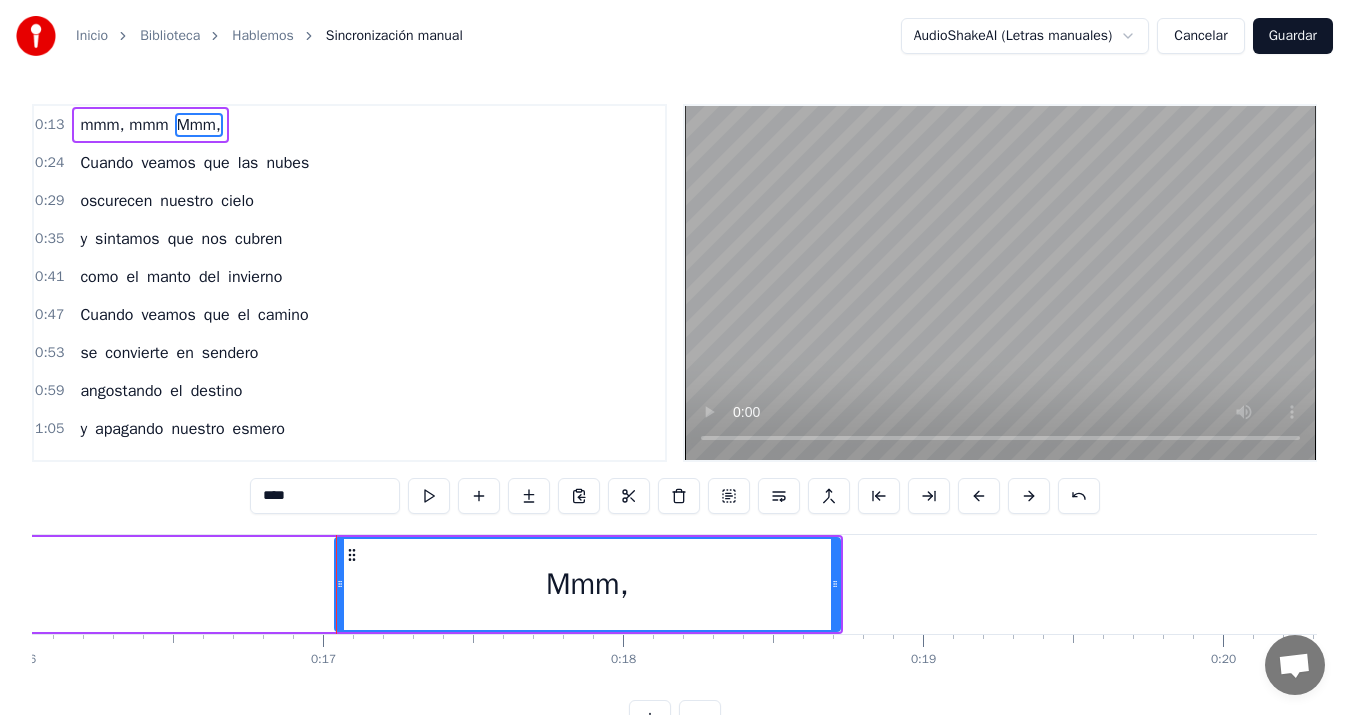 click on "****" at bounding box center (325, 496) 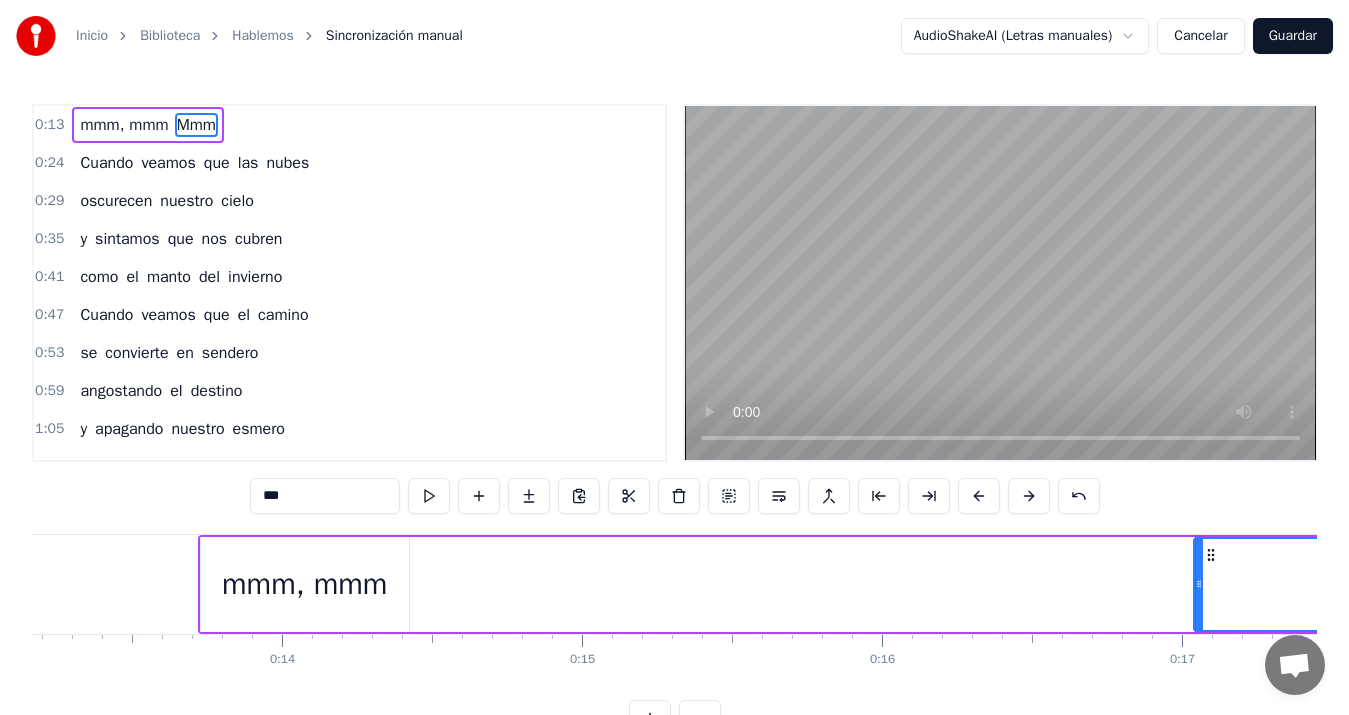 scroll, scrollTop: 0, scrollLeft: 4008, axis: horizontal 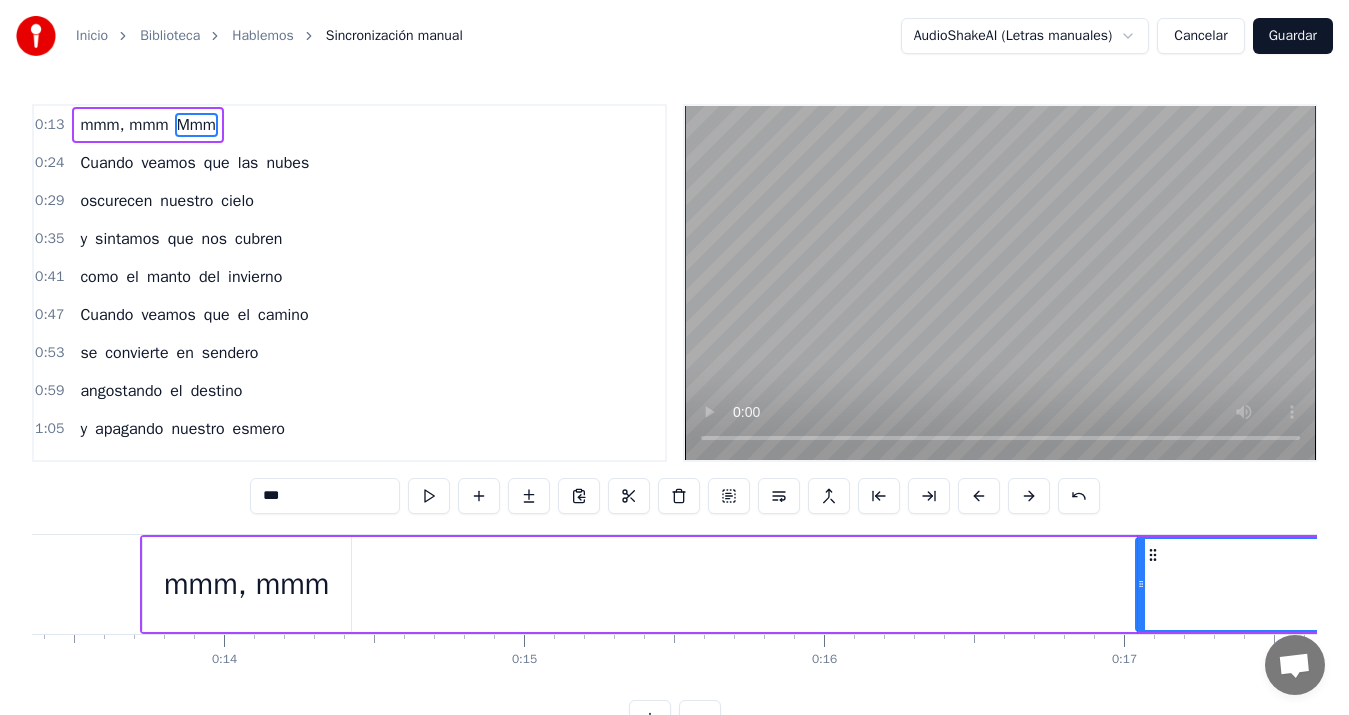 click on "mmm, mmm" at bounding box center (246, 584) 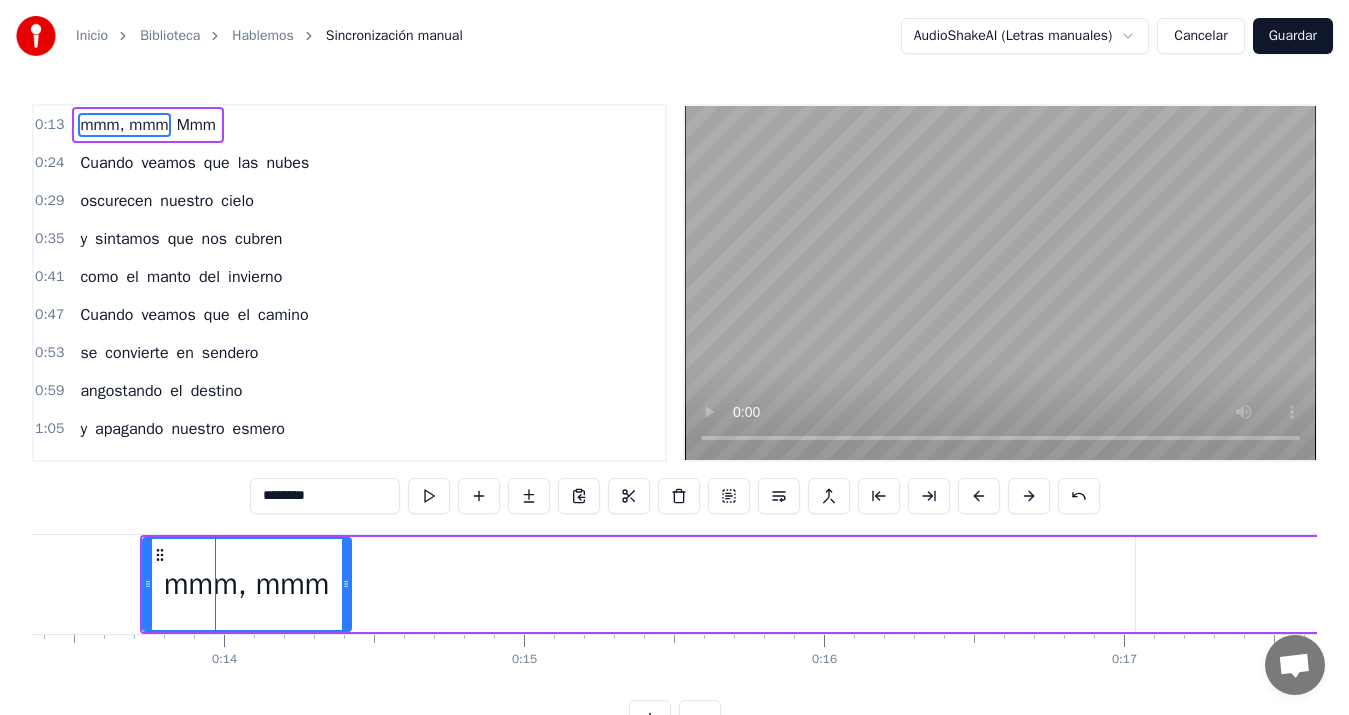 click on "********" at bounding box center (325, 496) 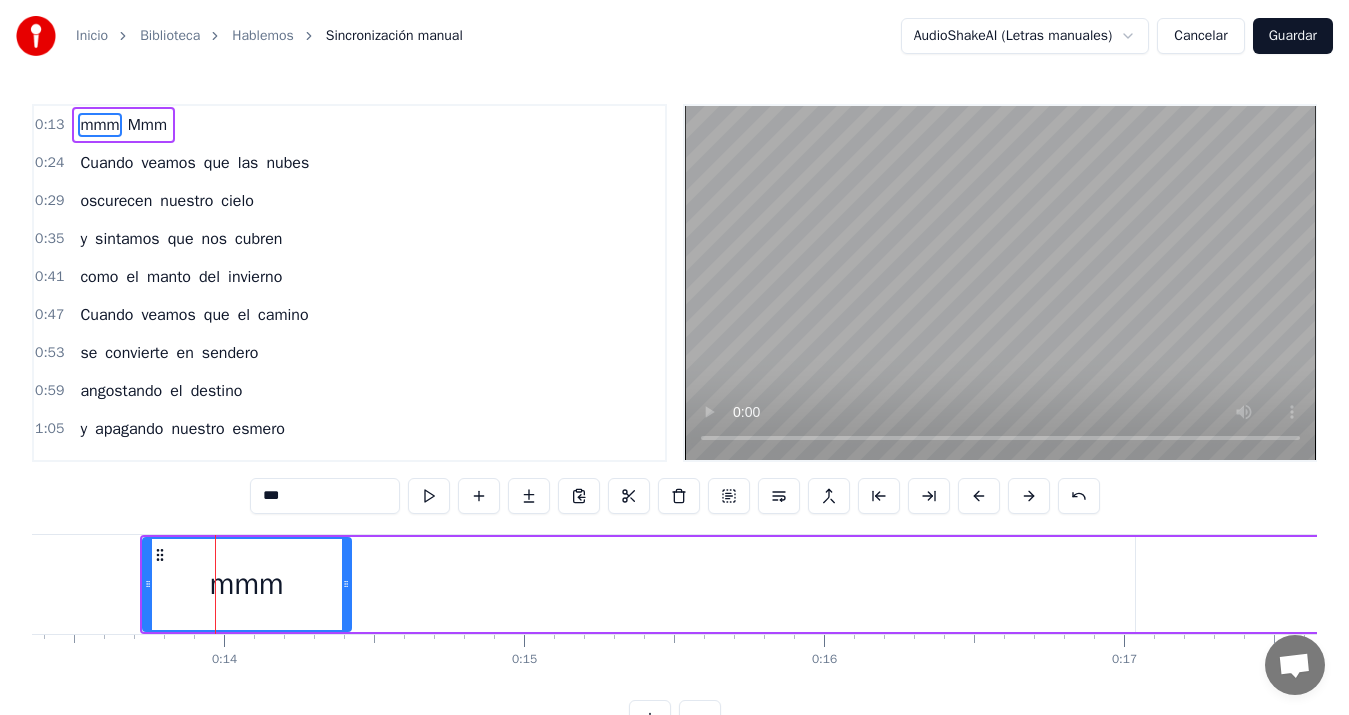 type on "***" 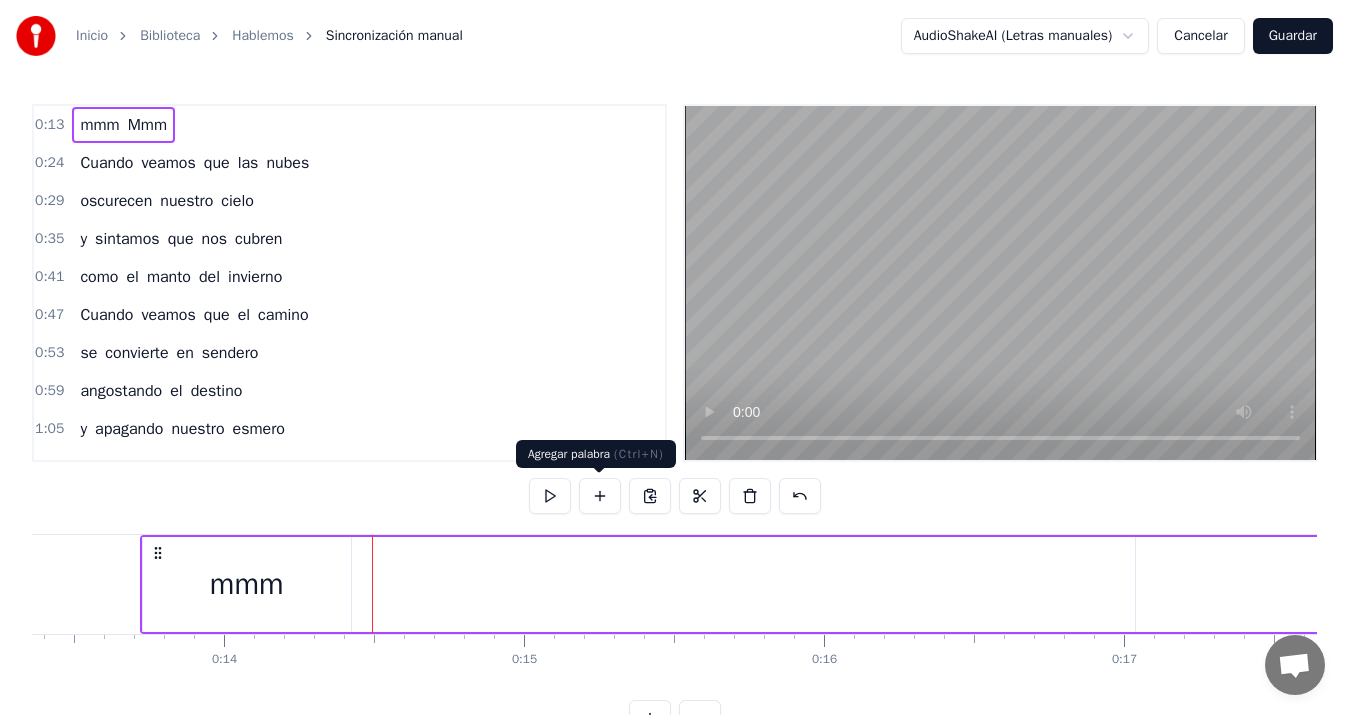 click at bounding box center (600, 496) 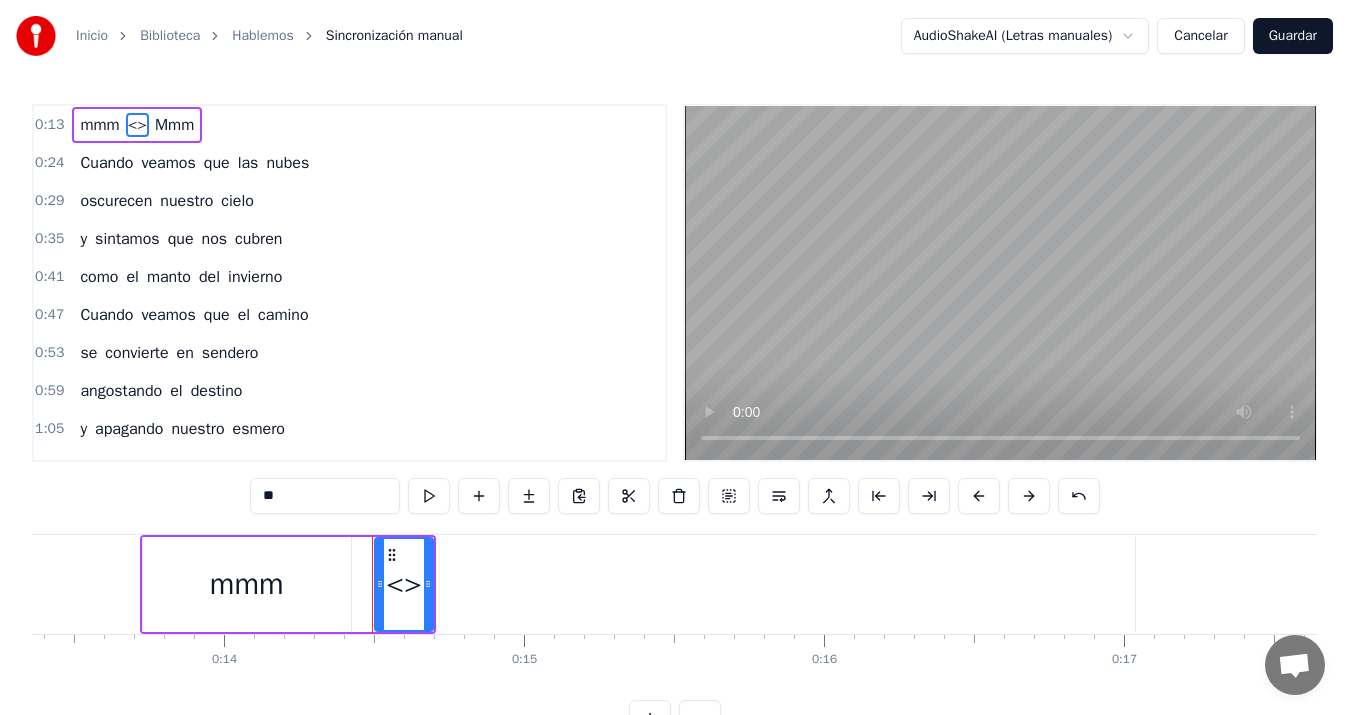 click on "**" at bounding box center (325, 496) 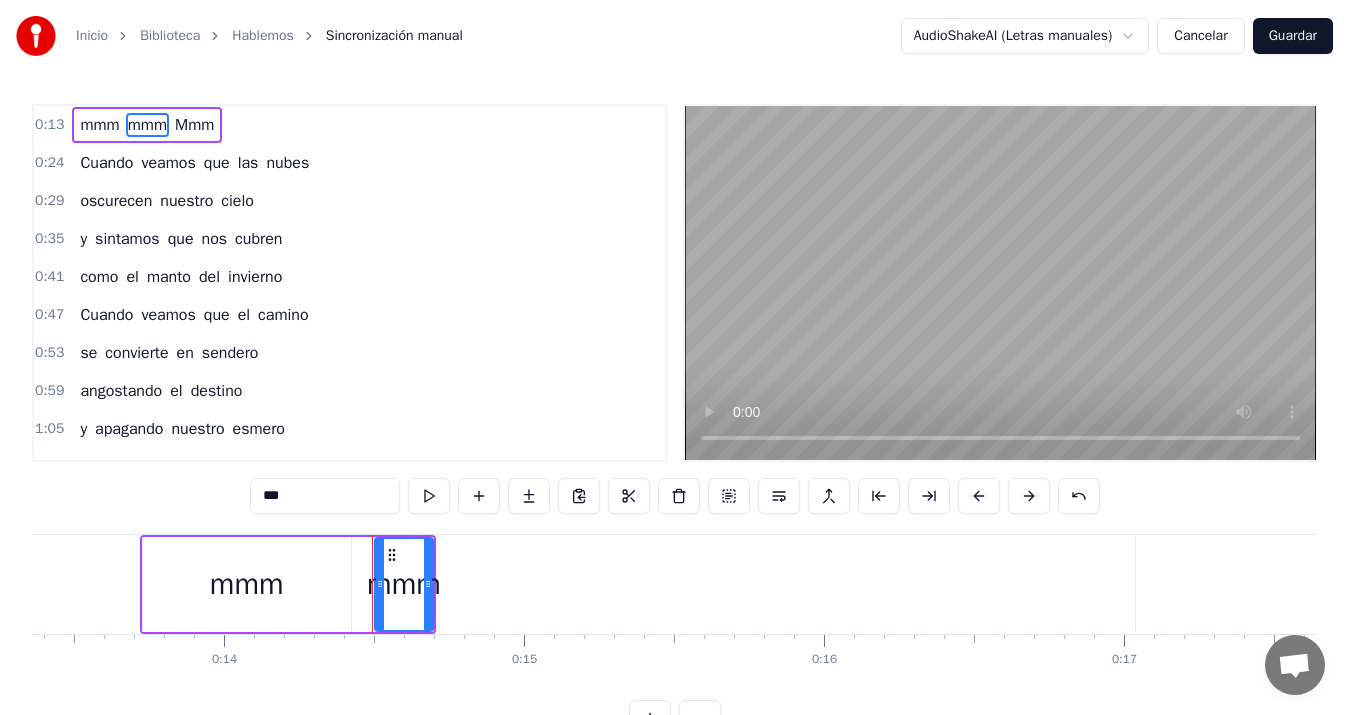 click on "mmm" at bounding box center [247, 584] 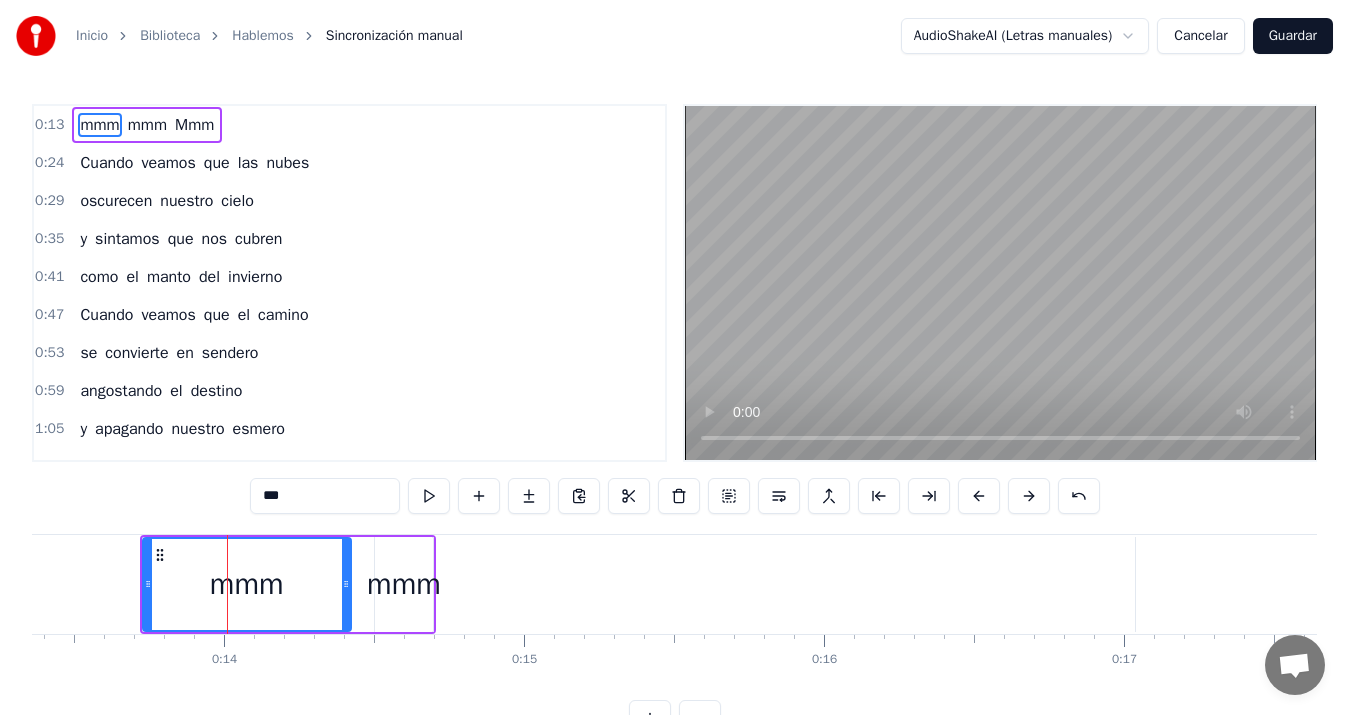 click on "***" at bounding box center (325, 496) 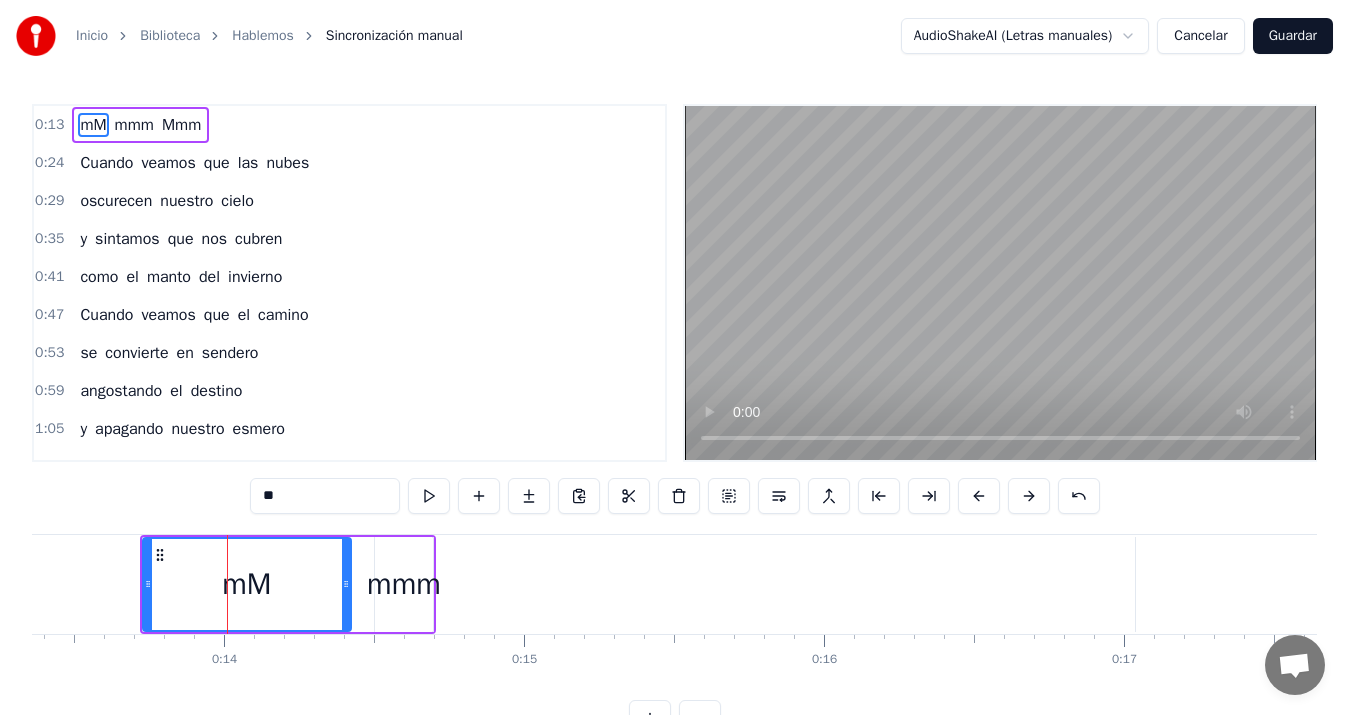 type on "*" 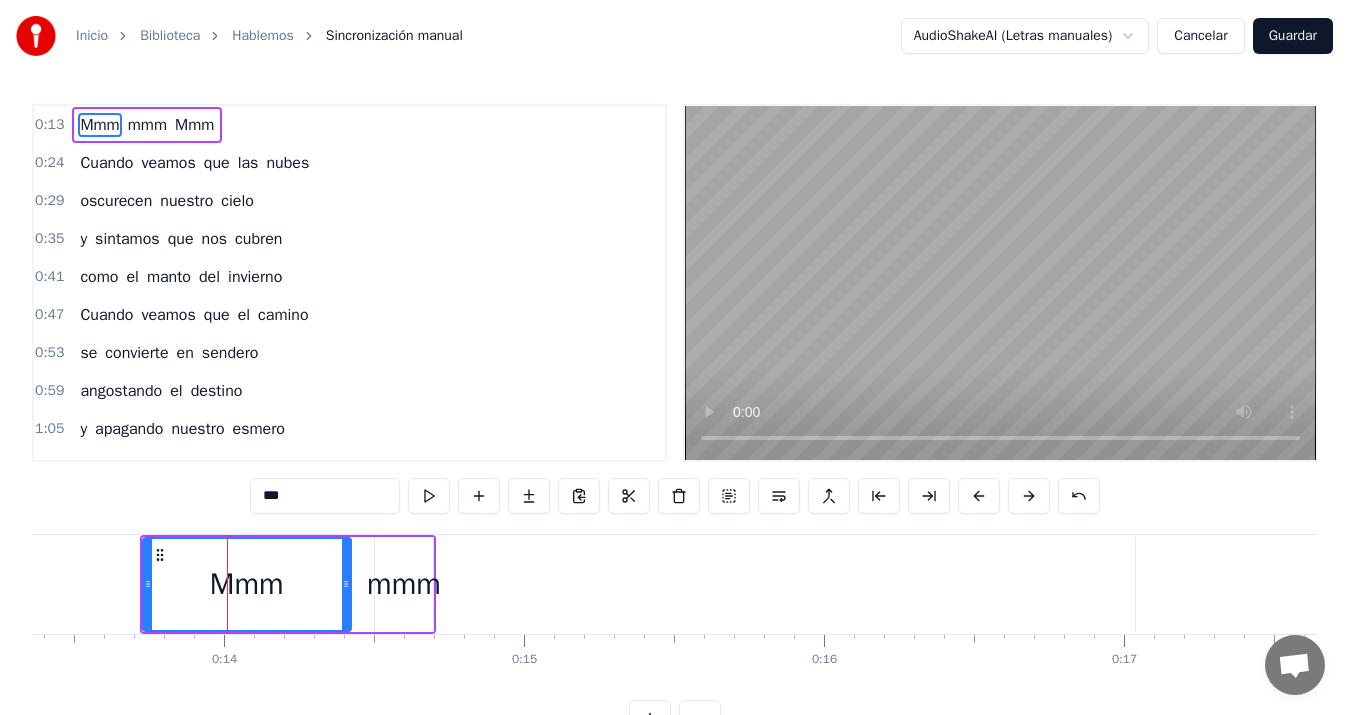 click on "mmm" at bounding box center [404, 584] 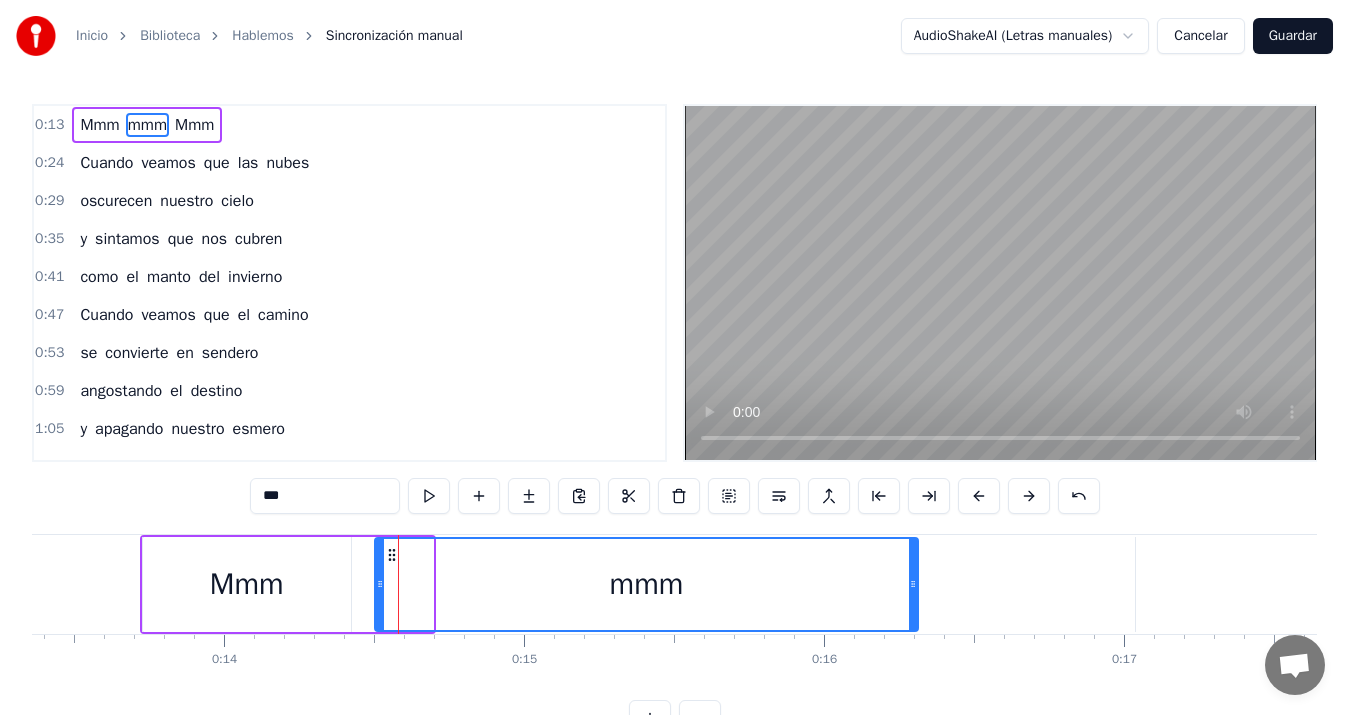 drag, startPoint x: 428, startPoint y: 583, endPoint x: 910, endPoint y: 552, distance: 482.99585 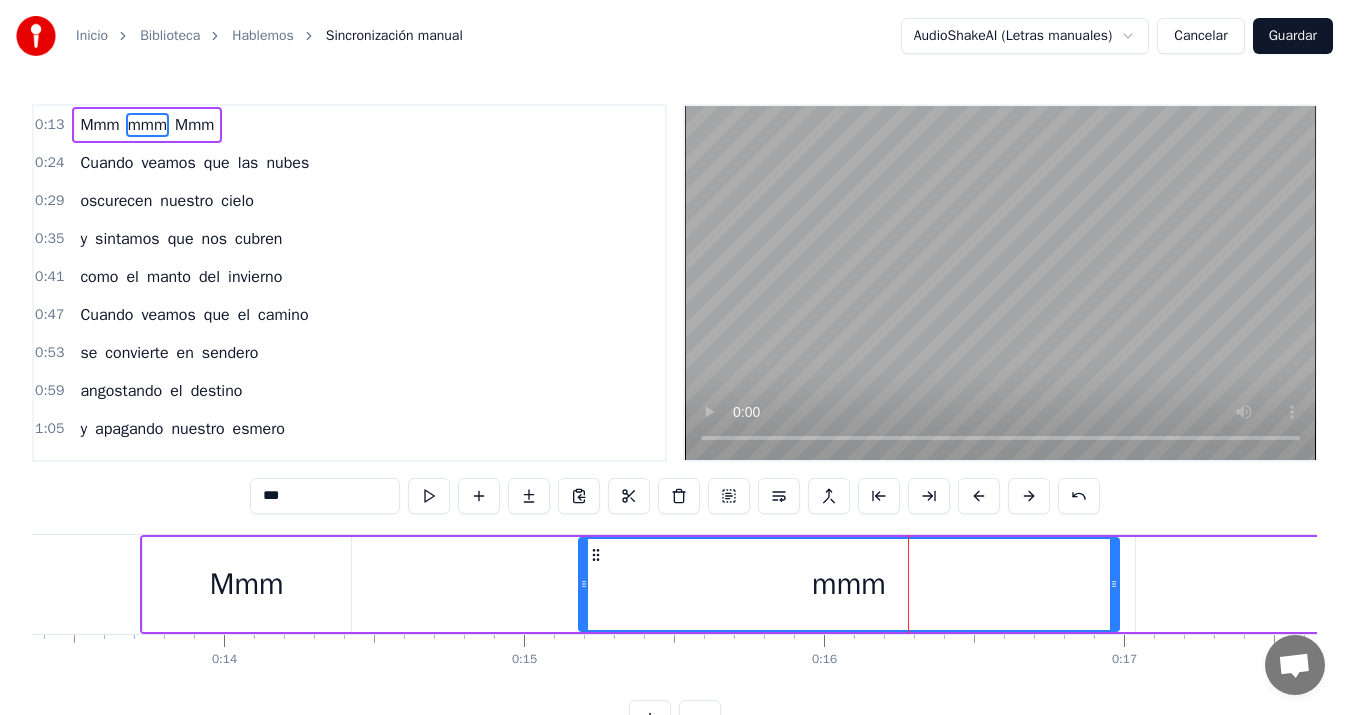 drag, startPoint x: 390, startPoint y: 556, endPoint x: 594, endPoint y: 558, distance: 204.0098 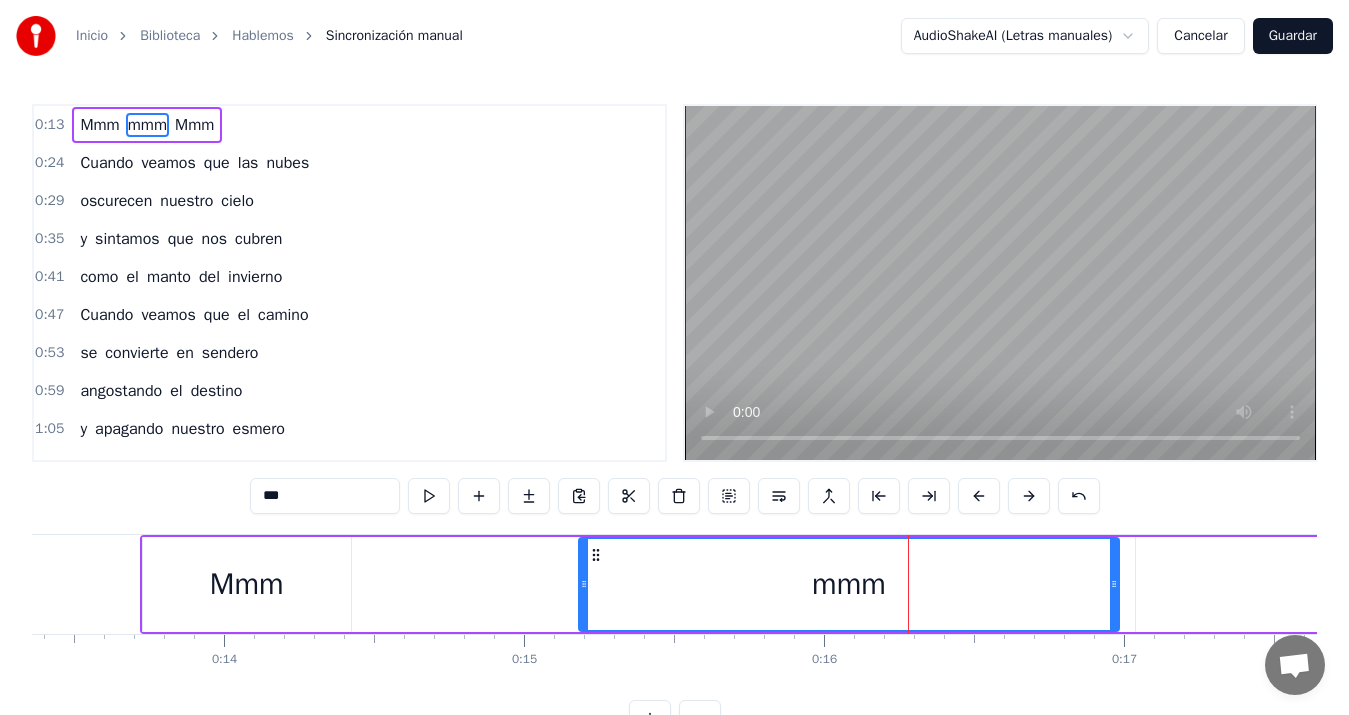click on "Mmm" at bounding box center (247, 584) 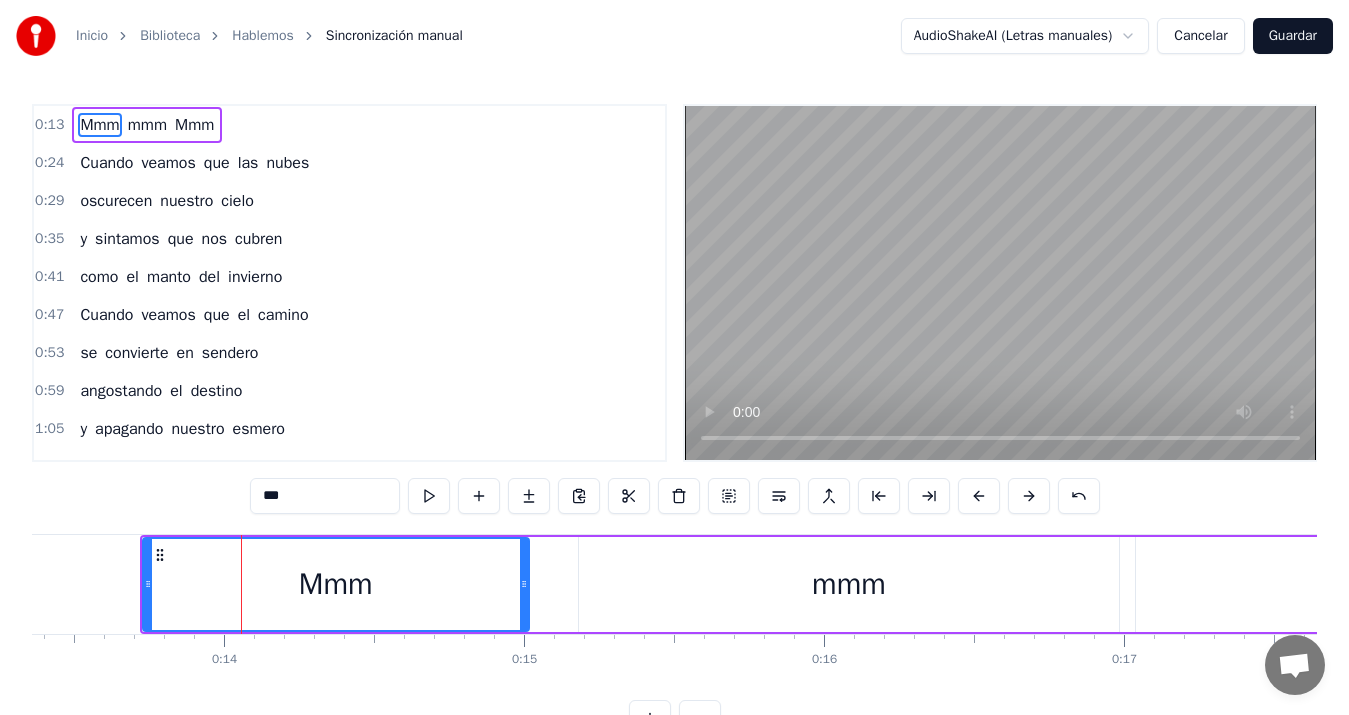 drag, startPoint x: 349, startPoint y: 587, endPoint x: 527, endPoint y: 581, distance: 178.10109 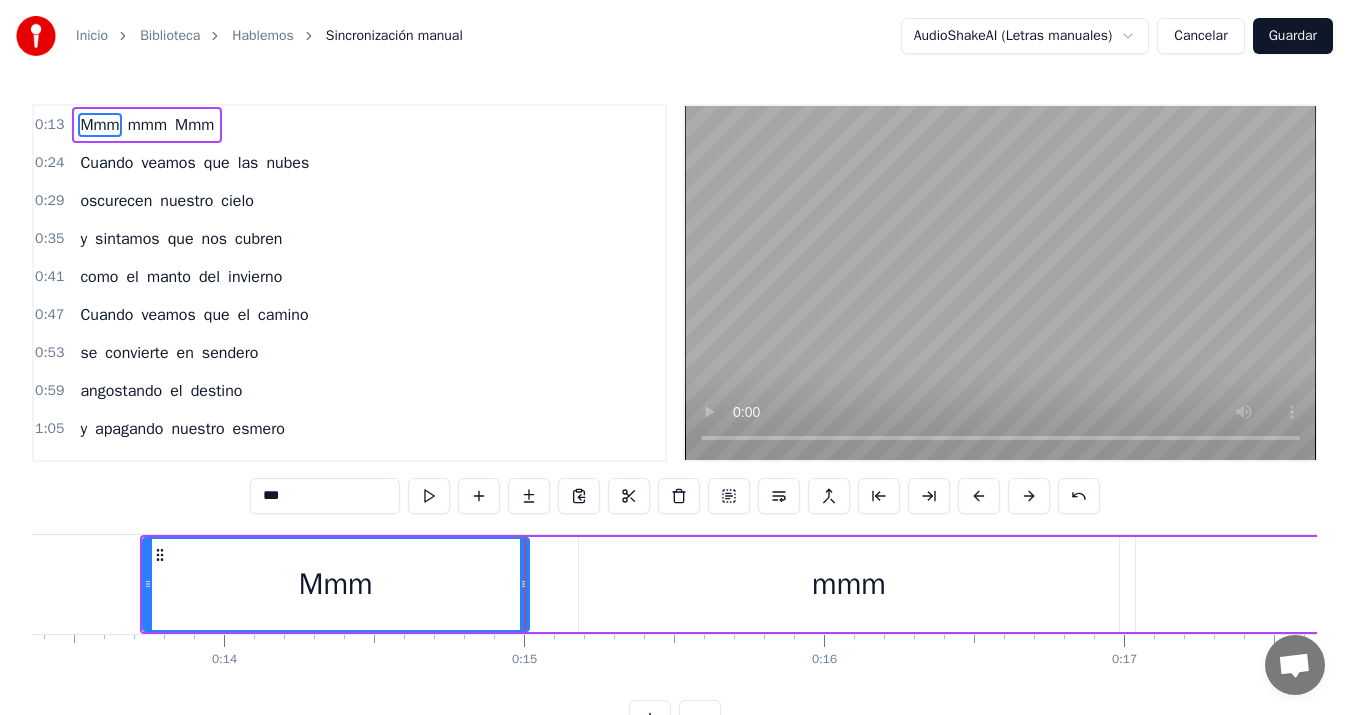 scroll, scrollTop: 0, scrollLeft: 5133, axis: horizontal 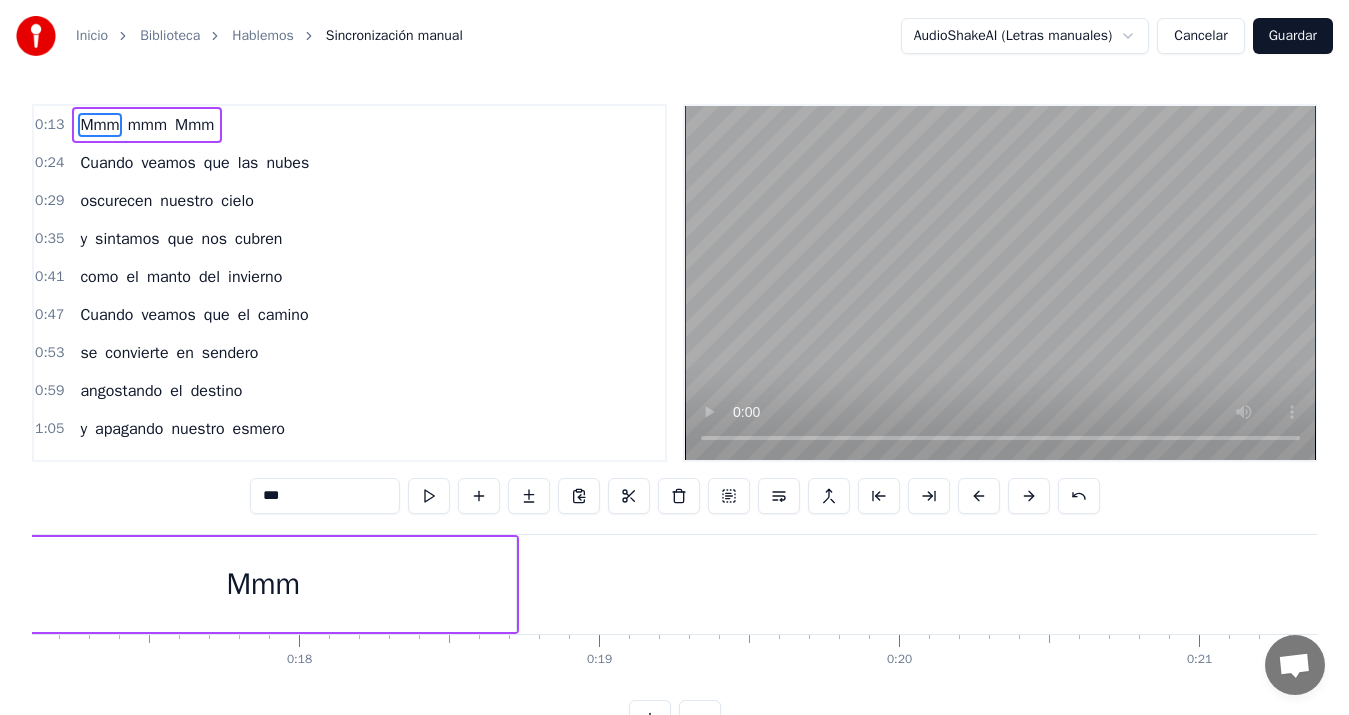 type 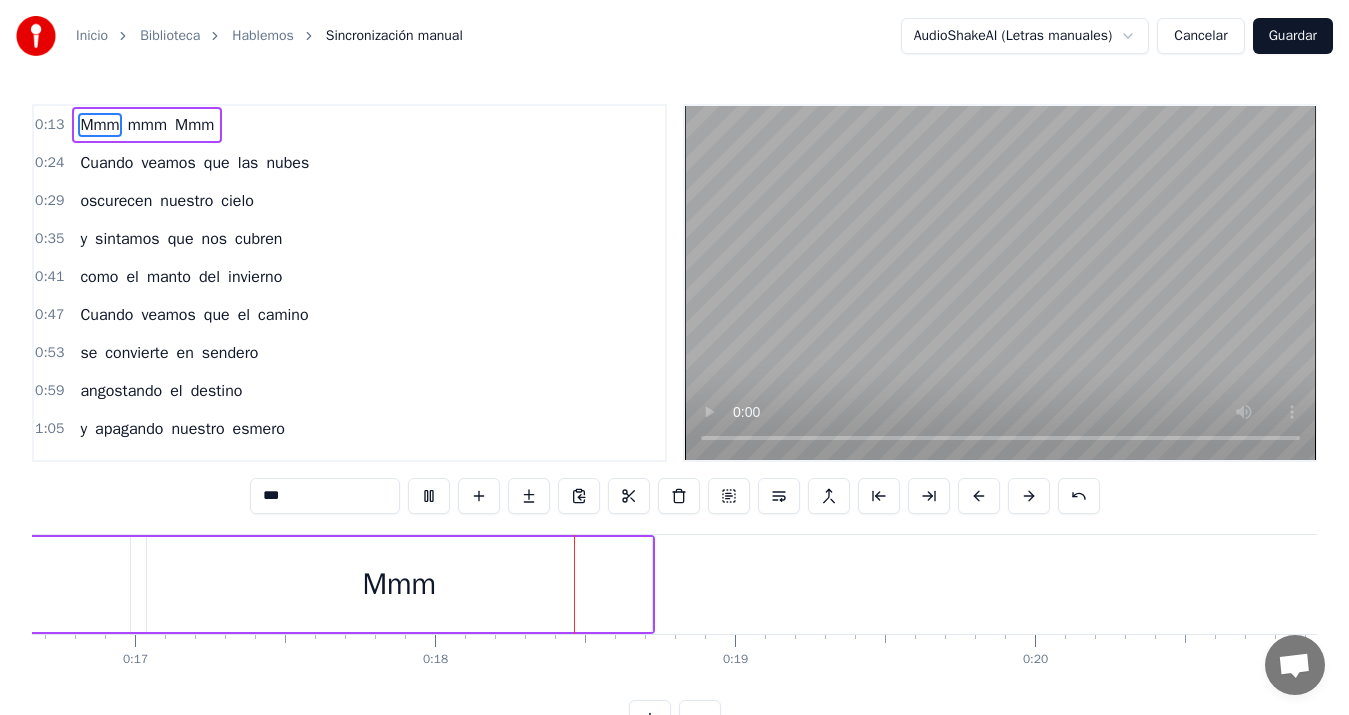 scroll, scrollTop: 0, scrollLeft: 5279, axis: horizontal 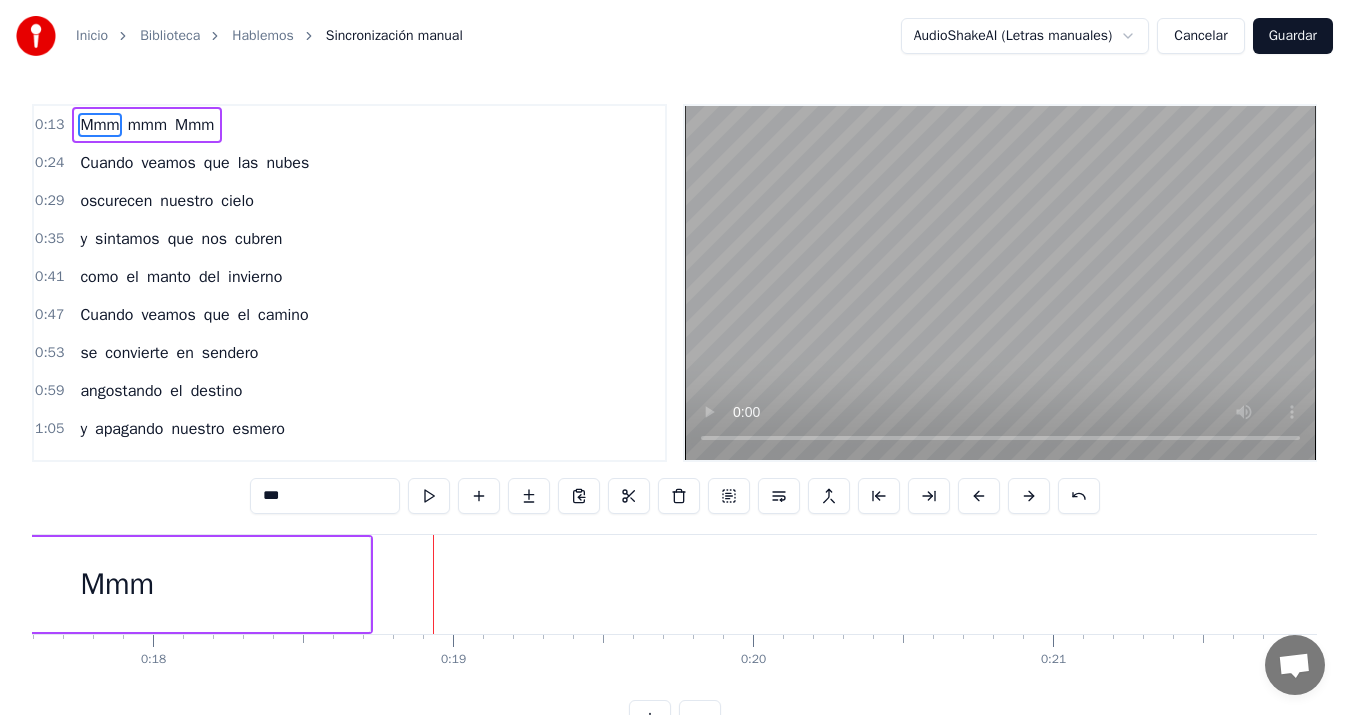 click on "Mmm" at bounding box center [117, 584] 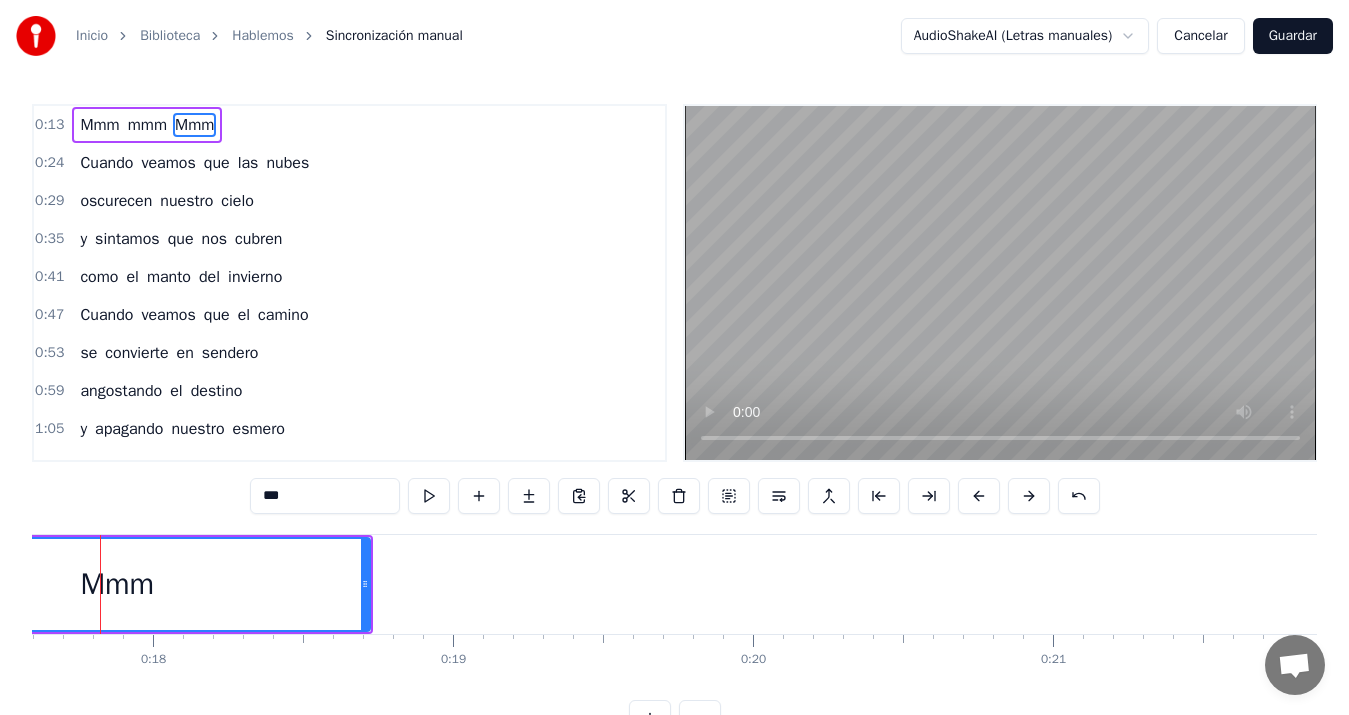 scroll, scrollTop: 0, scrollLeft: 5247, axis: horizontal 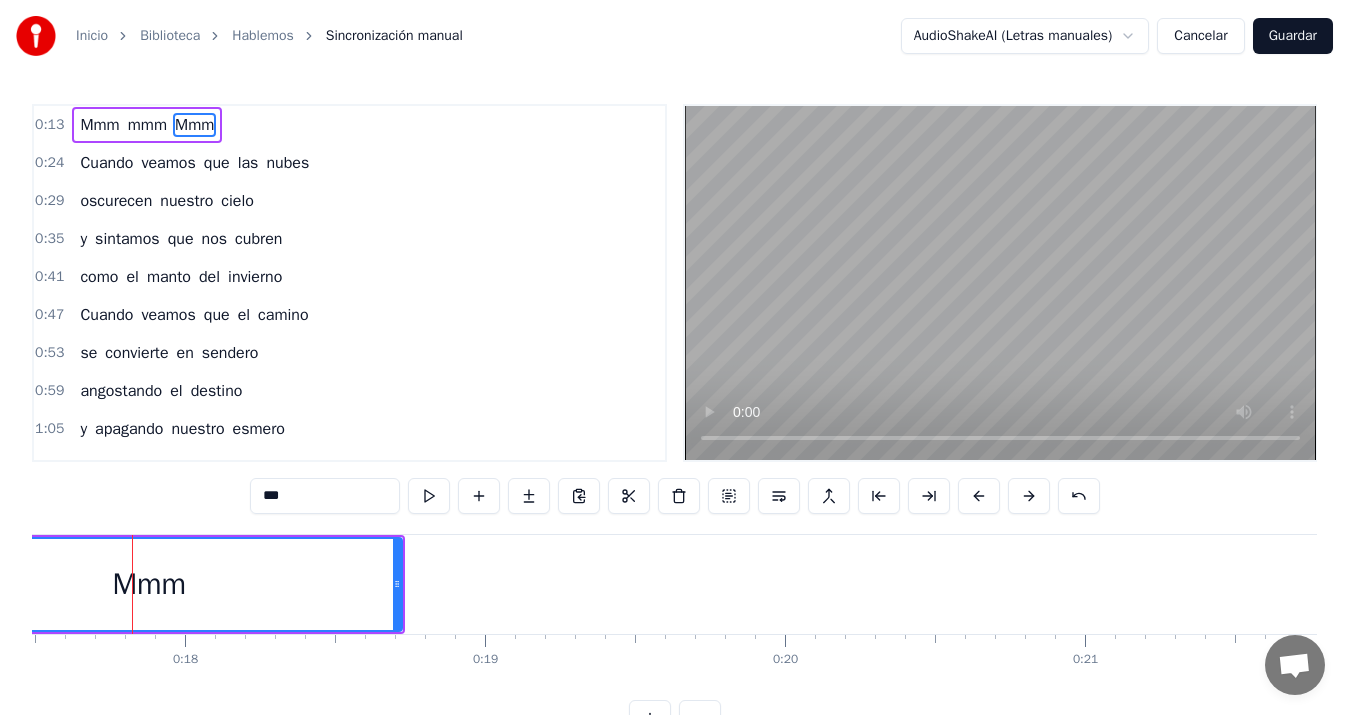 click on "***" at bounding box center (325, 496) 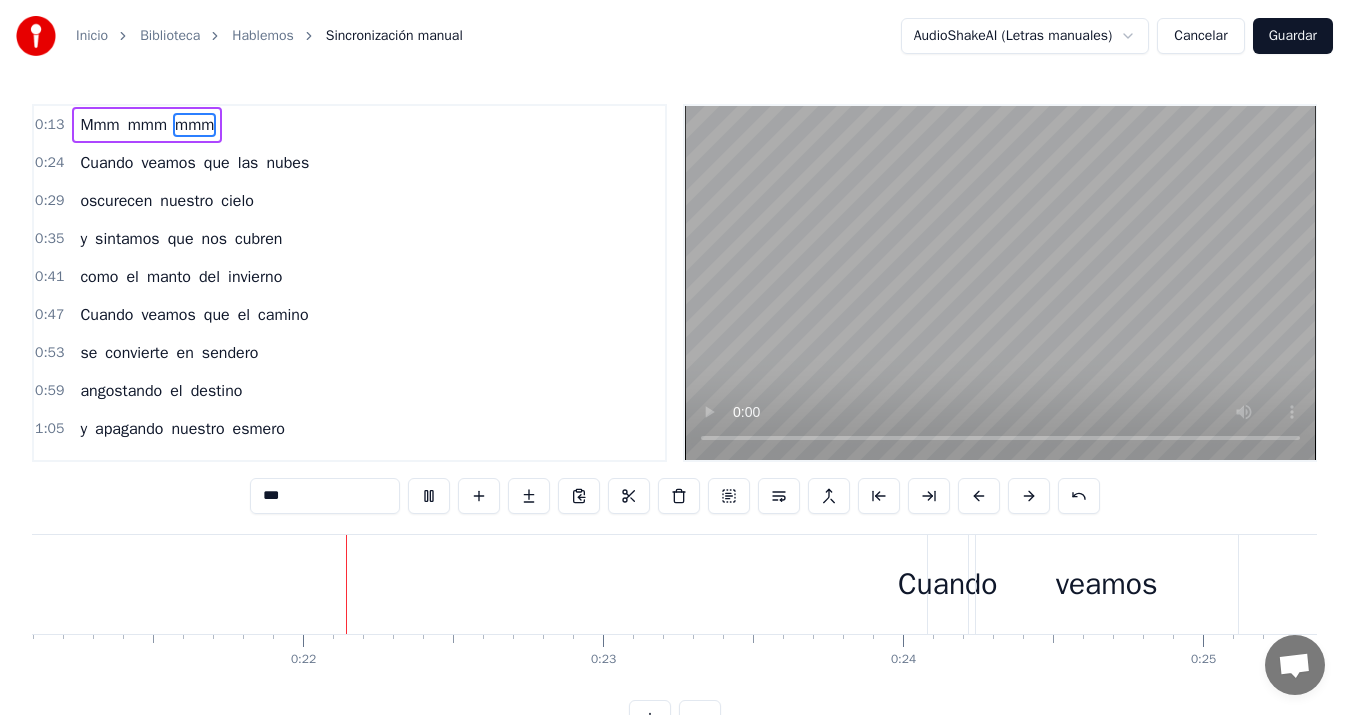 scroll, scrollTop: 0, scrollLeft: 6350, axis: horizontal 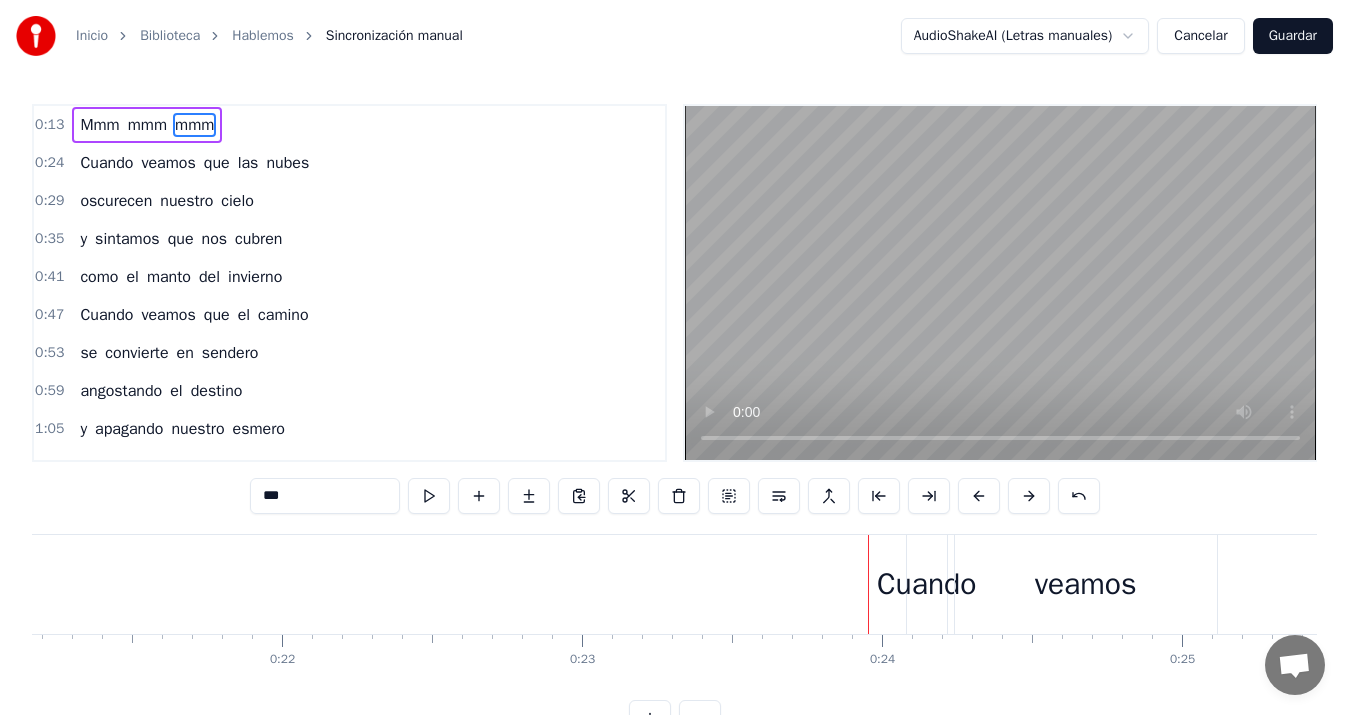 click on "Cuando" at bounding box center [926, 584] 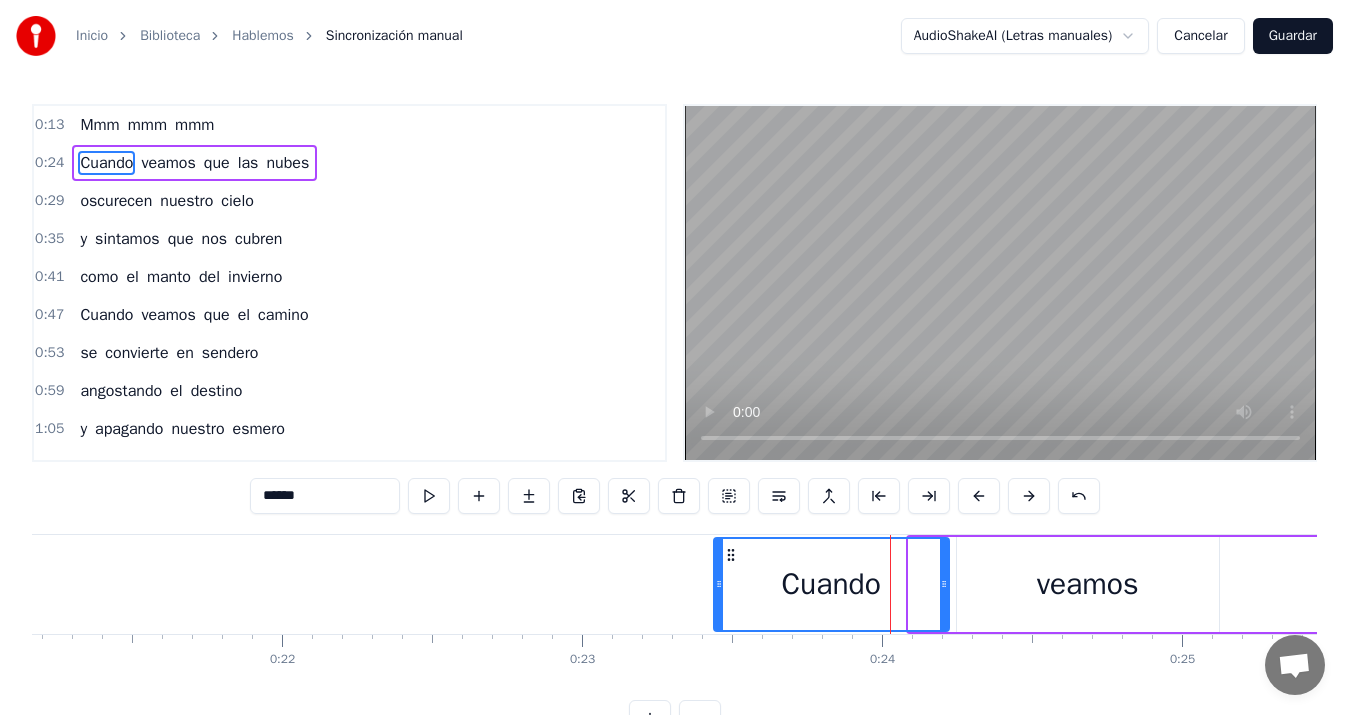 drag, startPoint x: 912, startPoint y: 585, endPoint x: 720, endPoint y: 579, distance: 192.09373 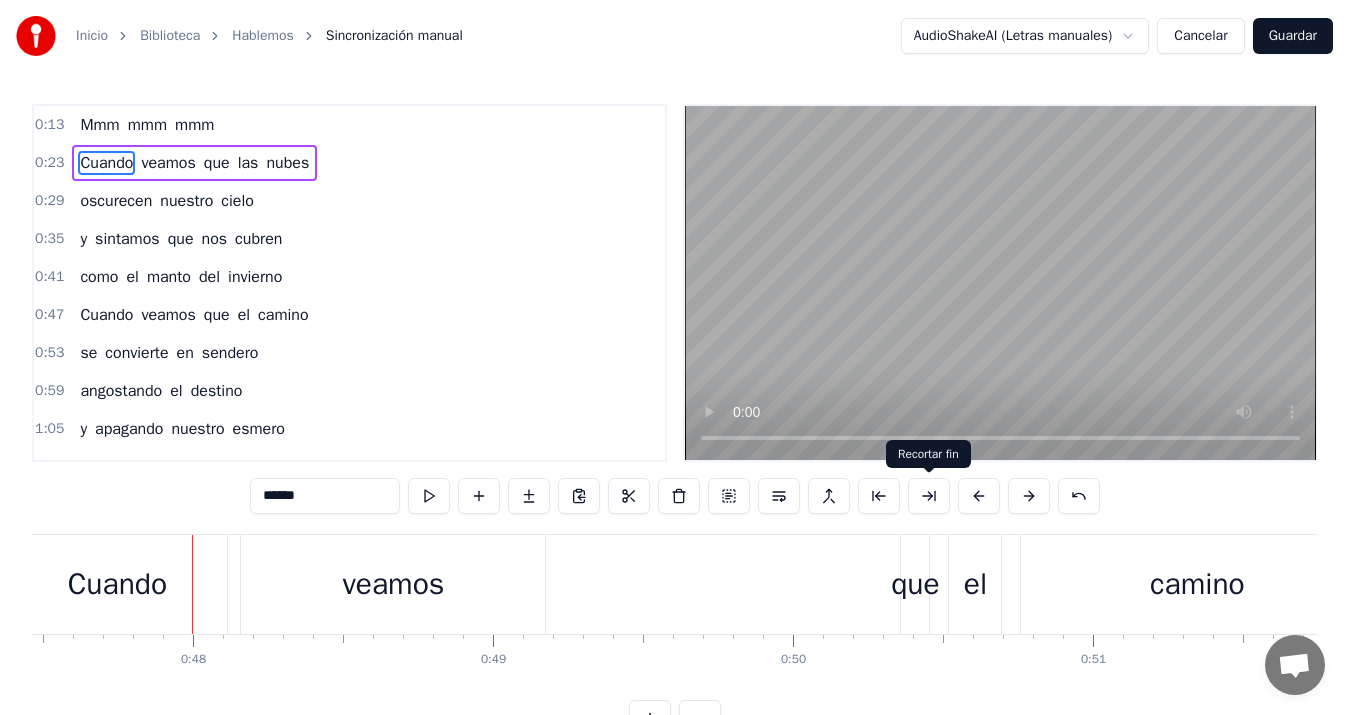 scroll, scrollTop: 0, scrollLeft: 14298, axis: horizontal 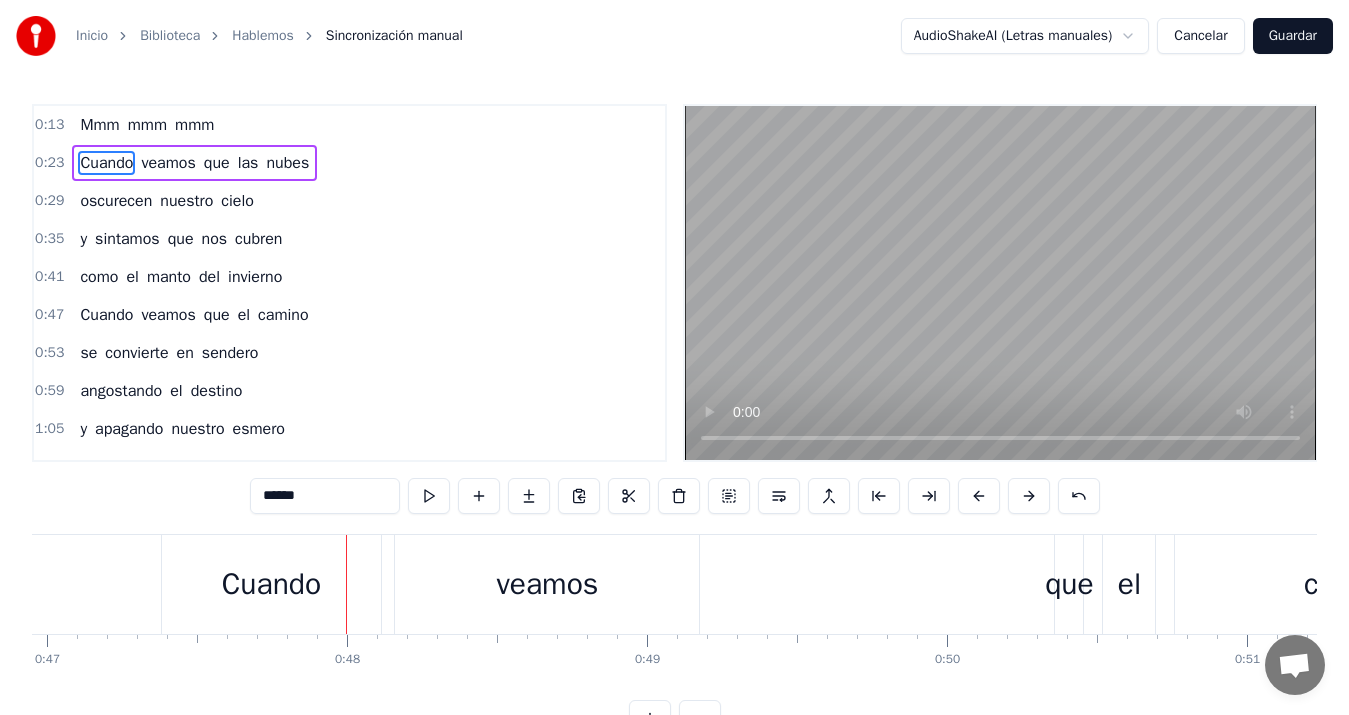 click on "Cuando" at bounding box center [272, 584] 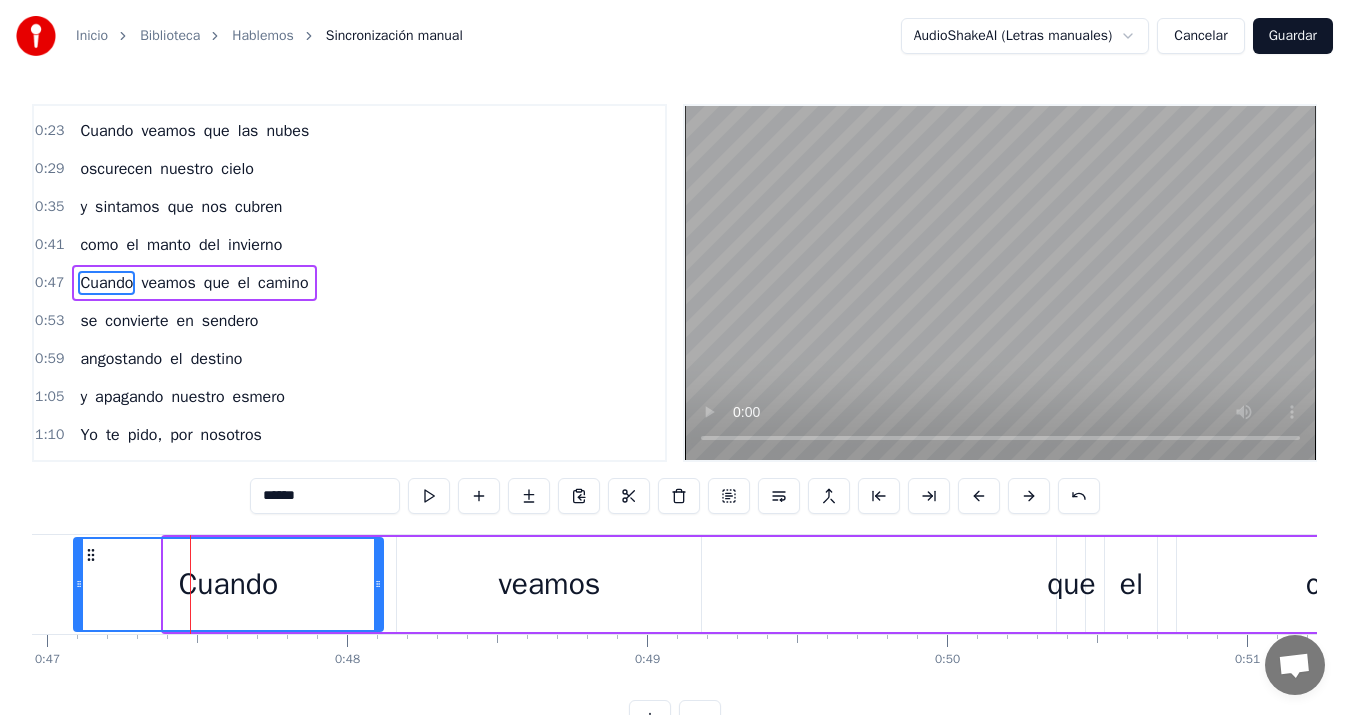 drag, startPoint x: 164, startPoint y: 581, endPoint x: 74, endPoint y: 575, distance: 90.199776 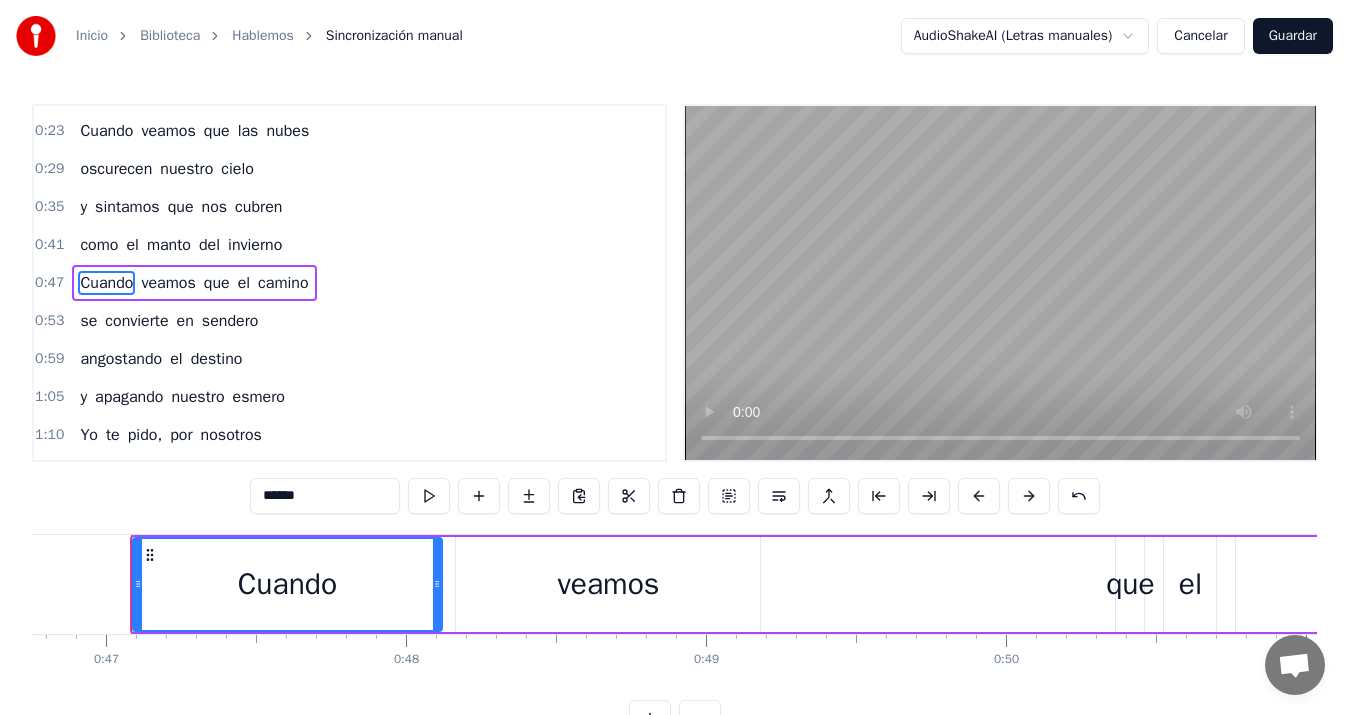 scroll, scrollTop: 0, scrollLeft: 14025, axis: horizontal 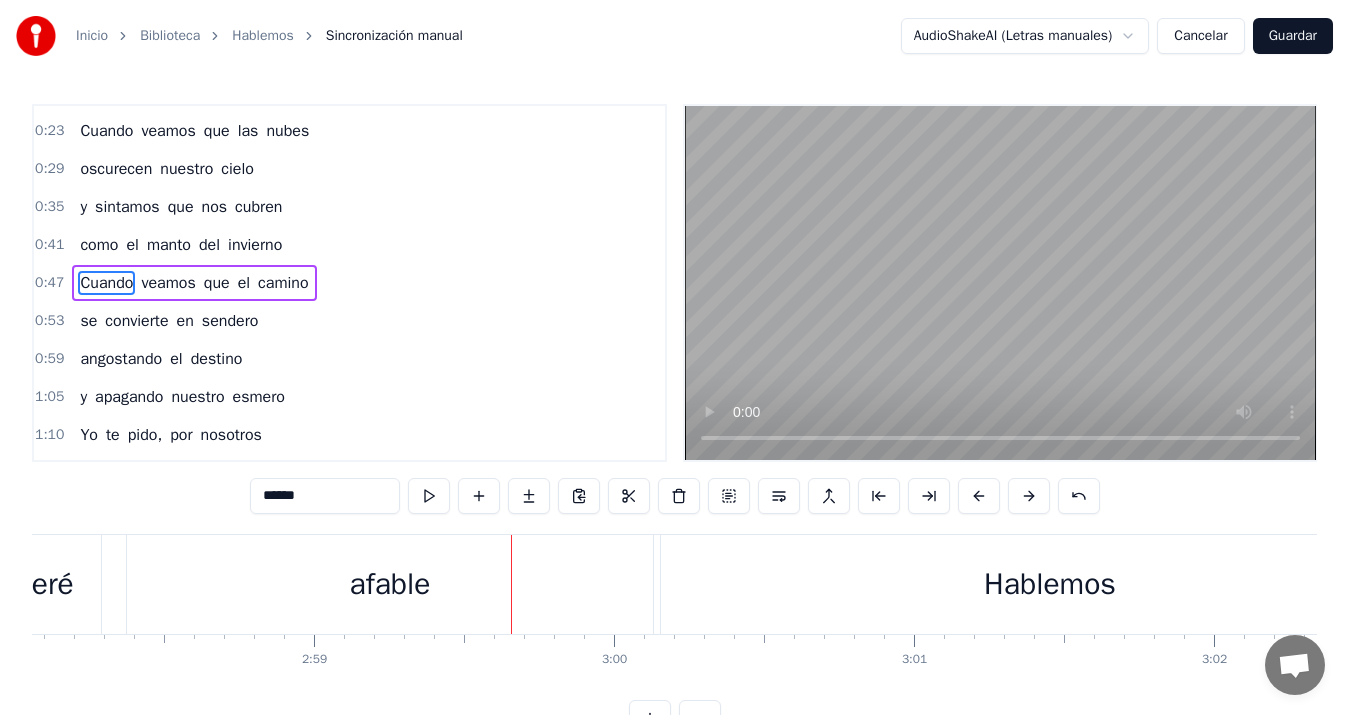 click on "Hablemos" at bounding box center [1050, 584] 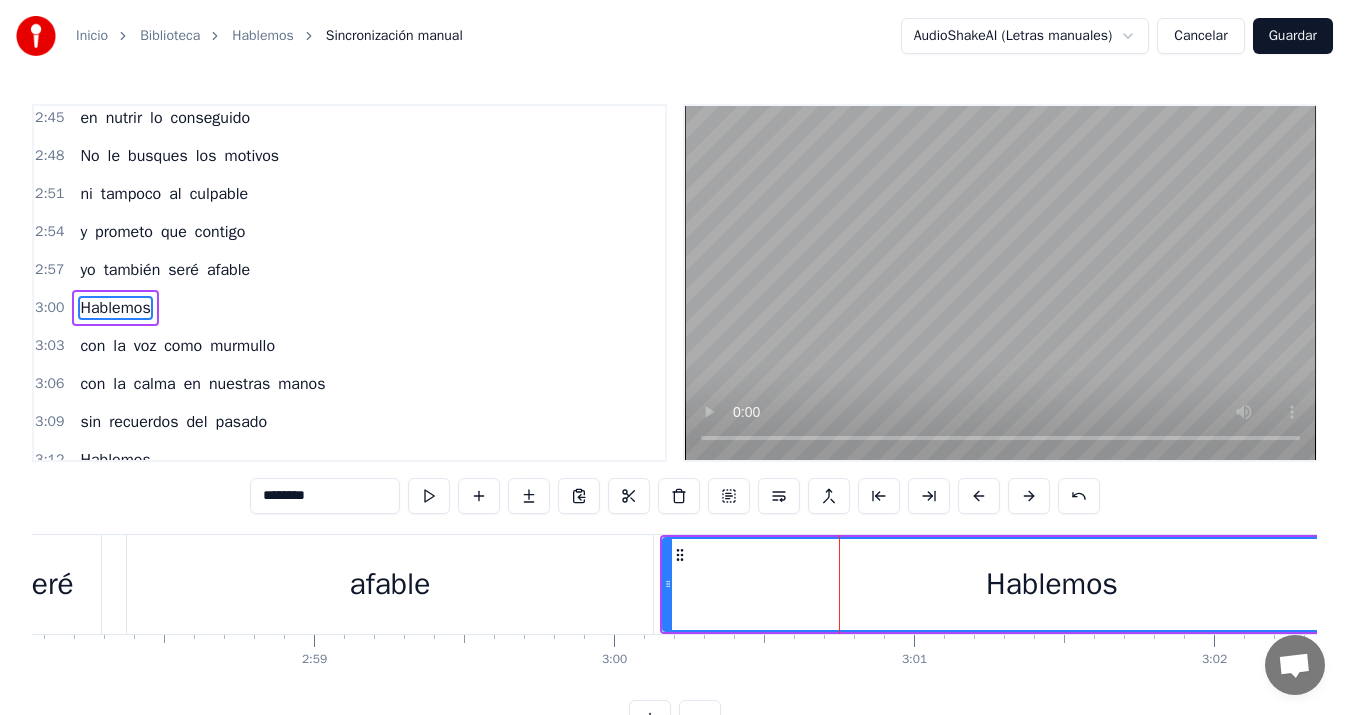 scroll, scrollTop: 1438, scrollLeft: 0, axis: vertical 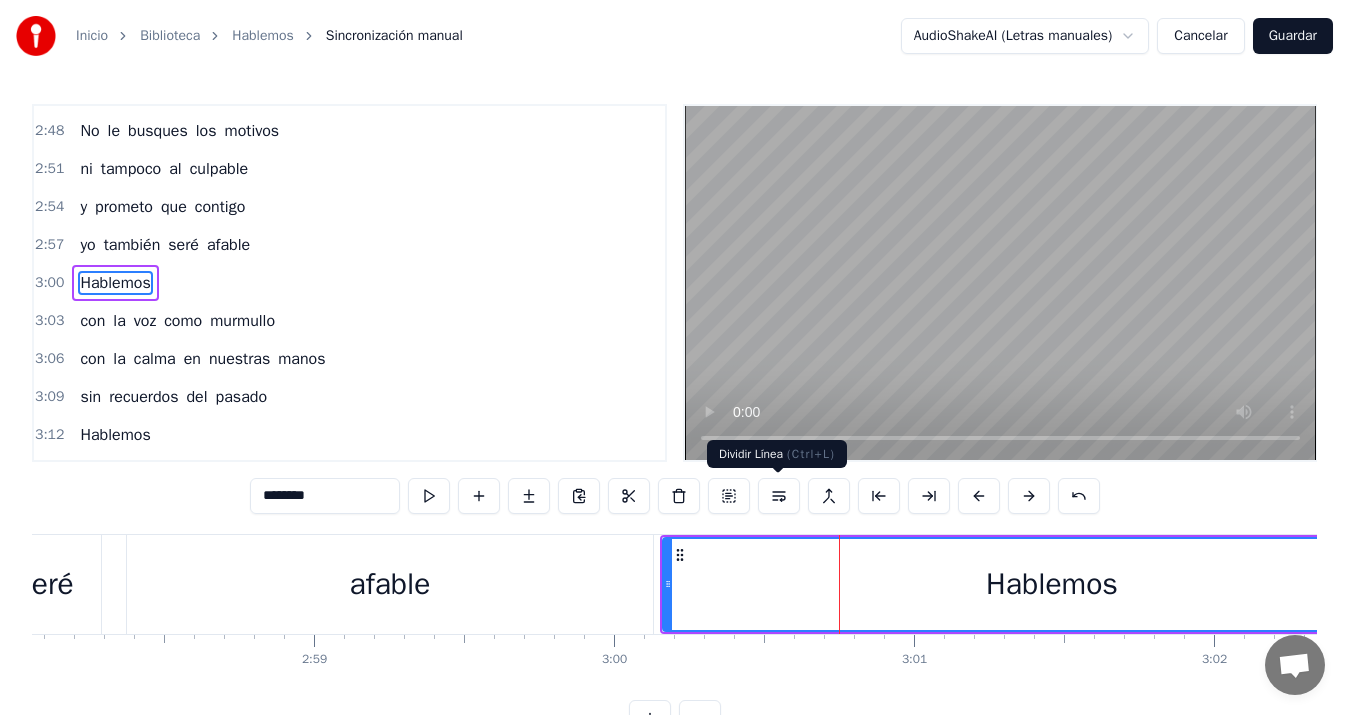click at bounding box center [779, 496] 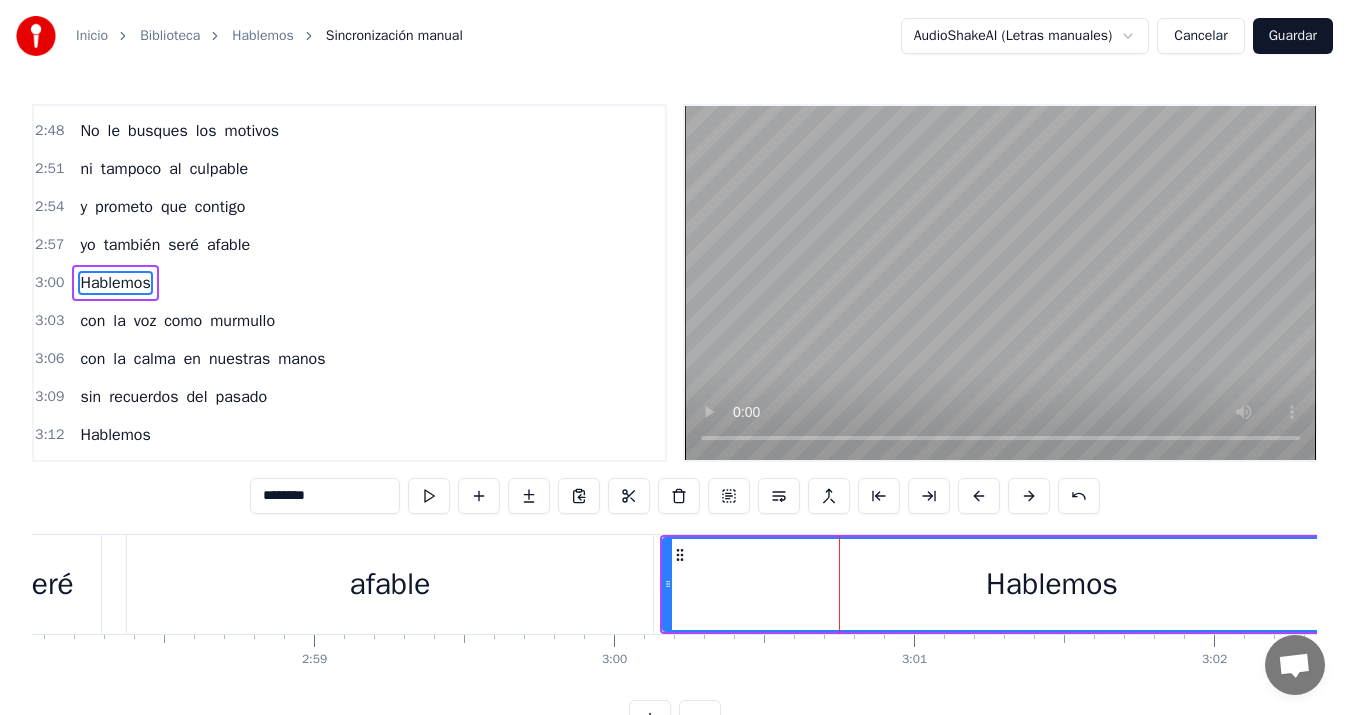 click on "Hablemos" at bounding box center [1052, 584] 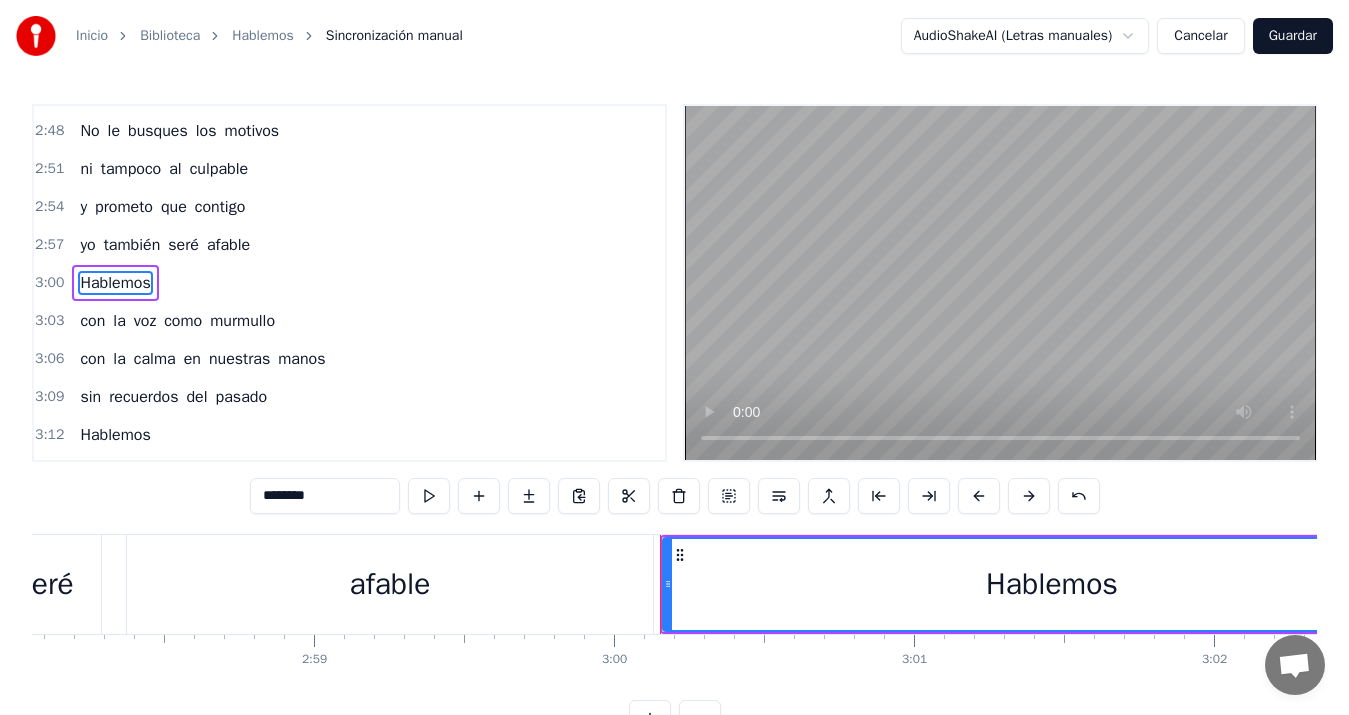click on "yo también seré afable" at bounding box center [197, 584] 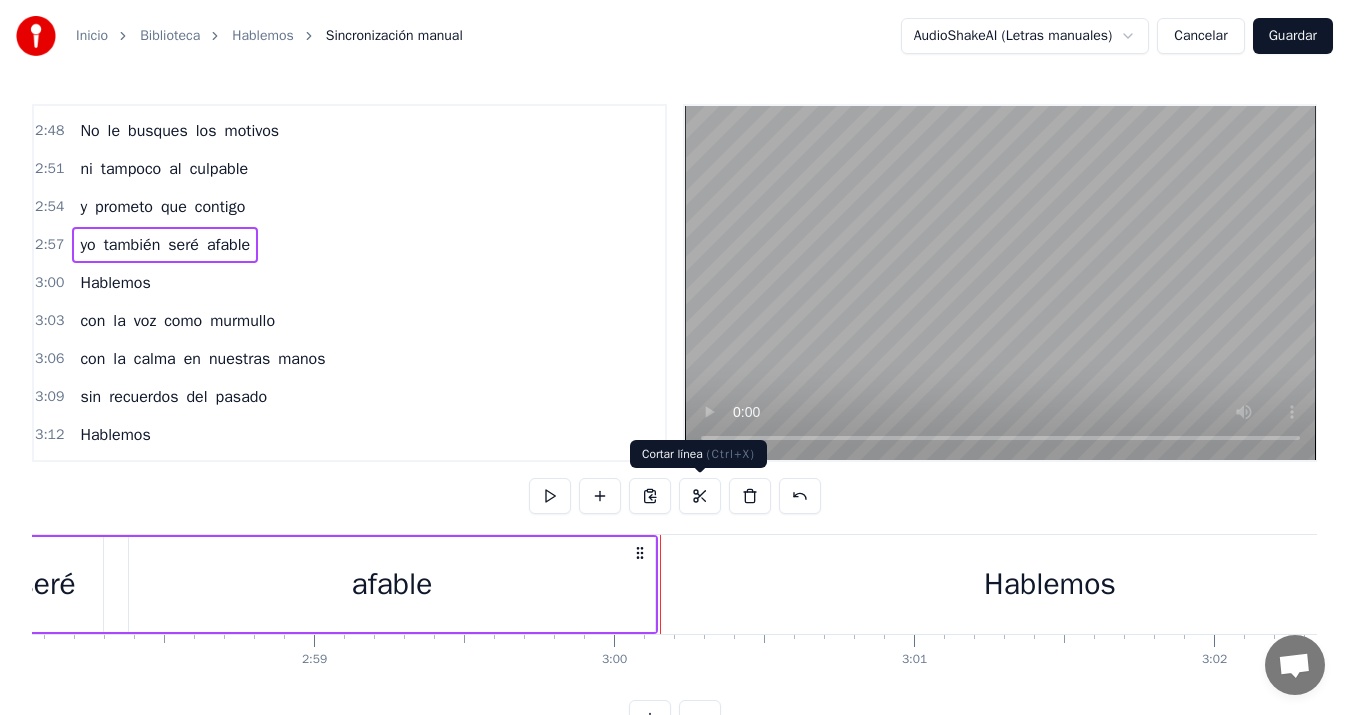 click at bounding box center (700, 496) 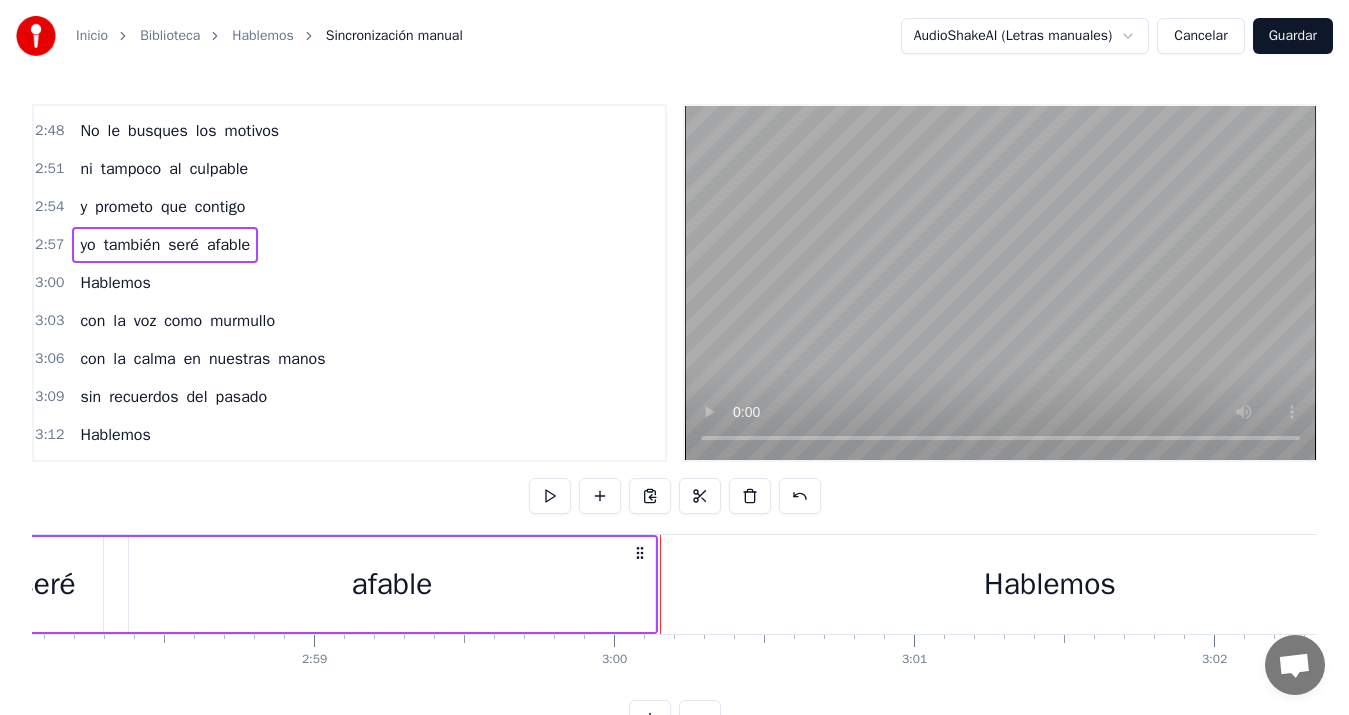 click on "Hablemos" at bounding box center [1050, 584] 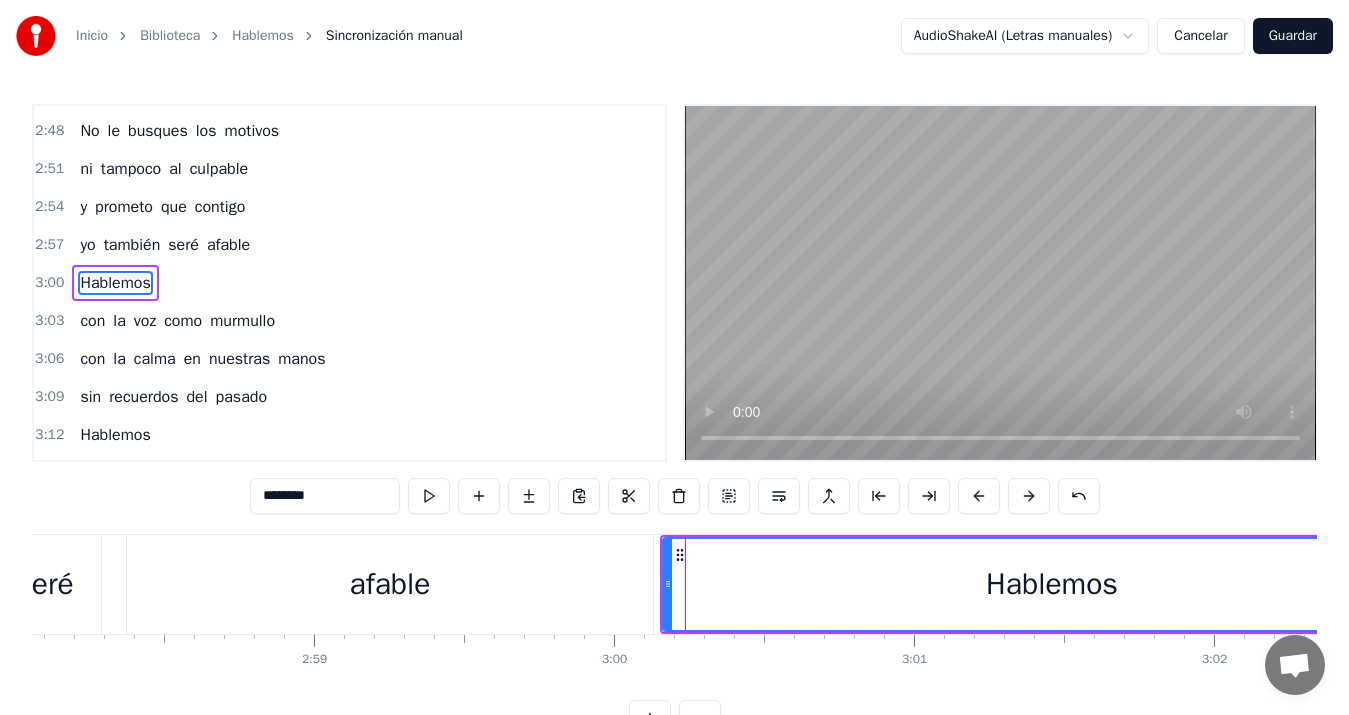 click on "afable" at bounding box center [390, 584] 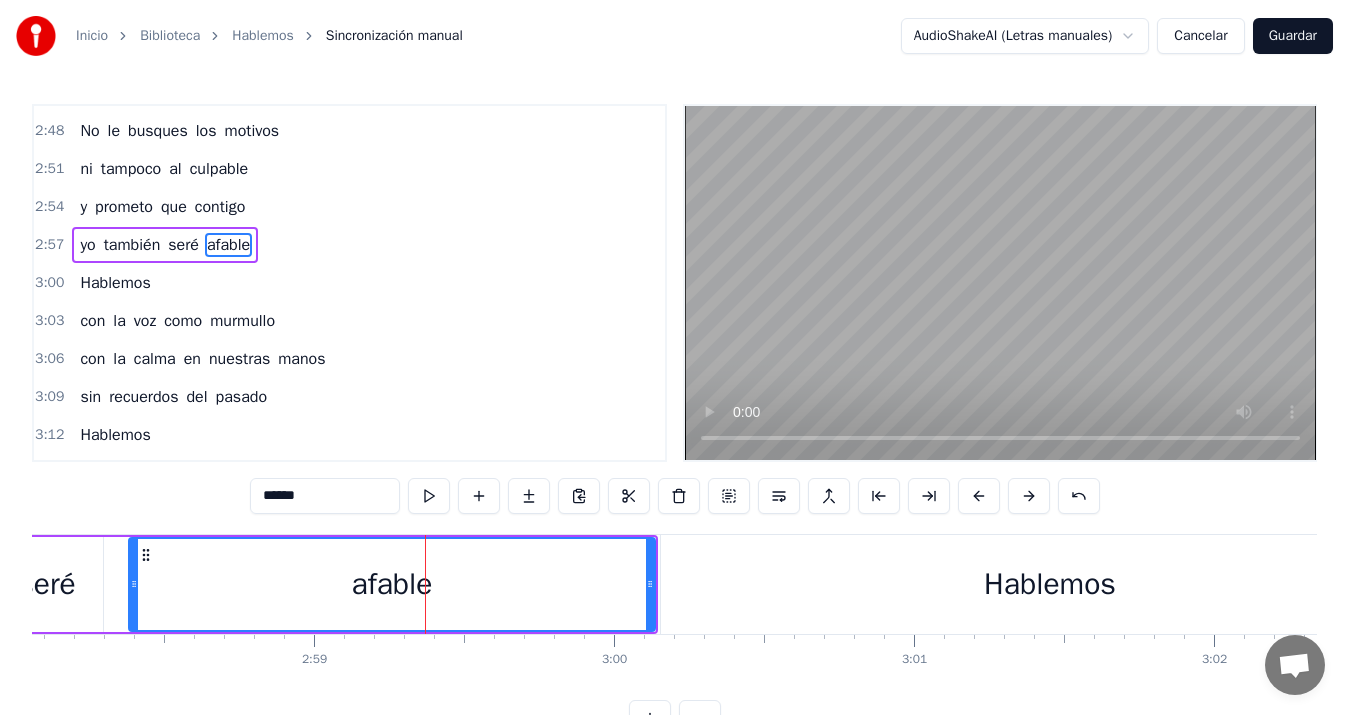 scroll, scrollTop: 1400, scrollLeft: 0, axis: vertical 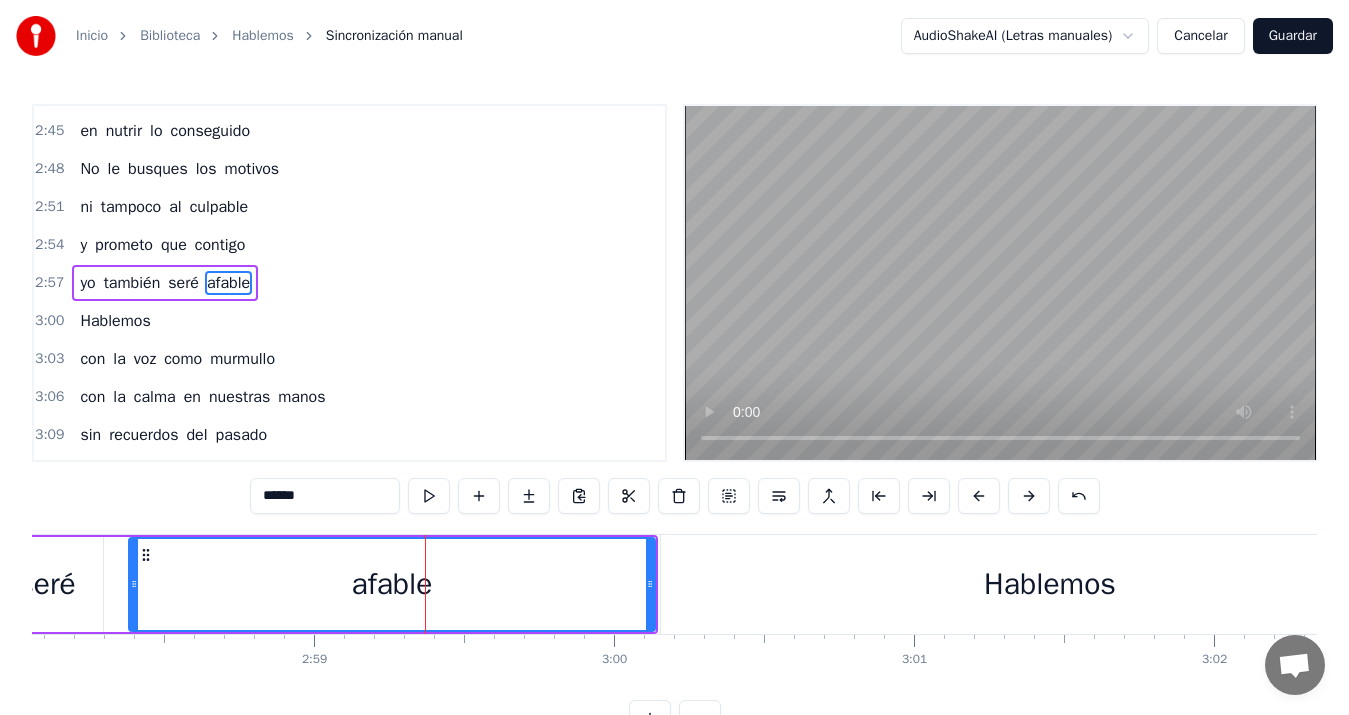 click on "******" at bounding box center [325, 496] 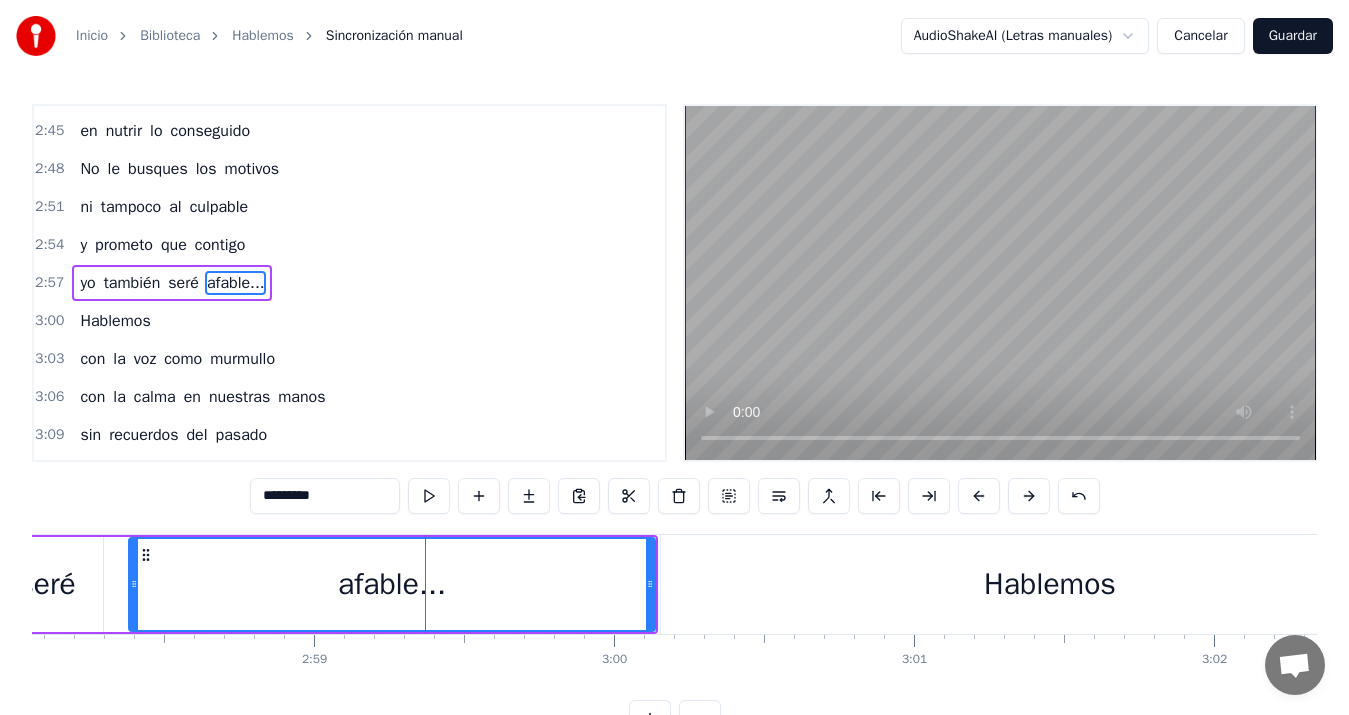 click at bounding box center [1000, 283] 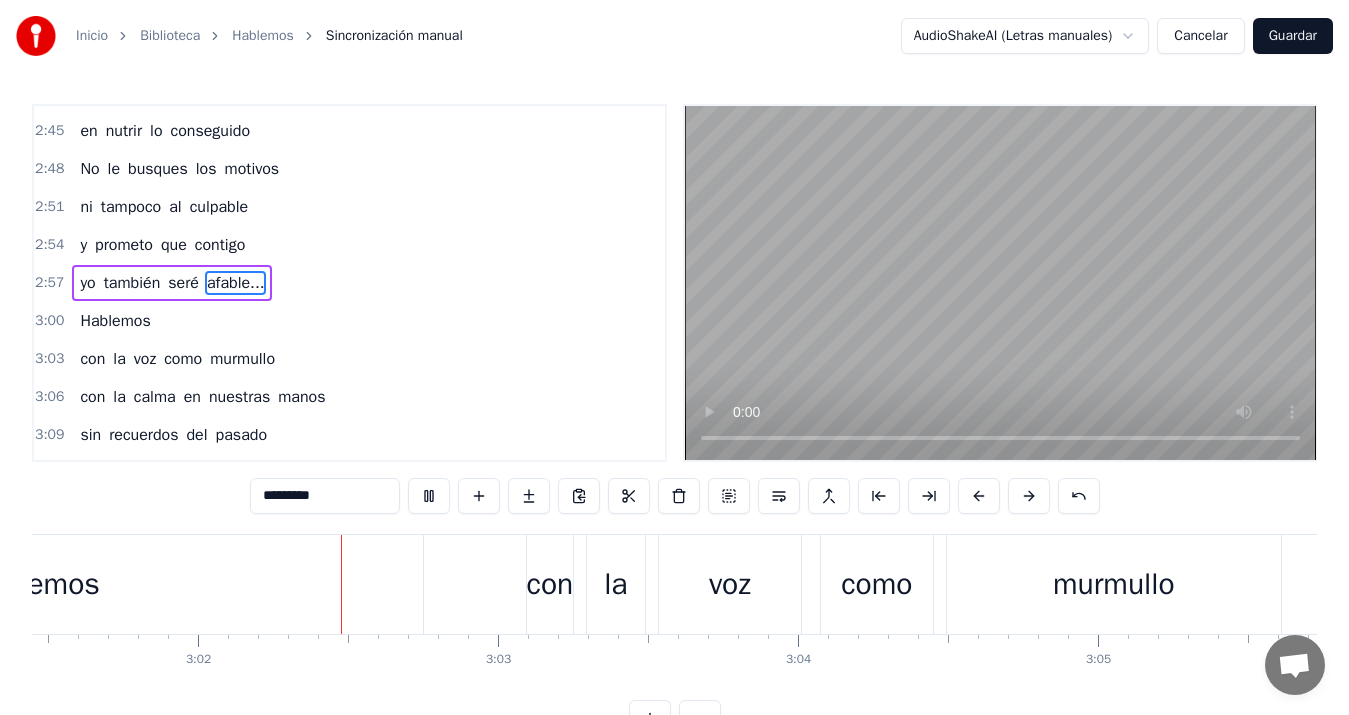 scroll, scrollTop: 0, scrollLeft: 54509, axis: horizontal 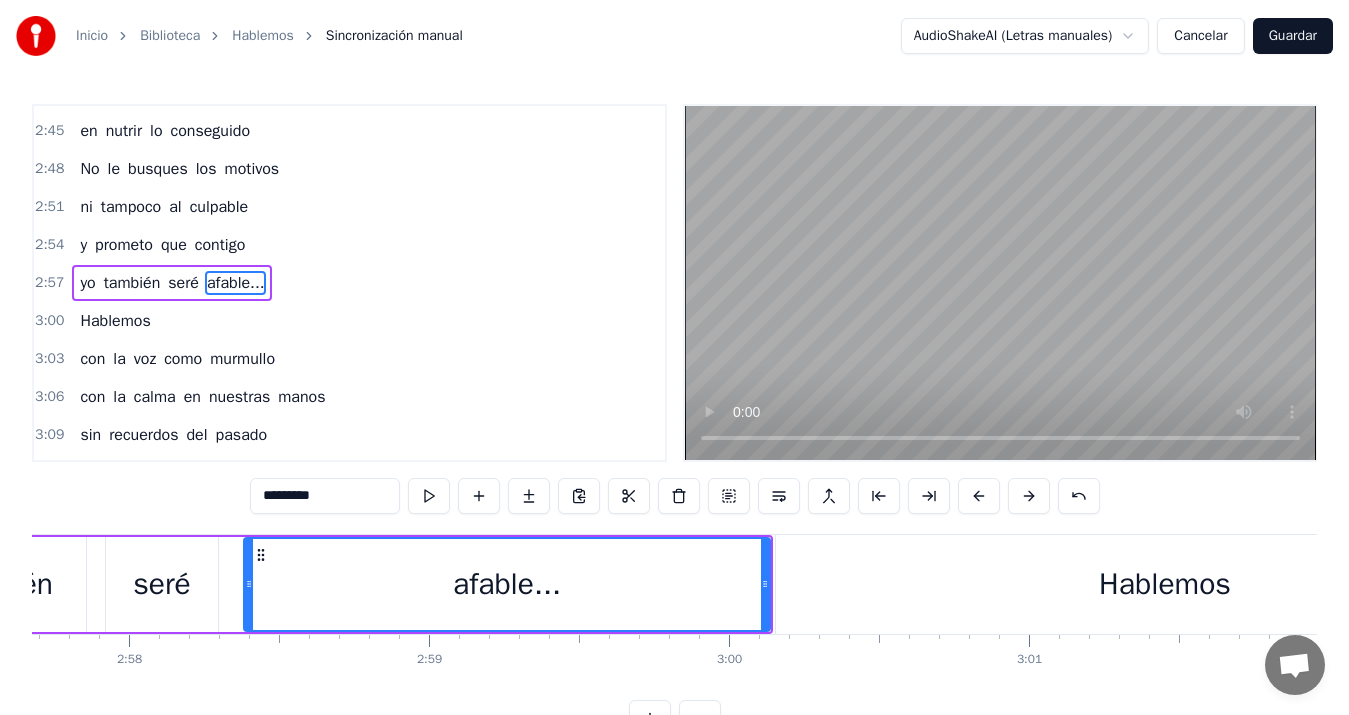 click on "Hablemos" at bounding box center [1165, 584] 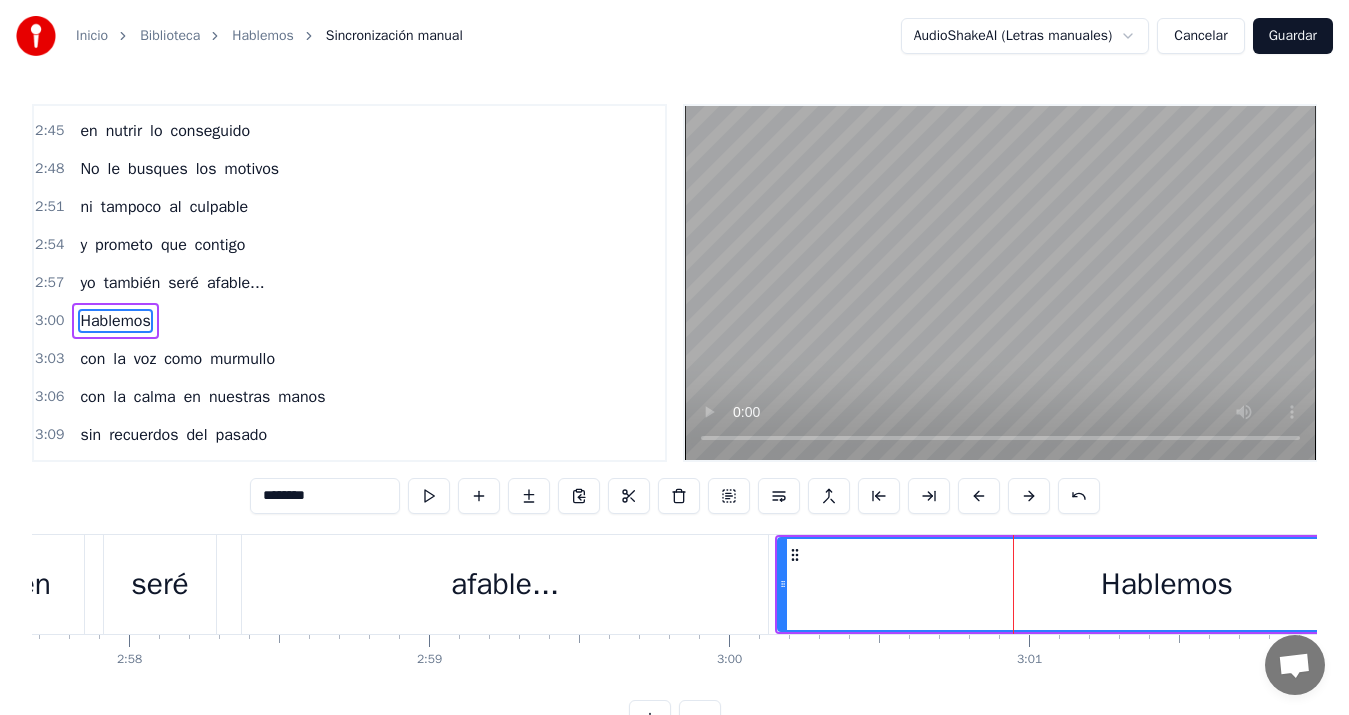 scroll, scrollTop: 1438, scrollLeft: 0, axis: vertical 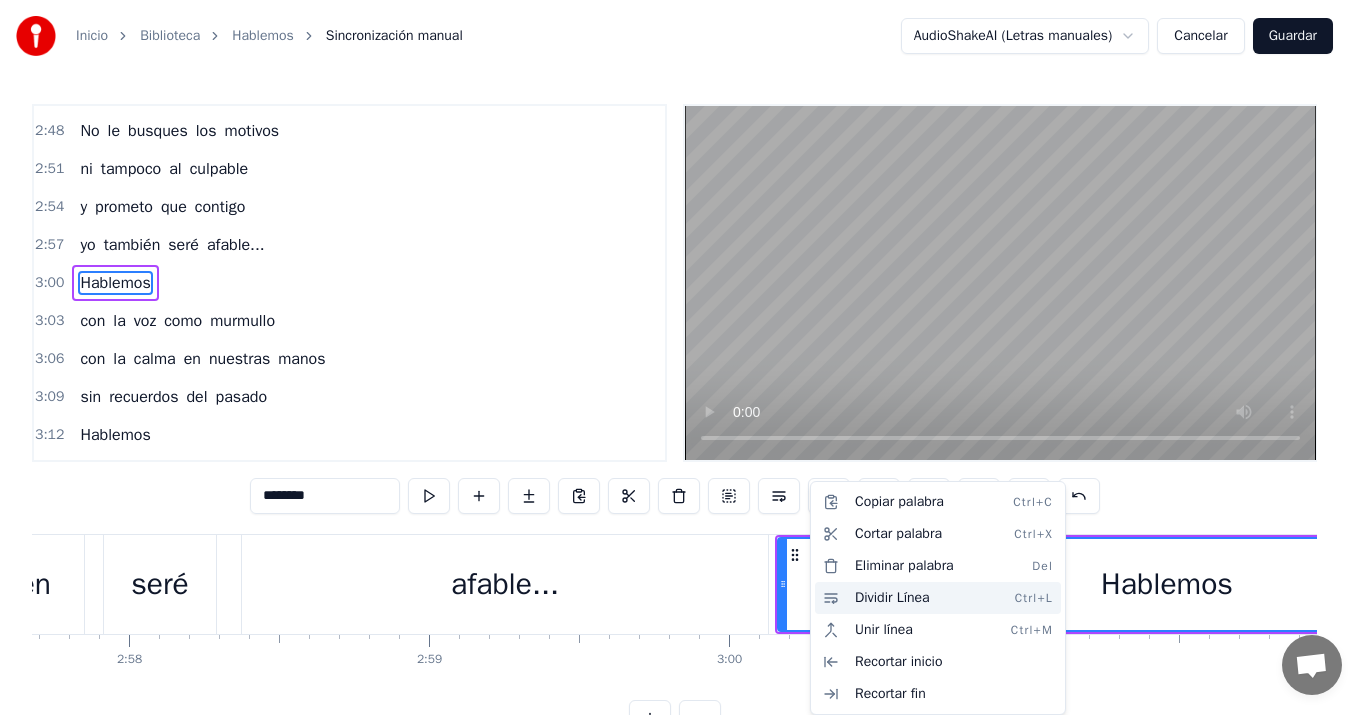 click on "Dividir Línea Ctrl+L" at bounding box center (938, 598) 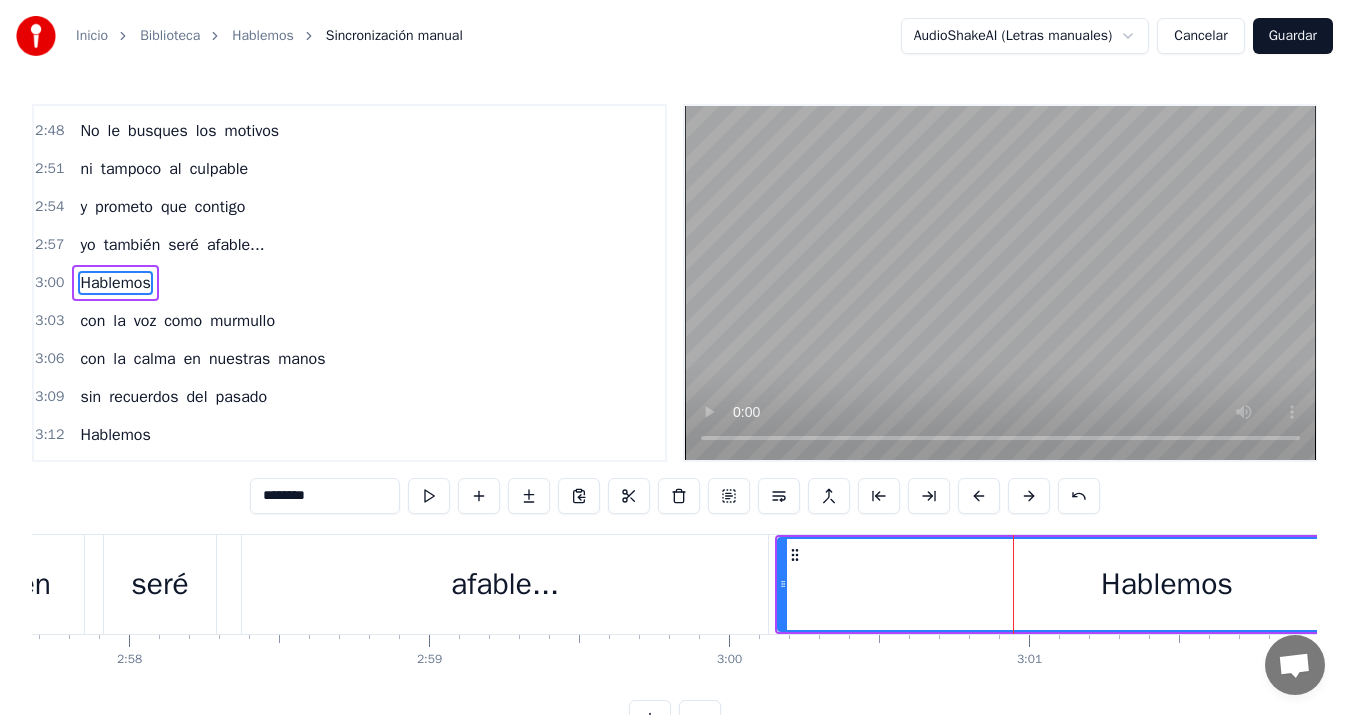 click on "Hablemos" at bounding box center (1167, 584) 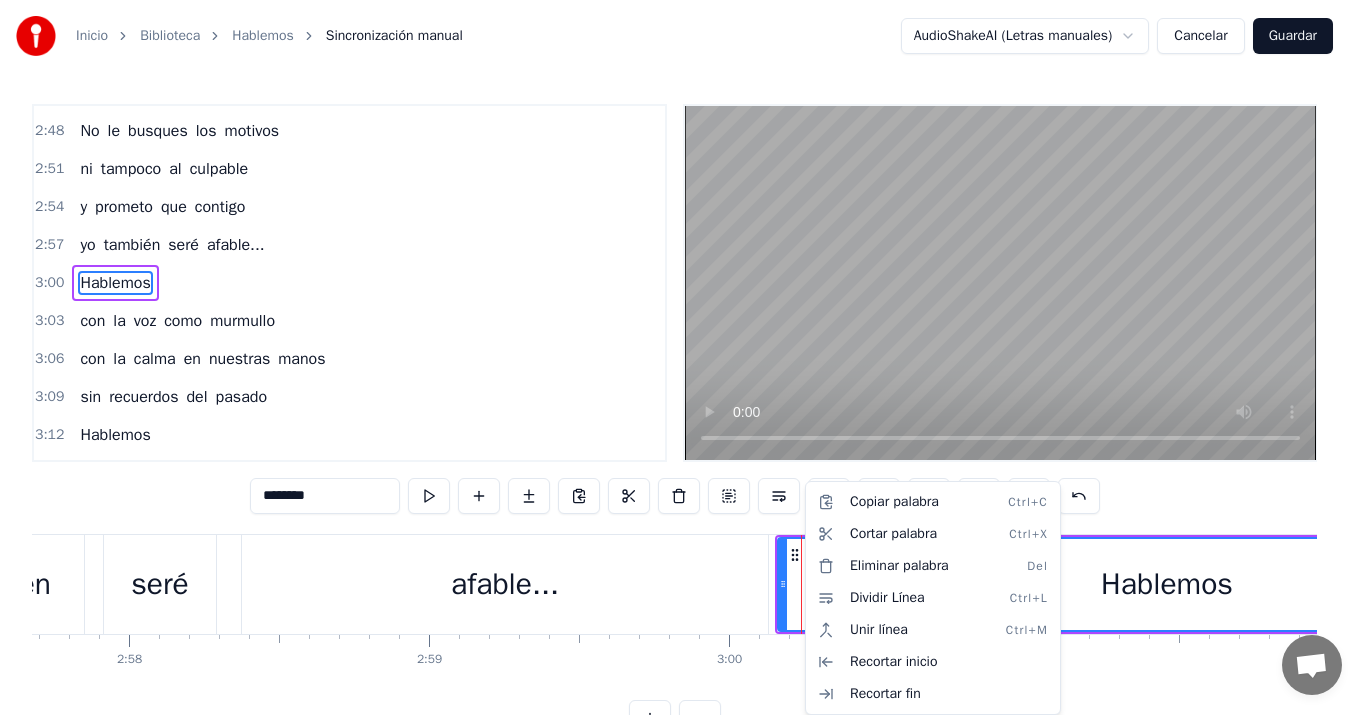 click on "Inicio Biblioteca Hablemos Sincronización manual AudioShakeAI (Letras manuales) Cancelar Guardar 0:13 Mmm mmm mmm 0:23 Cuando veamos que las nubes 0:29 oscurecen nuestro cielo 0:35 y sintamos que nos cubren 0:41 como el manto del invierno 0:47 Cuando veamos que el camino 0:53 se convierte en sendero 0:59 angostando el destino 1:05 y apagando nuestro esmero 1:10 Yo te pido, por nosotros 1:13 no deshagas lo unido 1:16 esforcémonos un poco 1:19 en nutrir lo conseguido 1:22 No le busques los motivos 1:25 ni tampoco al culpable 1:28 y prometo que contigo 1:31 yo también seré afable 1:36 Hablemos 1:39 con la voz como murmullo 1:42 con la calma en nuestras manos 1:45 sin recuerdos del pasado 1:48 Hablemos 1:51 con el alma en las manos 1:54 no callemos los recelos 1:57 ni omitamos sentimientos 2:05 Mmm, mmm, mmm, mmm 2:12 Cuando llegue un conflicto 2:15 no debemos olvidar 2:18 la promesa que hicimos 2:21 y los frutos del amor 2:24 Aunque el cielo se ennegrezca 2:27 que no sea un mal presagio 2:30 que el amor sea" at bounding box center [683, 384] 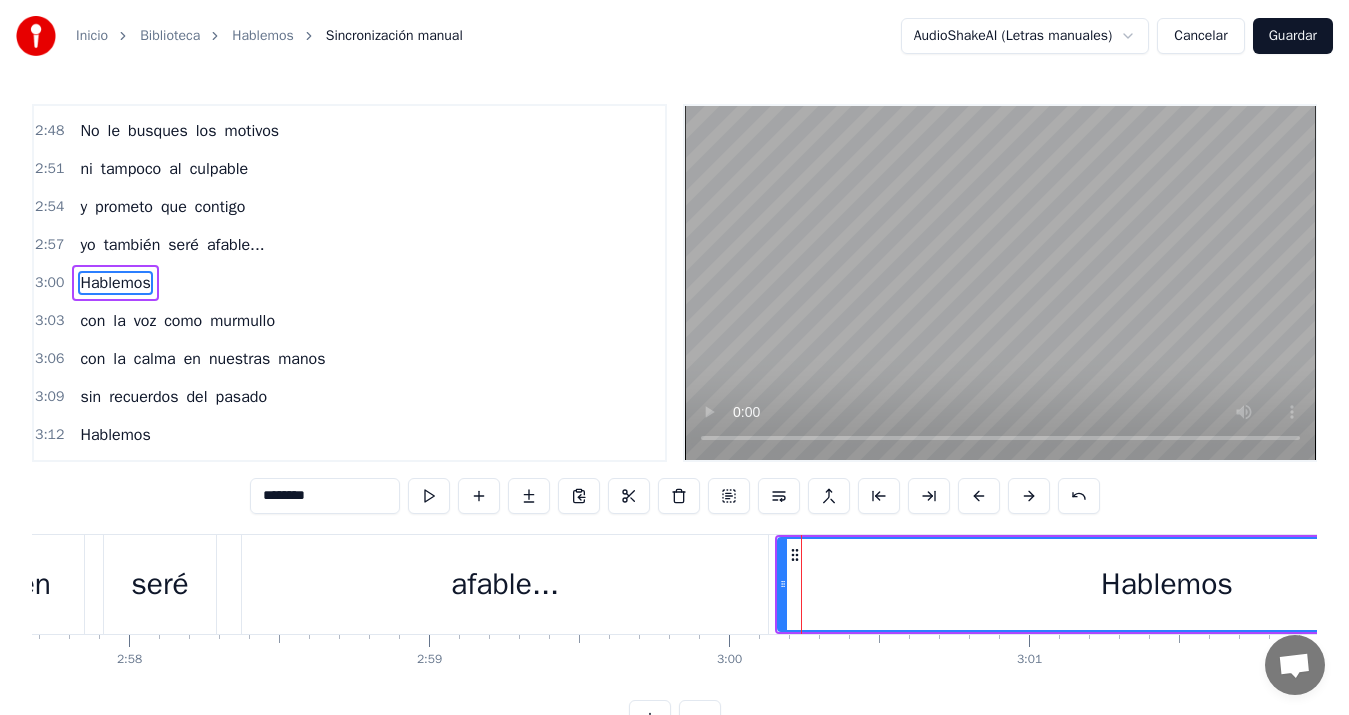 click on "afable..." at bounding box center (505, 584) 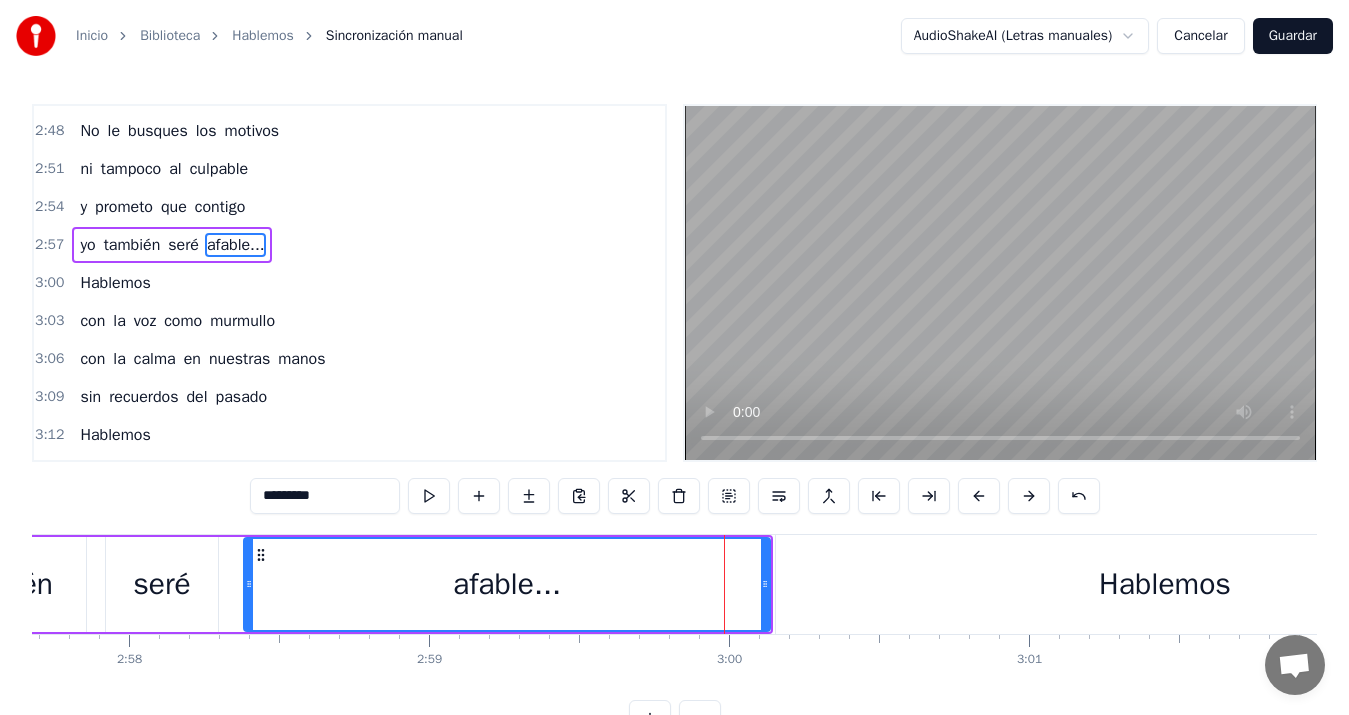 scroll, scrollTop: 1400, scrollLeft: 0, axis: vertical 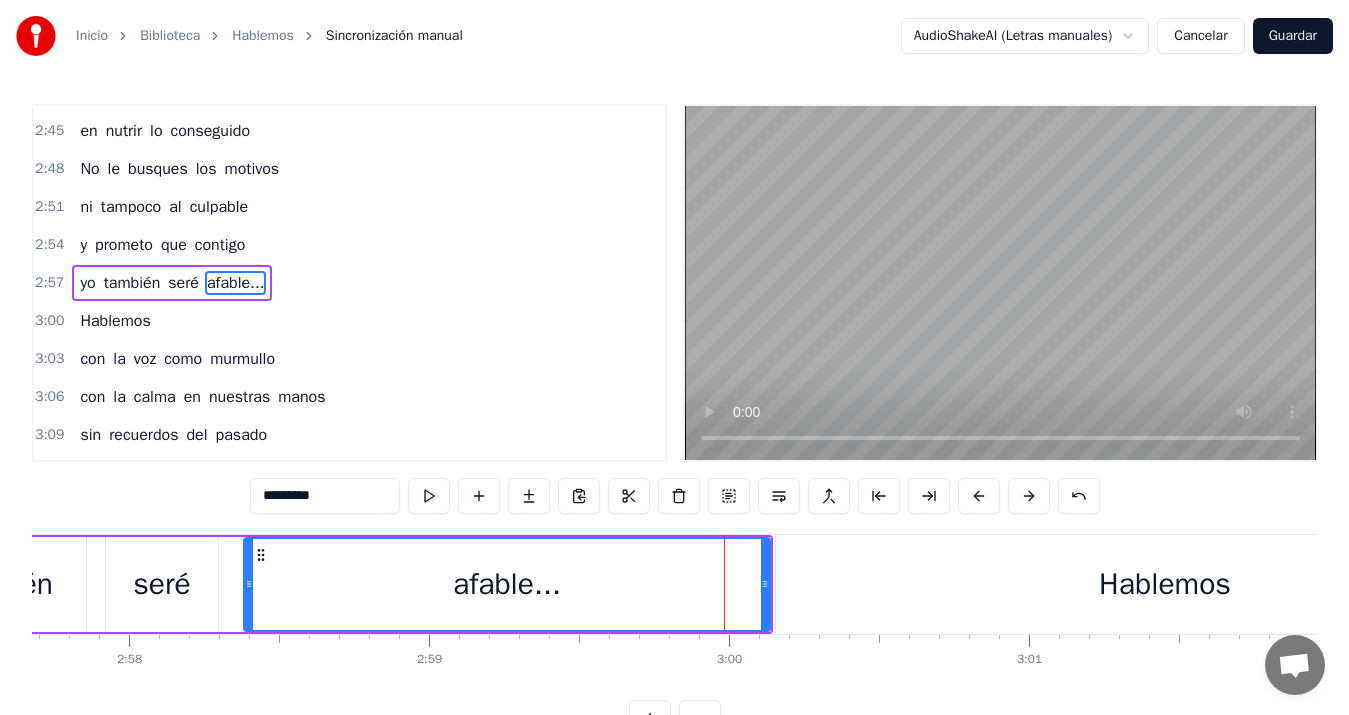 click on "Hablemos" at bounding box center [1165, 584] 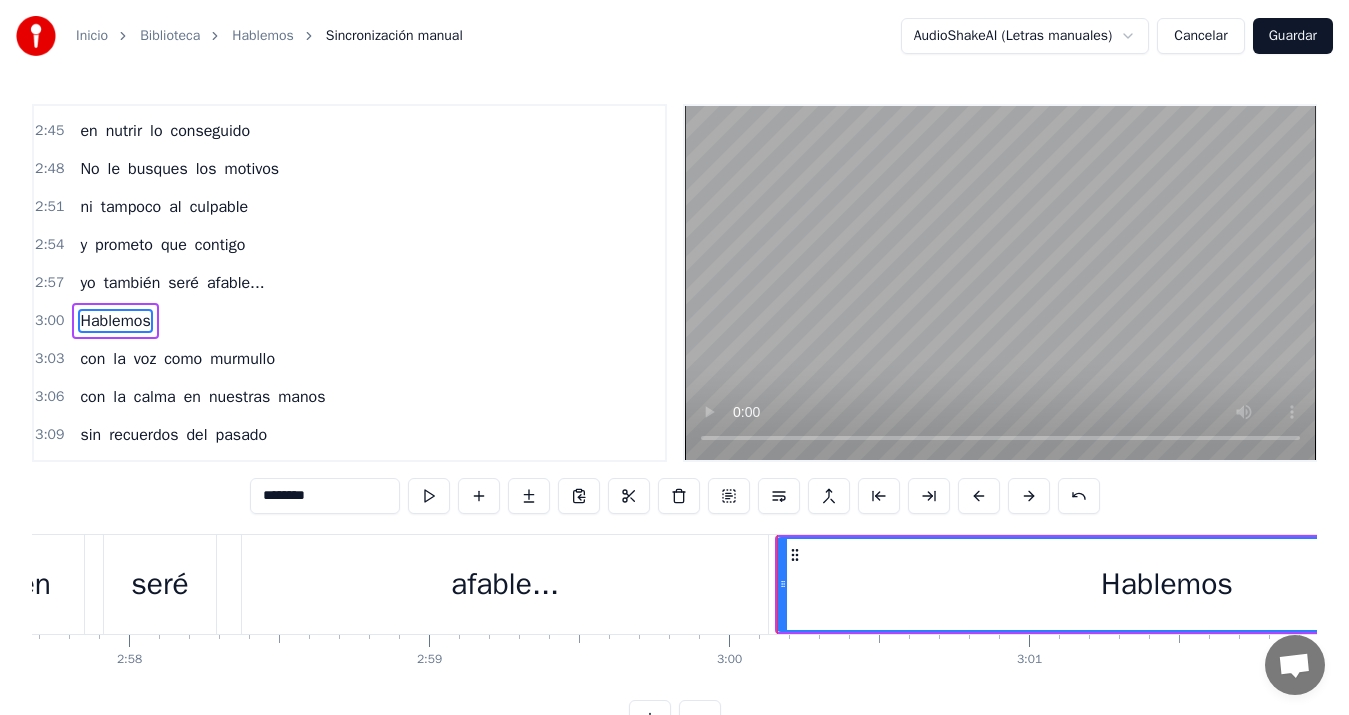 scroll, scrollTop: 1438, scrollLeft: 0, axis: vertical 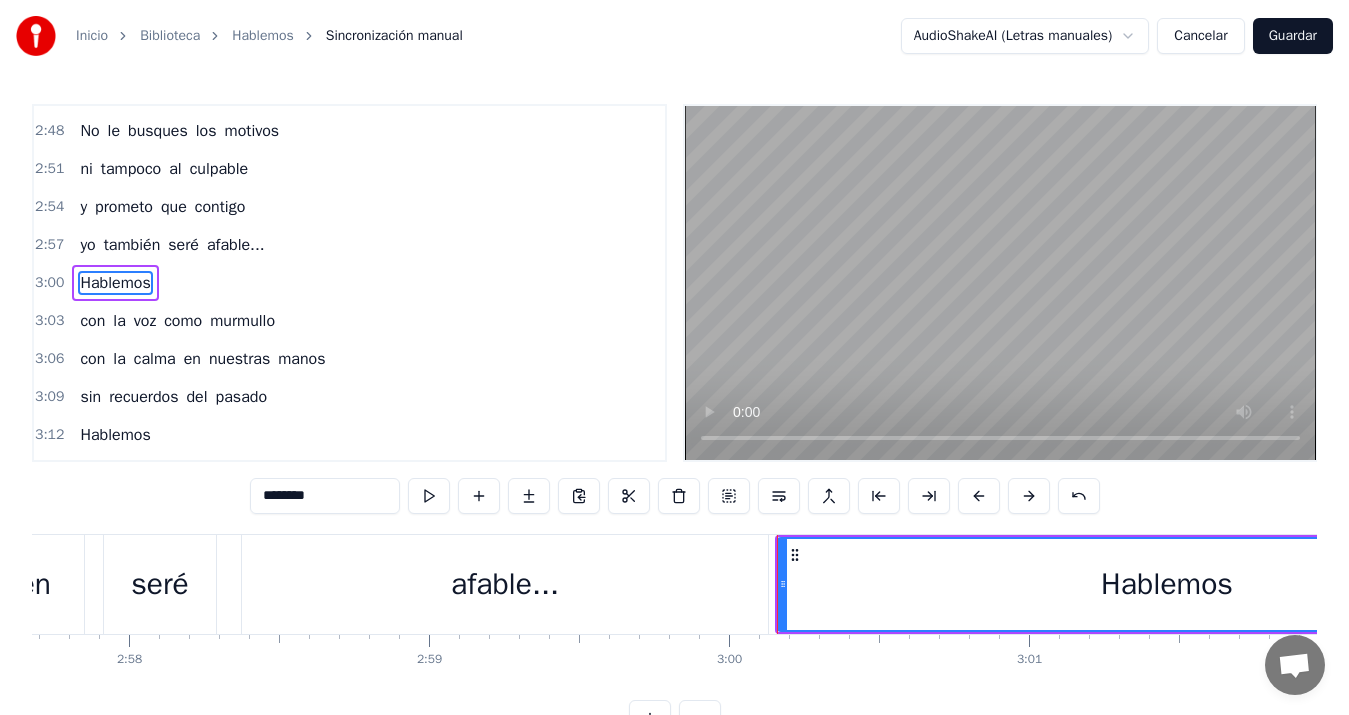 click at bounding box center [1029, 496] 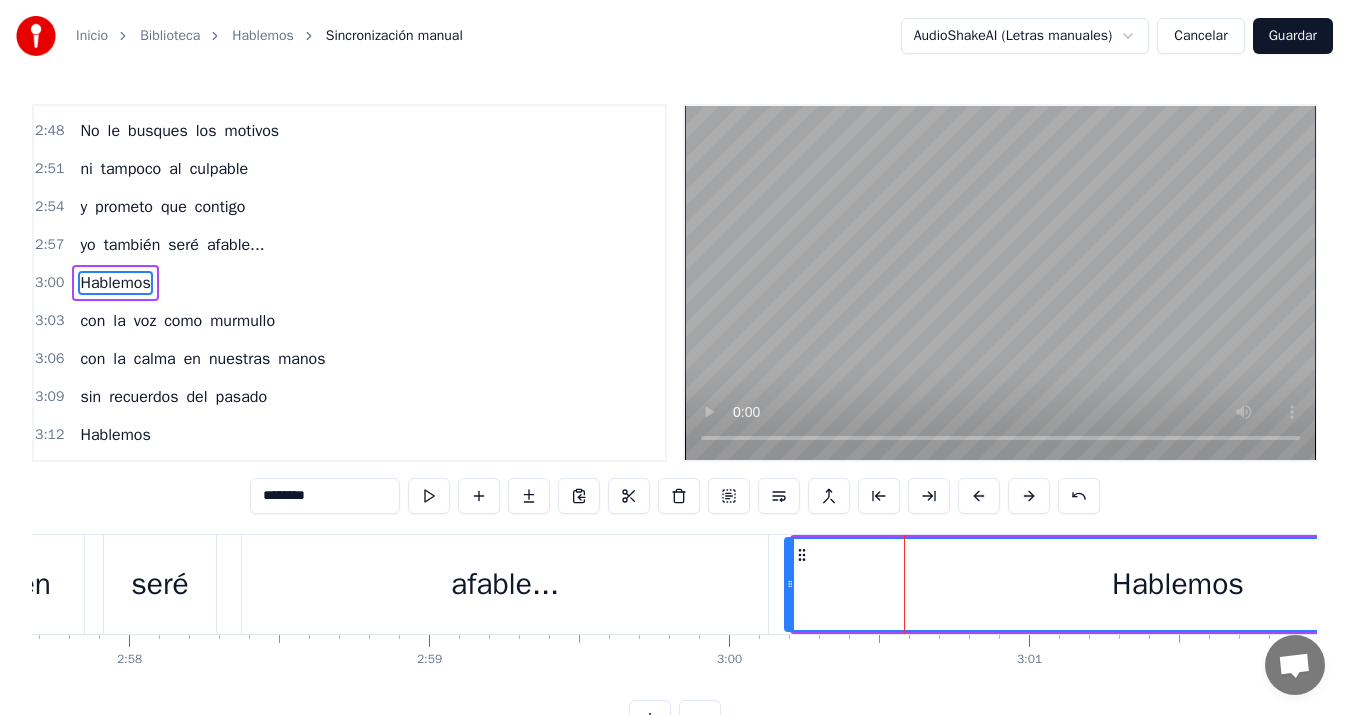 click 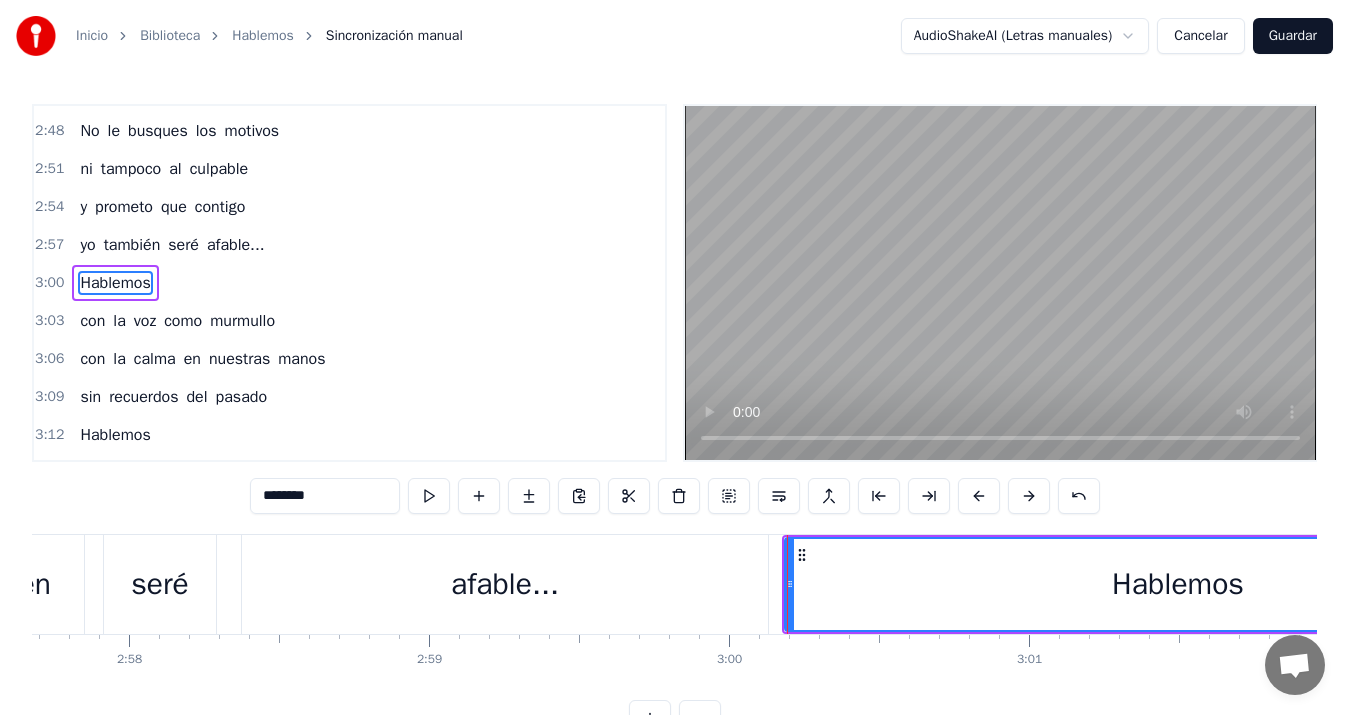 click at bounding box center (729, 496) 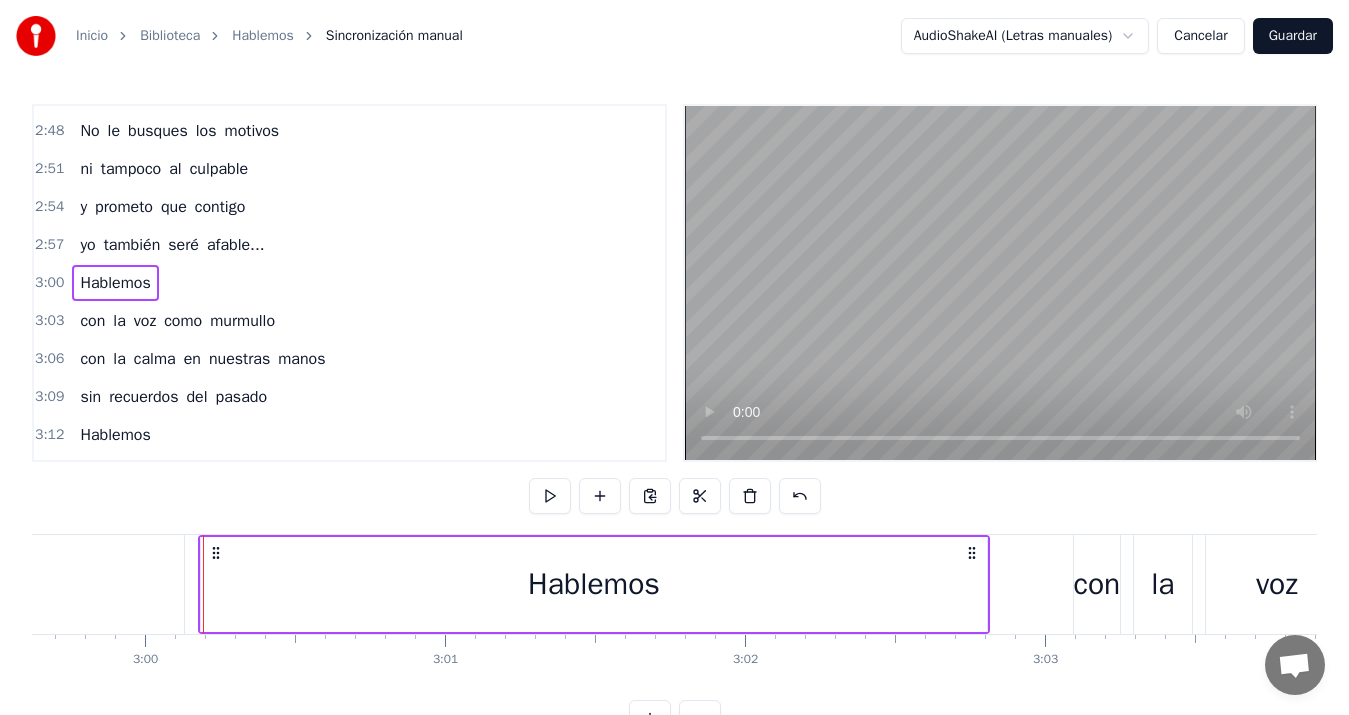 scroll, scrollTop: 0, scrollLeft: 53888, axis: horizontal 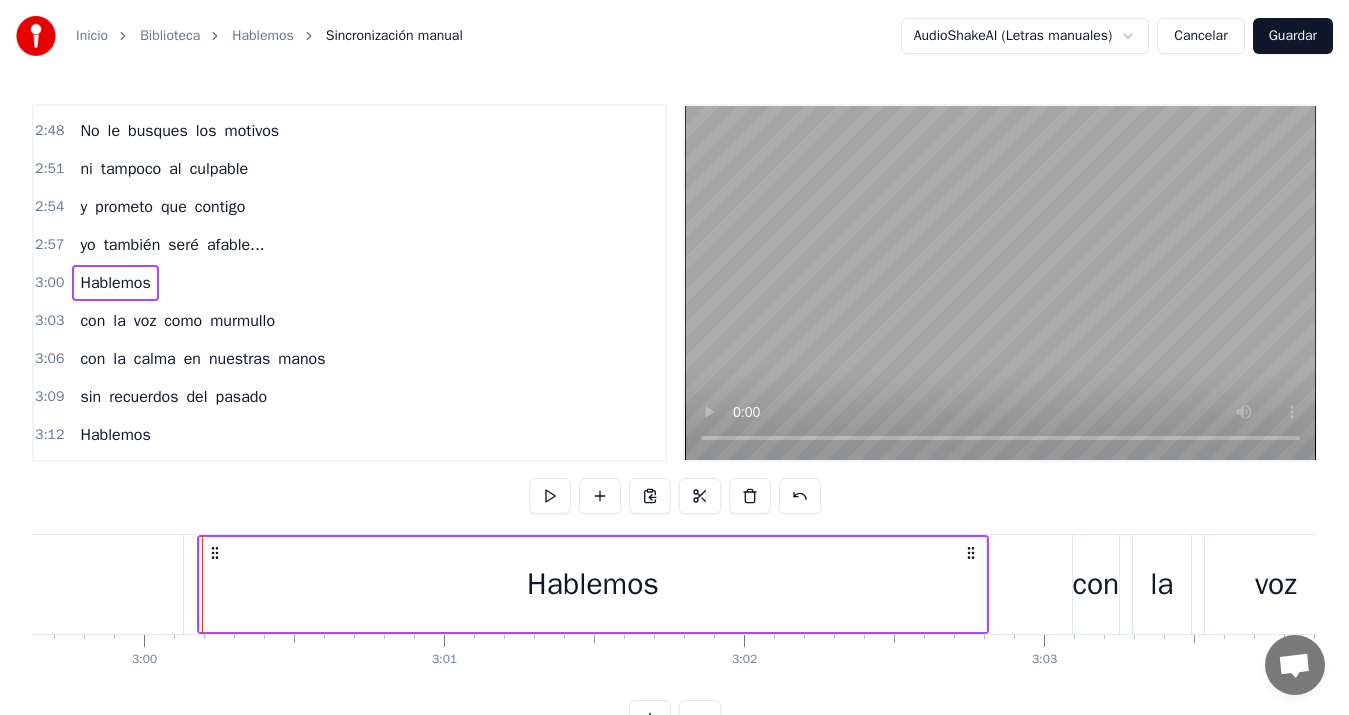 click on "con" at bounding box center [1096, 584] 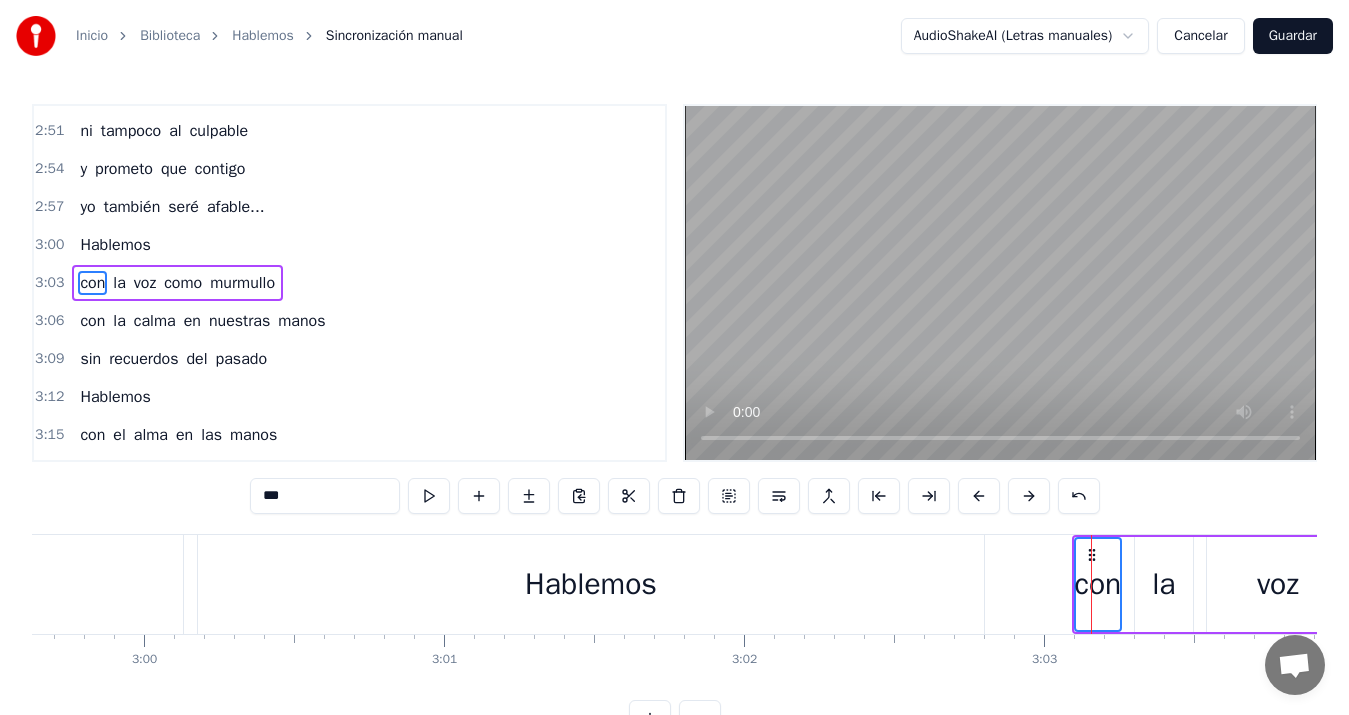 click on "Hablemos" at bounding box center [591, 584] 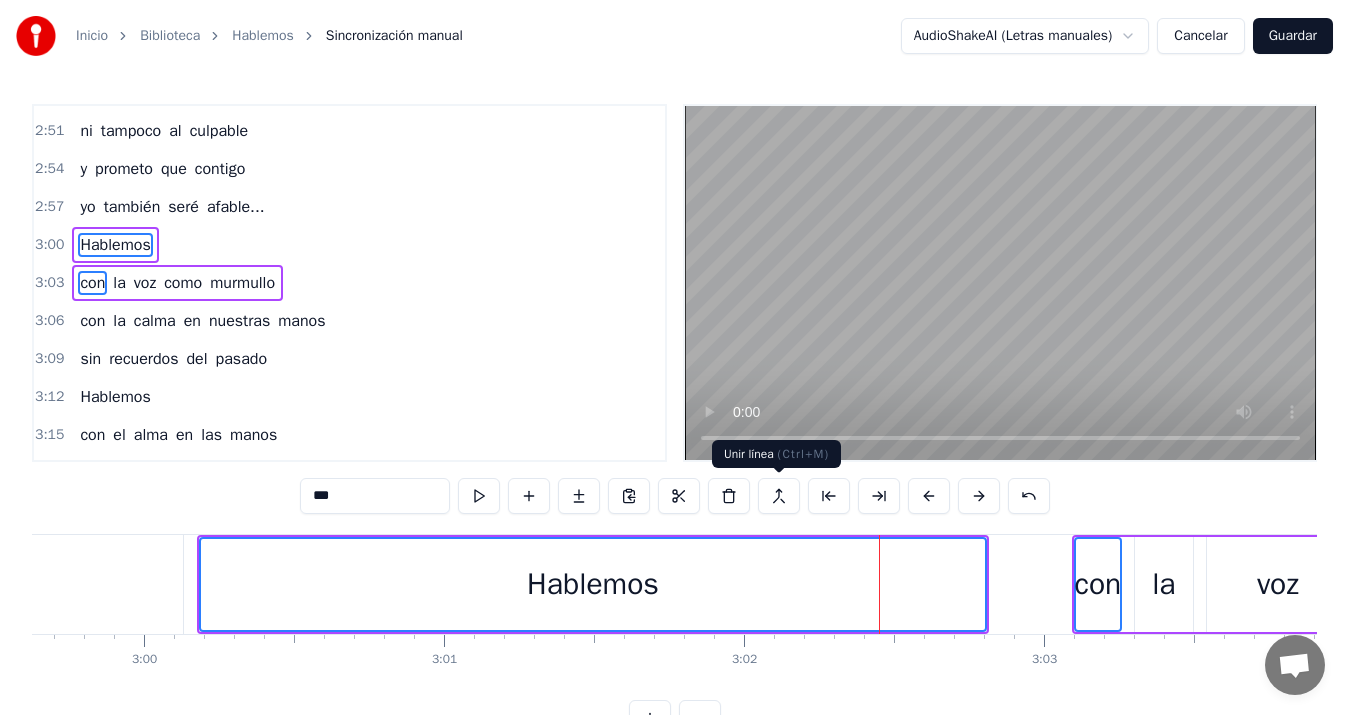 click at bounding box center [779, 496] 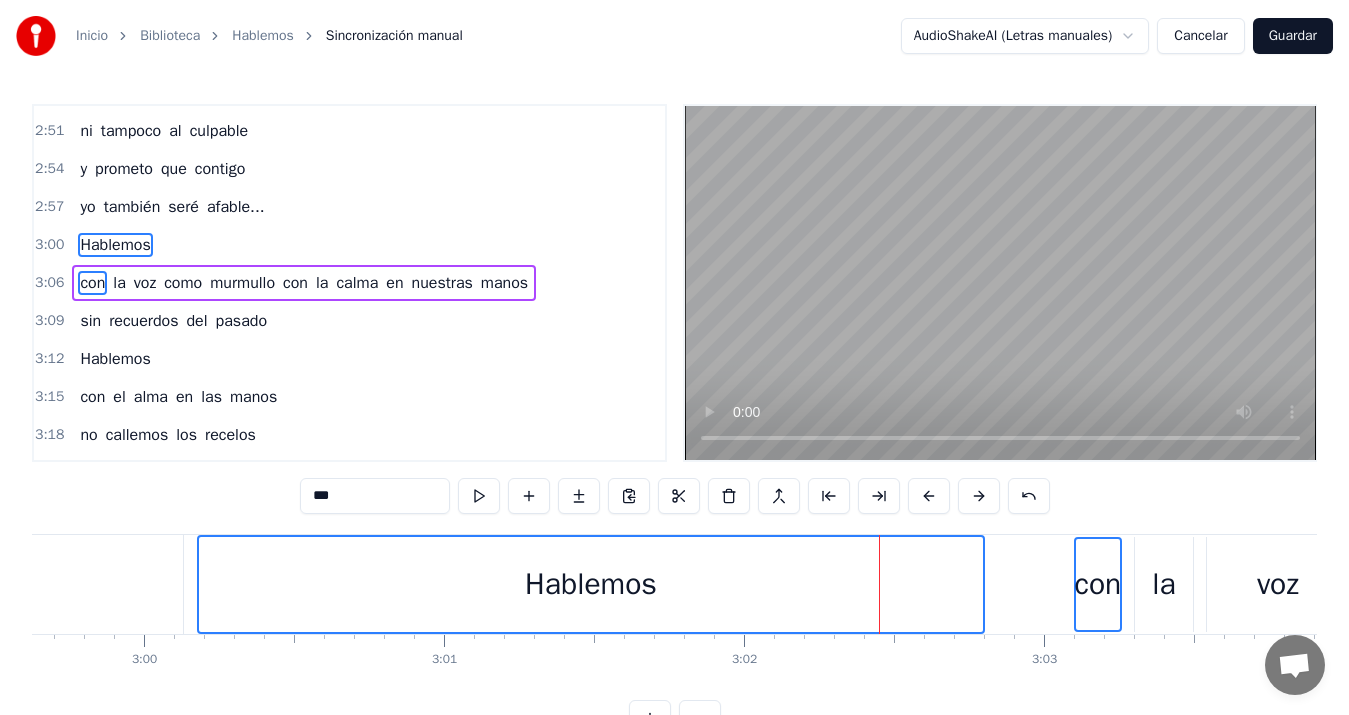 click on "afable..." at bounding box center (-80, 584) 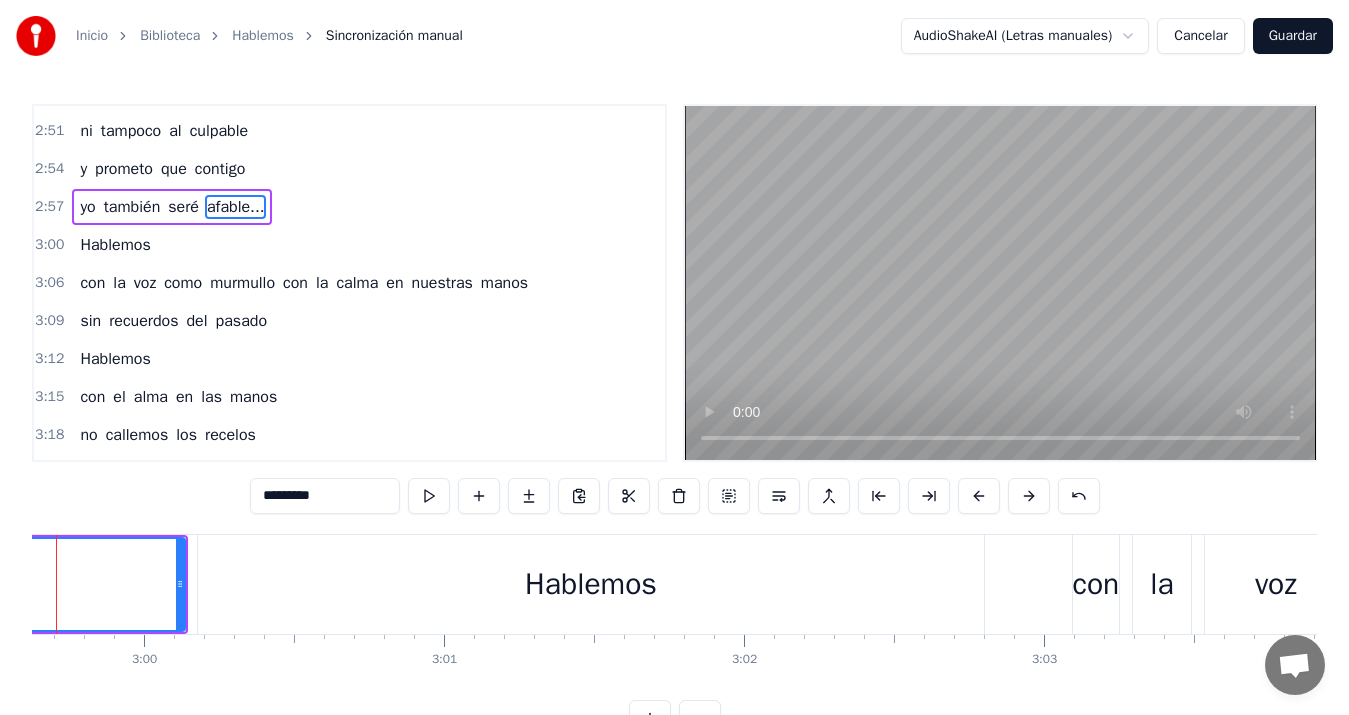 scroll, scrollTop: 1467, scrollLeft: 0, axis: vertical 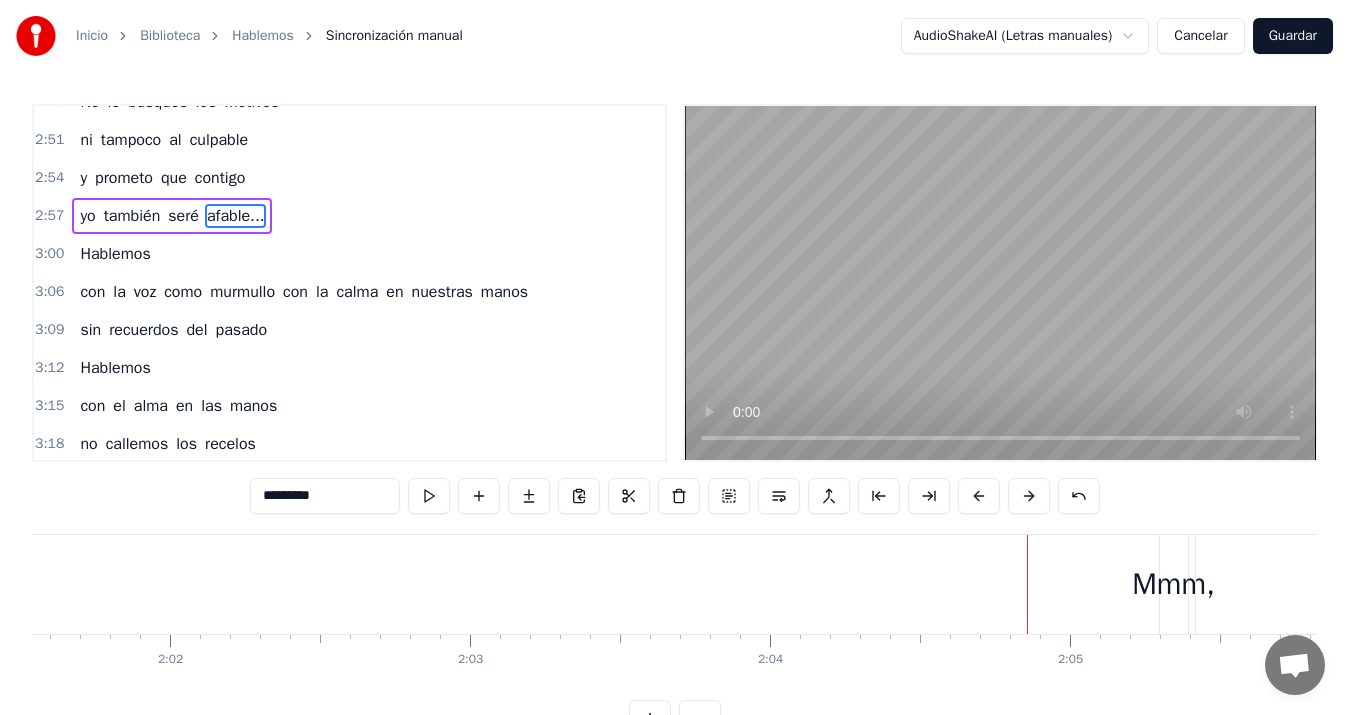 click on "mmm, mmm, mmm" at bounding box center [1528, 584] 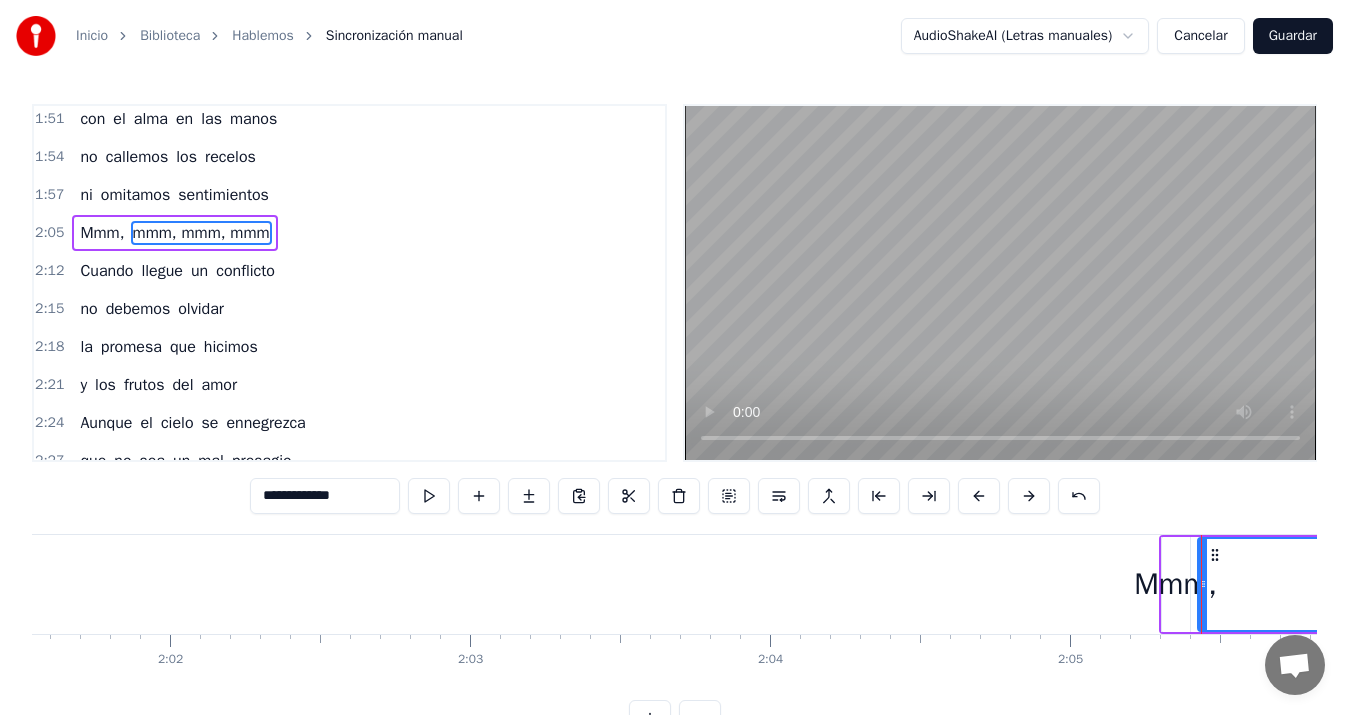 scroll, scrollTop: 792, scrollLeft: 0, axis: vertical 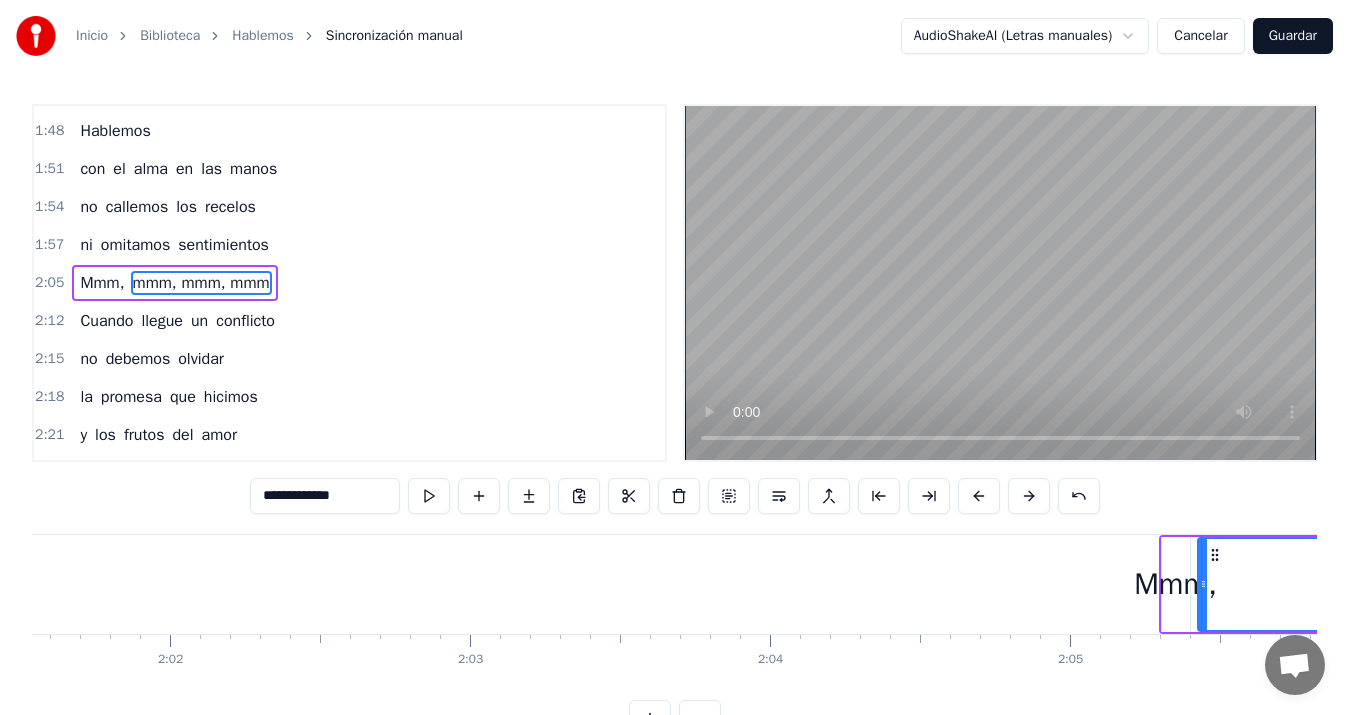 click on "**********" at bounding box center [325, 496] 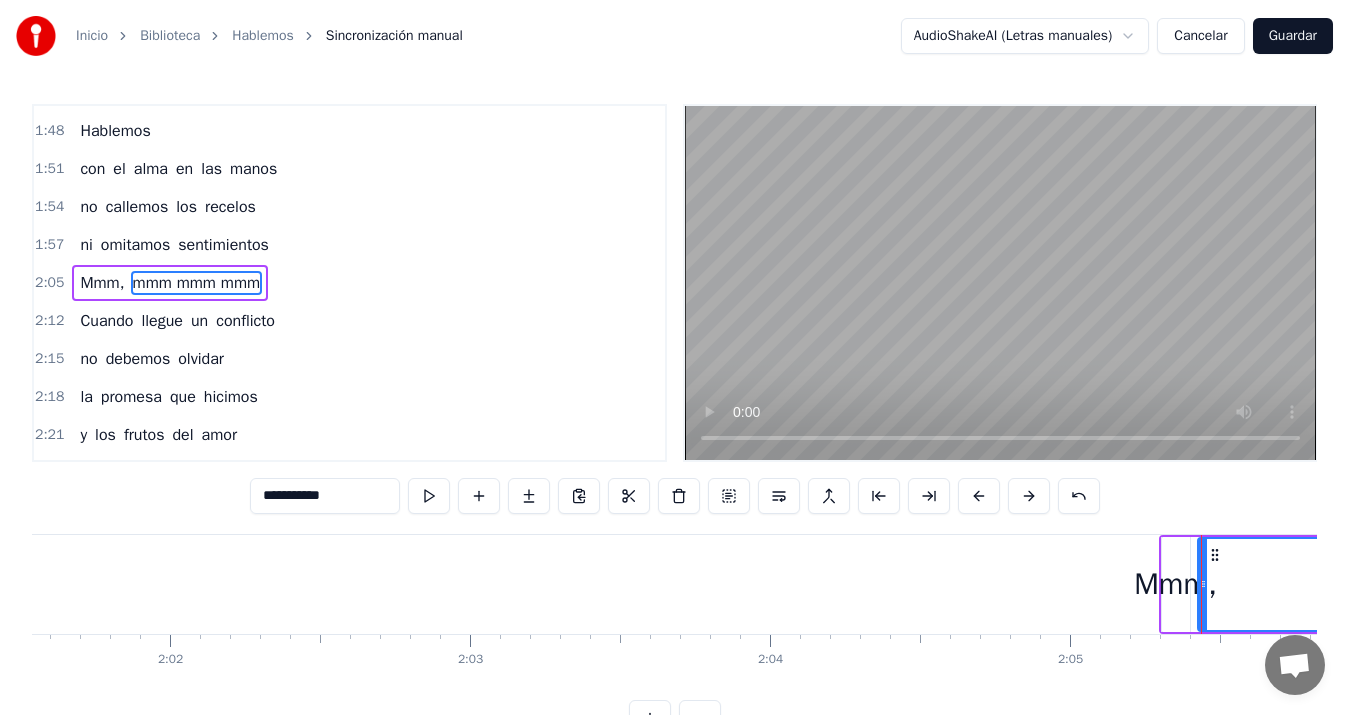click on "**********" at bounding box center [325, 496] 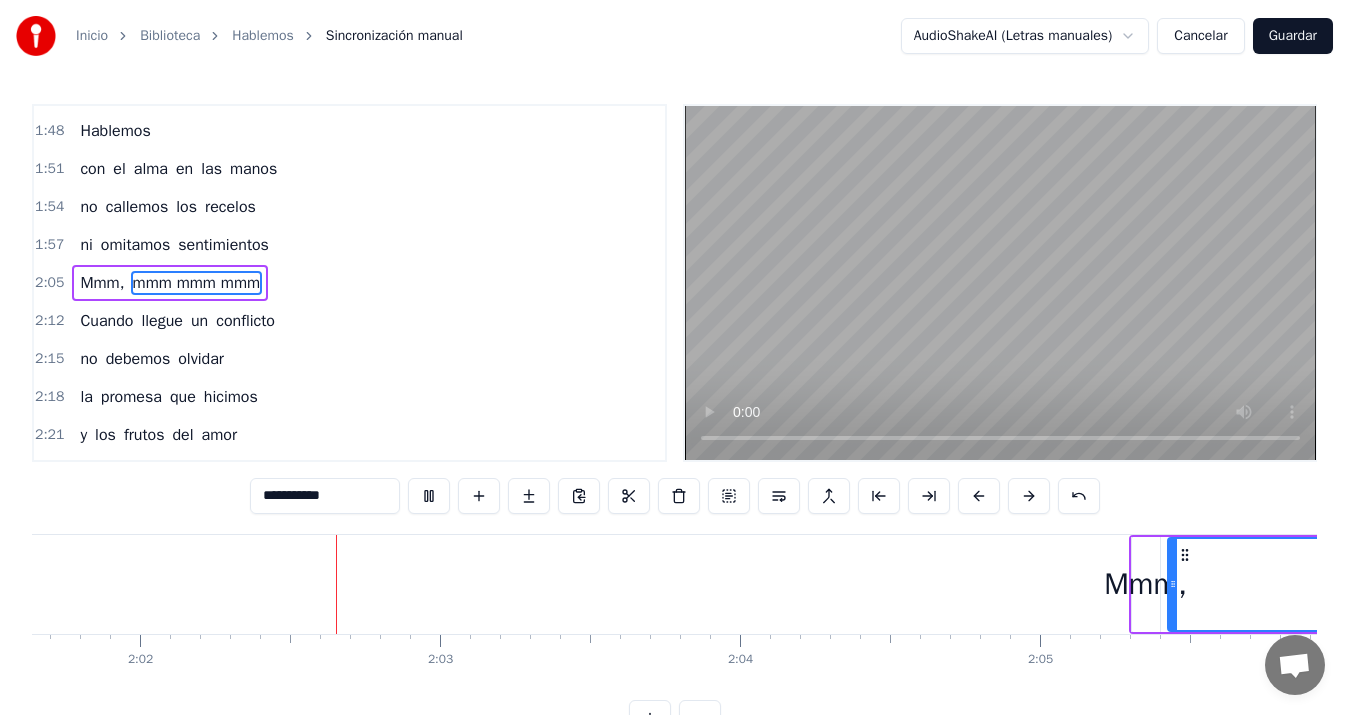 scroll, scrollTop: 0, scrollLeft: 36542, axis: horizontal 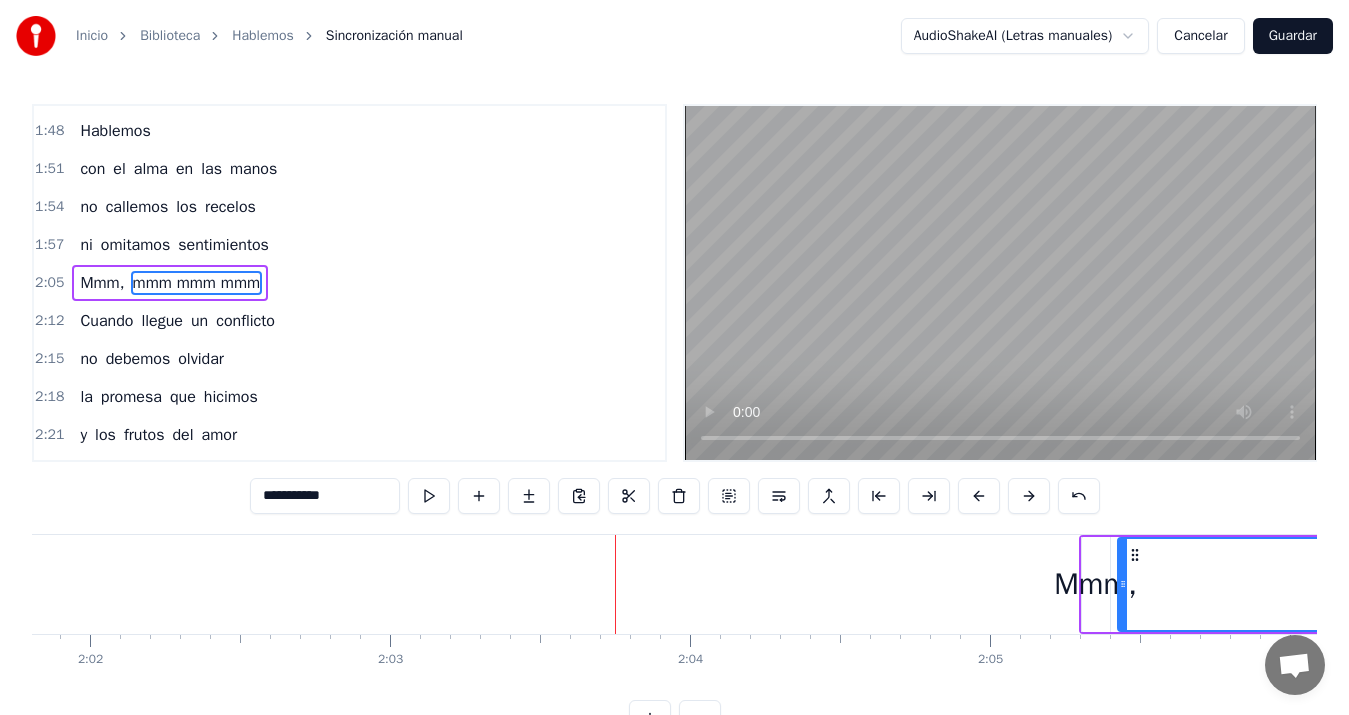 click on "Mmm," at bounding box center (1095, 584) 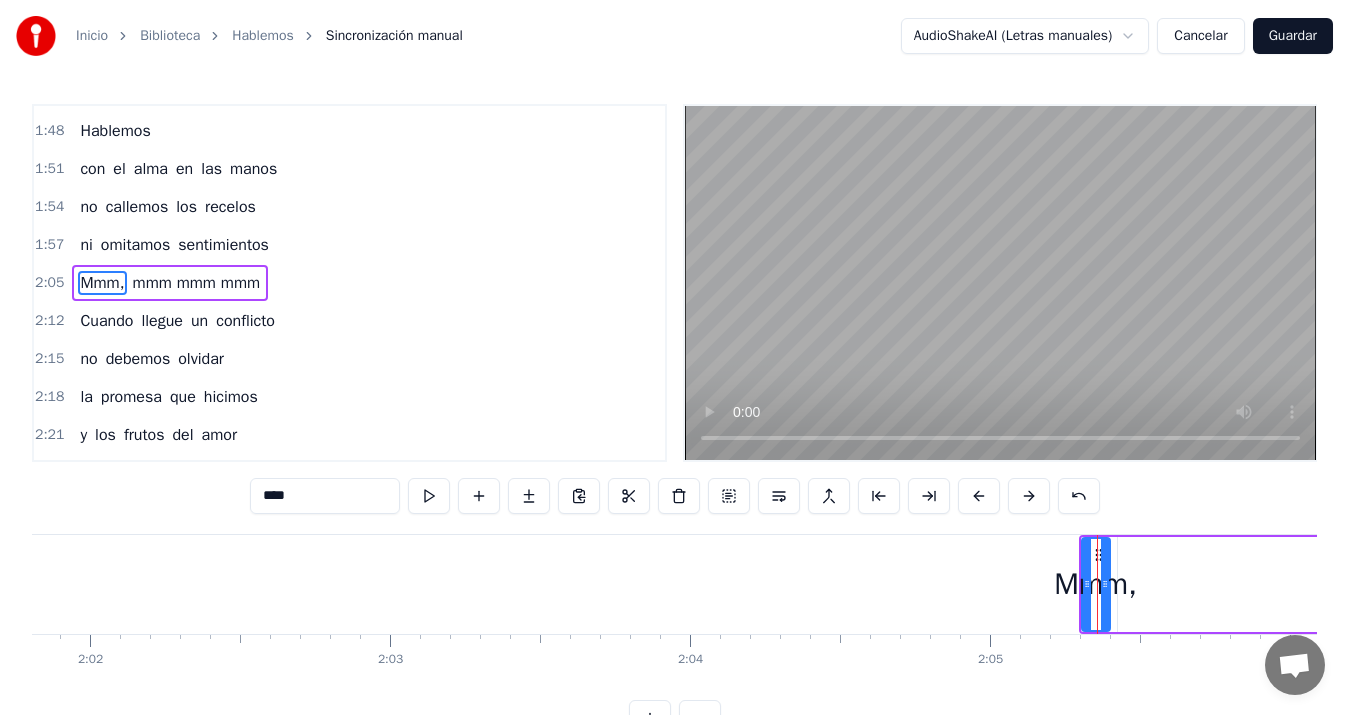 click on "****" at bounding box center (325, 496) 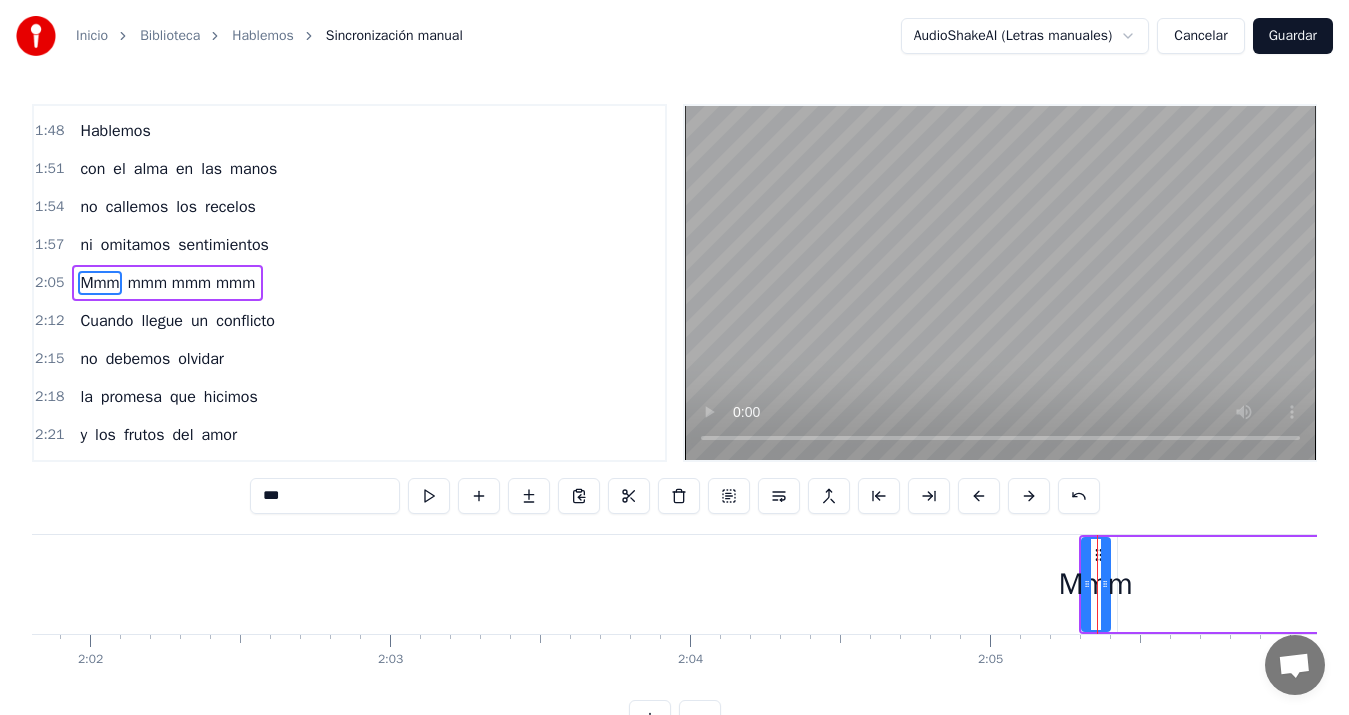 type on "***" 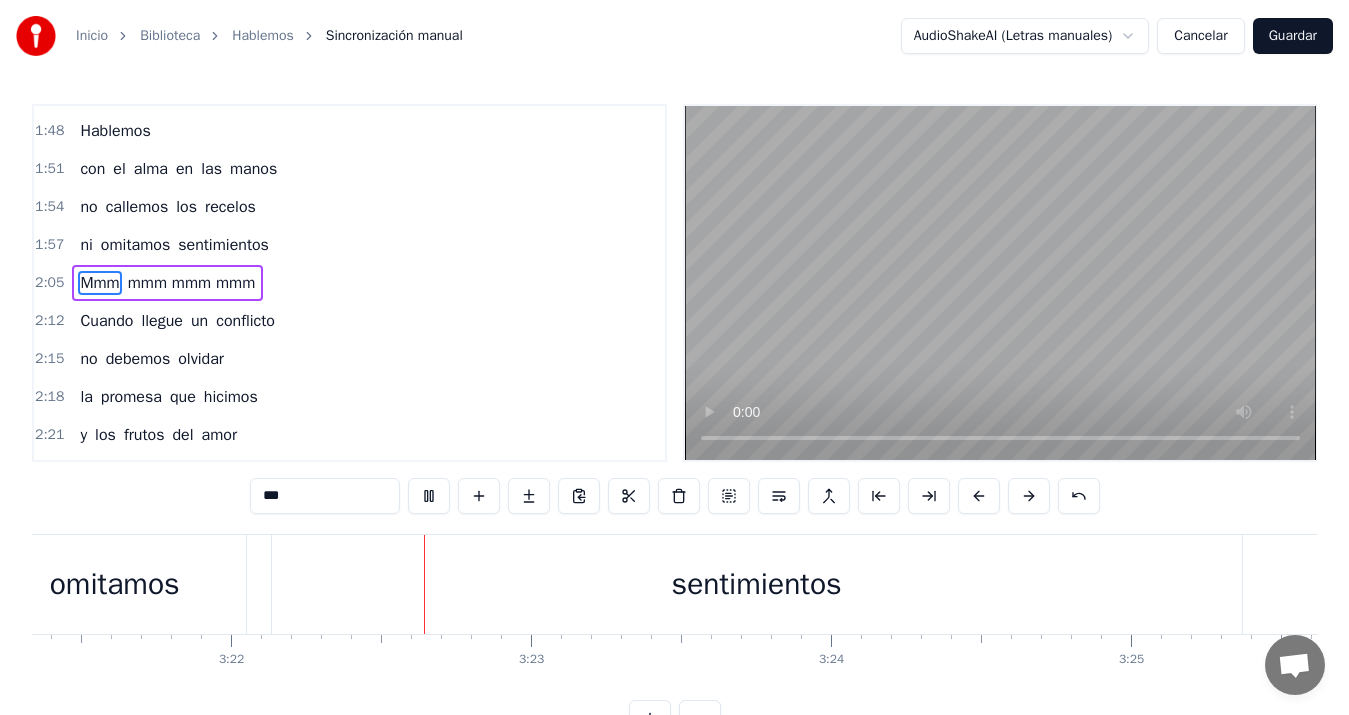 scroll, scrollTop: 0, scrollLeft: 60515, axis: horizontal 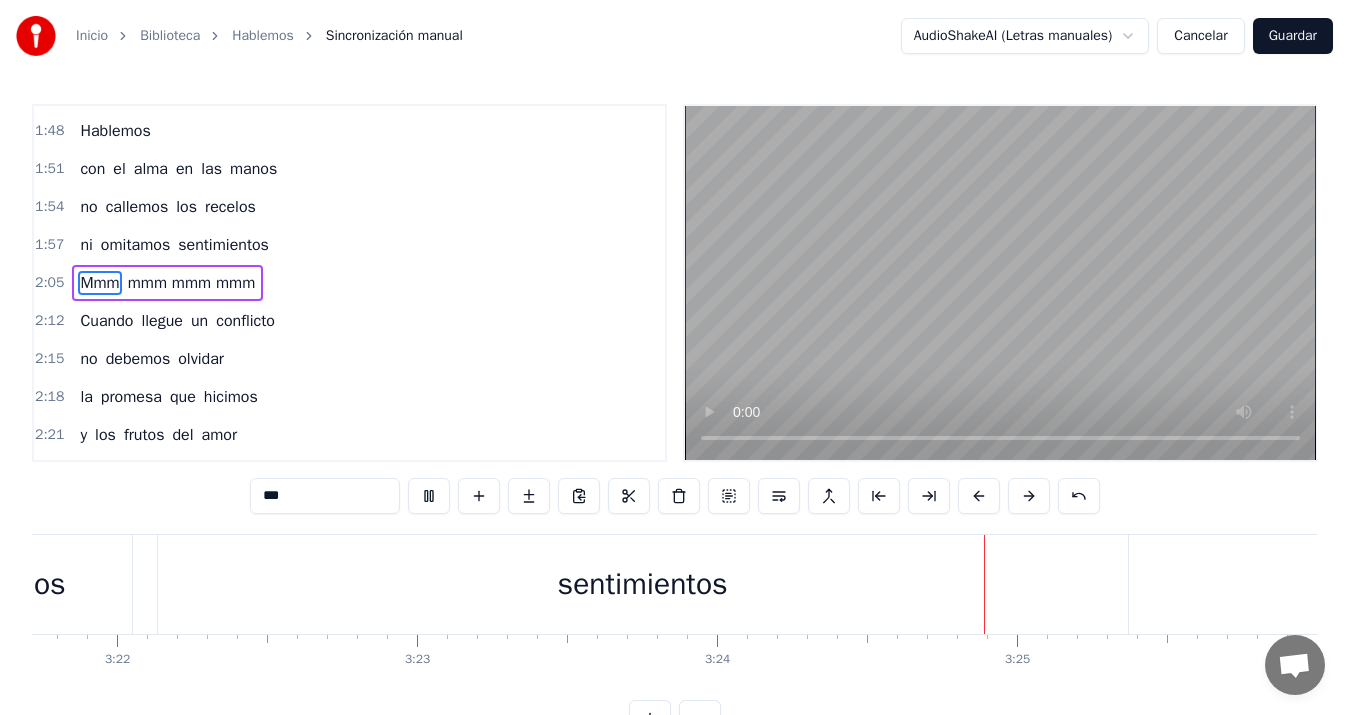 click on "Guardar" at bounding box center [1293, 36] 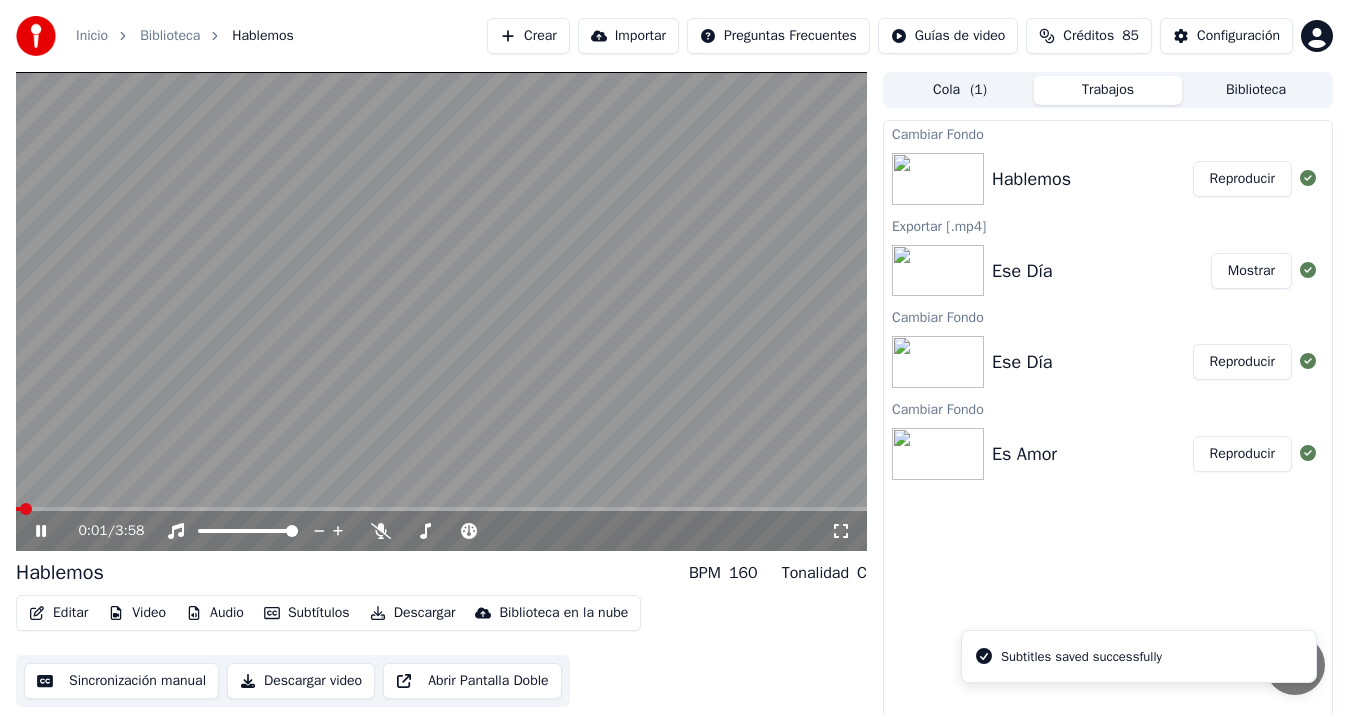 click on "Descargar video" at bounding box center [301, 681] 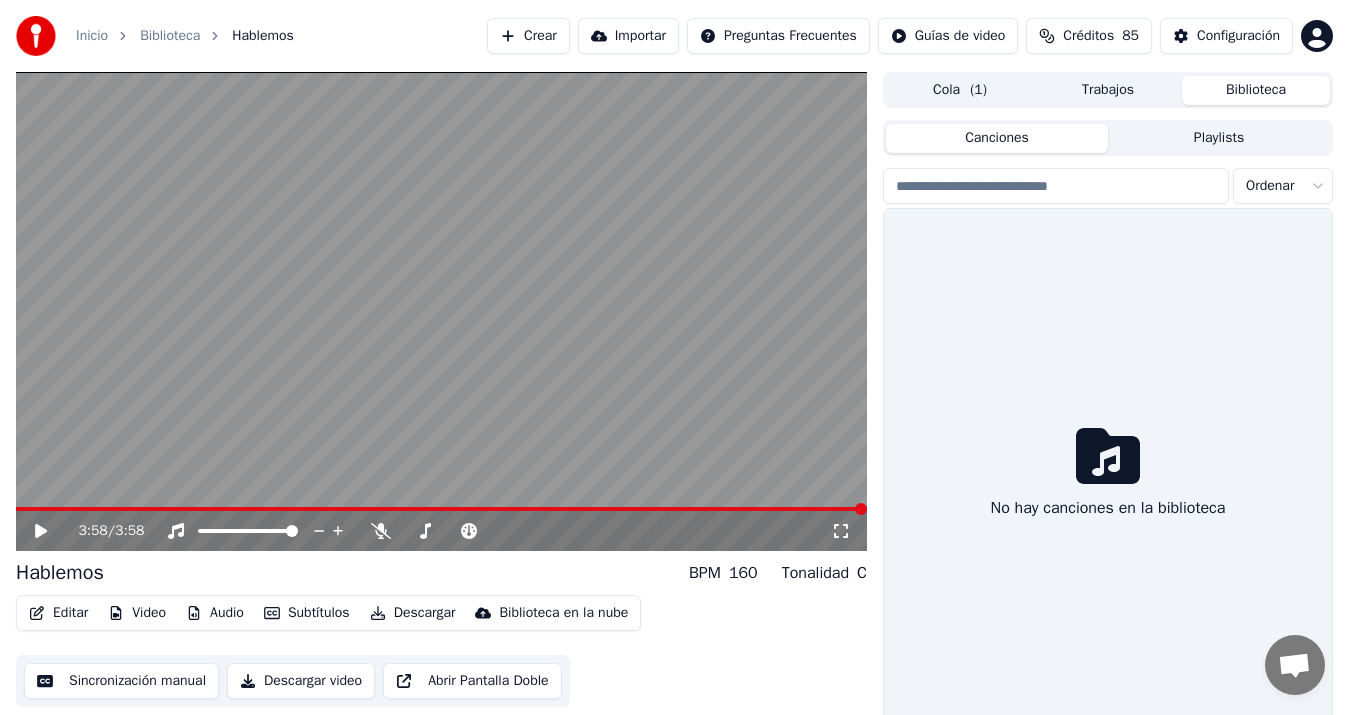 click on "Biblioteca" at bounding box center (1256, 90) 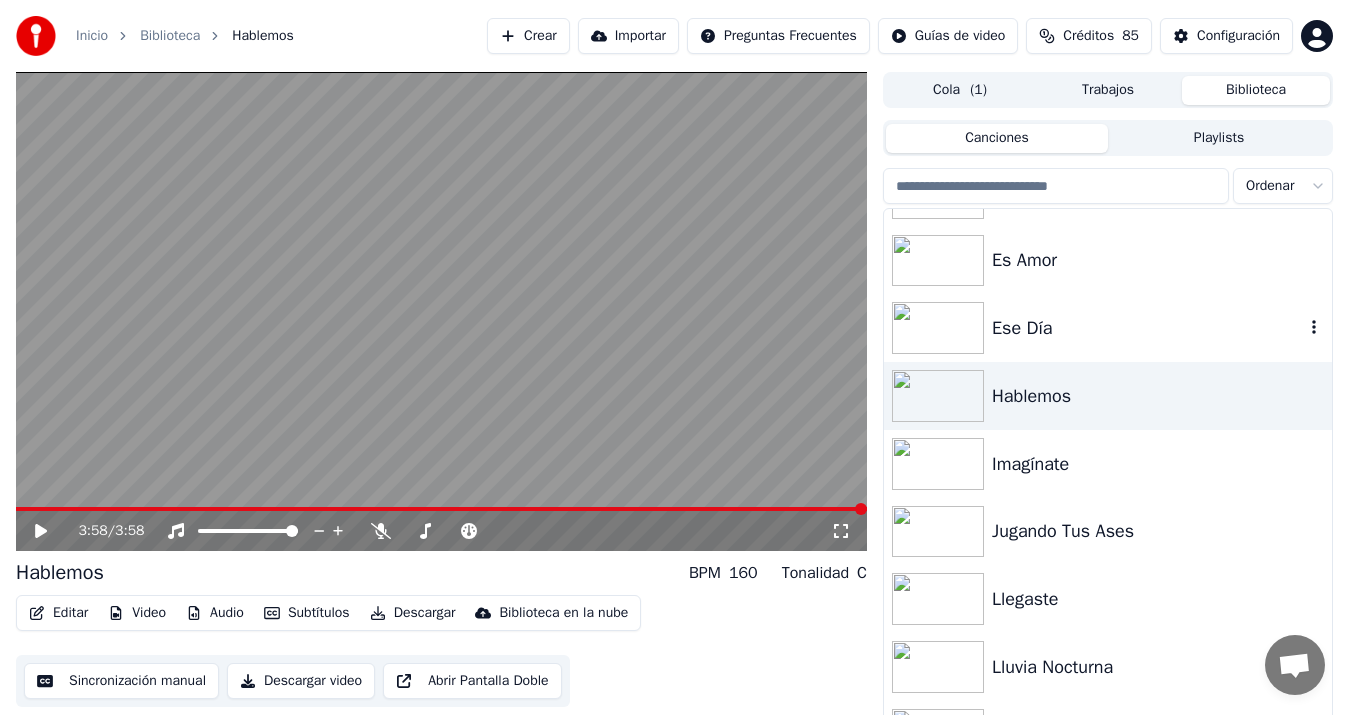 scroll, scrollTop: 867, scrollLeft: 0, axis: vertical 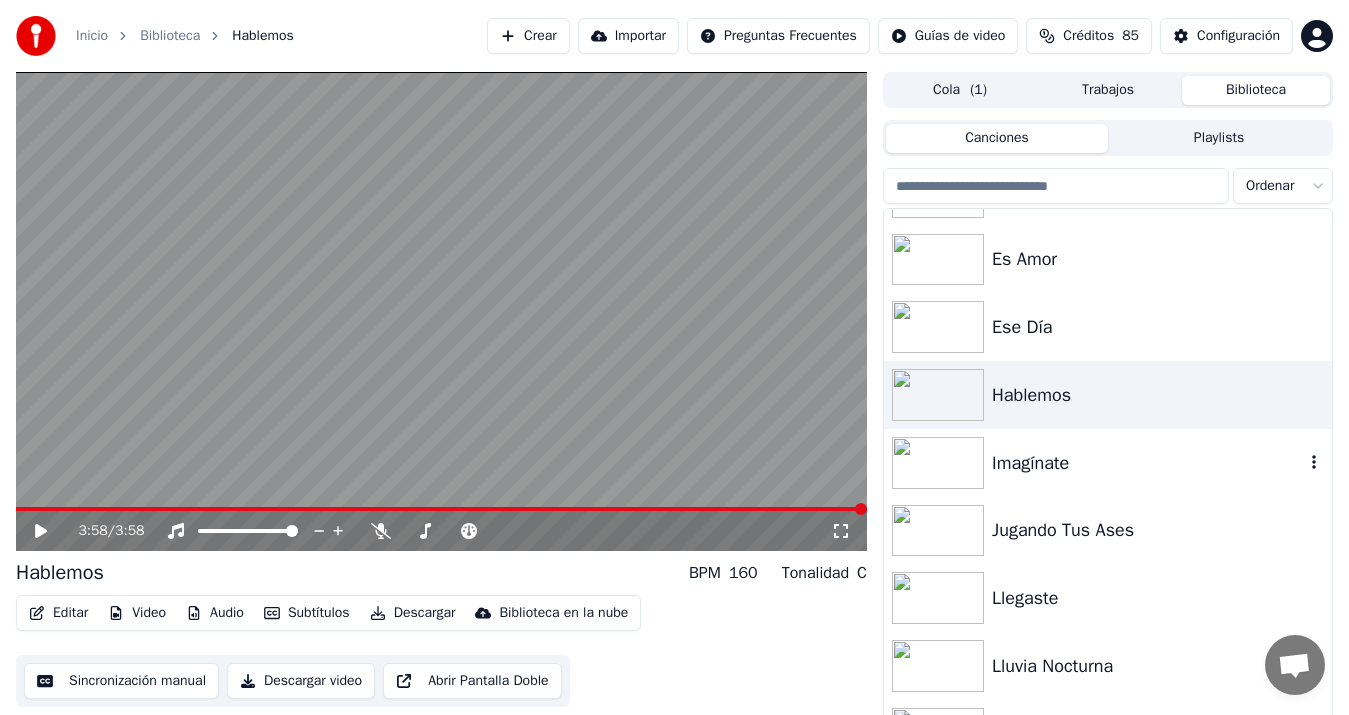 click on "Imagínate" at bounding box center (1148, 463) 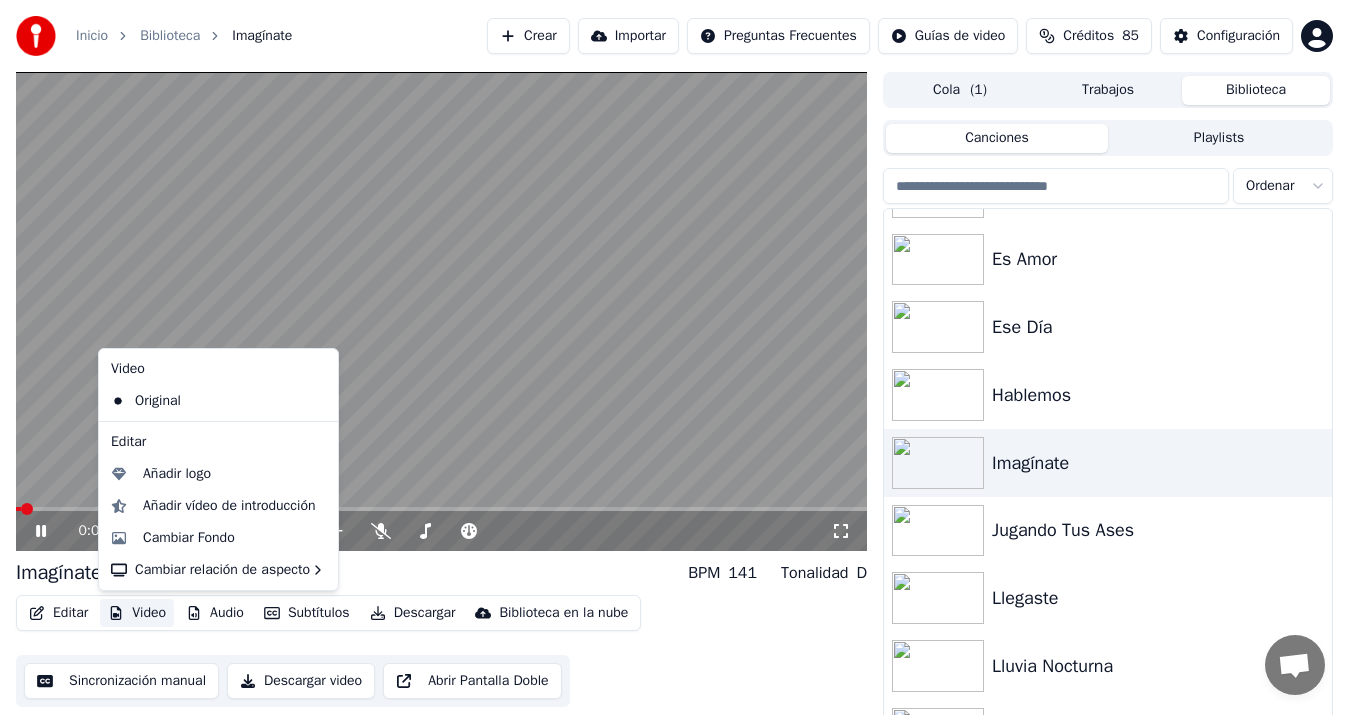 click on "Video" at bounding box center [137, 613] 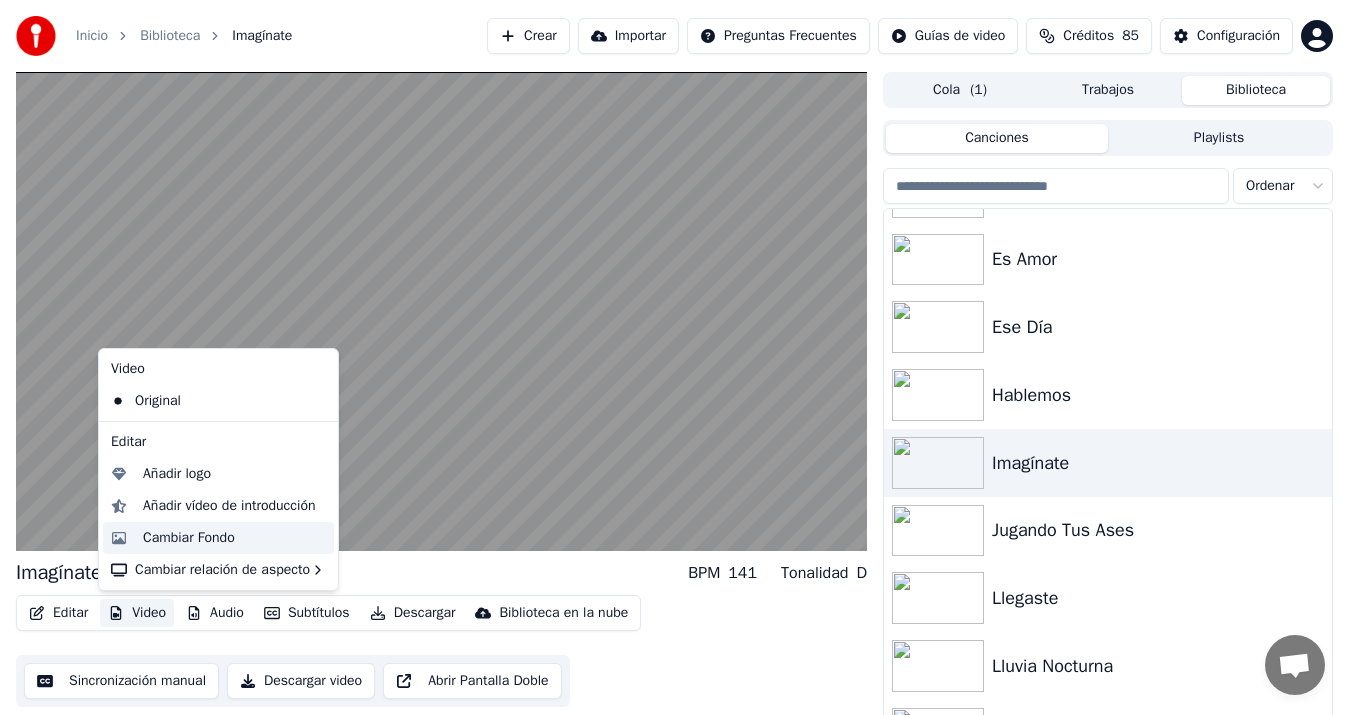 click on "Cambiar Fondo" at bounding box center [189, 538] 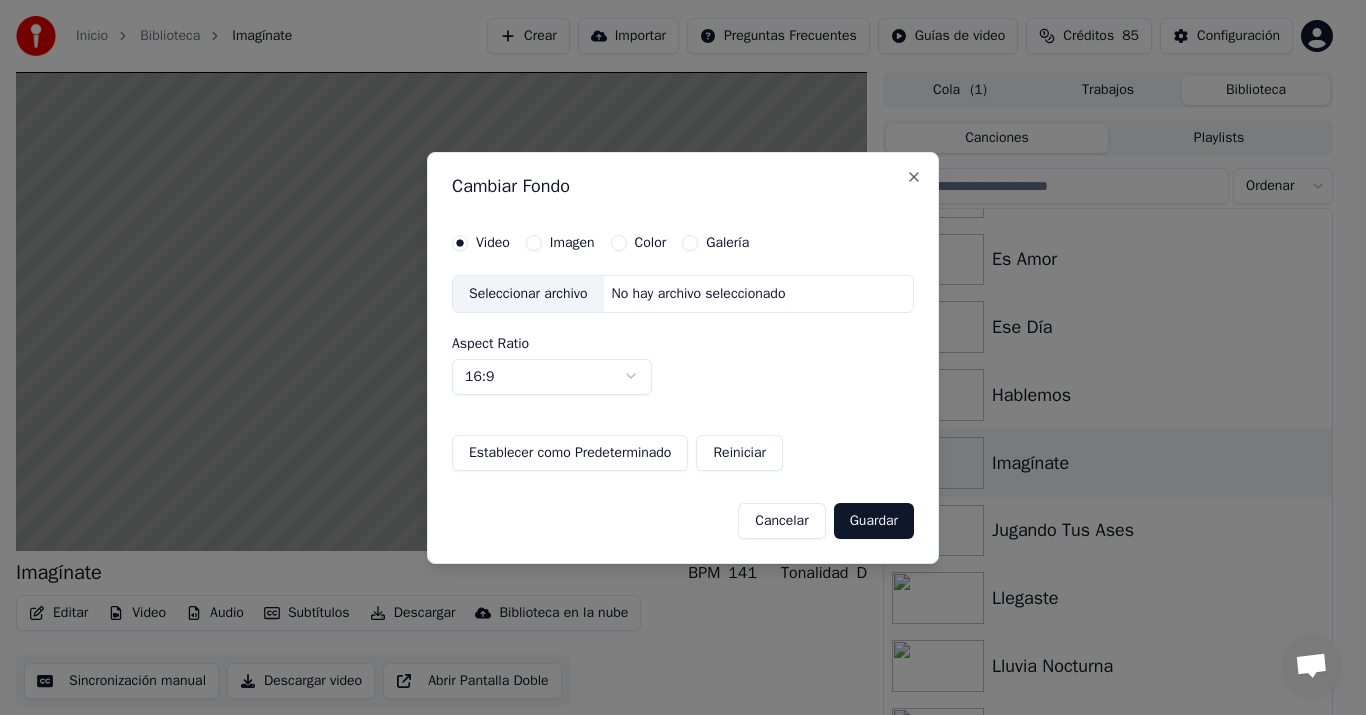 click on "Imagen" at bounding box center (534, 243) 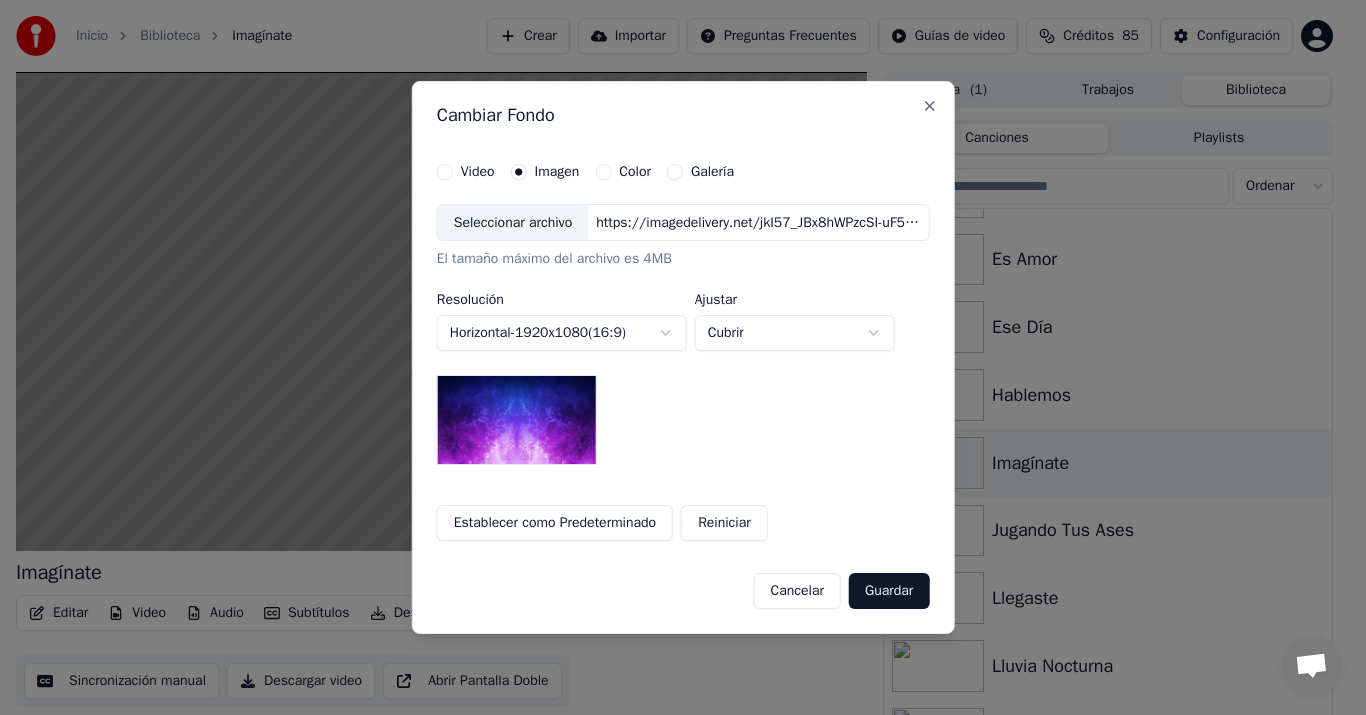 click on "Seleccionar archivo" at bounding box center (513, 223) 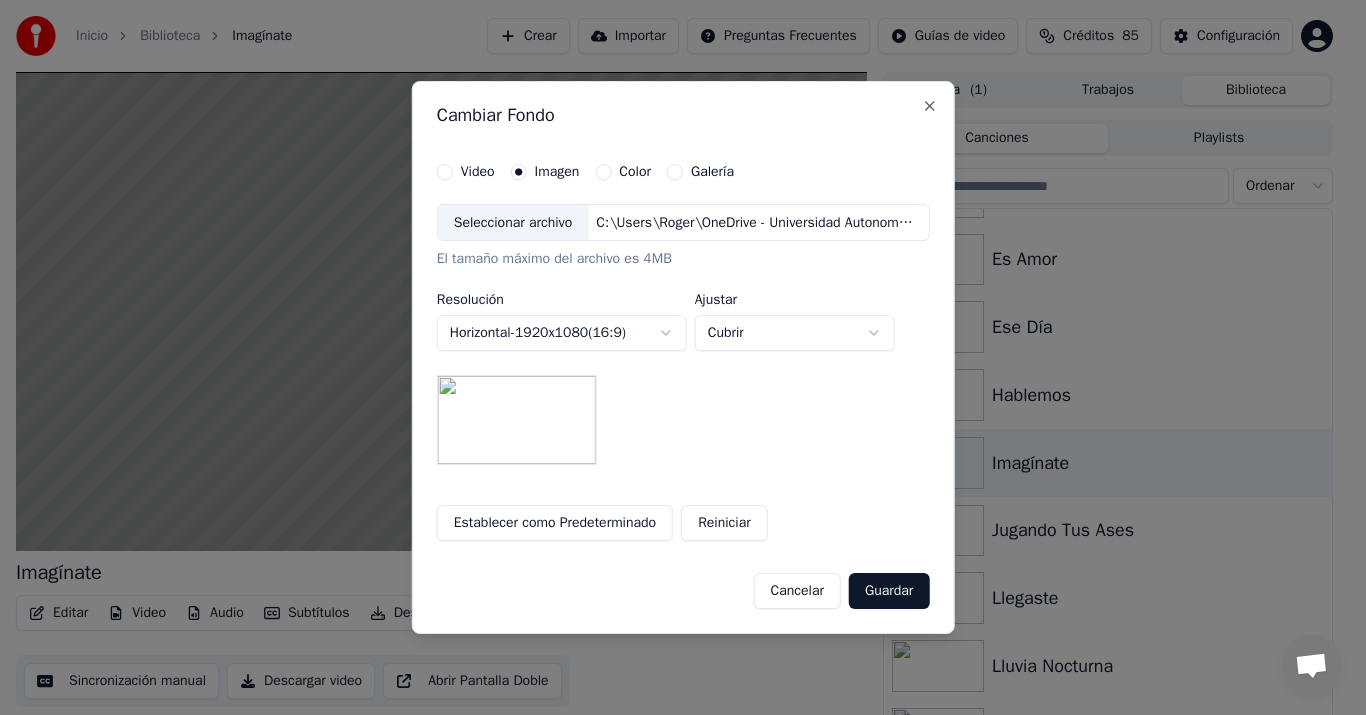 click on "Guardar" at bounding box center [889, 591] 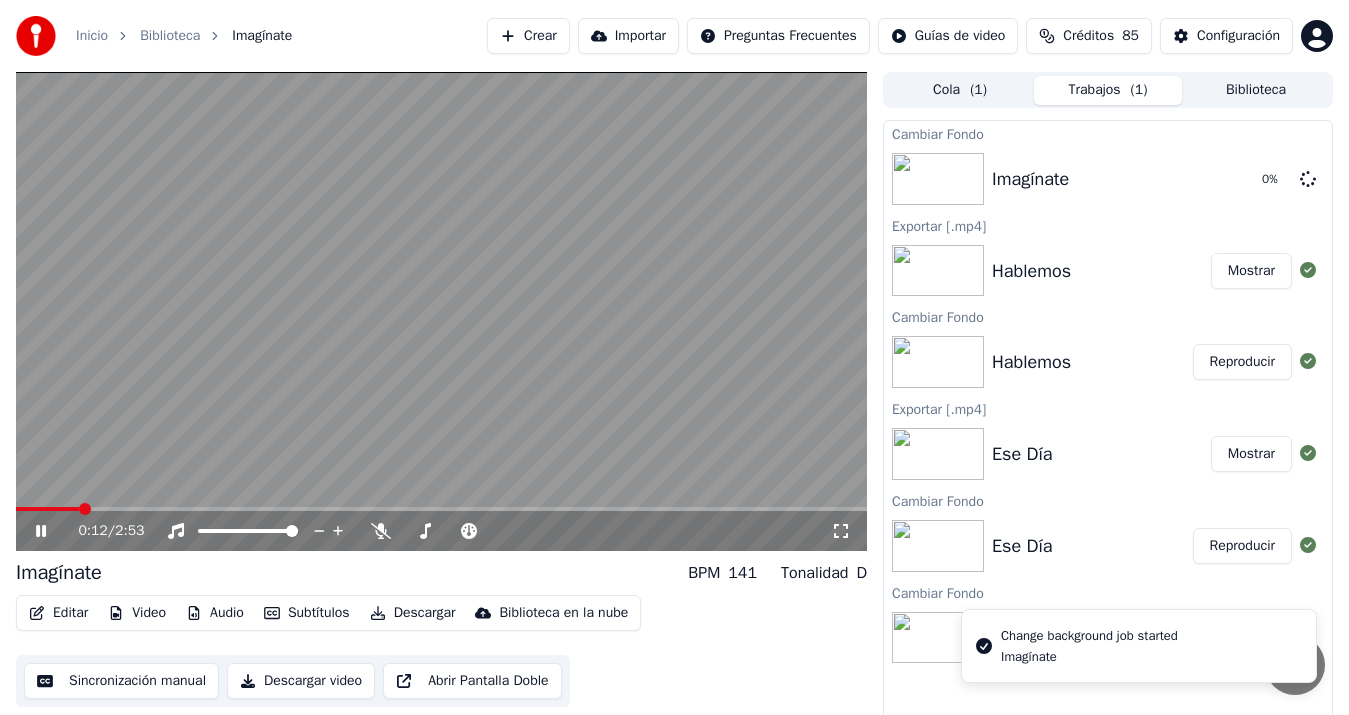 click at bounding box center [441, 311] 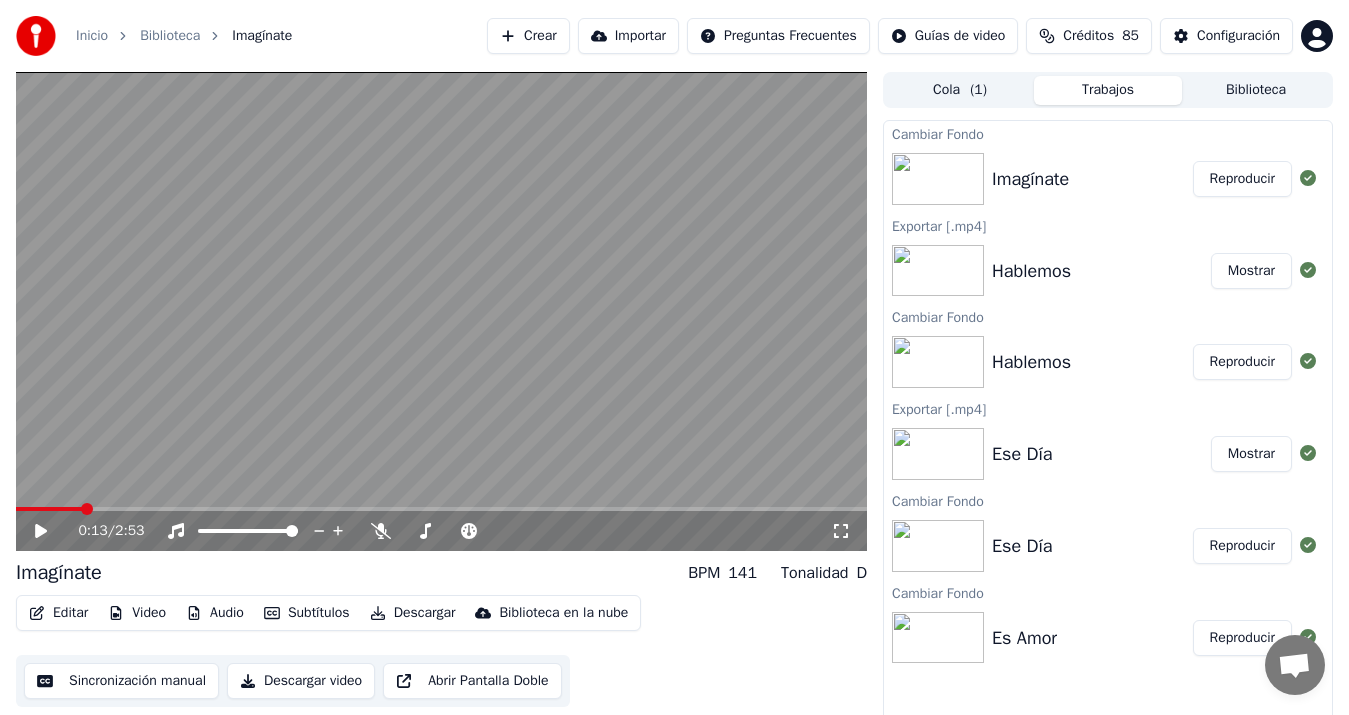 click on "Reproducir" at bounding box center (1242, 179) 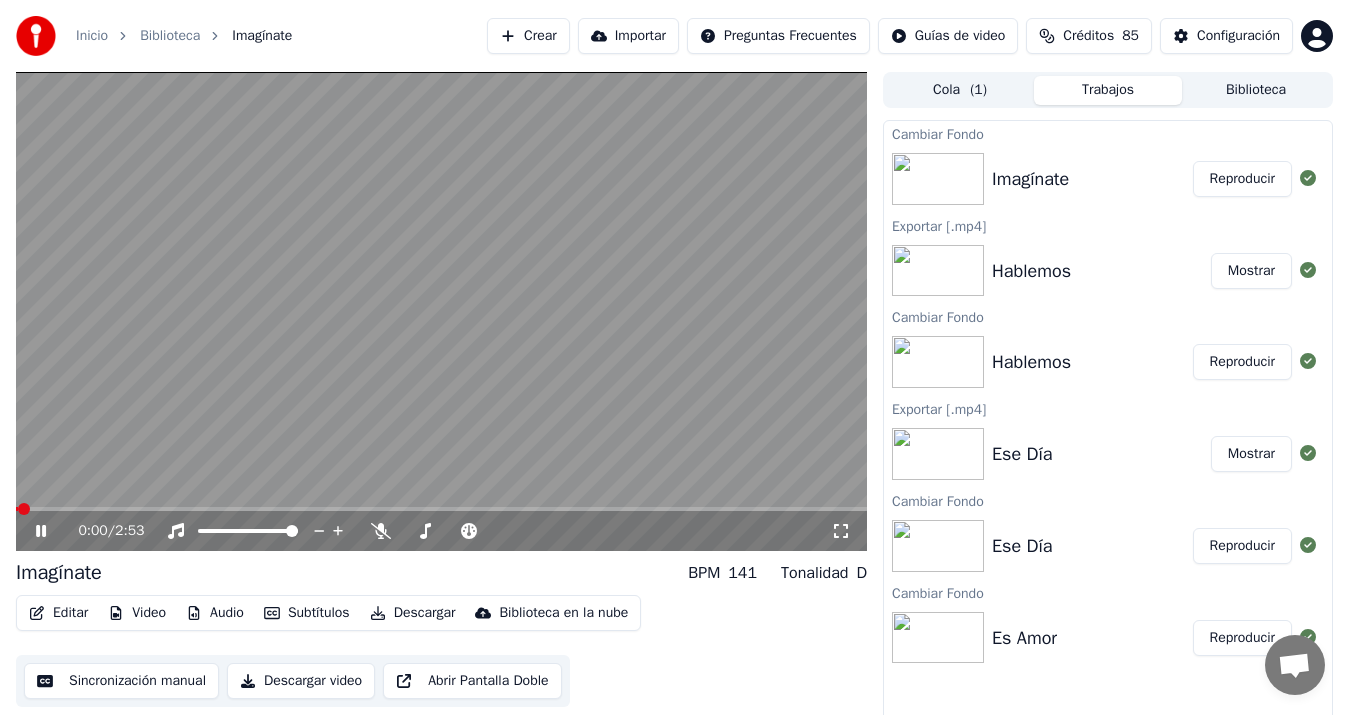 click on "Sincronización manual" at bounding box center (121, 681) 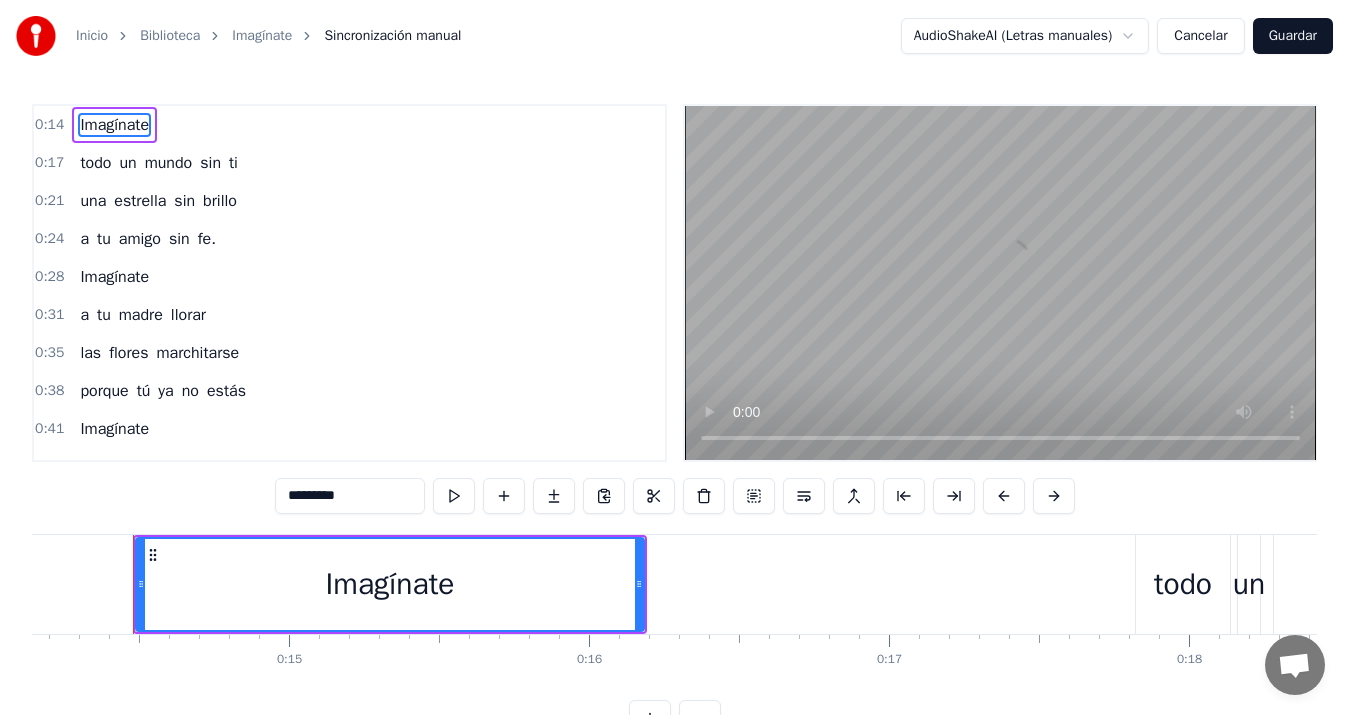 scroll, scrollTop: 0, scrollLeft: 4244, axis: horizontal 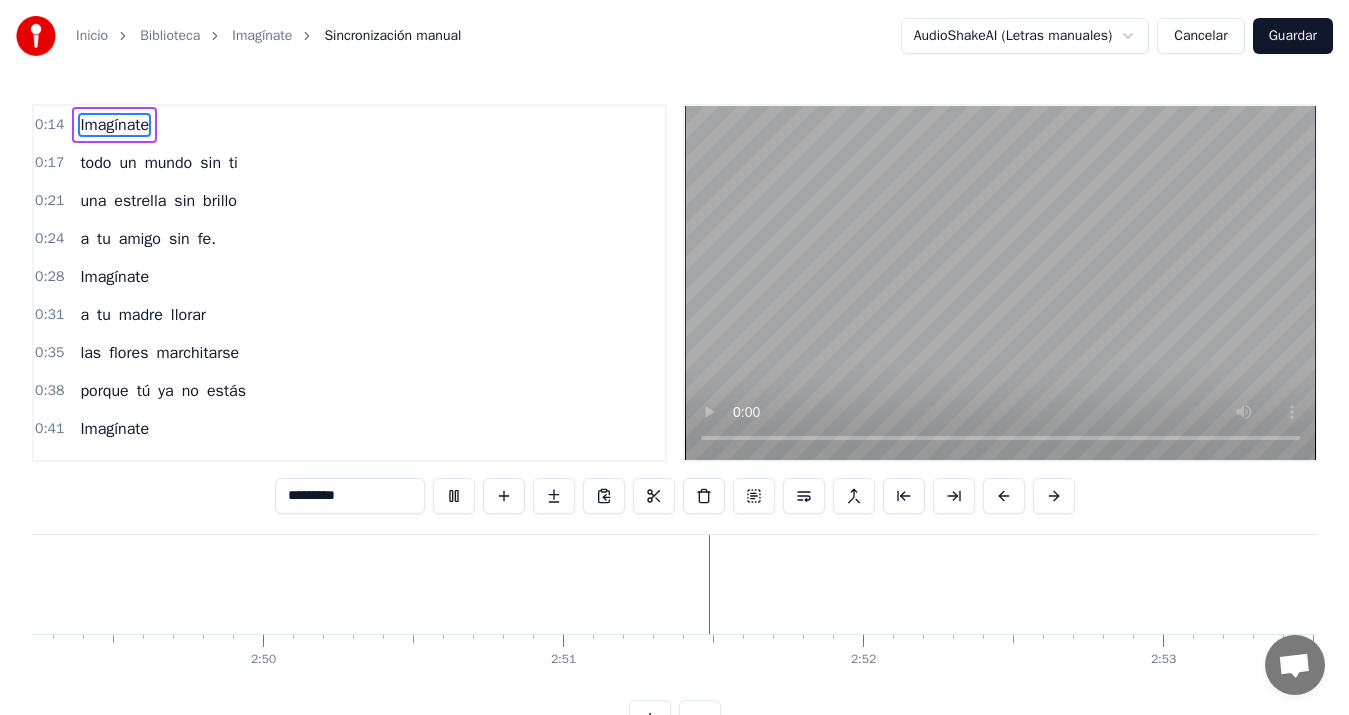 click on "Cancelar" at bounding box center (1200, 36) 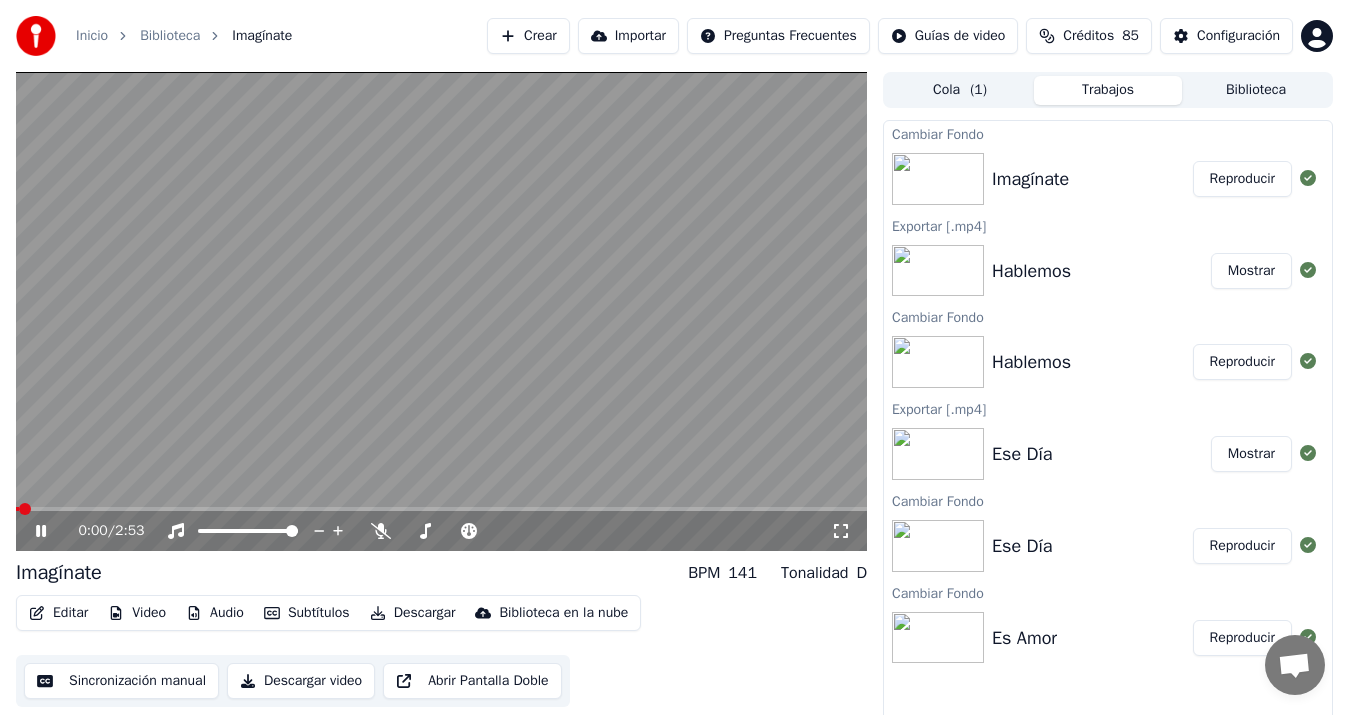 click on "Descargar video" at bounding box center (301, 681) 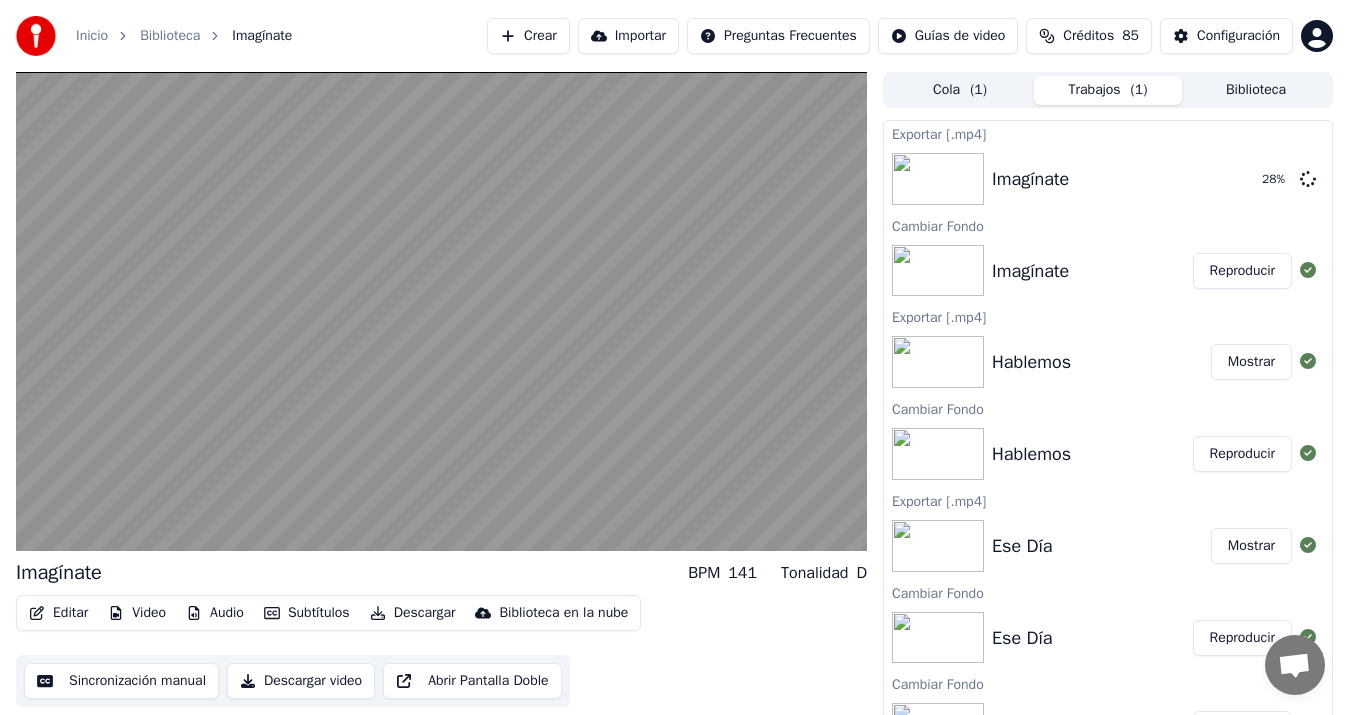 type 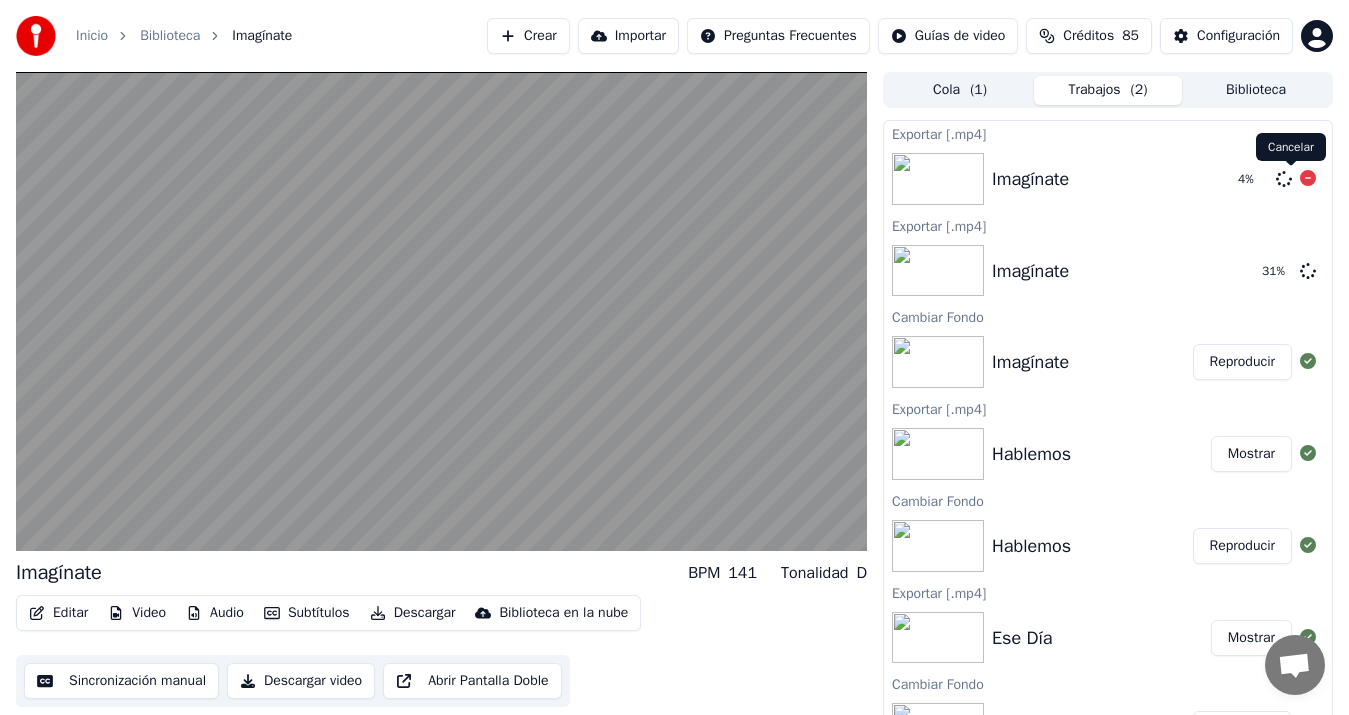 click 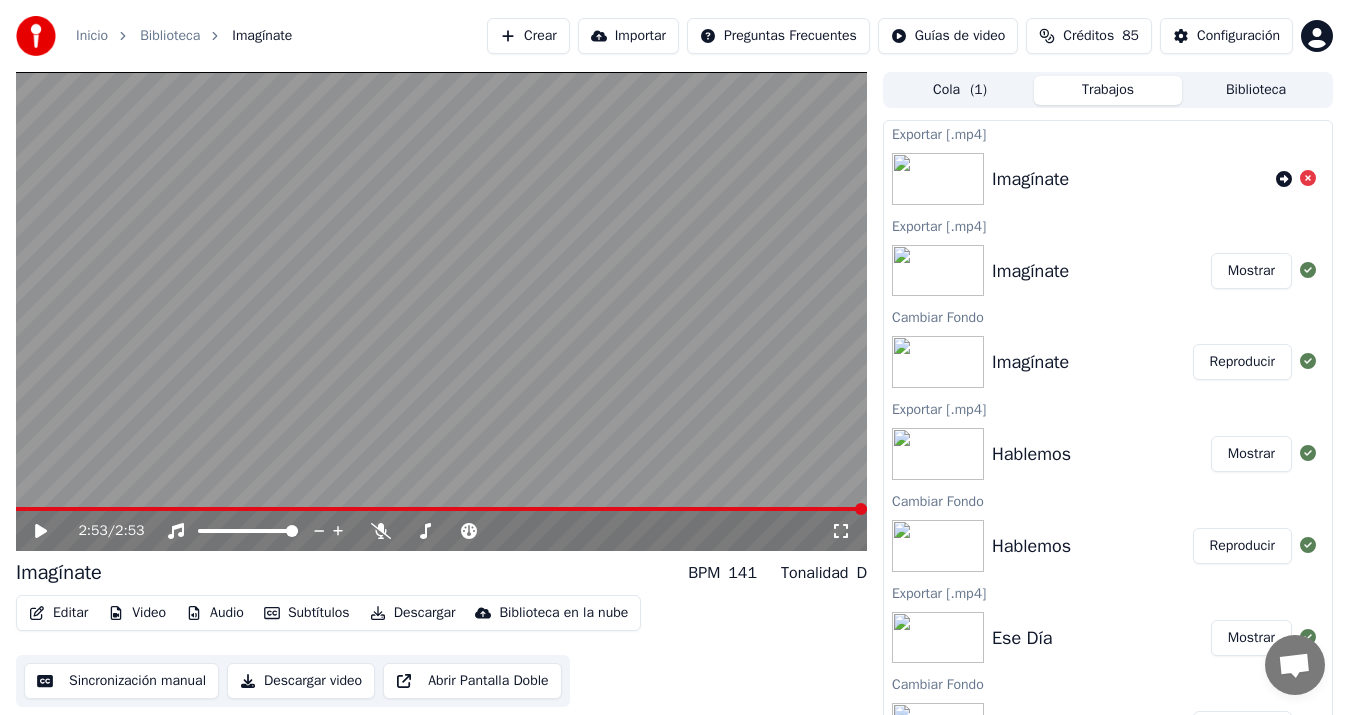 click on "Cola ( 1 ) Trabajos Biblioteca" at bounding box center (1108, 90) 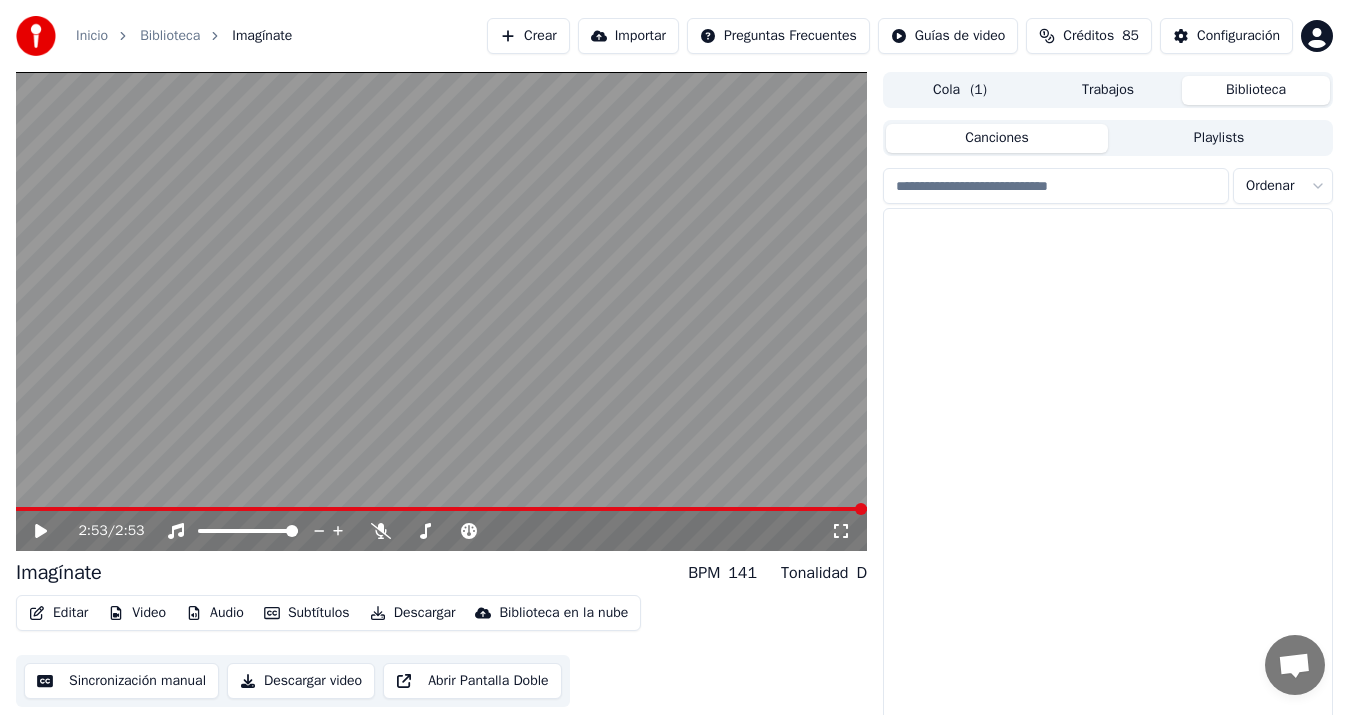 click on "Biblioteca" at bounding box center (1256, 90) 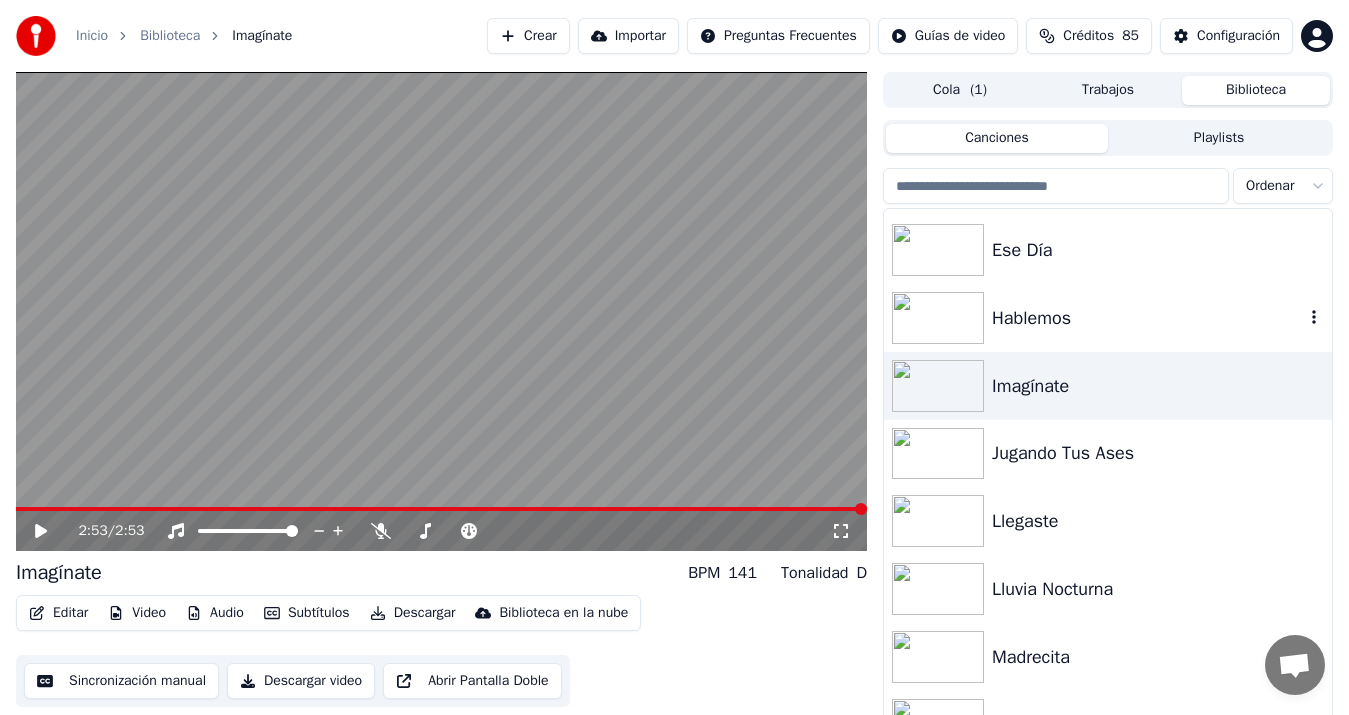 scroll, scrollTop: 945, scrollLeft: 0, axis: vertical 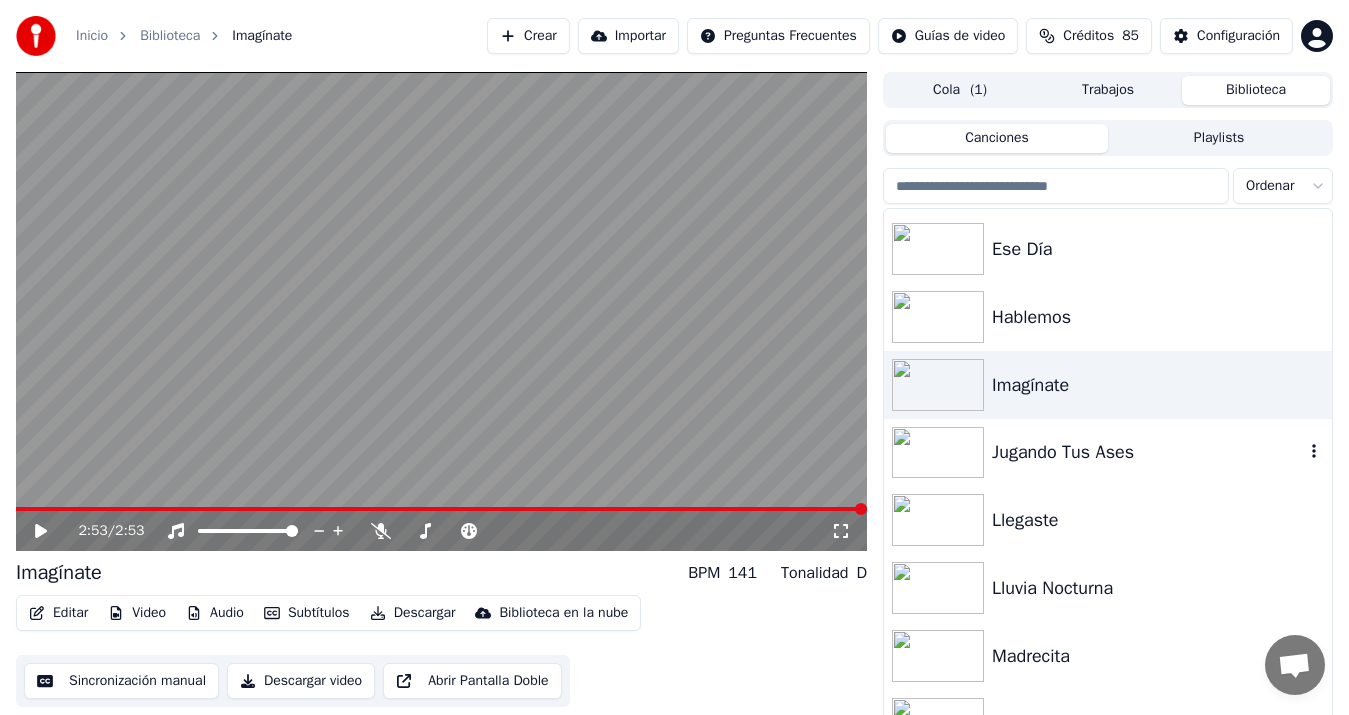 click on "Jugando Tus Ases" at bounding box center (1148, 452) 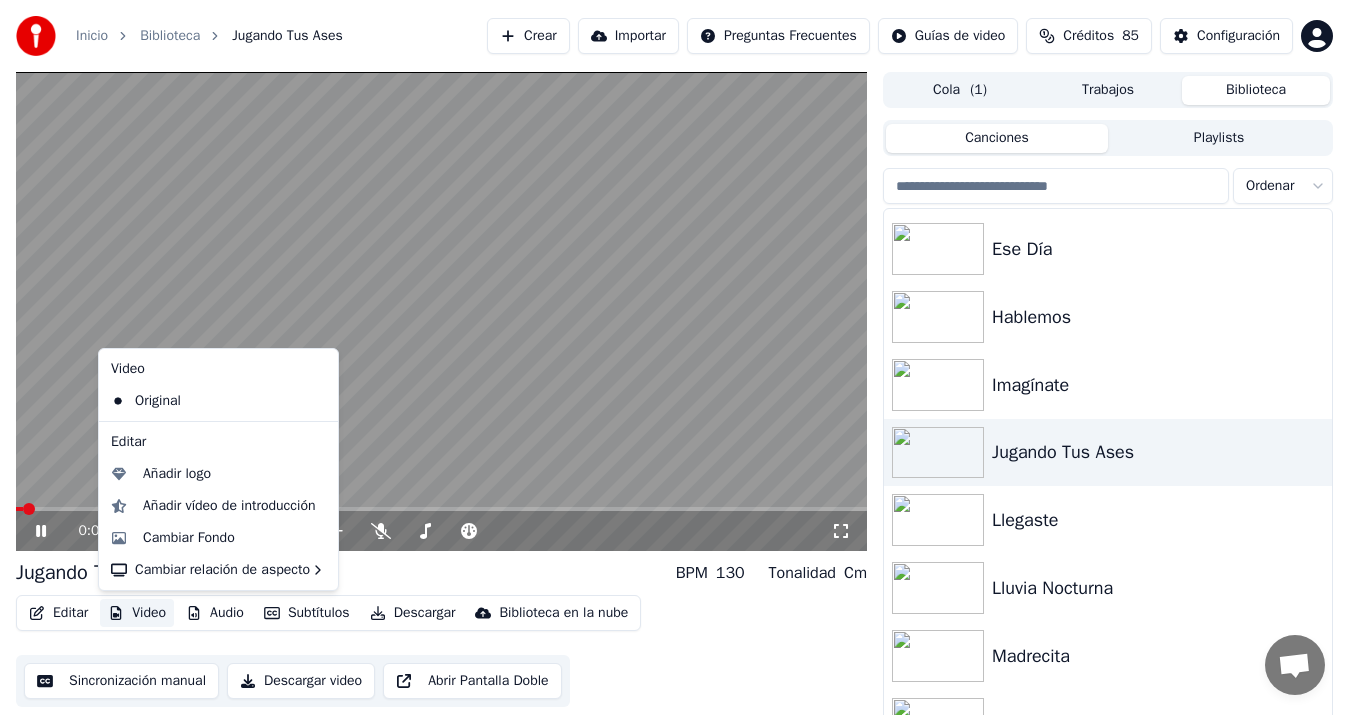 click on "Video" at bounding box center (137, 613) 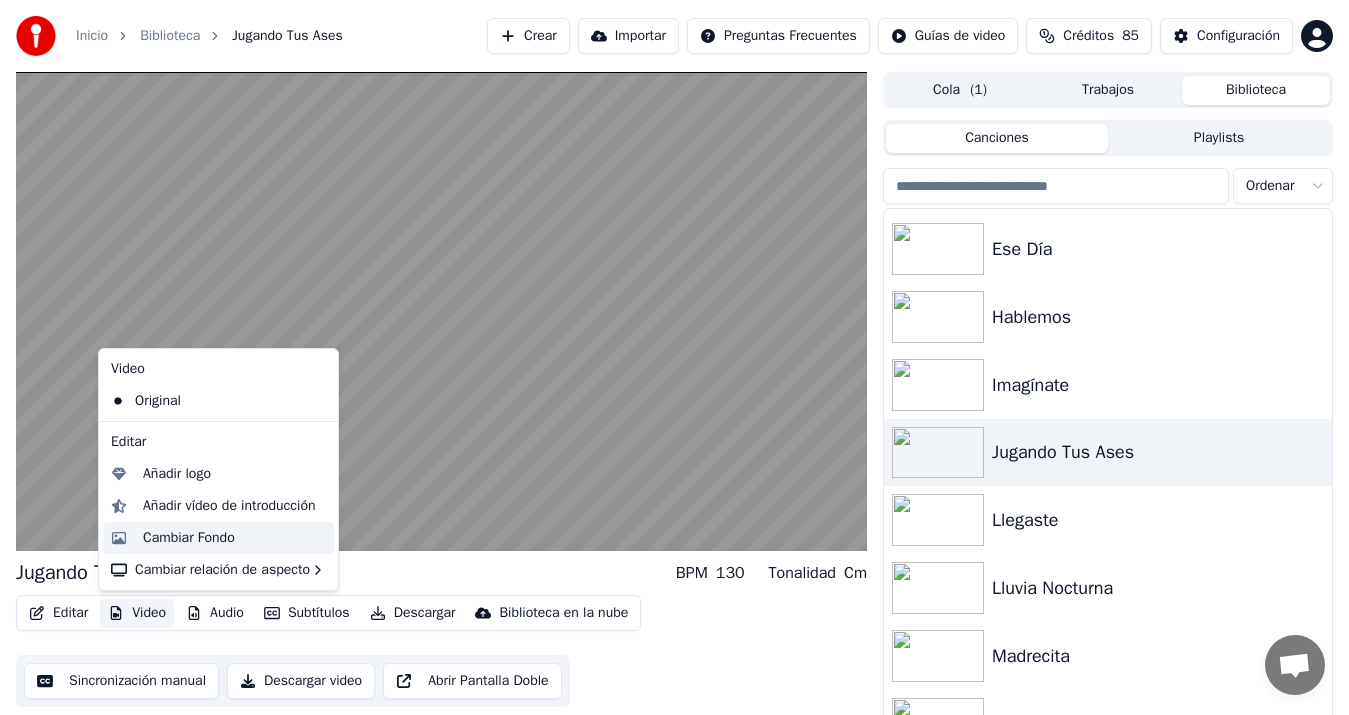 click on "Cambiar Fondo" at bounding box center [189, 538] 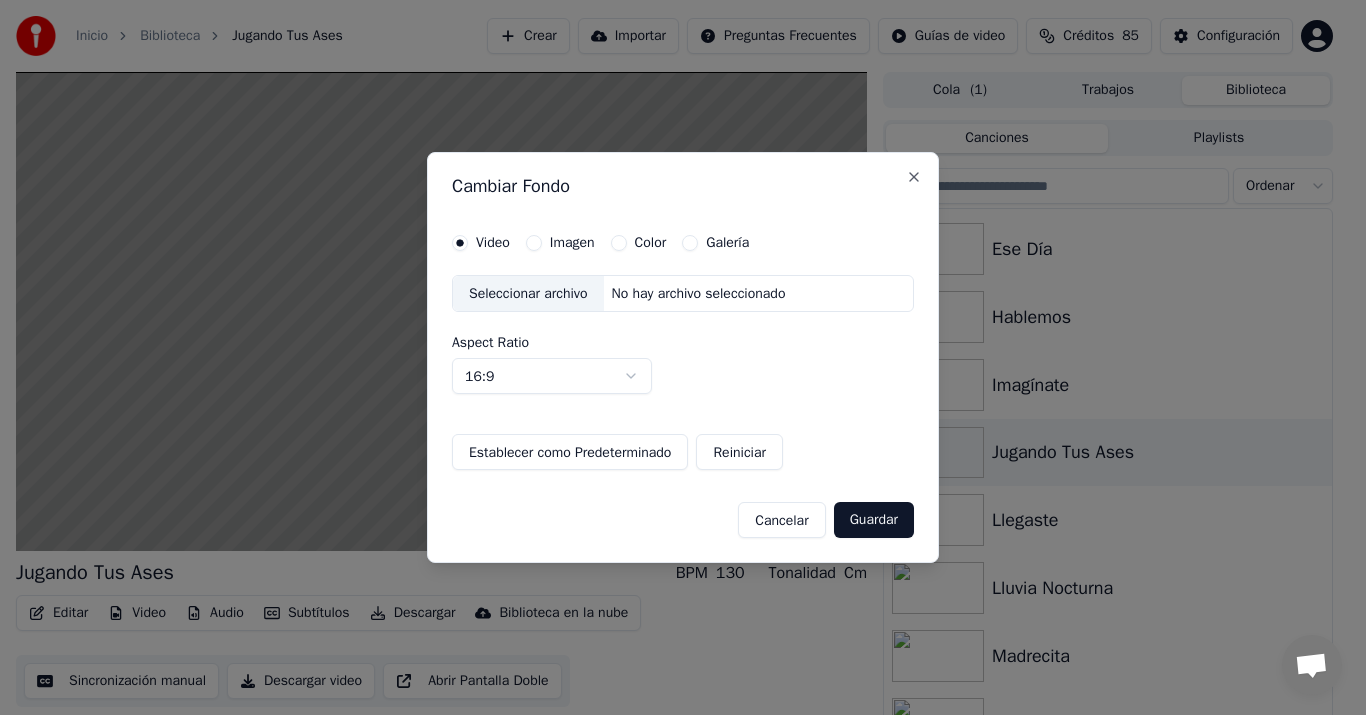 click on "Imagen" at bounding box center (572, 243) 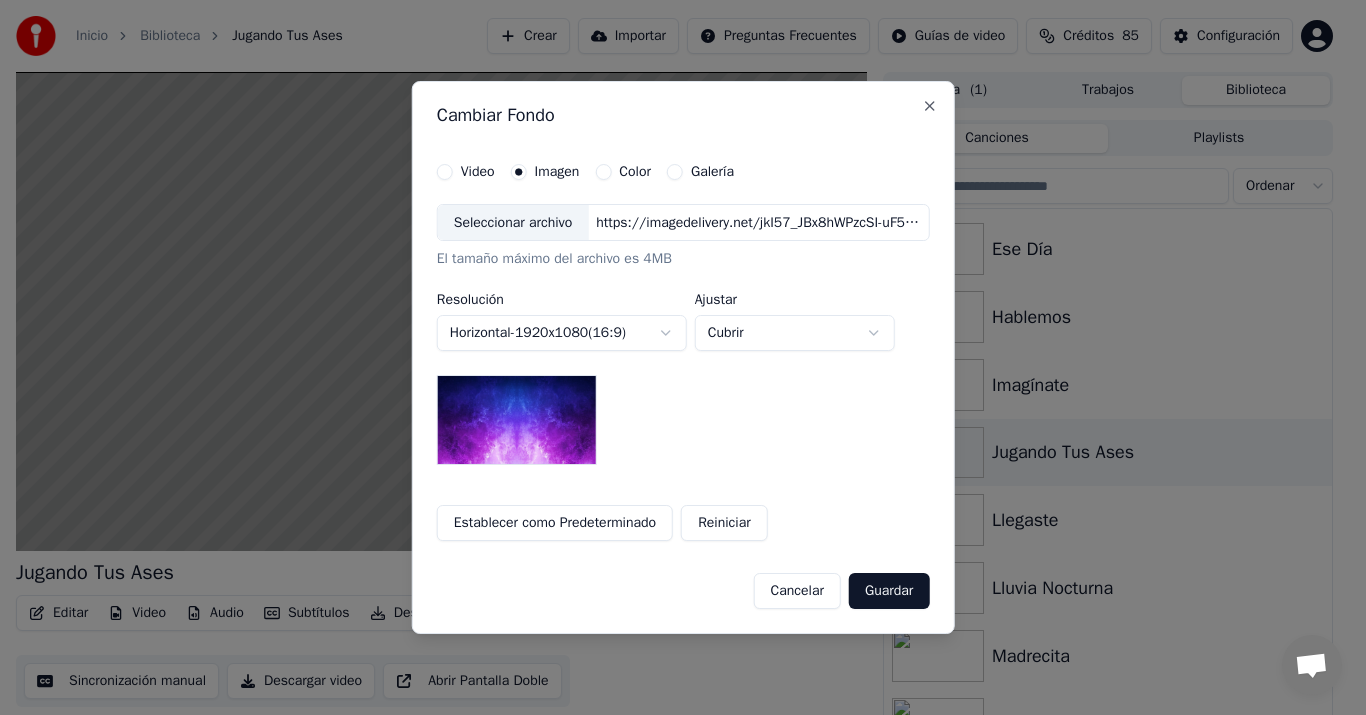click on "Seleccionar archivo" at bounding box center [513, 223] 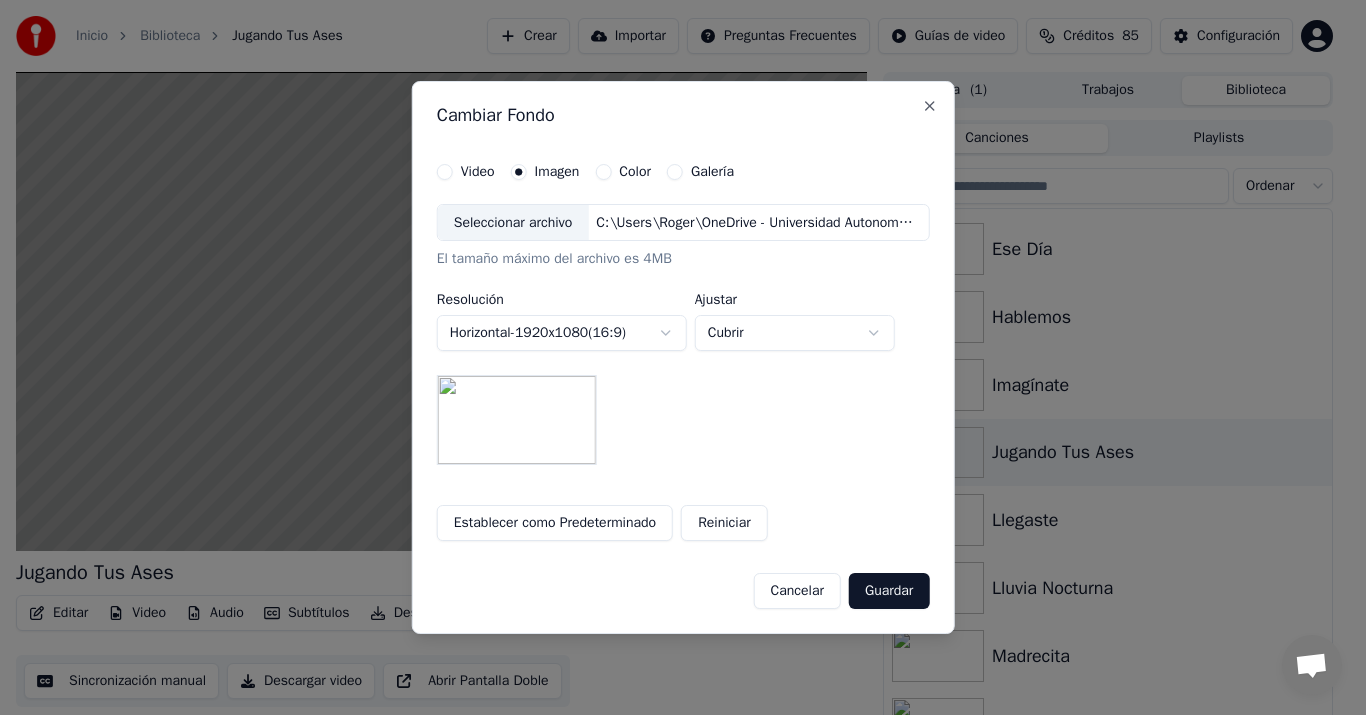 click on "Guardar" at bounding box center (889, 591) 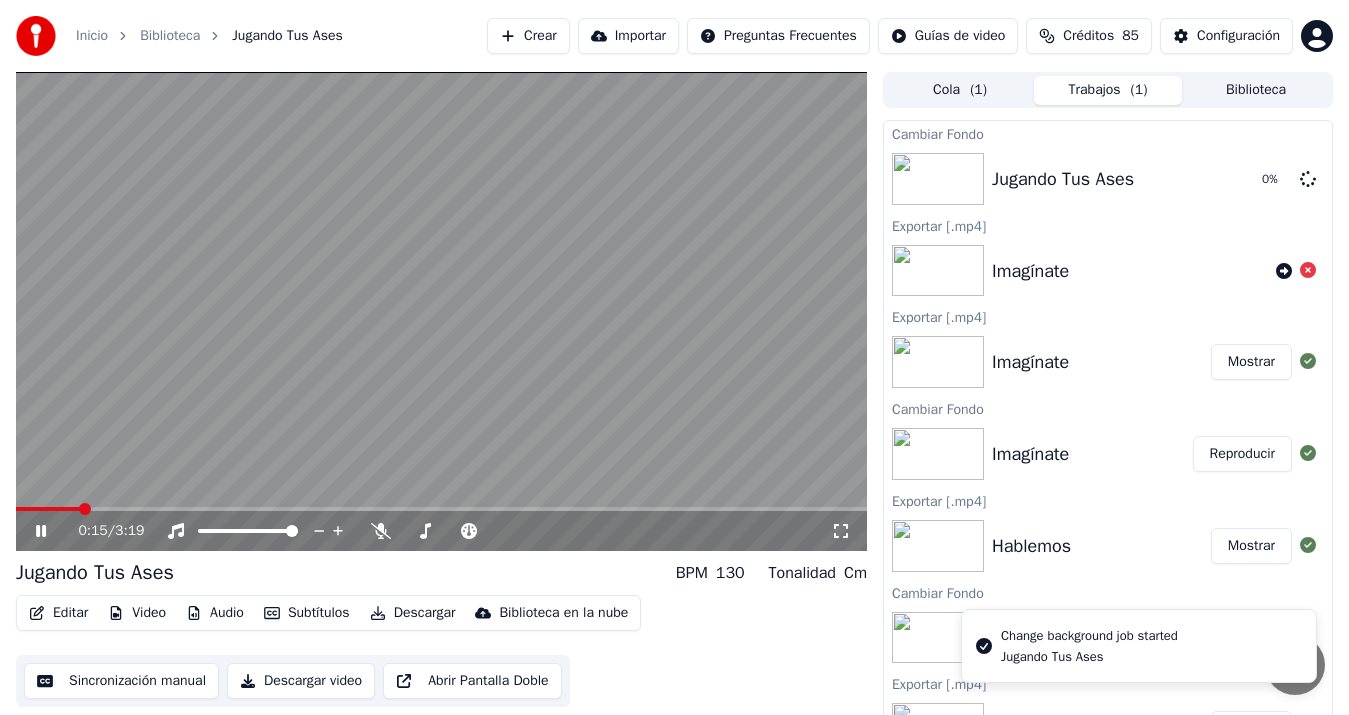 click at bounding box center [441, 311] 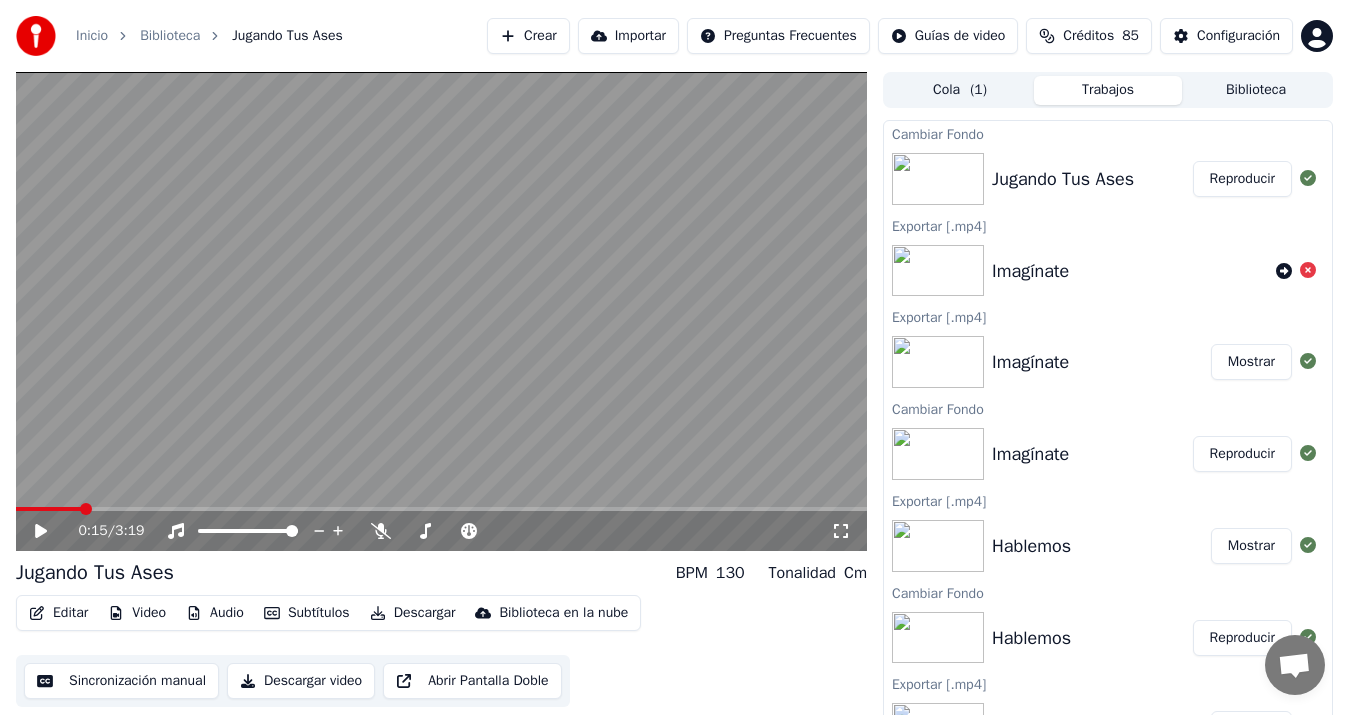 click on "Reproducir" at bounding box center [1242, 179] 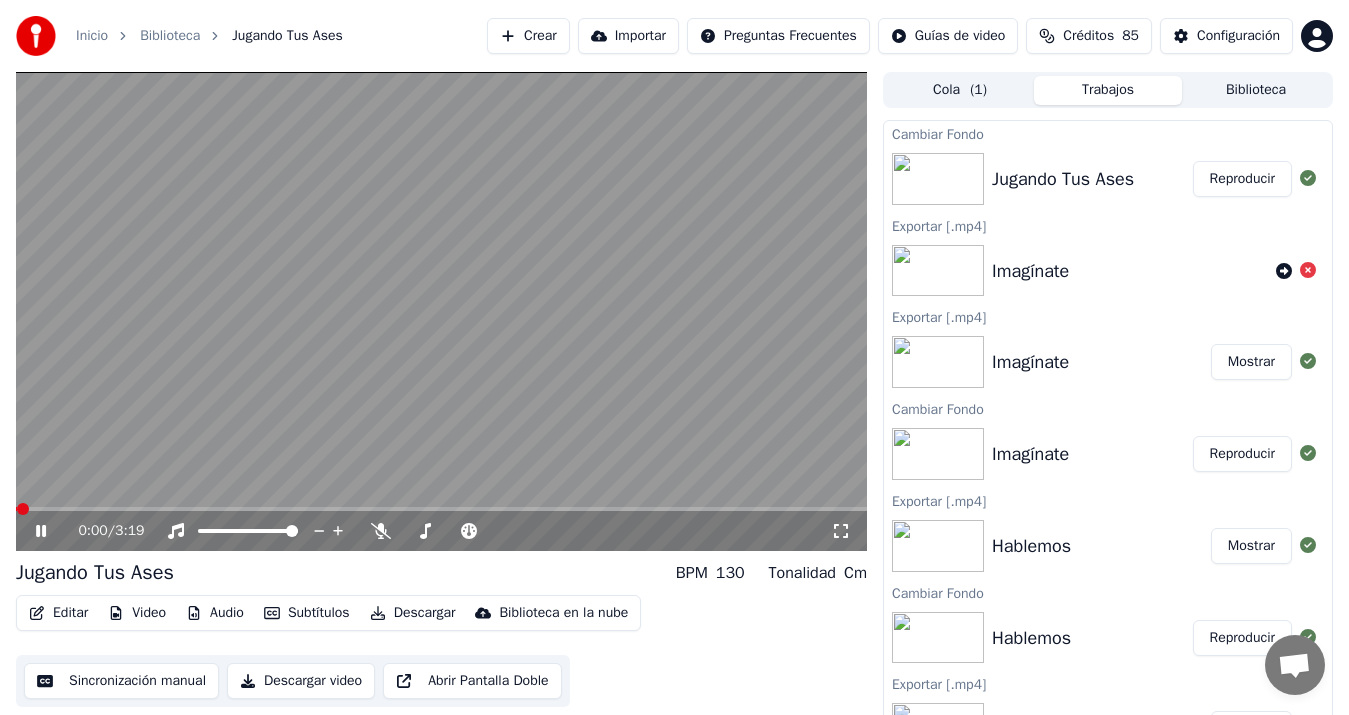 click on "Sincronización manual" at bounding box center [121, 681] 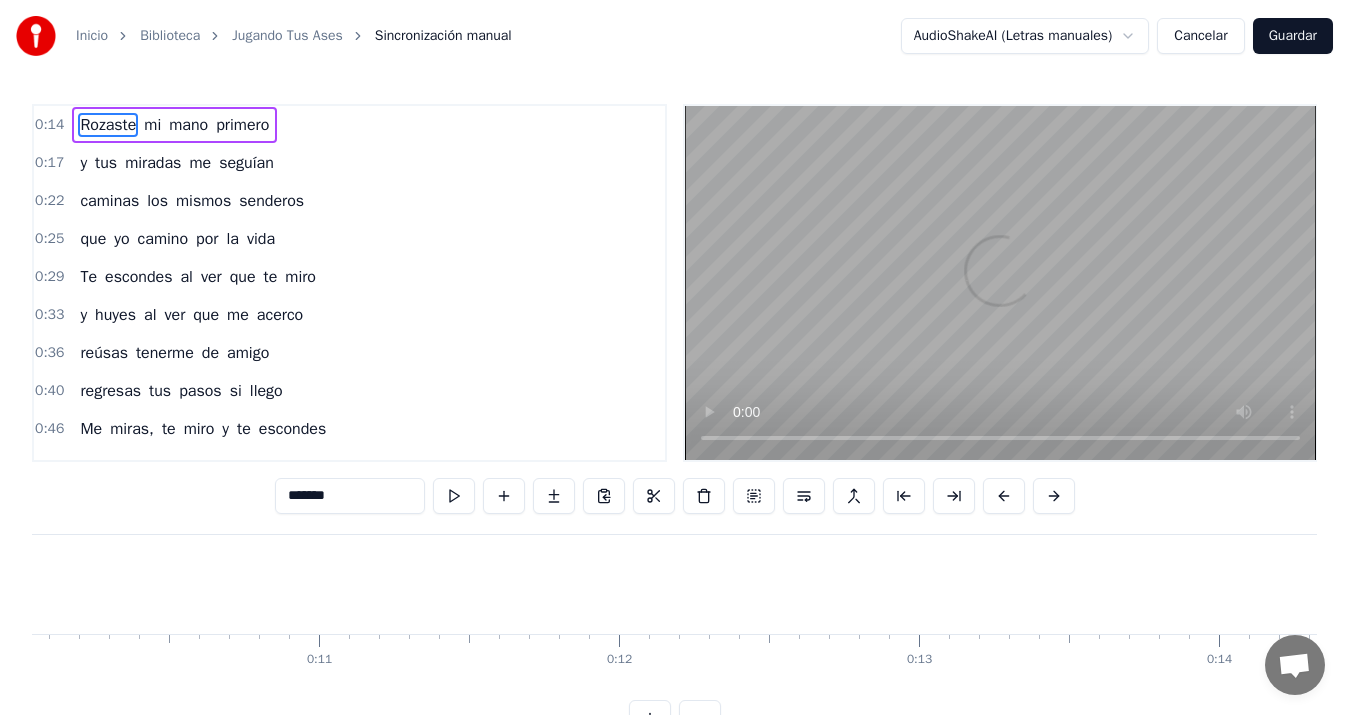 scroll, scrollTop: 0, scrollLeft: 4322, axis: horizontal 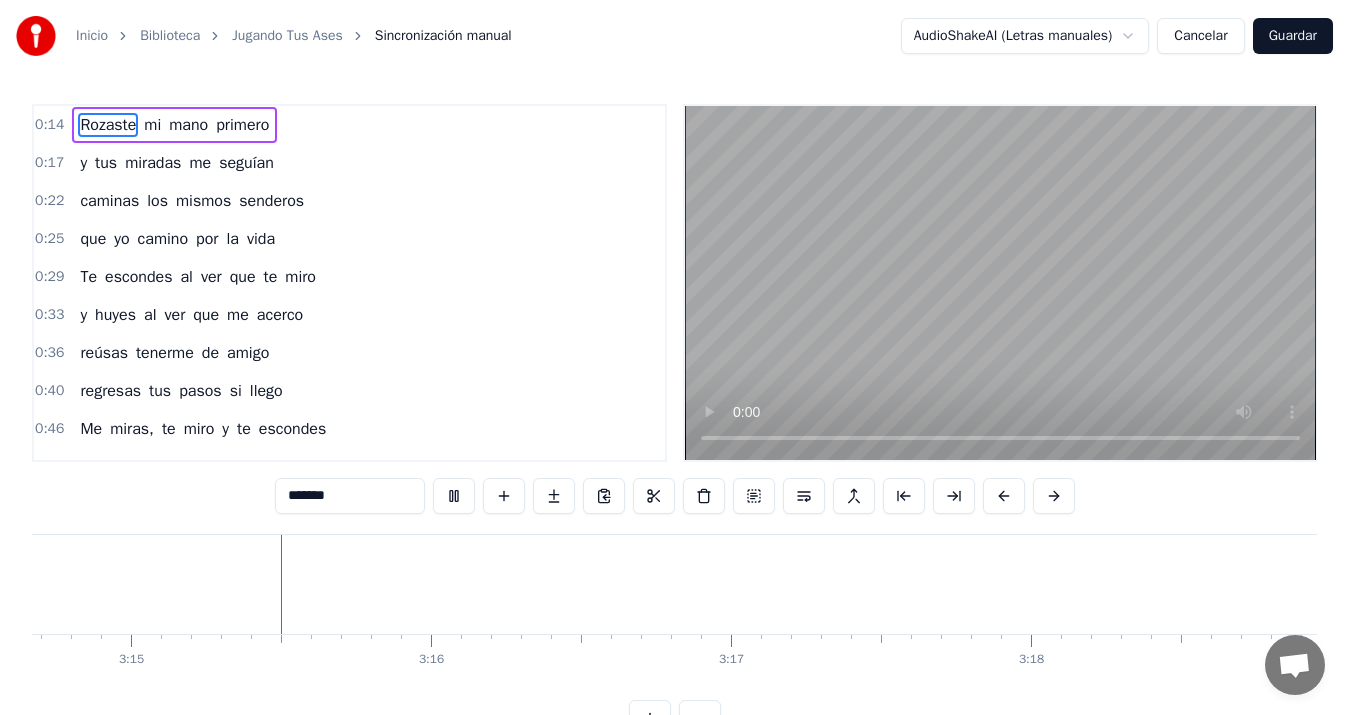 click on "Cancelar" at bounding box center [1200, 36] 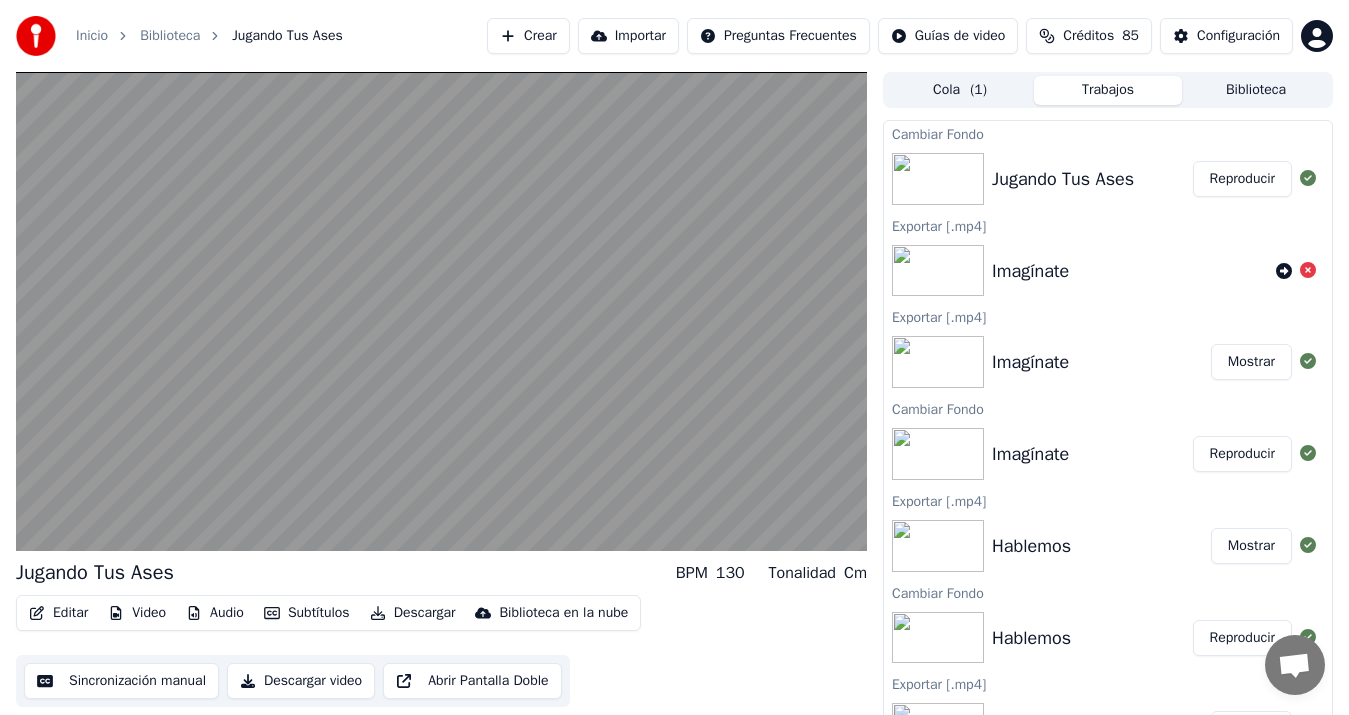 click on "Descargar video" at bounding box center [301, 681] 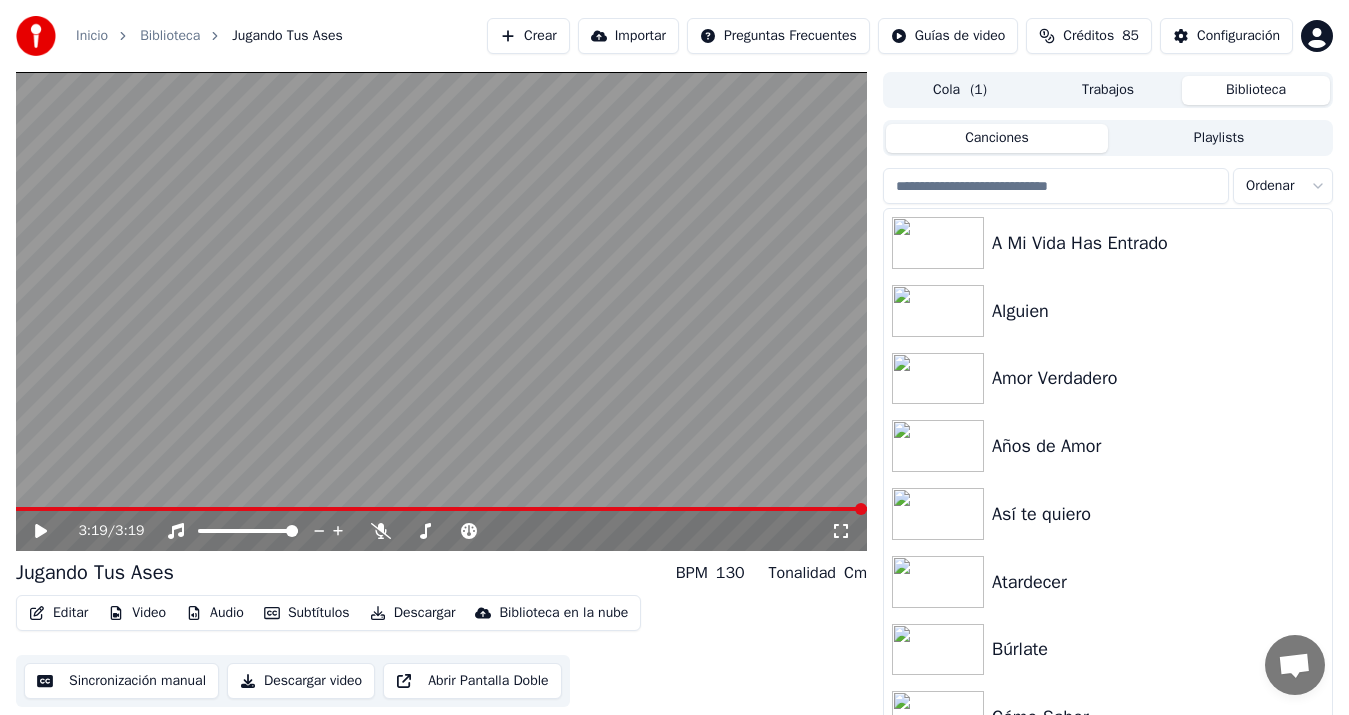 click on "Biblioteca" at bounding box center [1256, 90] 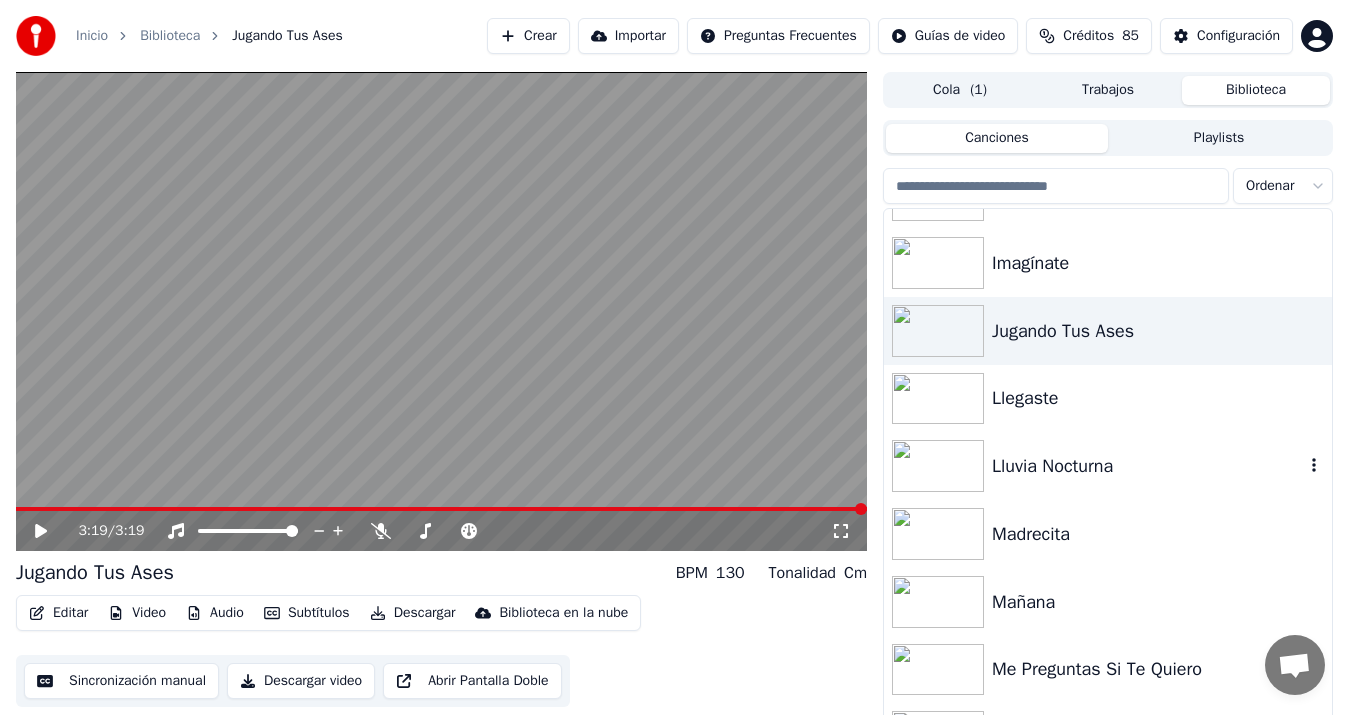 scroll, scrollTop: 1068, scrollLeft: 0, axis: vertical 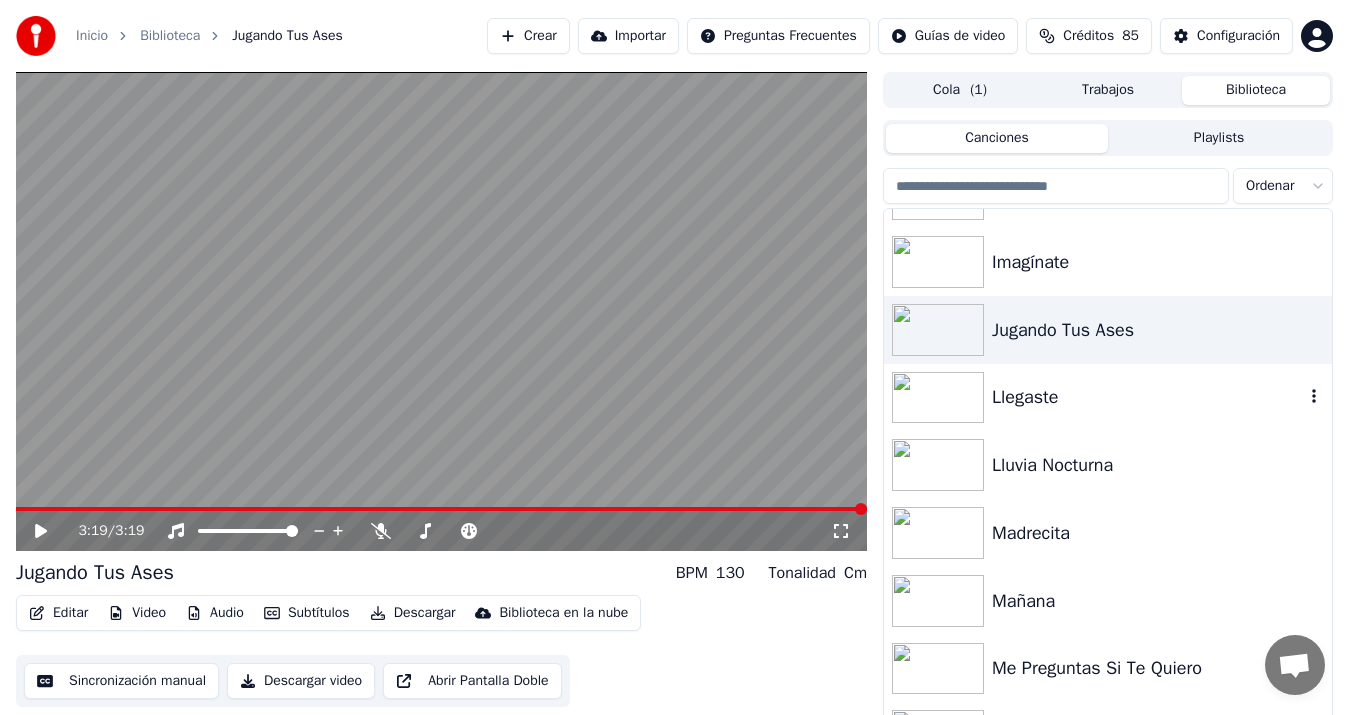 click on "Llegaste" at bounding box center (1148, 397) 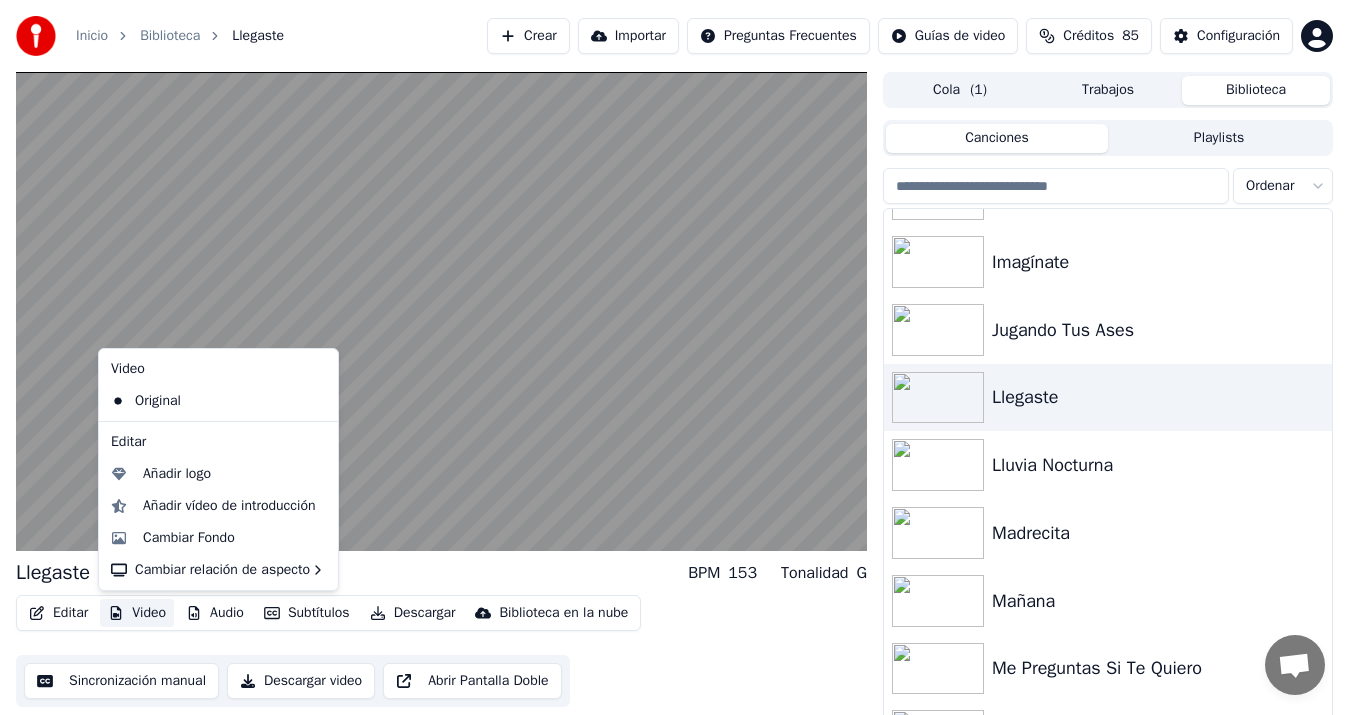 click on "Video" at bounding box center (137, 613) 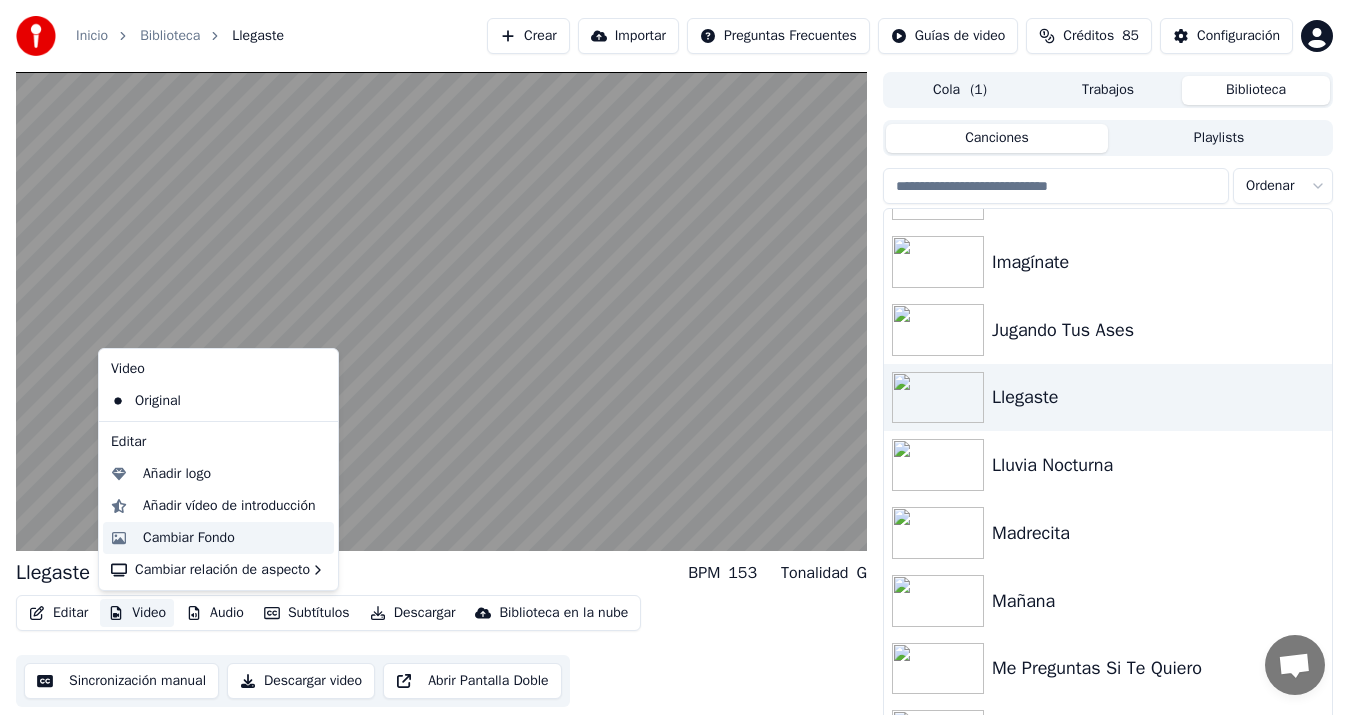 click on "Cambiar Fondo" at bounding box center (189, 538) 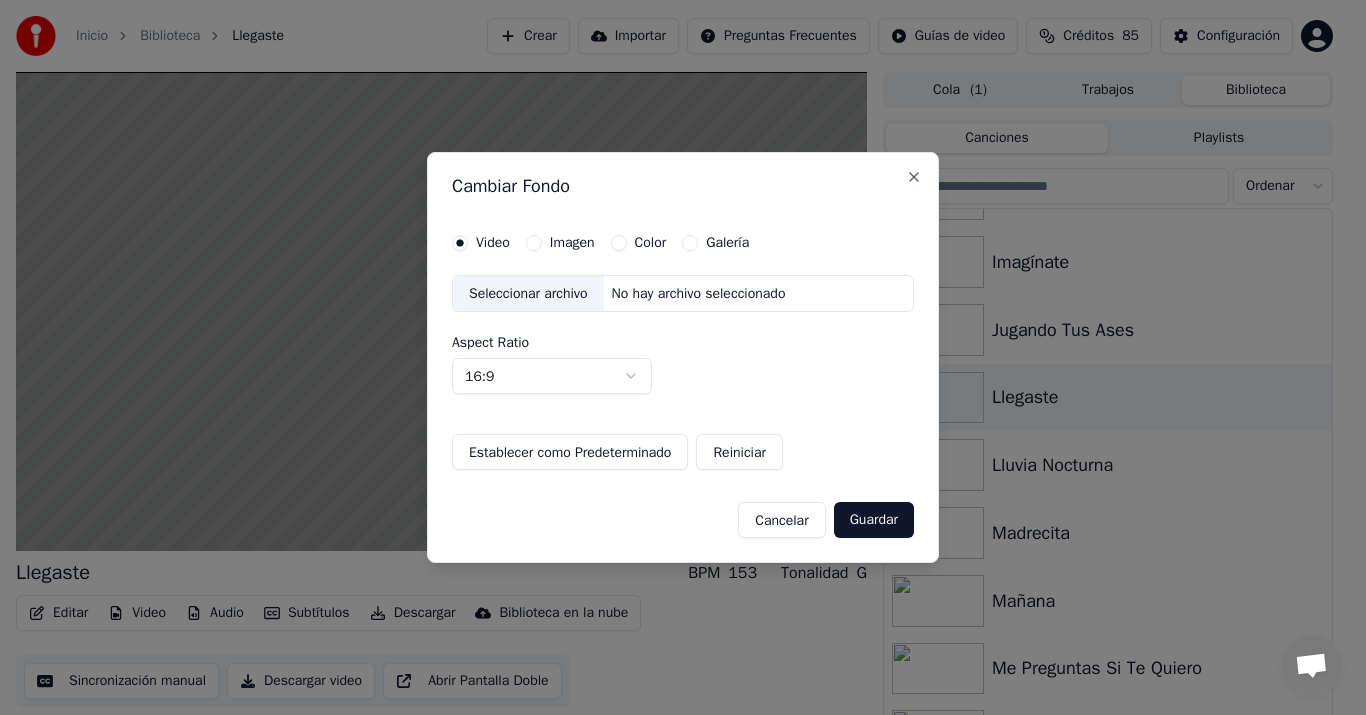 click on "Imagen" at bounding box center (534, 243) 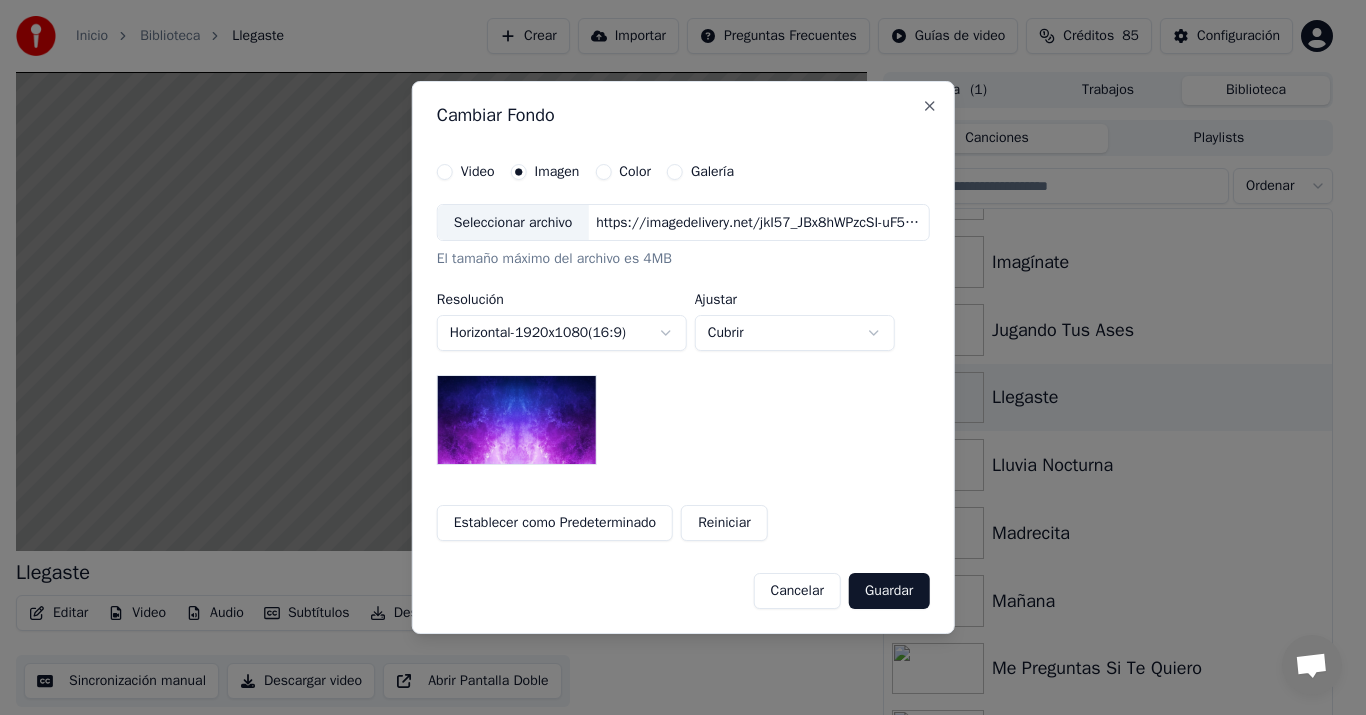 click on "Seleccionar archivo" at bounding box center (513, 223) 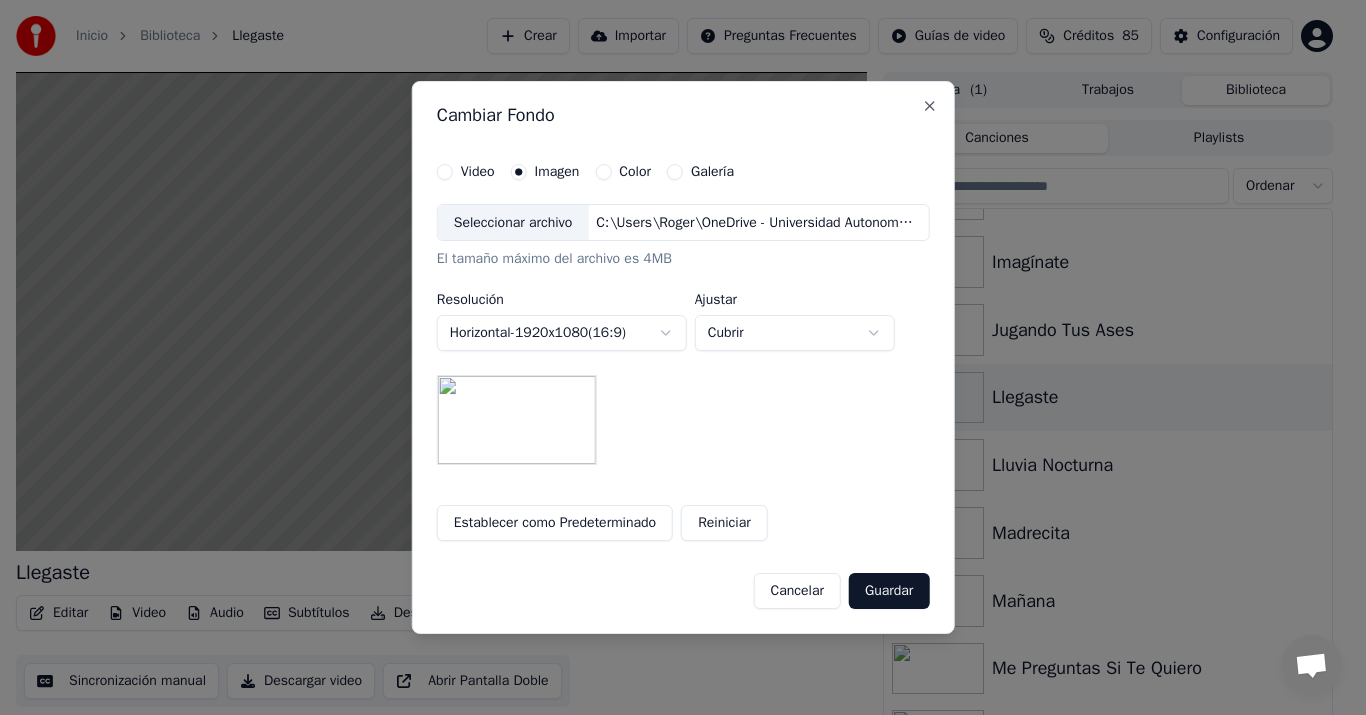 click on "Guardar" at bounding box center (889, 591) 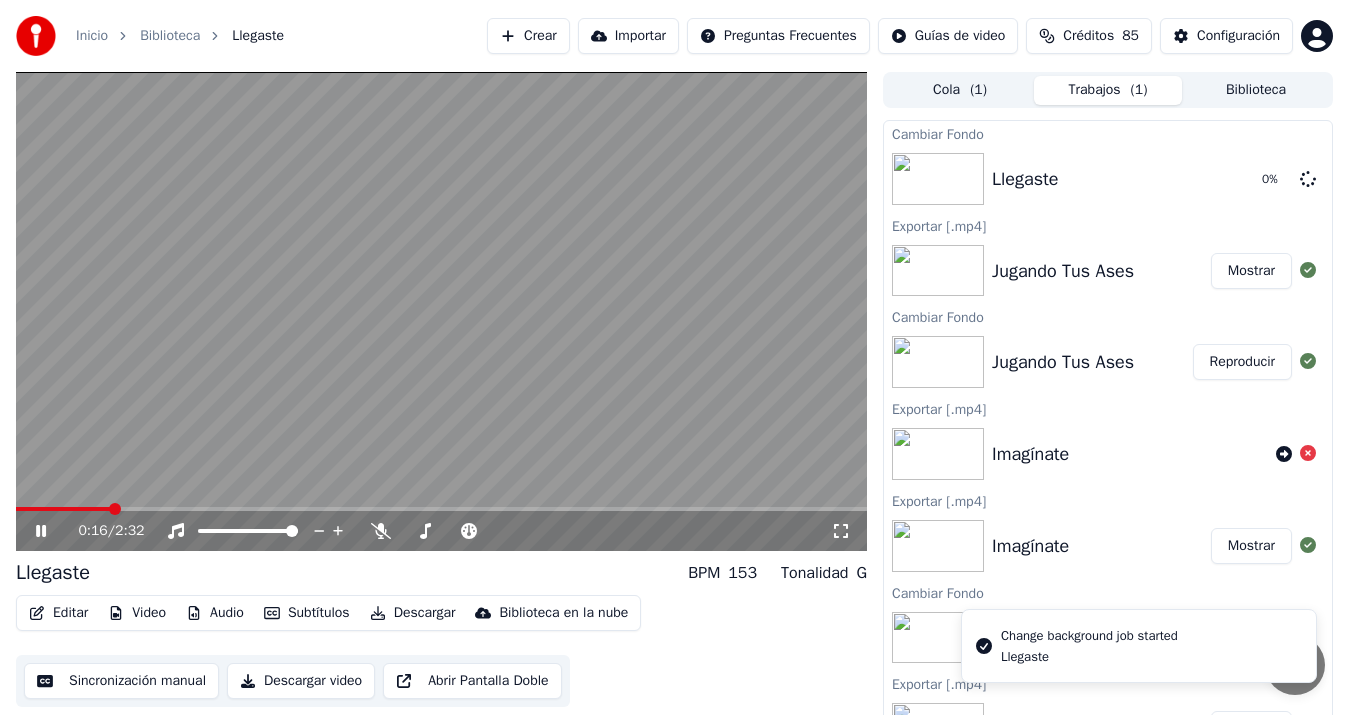 click at bounding box center [441, 311] 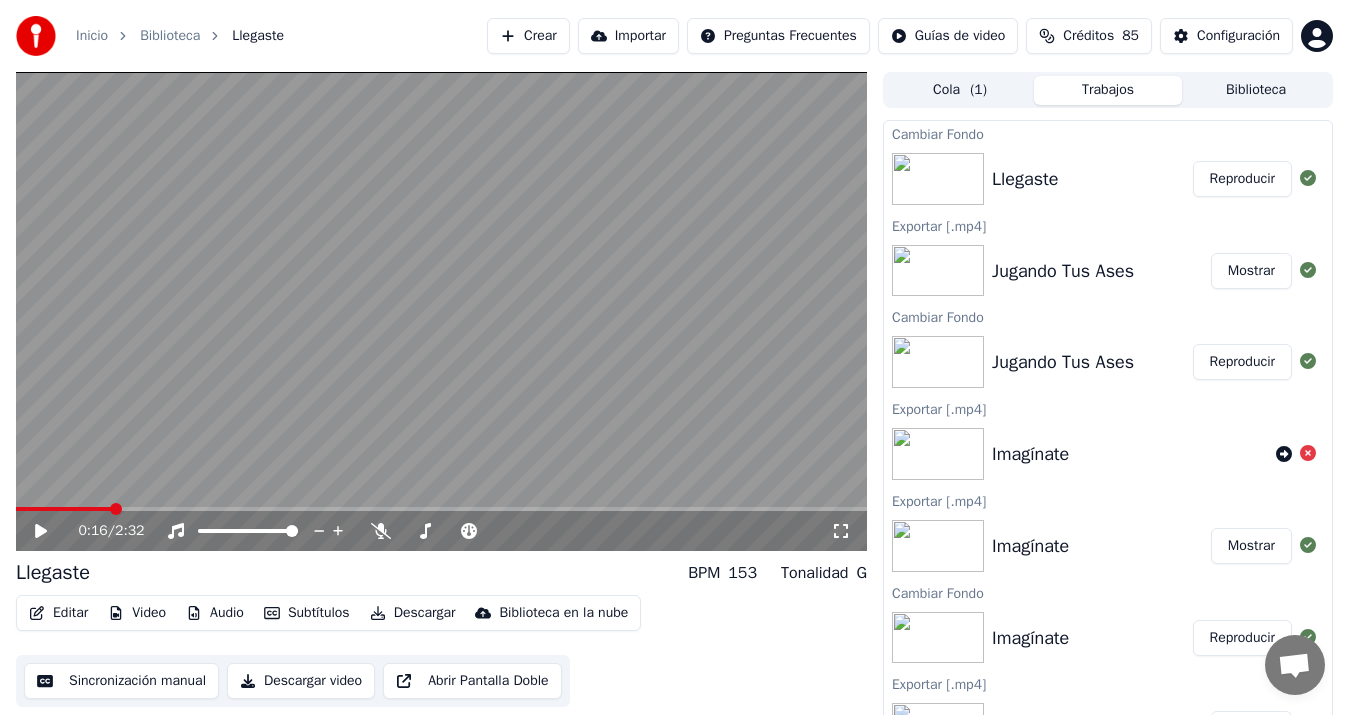 click on "Reproducir" at bounding box center [1242, 179] 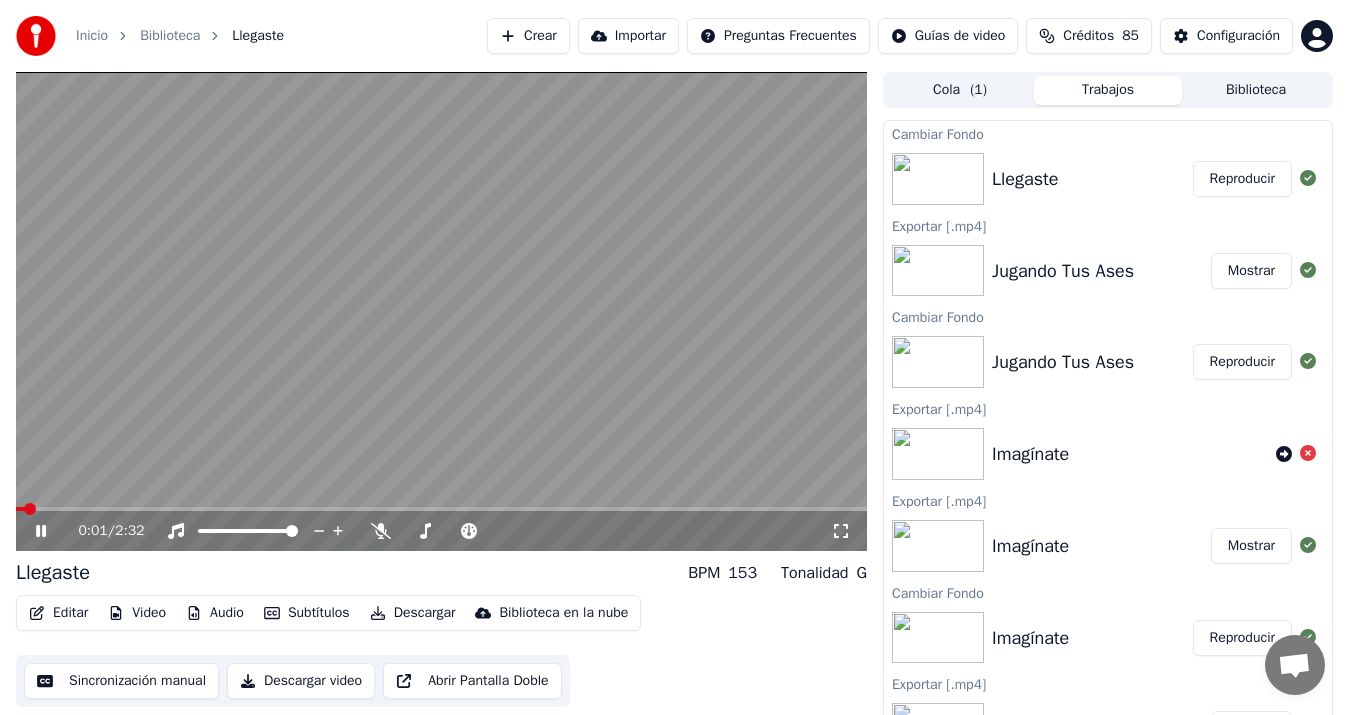 click on "Sincronización manual" at bounding box center [121, 681] 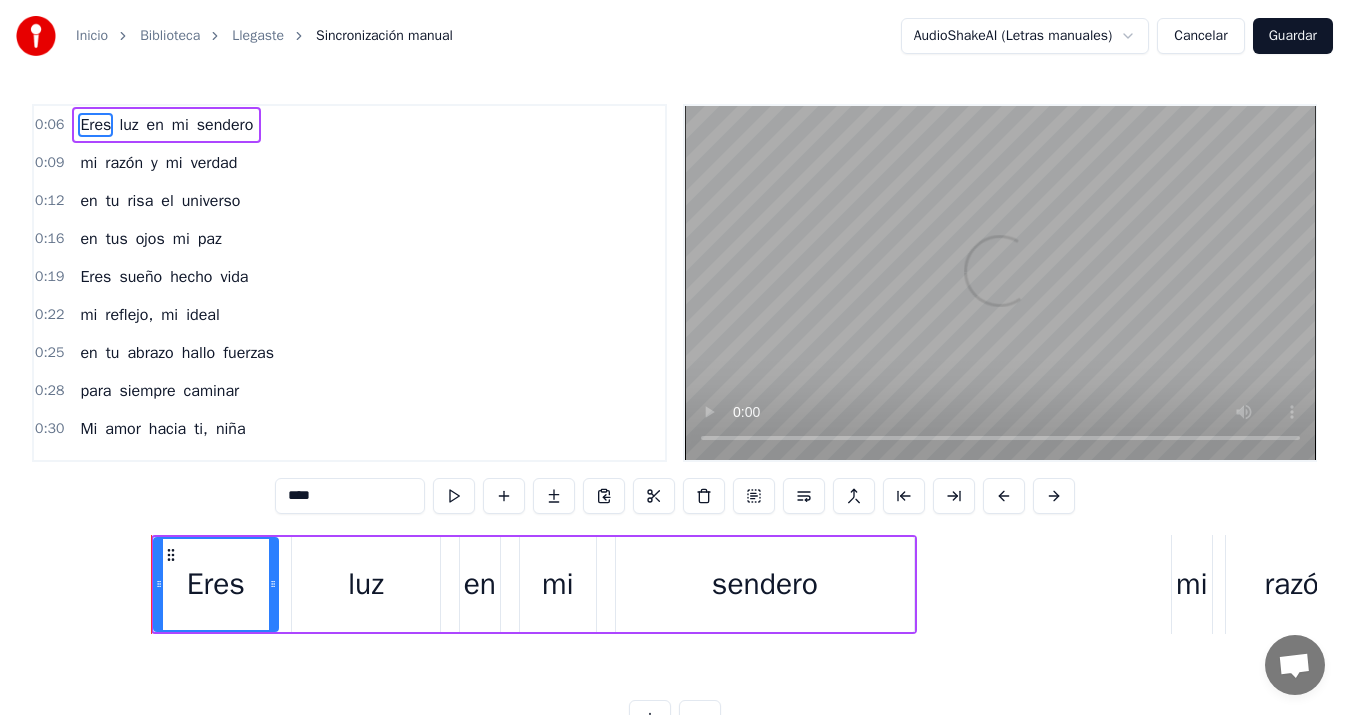 scroll, scrollTop: 0, scrollLeft: 1795, axis: horizontal 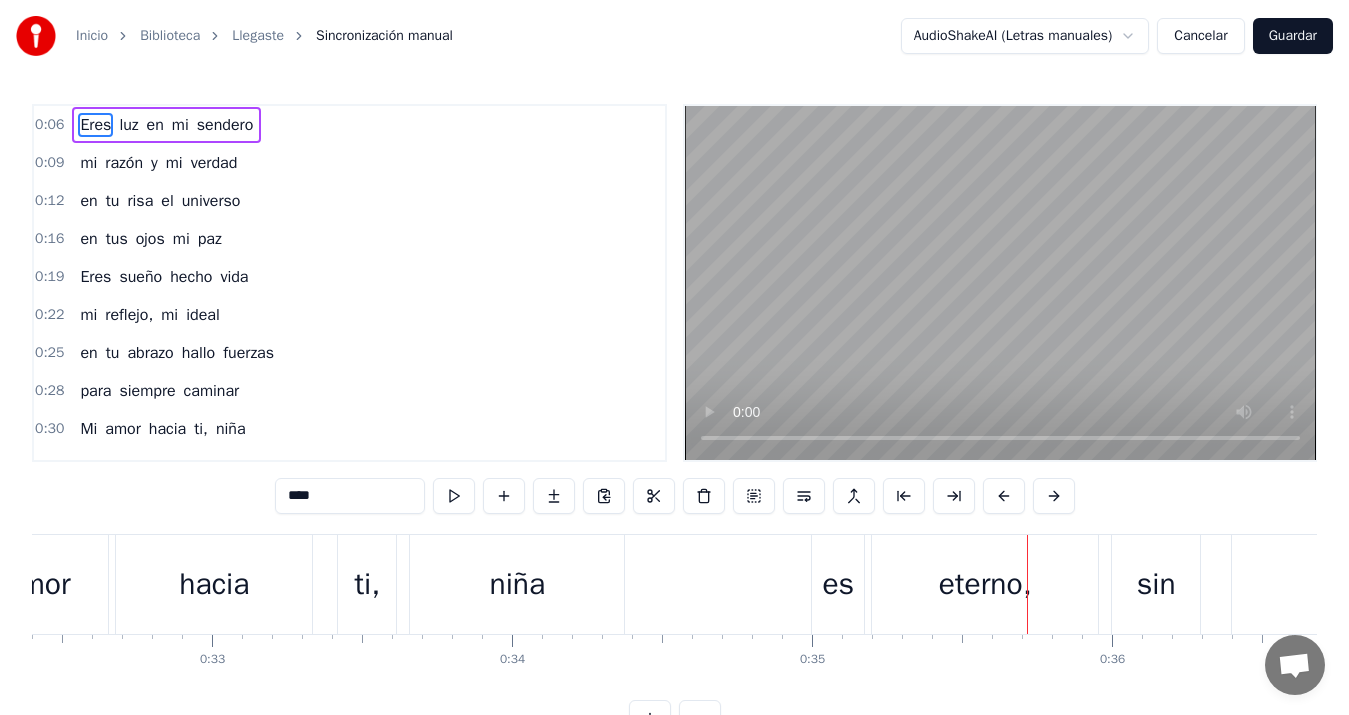 type 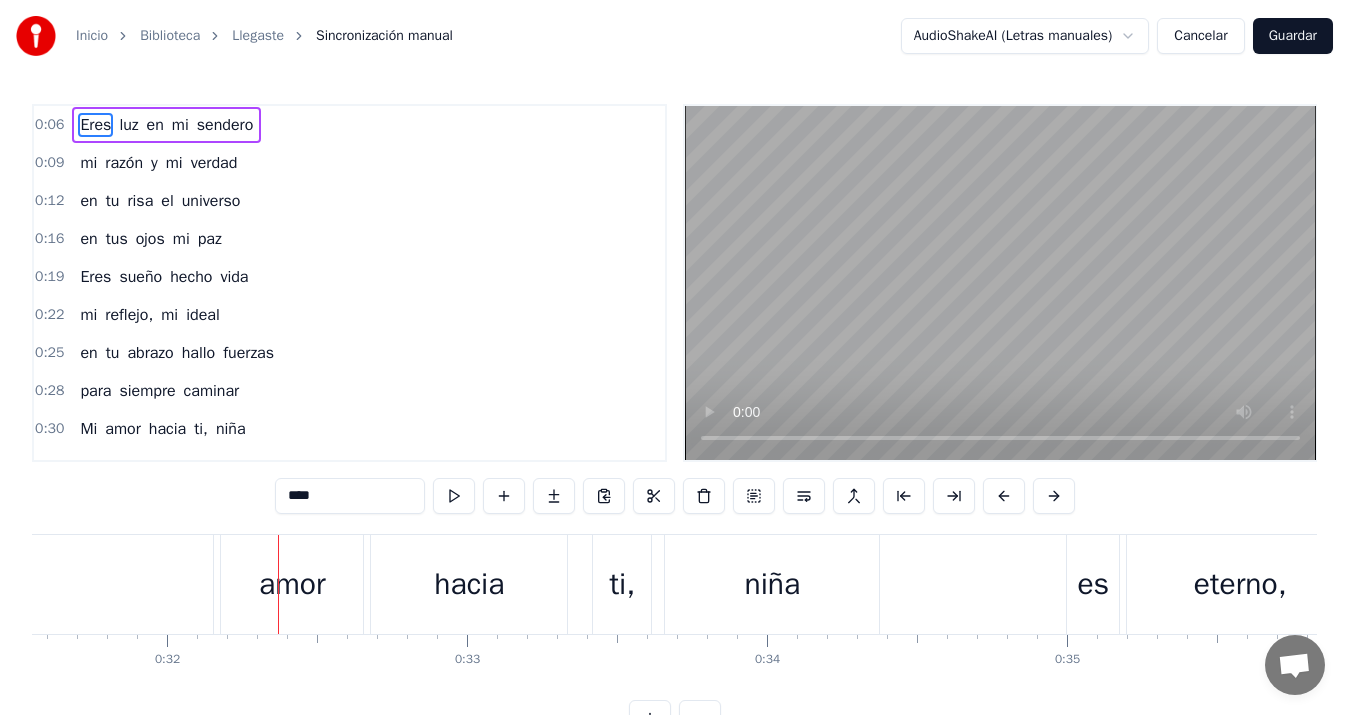 scroll, scrollTop: 0, scrollLeft: 9481, axis: horizontal 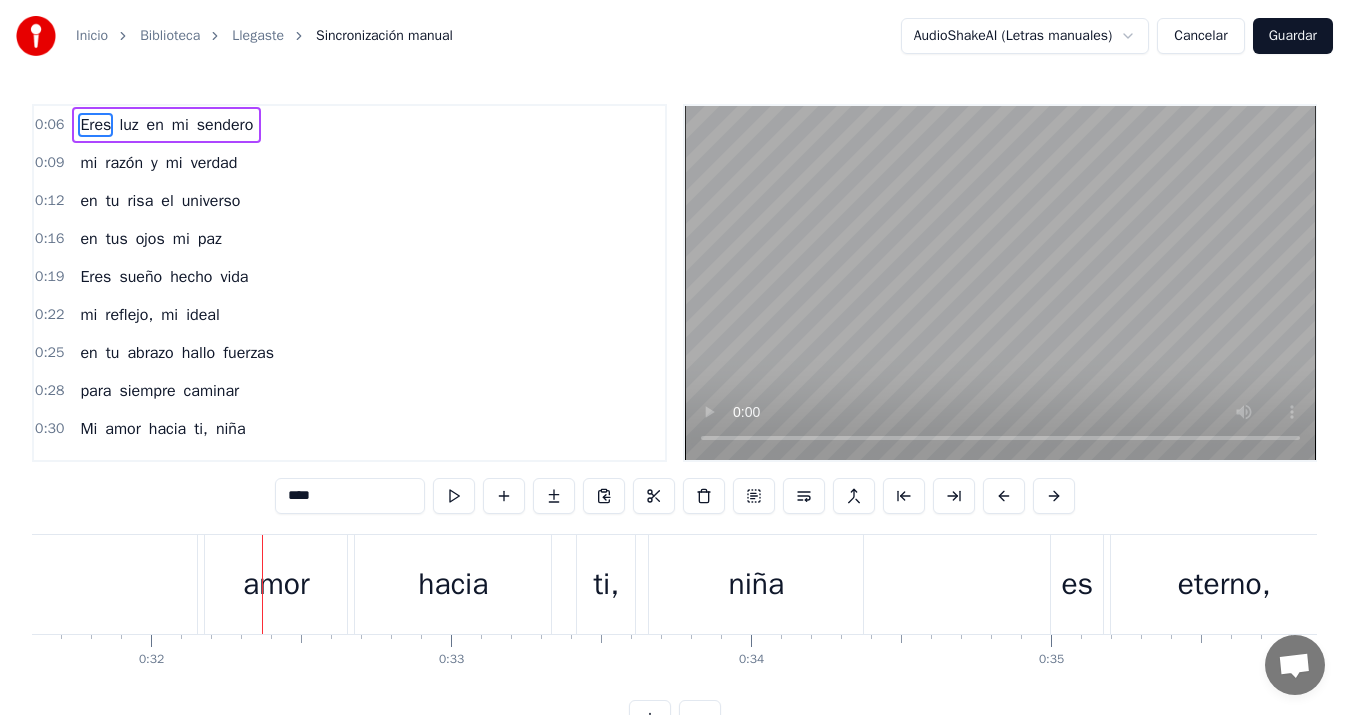 click on "0:06 Eres luz en mi sendero 0:09 mi razón y mi verdad 0:12 en tu risa el universo 0:16 en tus ojos mi paz 0:19 Eres sueño hecho vida 0:22 mi reflejo, mi ideal 0:25 en tu abrazo hallo fuerzas 0:28 para siempre caminar 0:30 Mi amor hacia ti, niña 0:34 es eterno, sin final 0:38 como el viento que acaricia 0:41 tu carita angelical 0:45 Tú llegaste a mi vida 0:49 y la luz también llegó 0:52 se atenuaron las tristezas 0:55 y mi mundo ya cambió 0:59 Tú llegaste a mi vida 1:03 y la luz también llegó 1:06 se atenuaron las tristezas 1:09 Y mi mundo ya cambió 1:12 Eres luz en mi sendero 1:16 mi razón y mi verdad 1:19 en tu risa el universo 1:22 en tus ojos mi paz 1:25 Eres sueño hecho vida 1:28 mi reflejo, mi ideal 1:31 en tu abrazo hallo fuerzas 1:35 para siempre caminar 1:37 Mi amor hacia ti, niña 1:41 es eterno, sin final 1:44 como el viento que acaricia 1:47 tu carita angelical 1:51 Tú llegaste a mi vida 1:55 y la luz también llegó 1:58 se atenuaron las tristezas 2:01 Y mi mundo ya cambió 2:04 Tú" at bounding box center (674, 420) 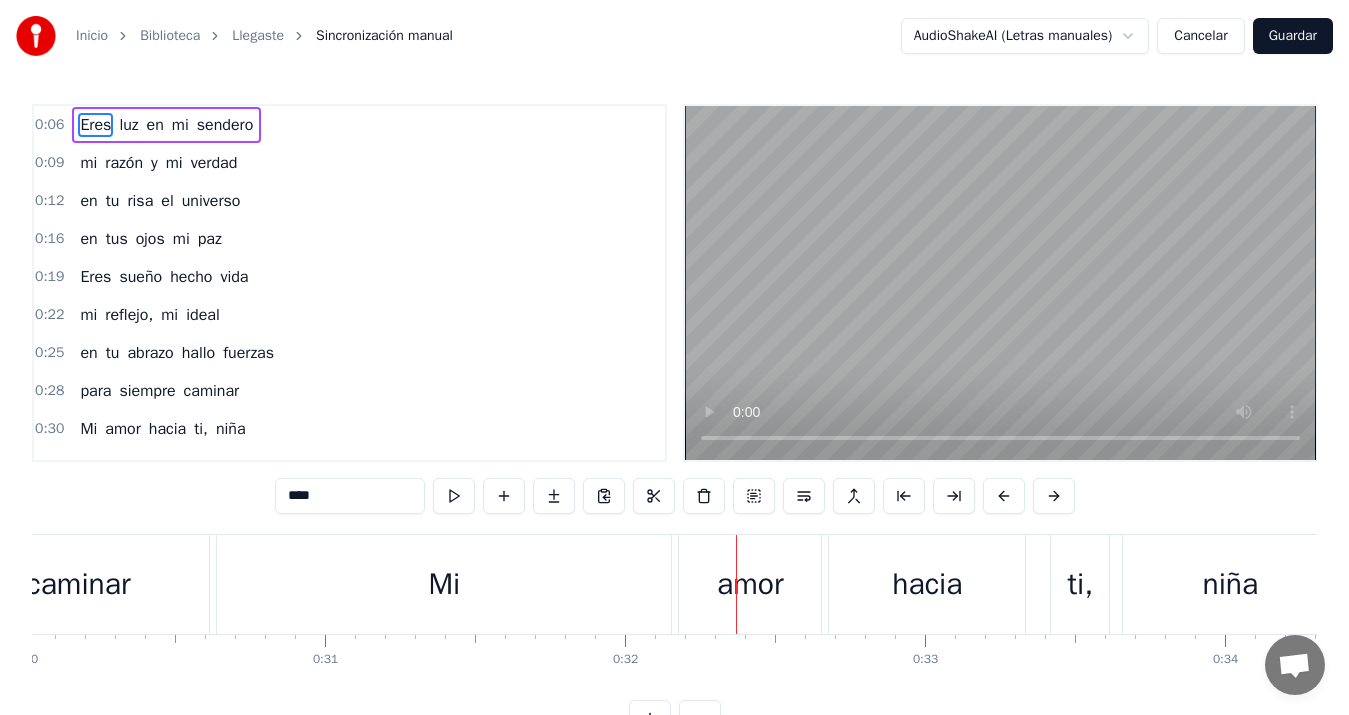 scroll, scrollTop: 0, scrollLeft: 8970, axis: horizontal 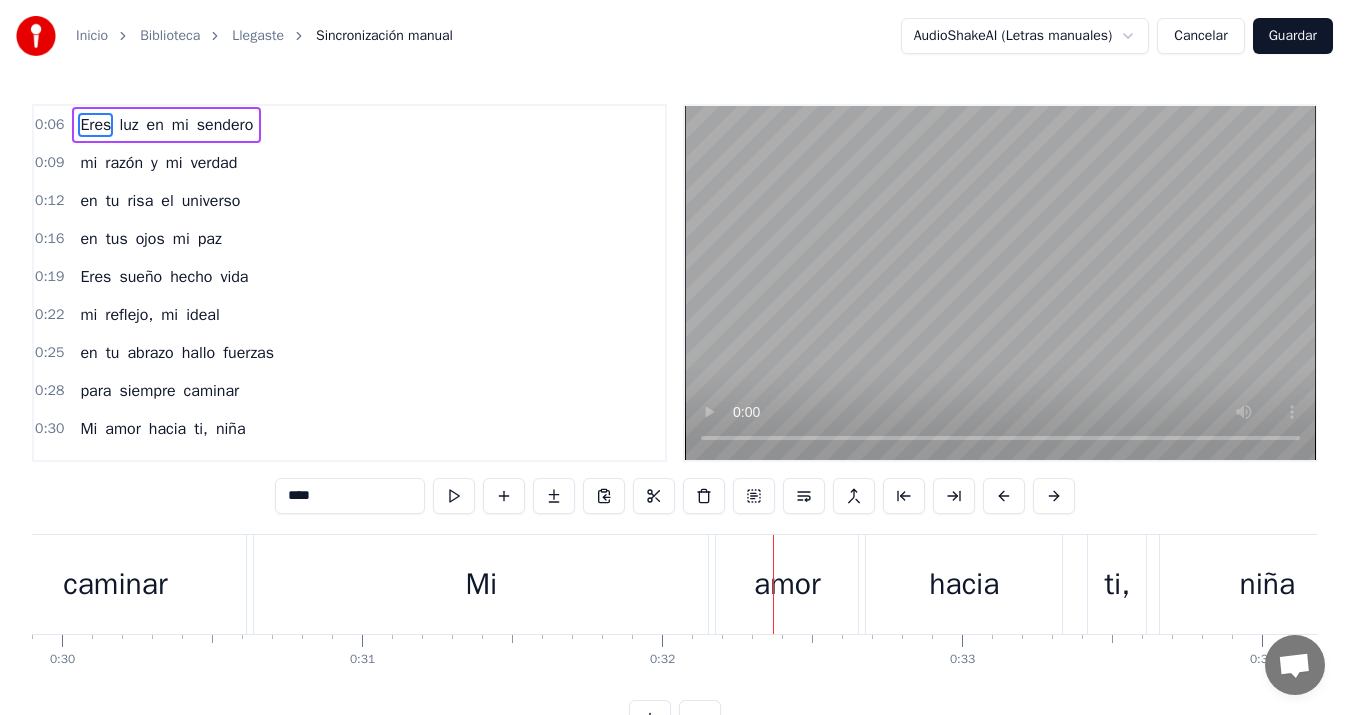 click on "Mi" at bounding box center [481, 584] 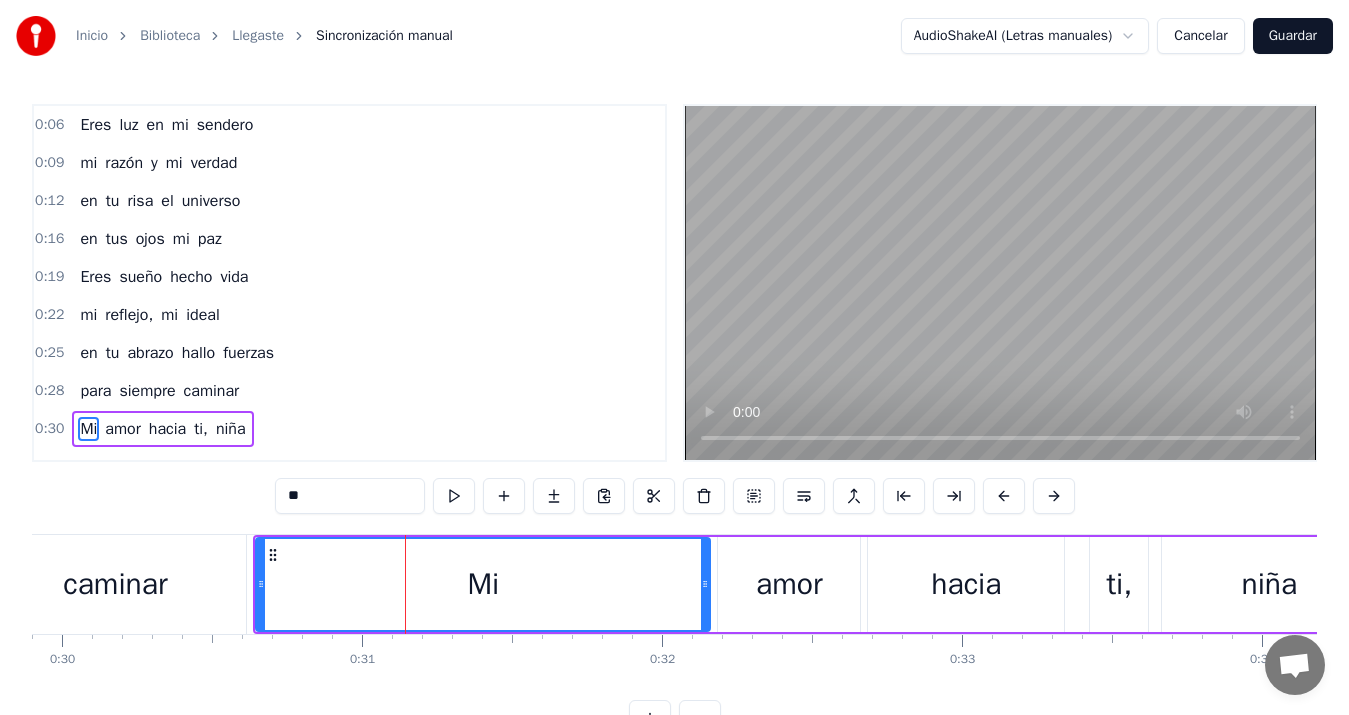 scroll, scrollTop: 146, scrollLeft: 0, axis: vertical 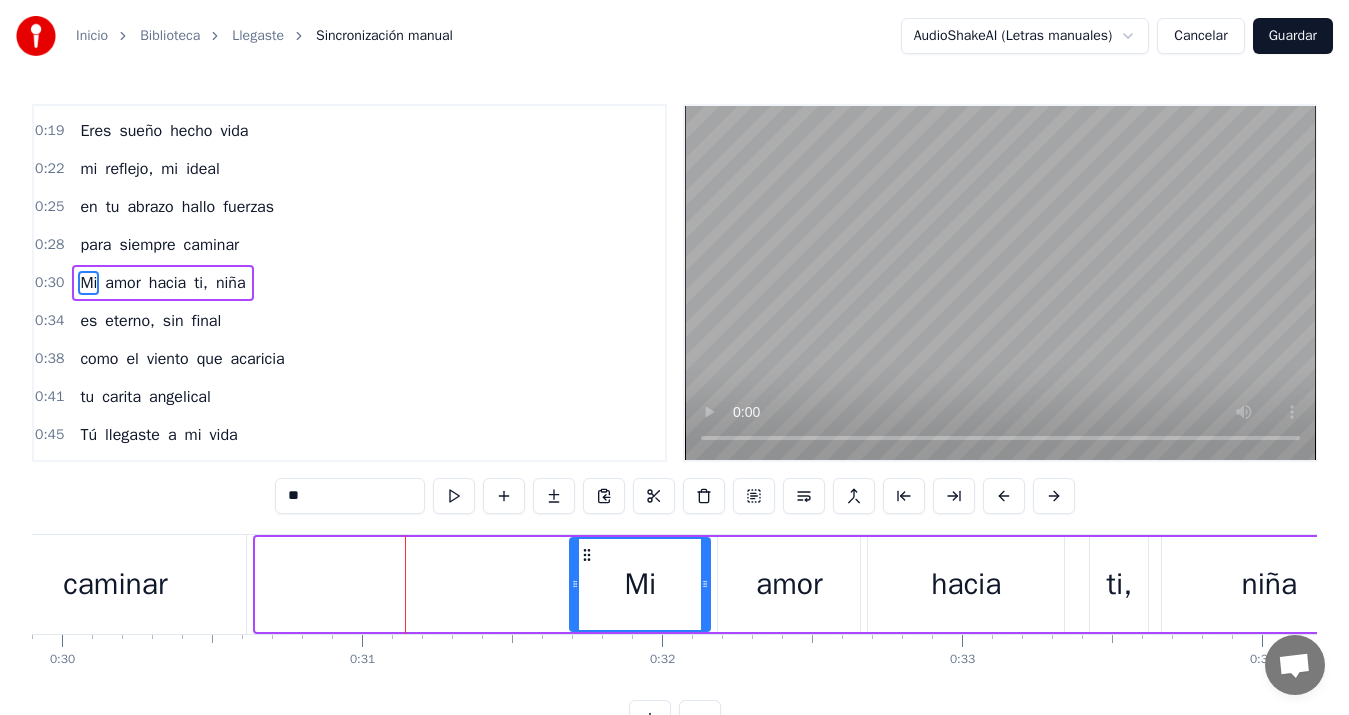 drag, startPoint x: 257, startPoint y: 586, endPoint x: 571, endPoint y: 585, distance: 314.0016 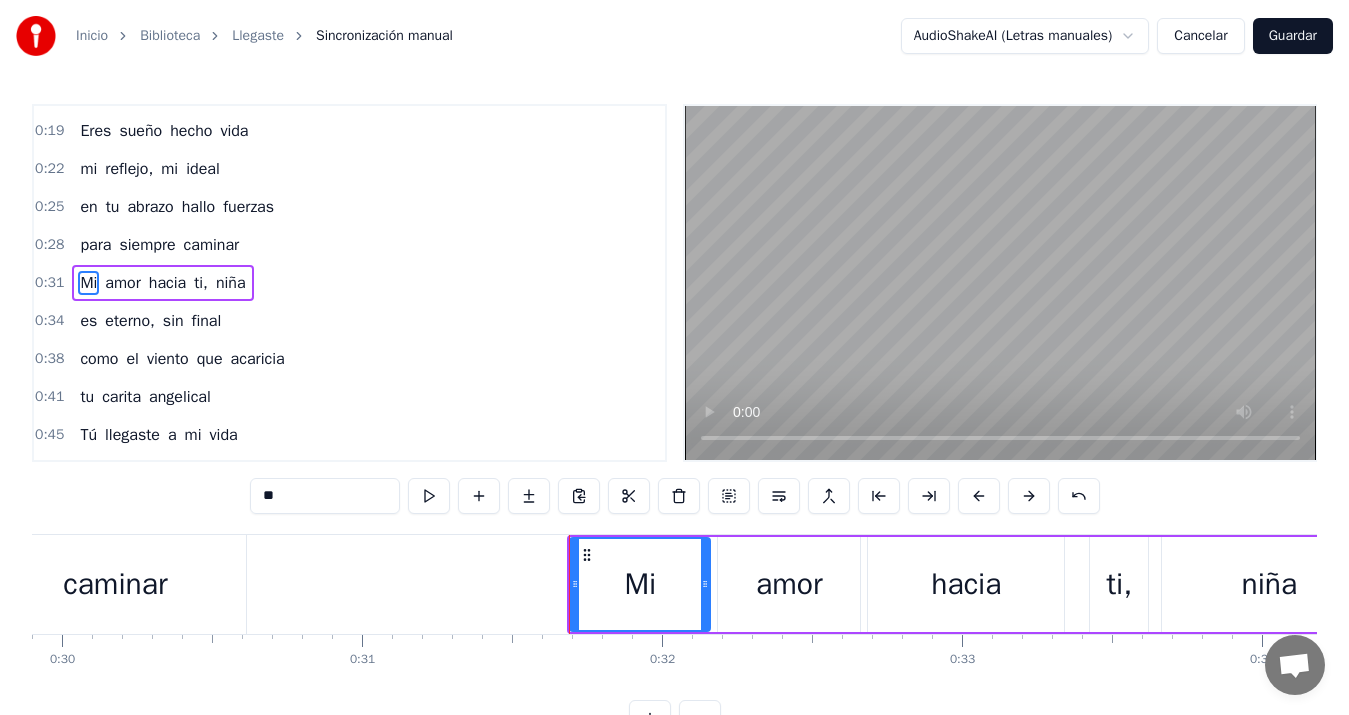 click on "amor" at bounding box center (789, 584) 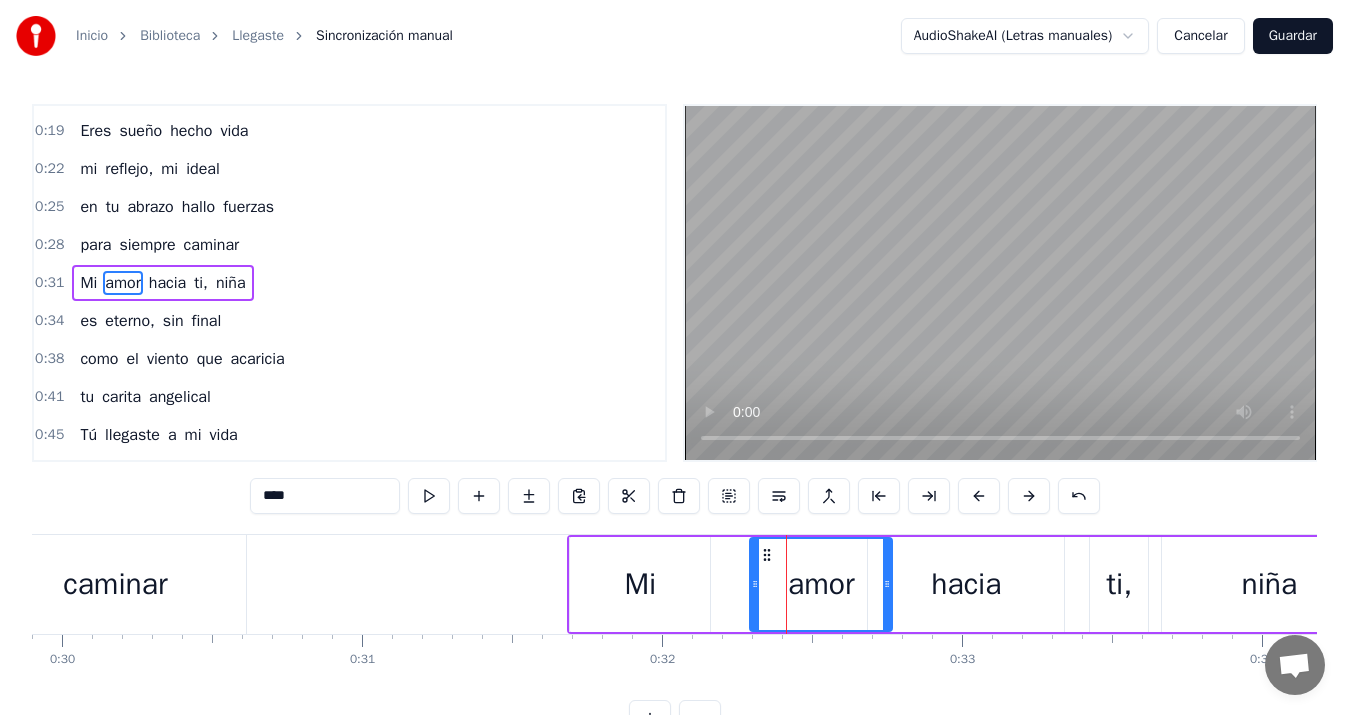 drag, startPoint x: 732, startPoint y: 556, endPoint x: 764, endPoint y: 556, distance: 32 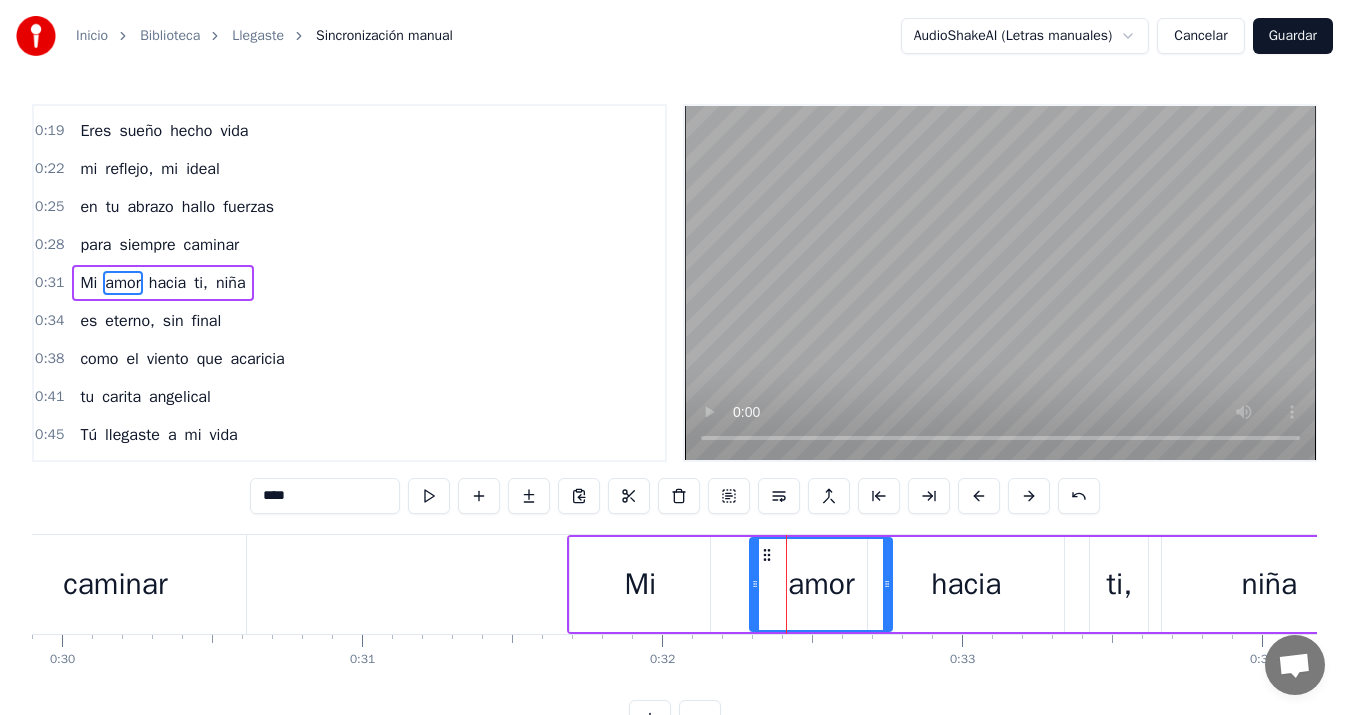 click on "Mi" at bounding box center (640, 584) 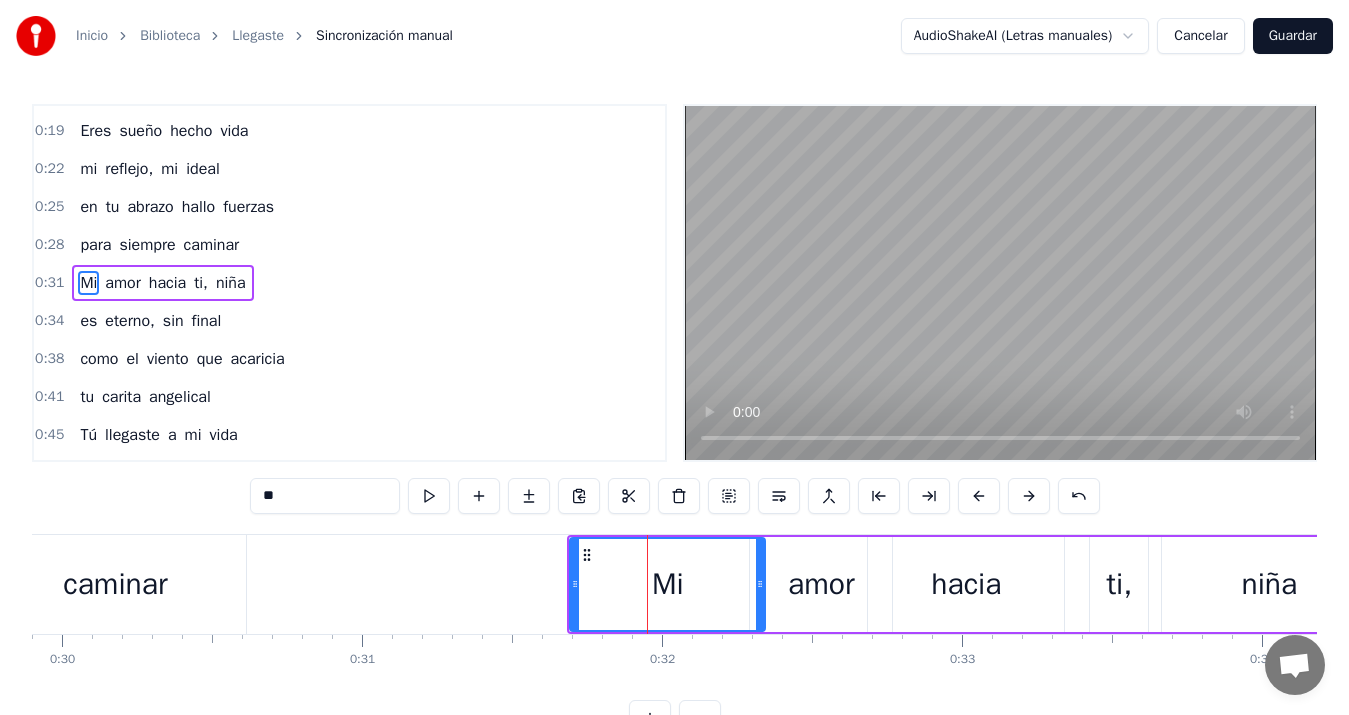 drag, startPoint x: 702, startPoint y: 586, endPoint x: 757, endPoint y: 580, distance: 55.326305 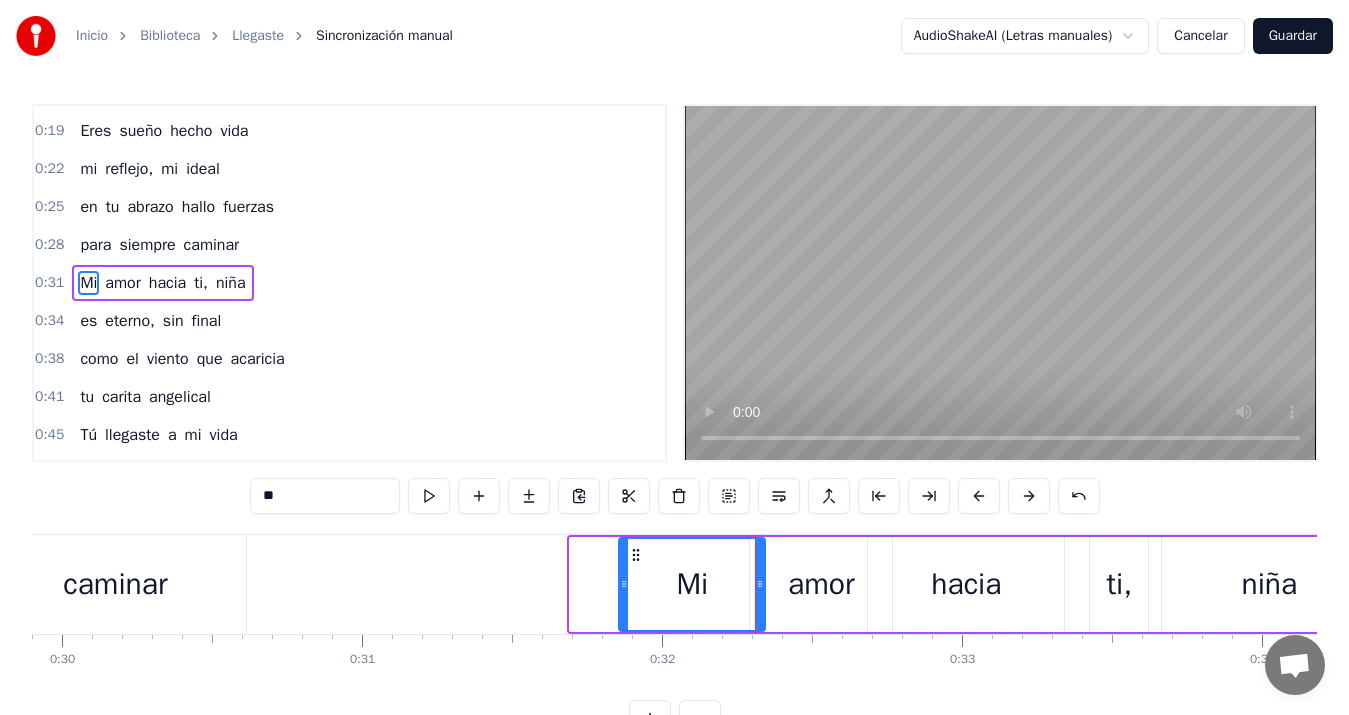 drag, startPoint x: 572, startPoint y: 580, endPoint x: 621, endPoint y: 588, distance: 49.648766 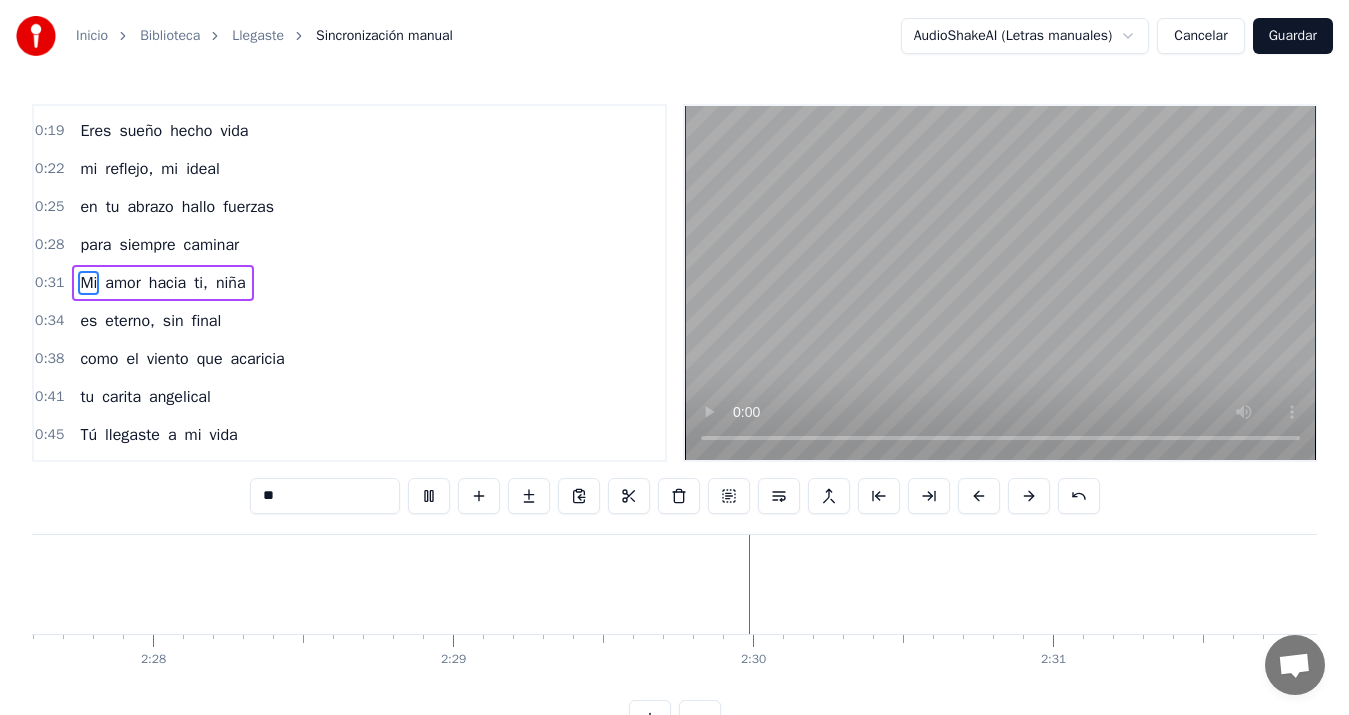 scroll, scrollTop: 0, scrollLeft: 44340, axis: horizontal 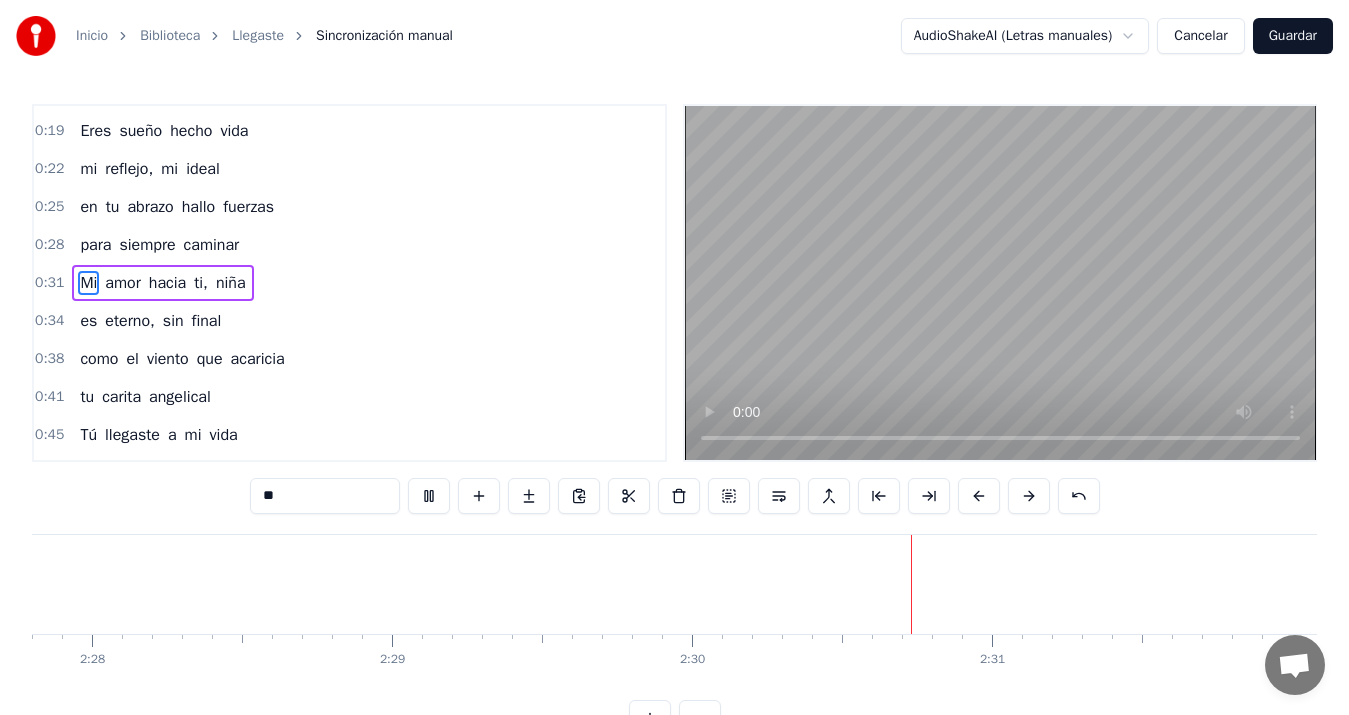 click on "Guardar" at bounding box center (1293, 36) 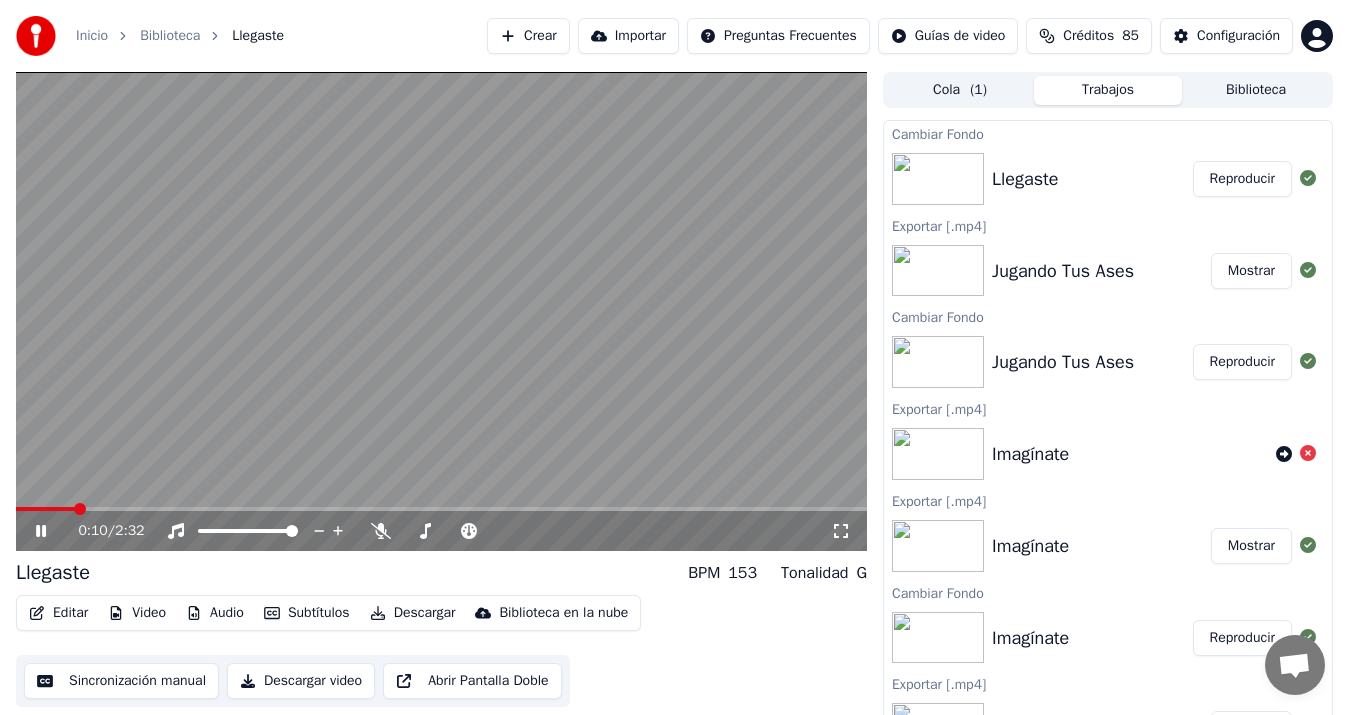 click on "Descargar video" at bounding box center [301, 681] 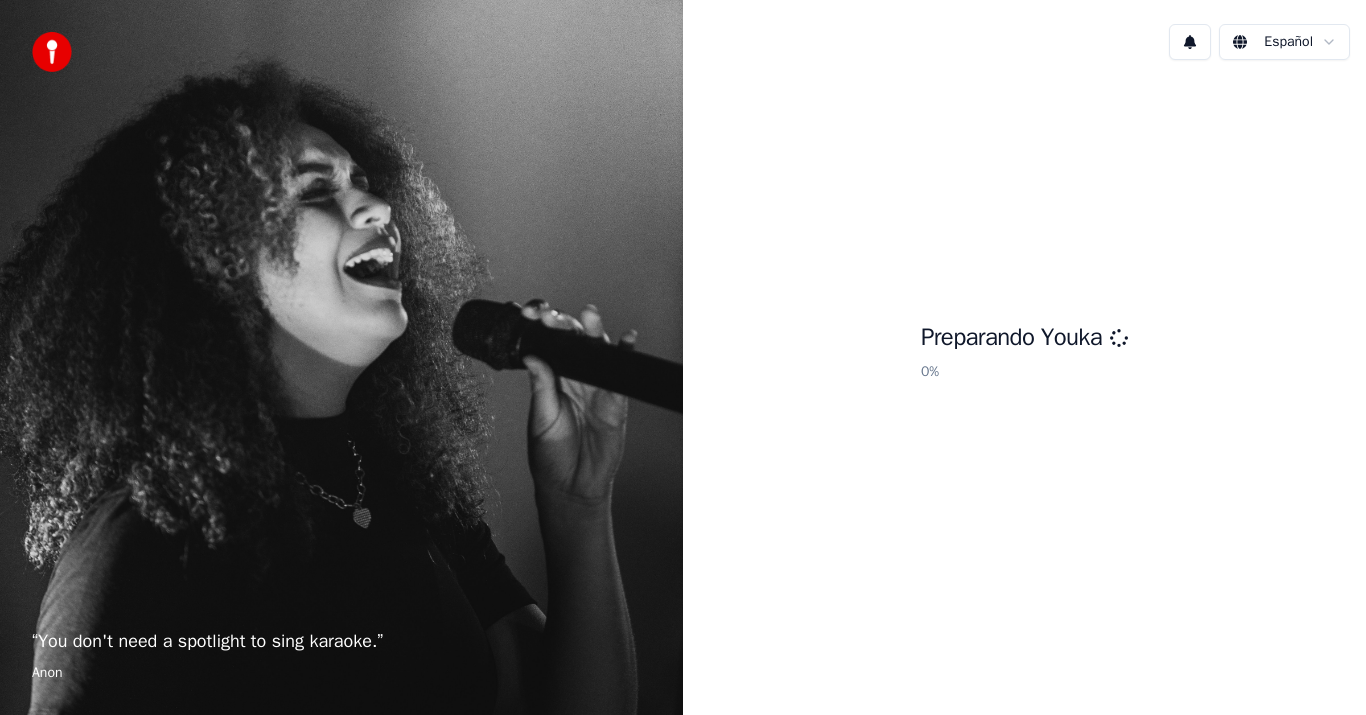 scroll, scrollTop: 0, scrollLeft: 0, axis: both 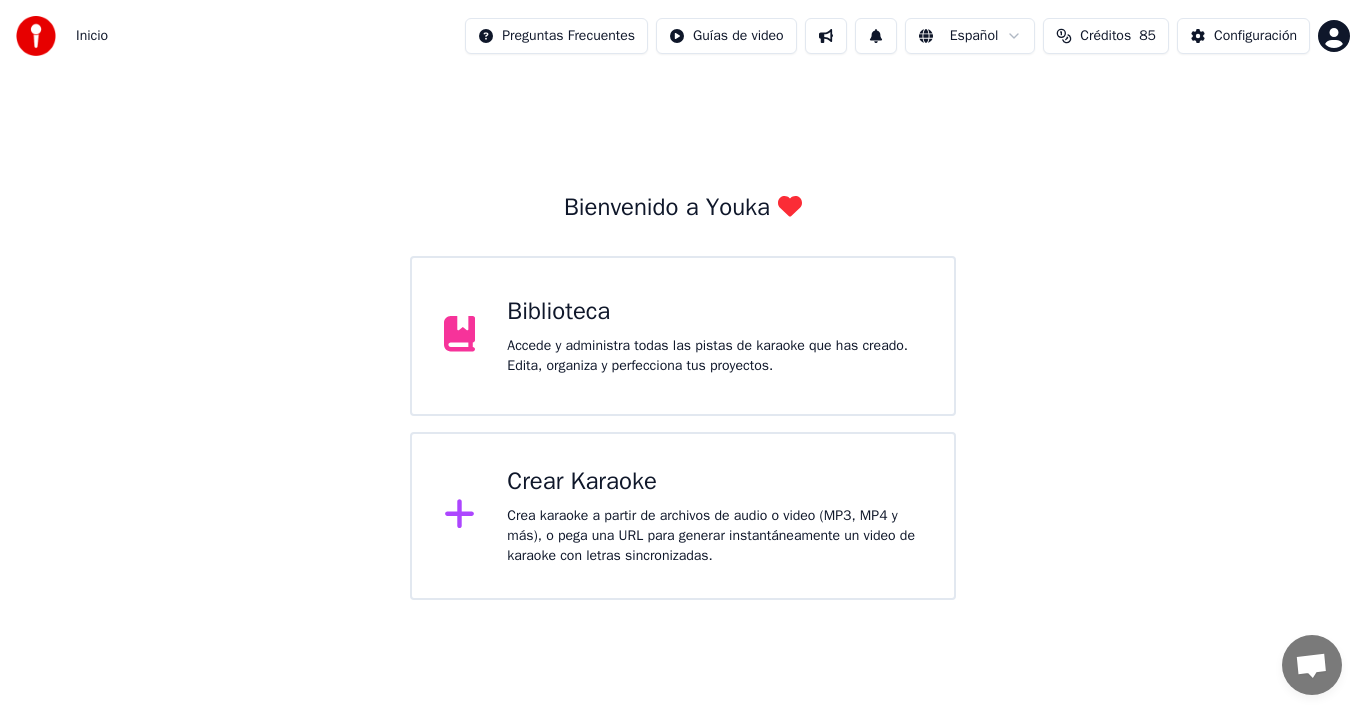 click on "Accede y administra todas las pistas de karaoke que has creado. Edita, organiza y perfecciona tus proyectos." at bounding box center [714, 356] 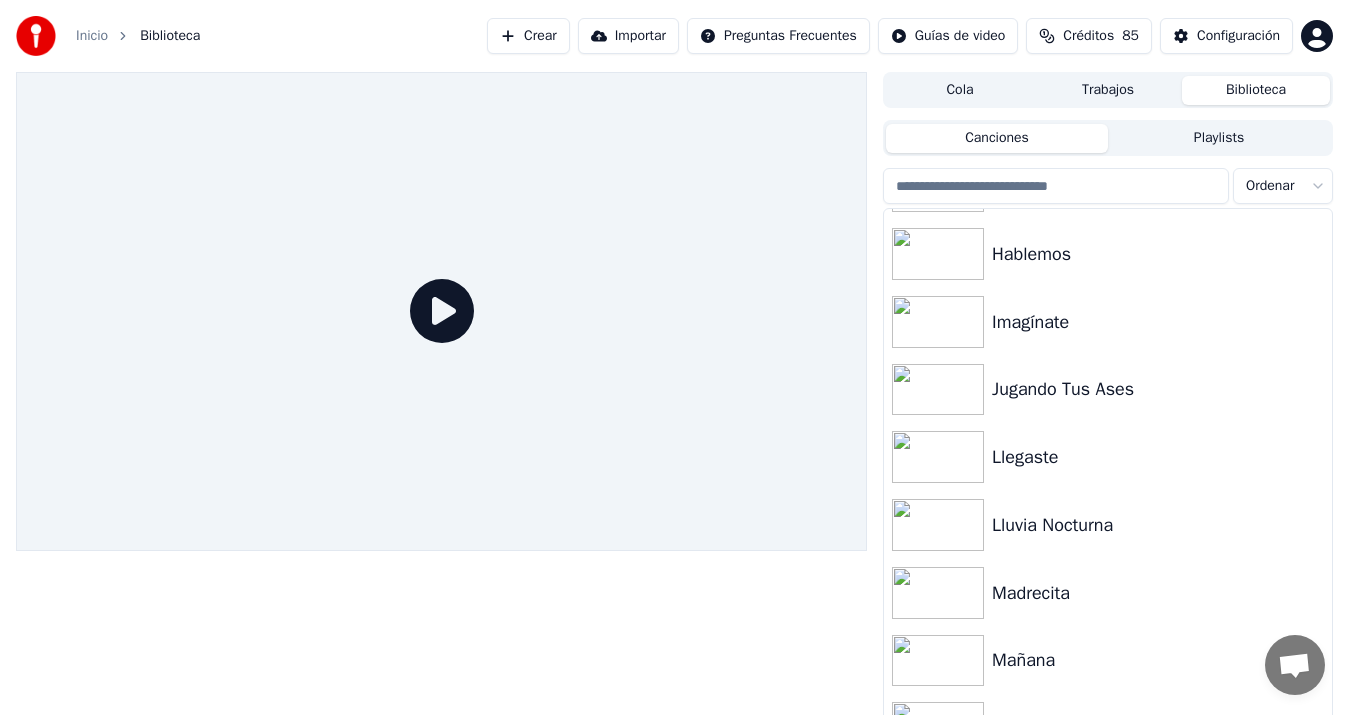 scroll, scrollTop: 1008, scrollLeft: 0, axis: vertical 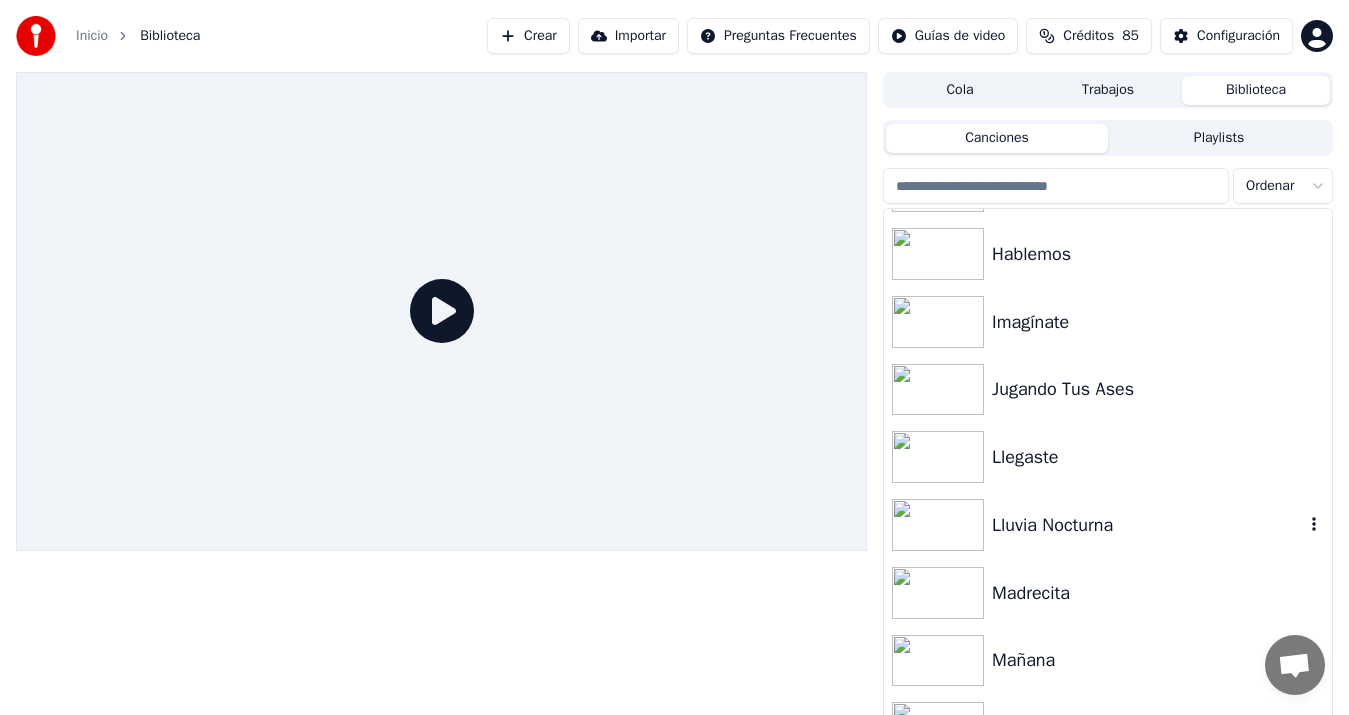 click on "Lluvia Nocturna" at bounding box center [1148, 525] 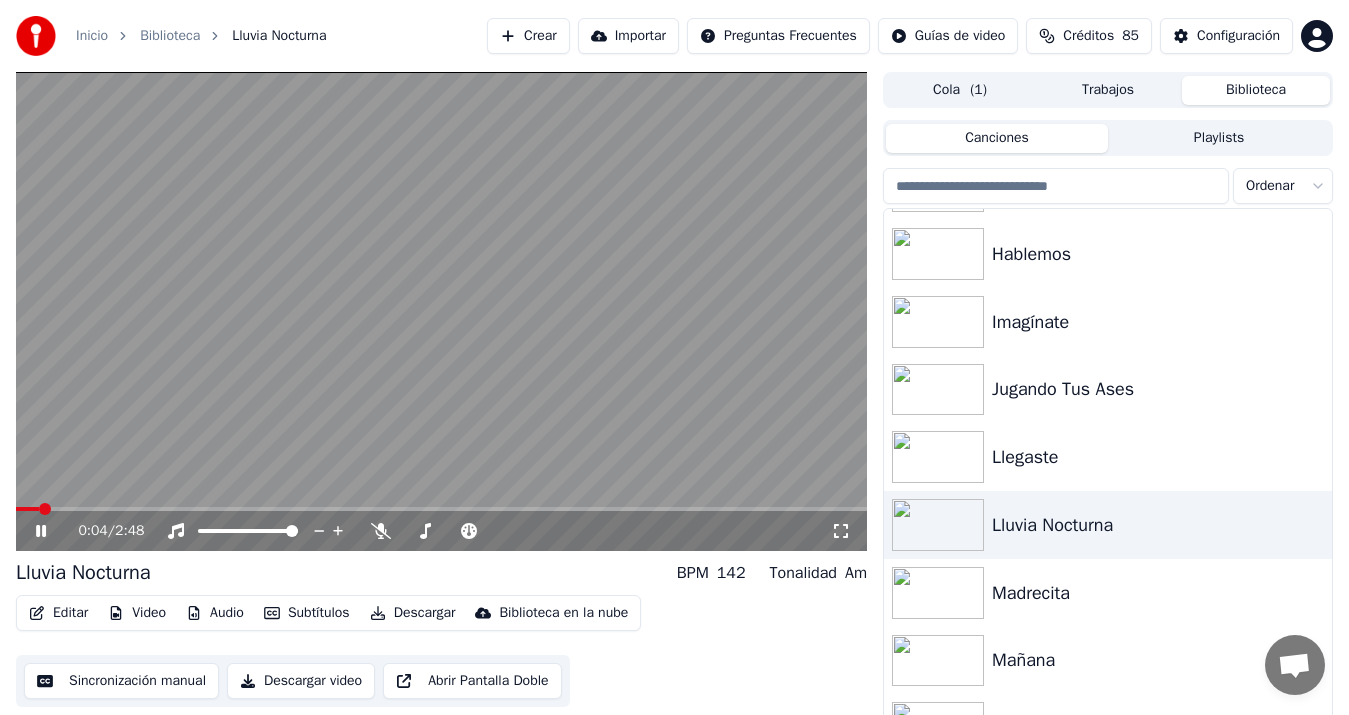 click 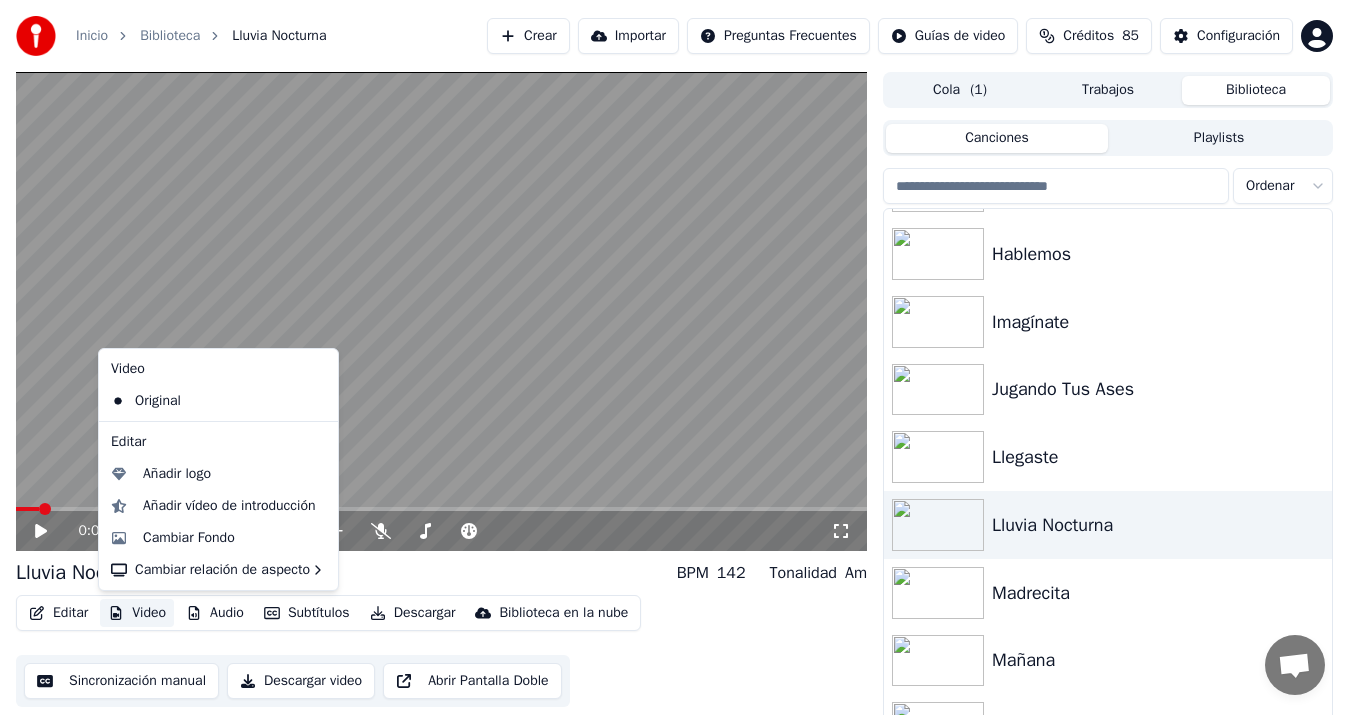 click on "Video" at bounding box center [137, 613] 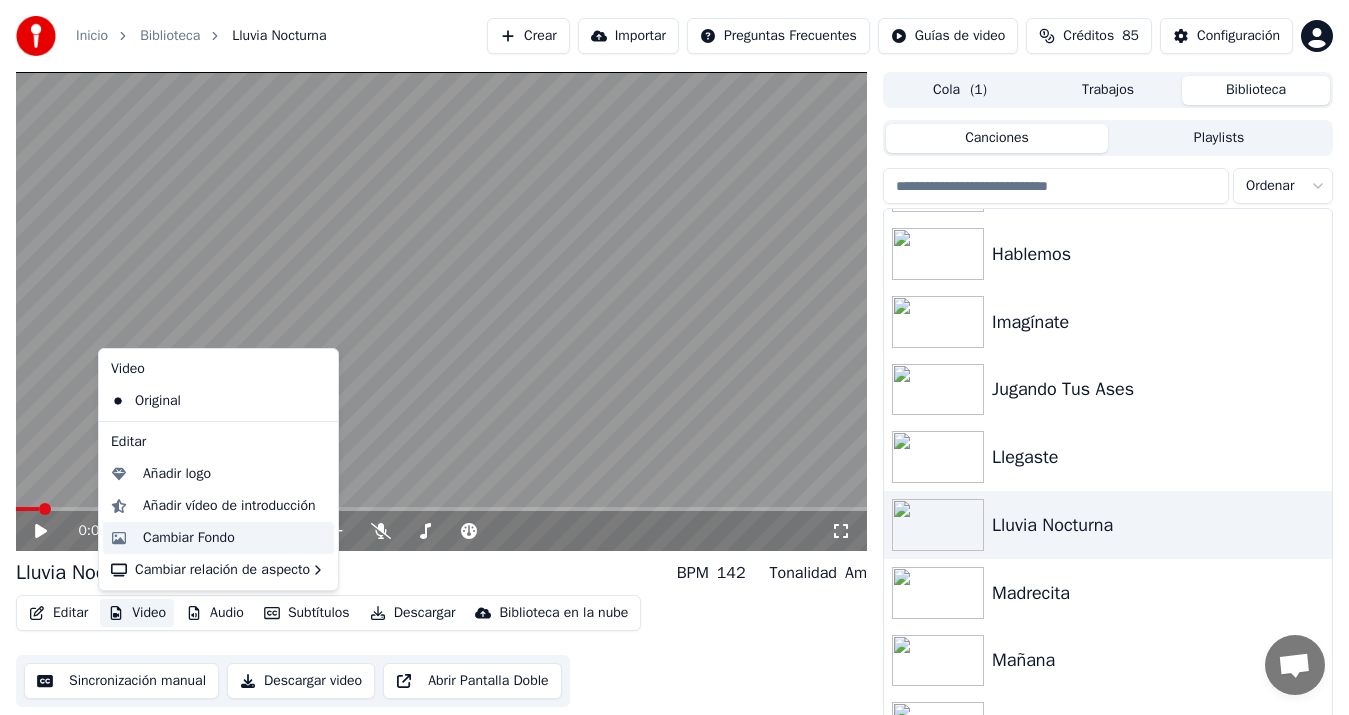 click on "Cambiar Fondo" at bounding box center (189, 538) 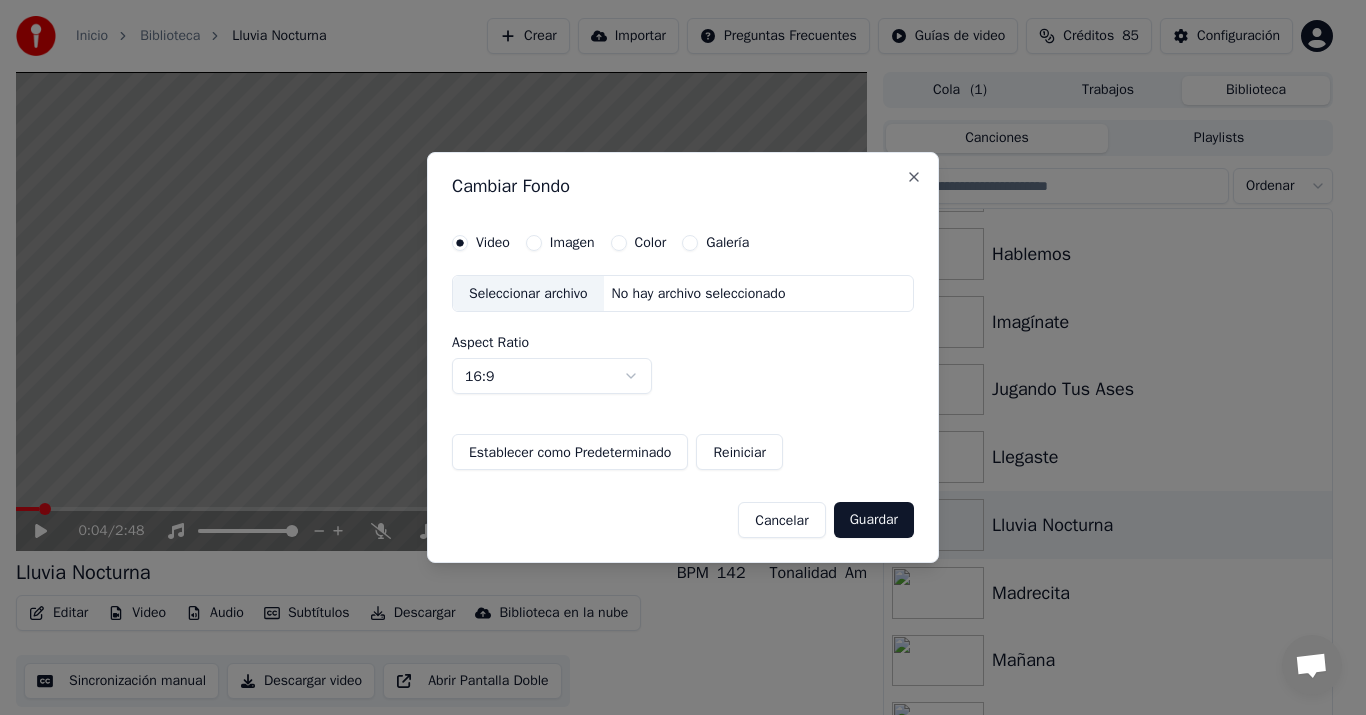 click on "Imagen" at bounding box center [534, 243] 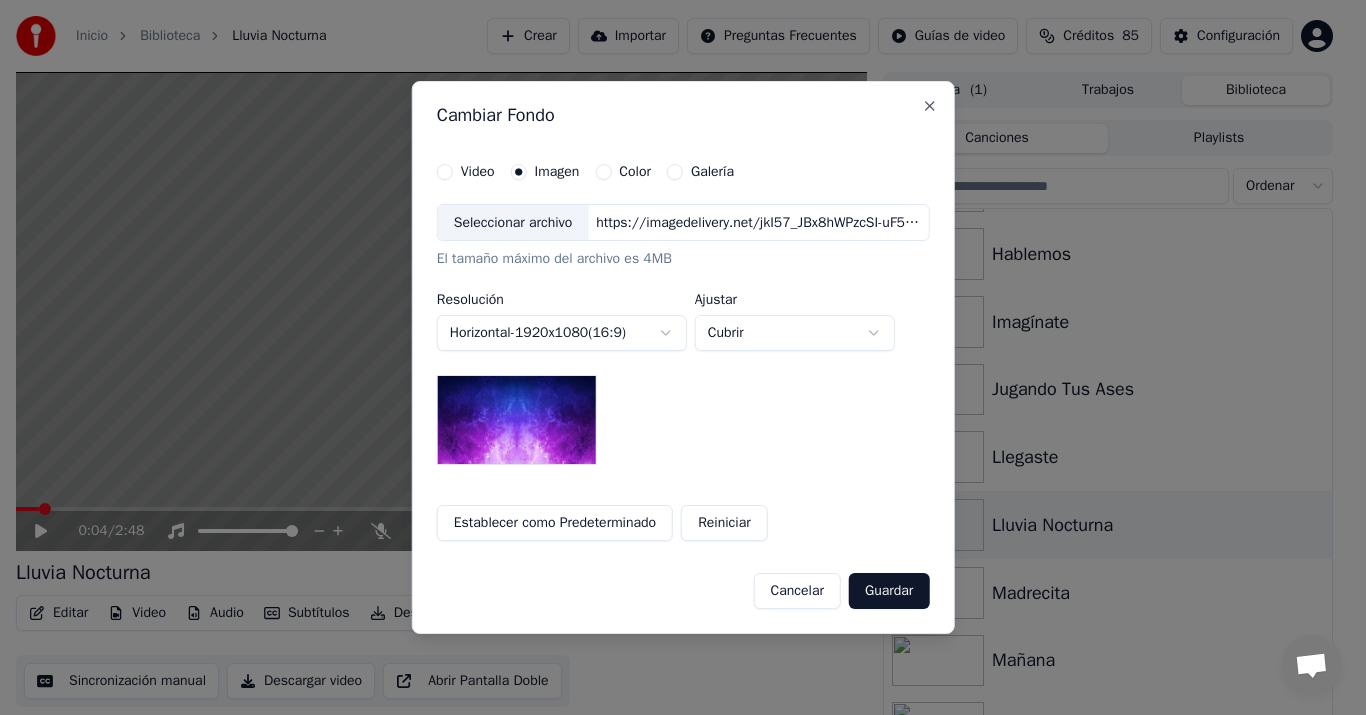 click on "Seleccionar archivo" at bounding box center [513, 223] 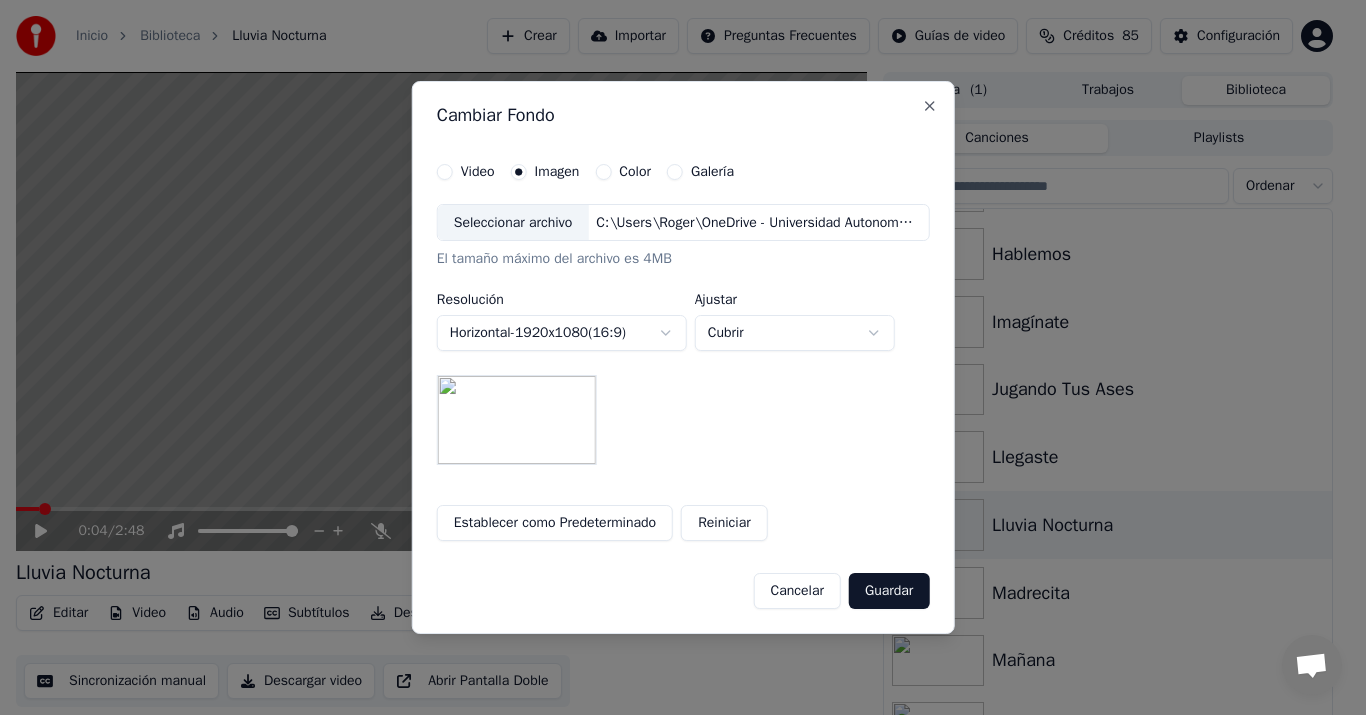 click on "Guardar" at bounding box center (889, 591) 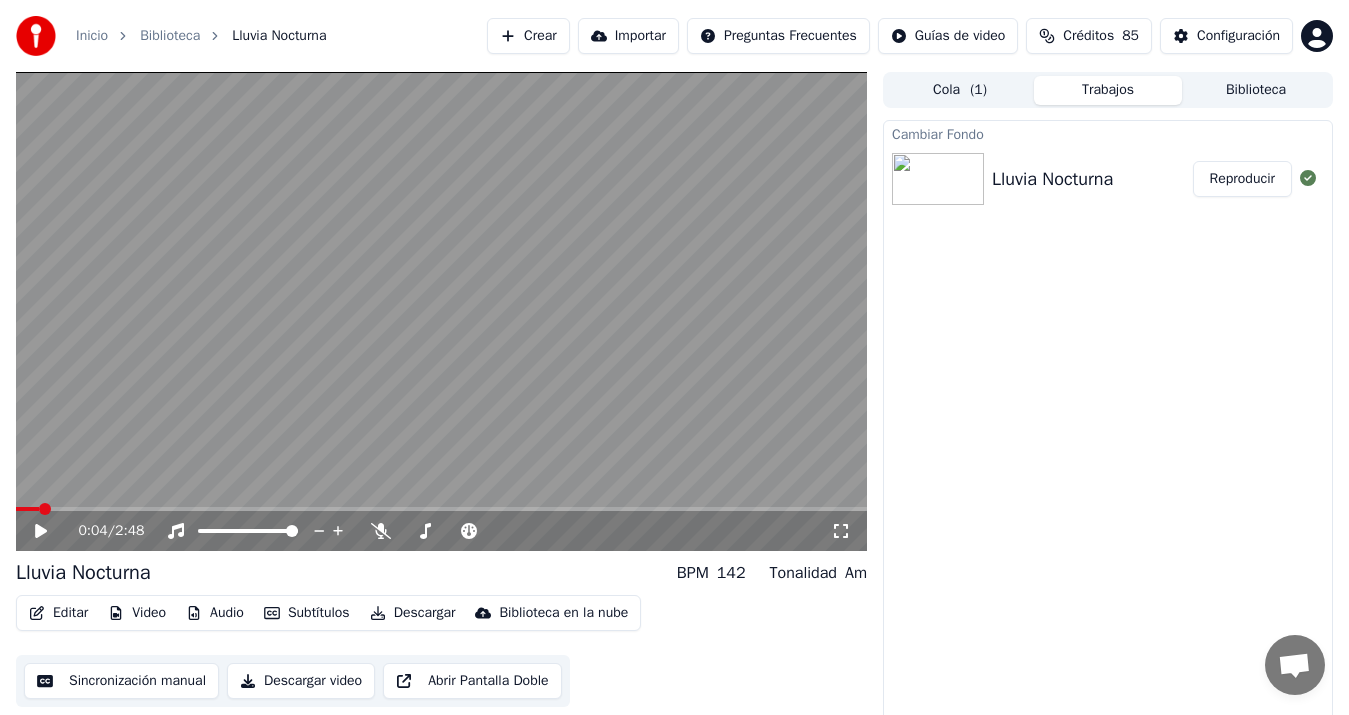 click on "Reproducir" at bounding box center [1242, 179] 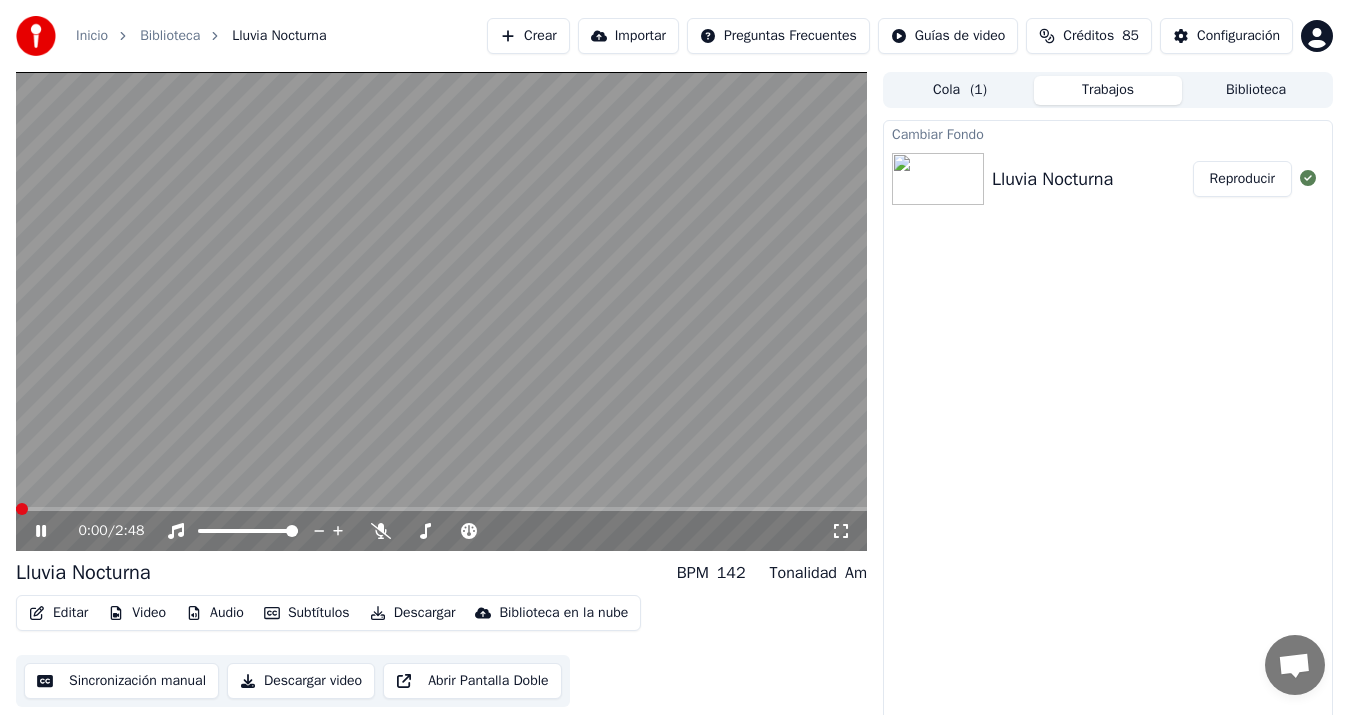 click 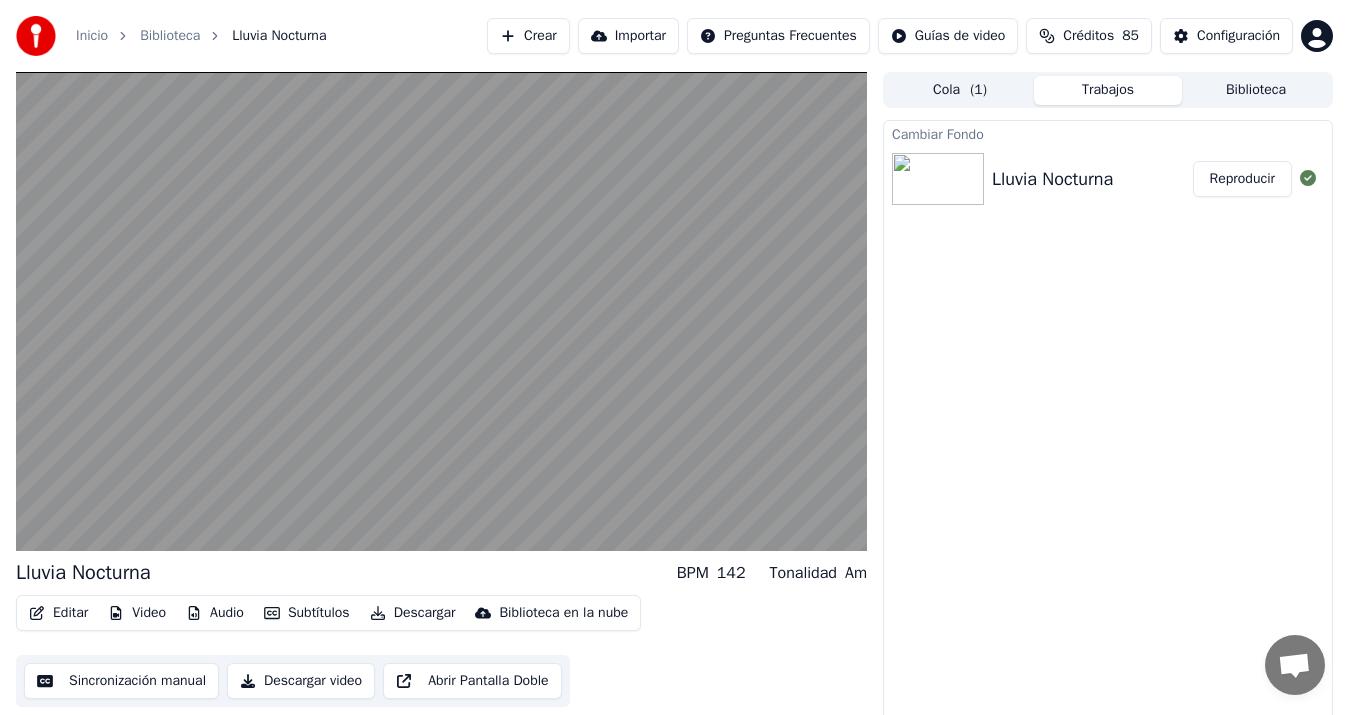 scroll, scrollTop: 13, scrollLeft: 0, axis: vertical 